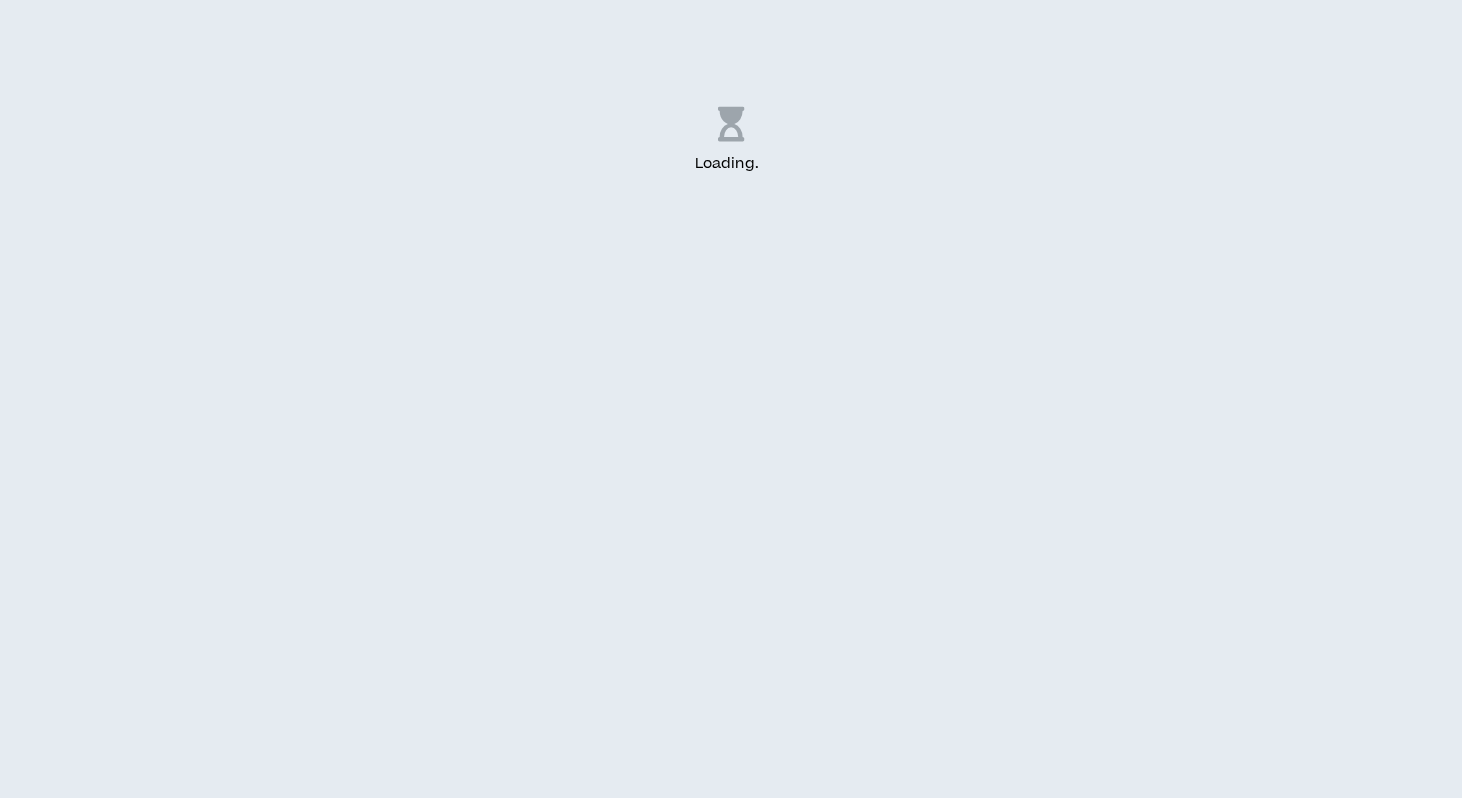 scroll, scrollTop: 0, scrollLeft: 0, axis: both 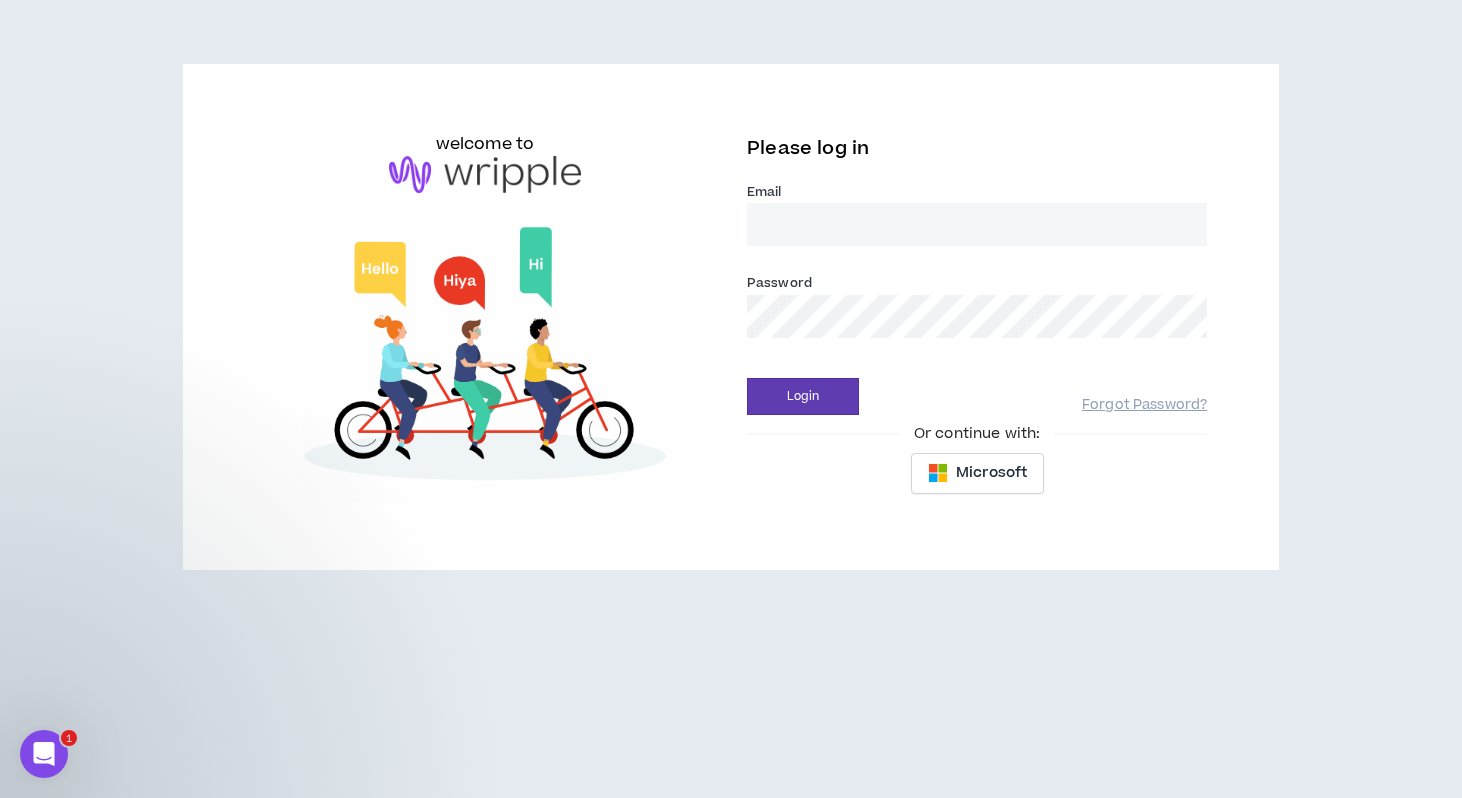 click on "Email  *" at bounding box center (977, 213) 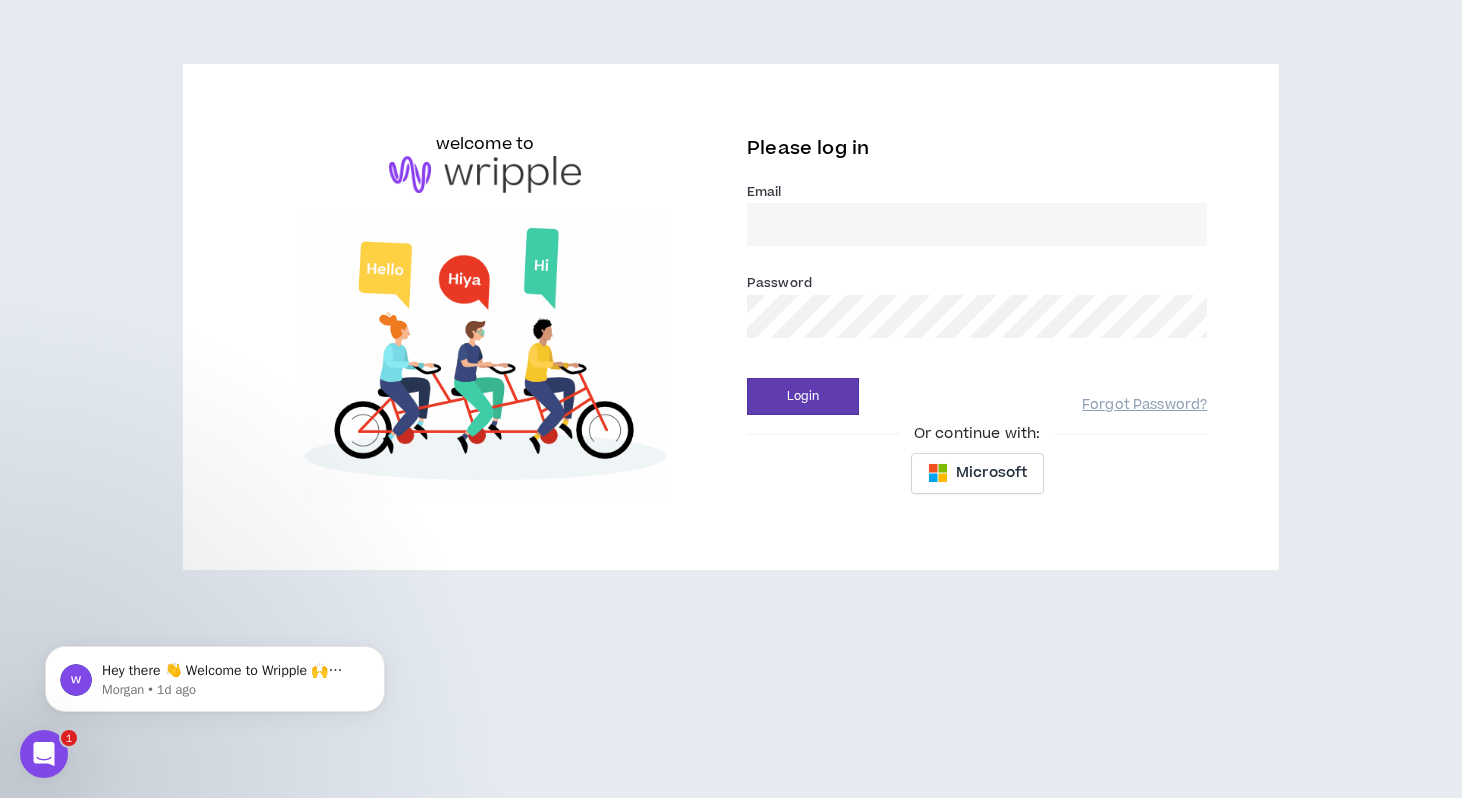 scroll, scrollTop: 0, scrollLeft: 0, axis: both 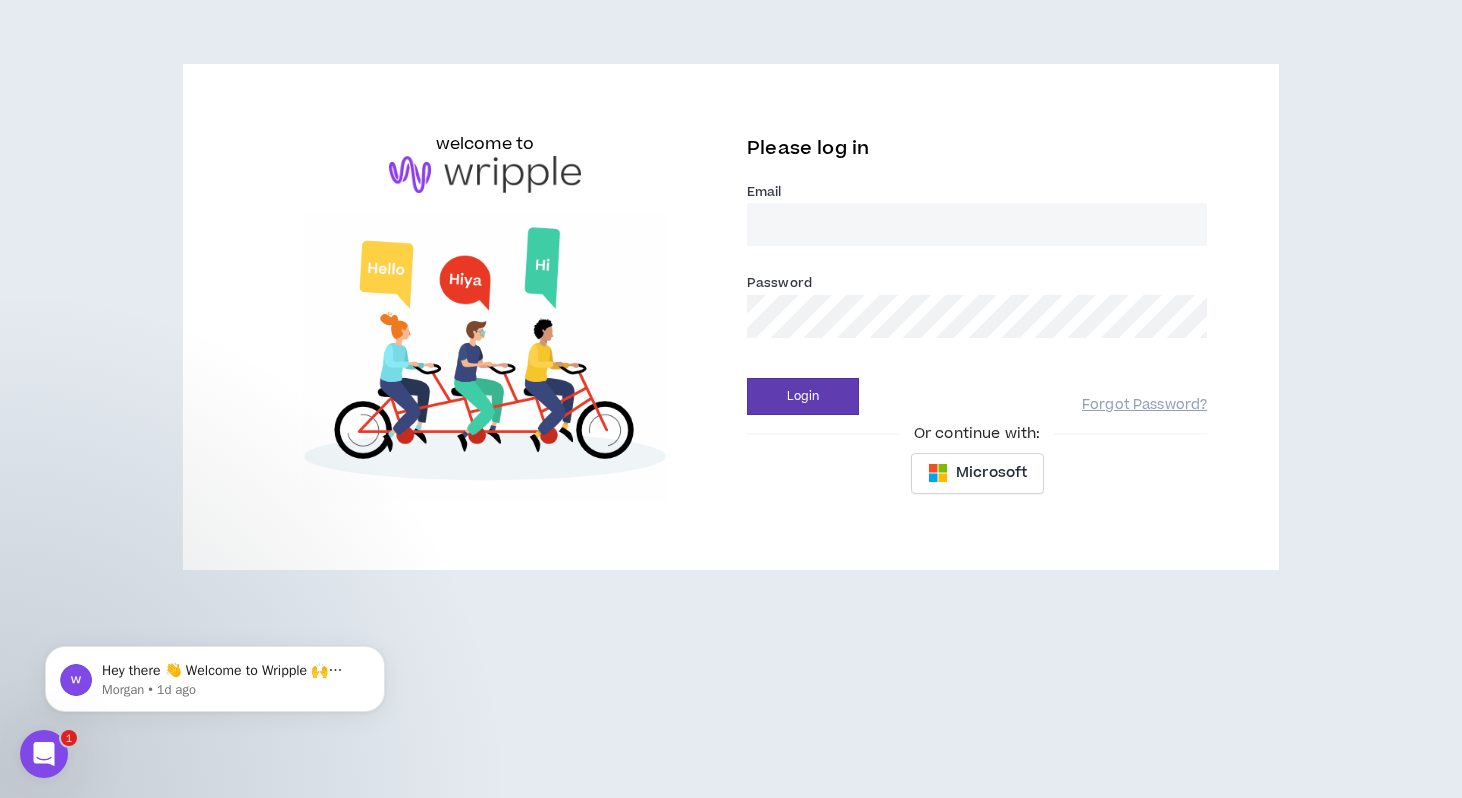 click on "Email  *" at bounding box center [977, 224] 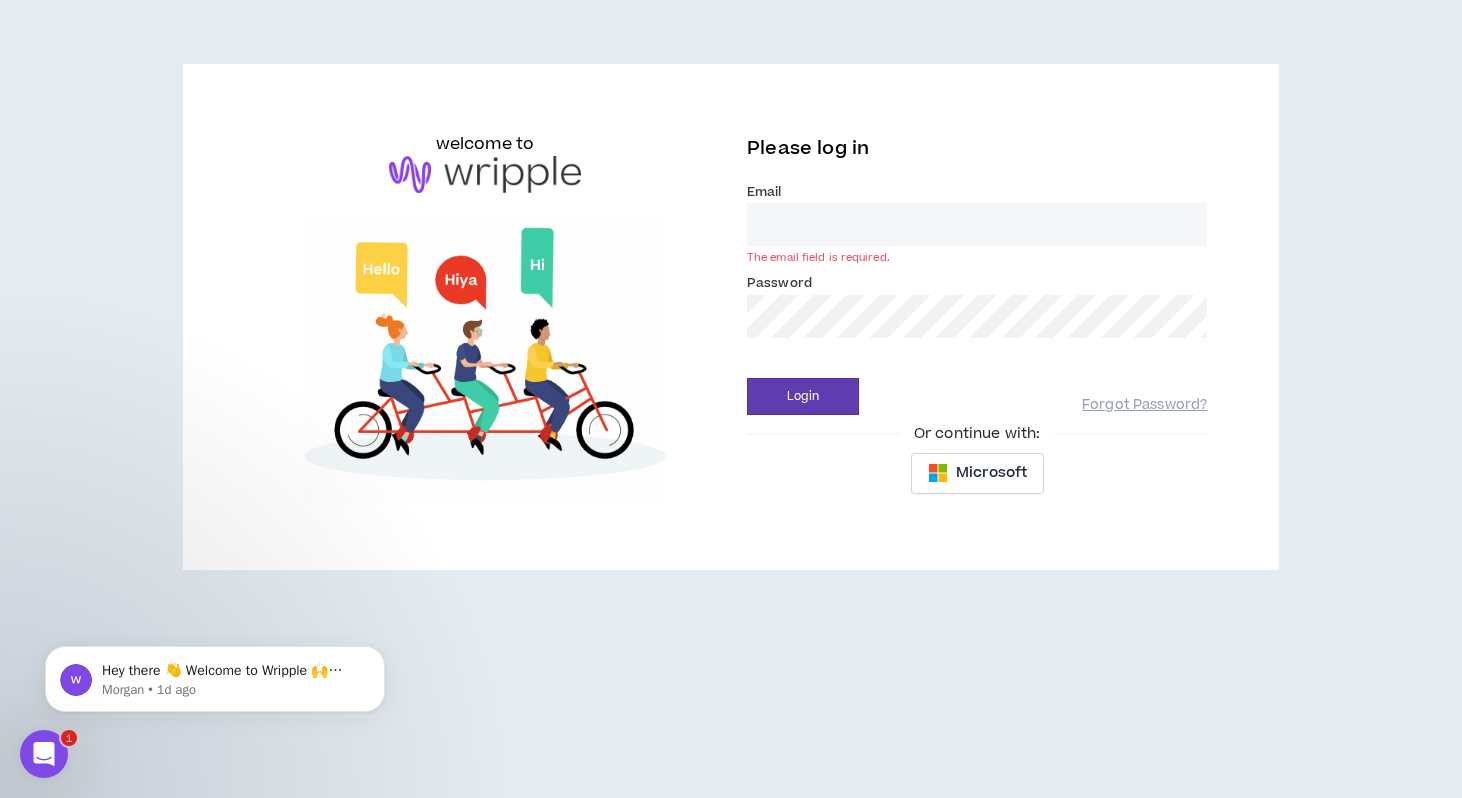 type on "anabel.prince@example.com" 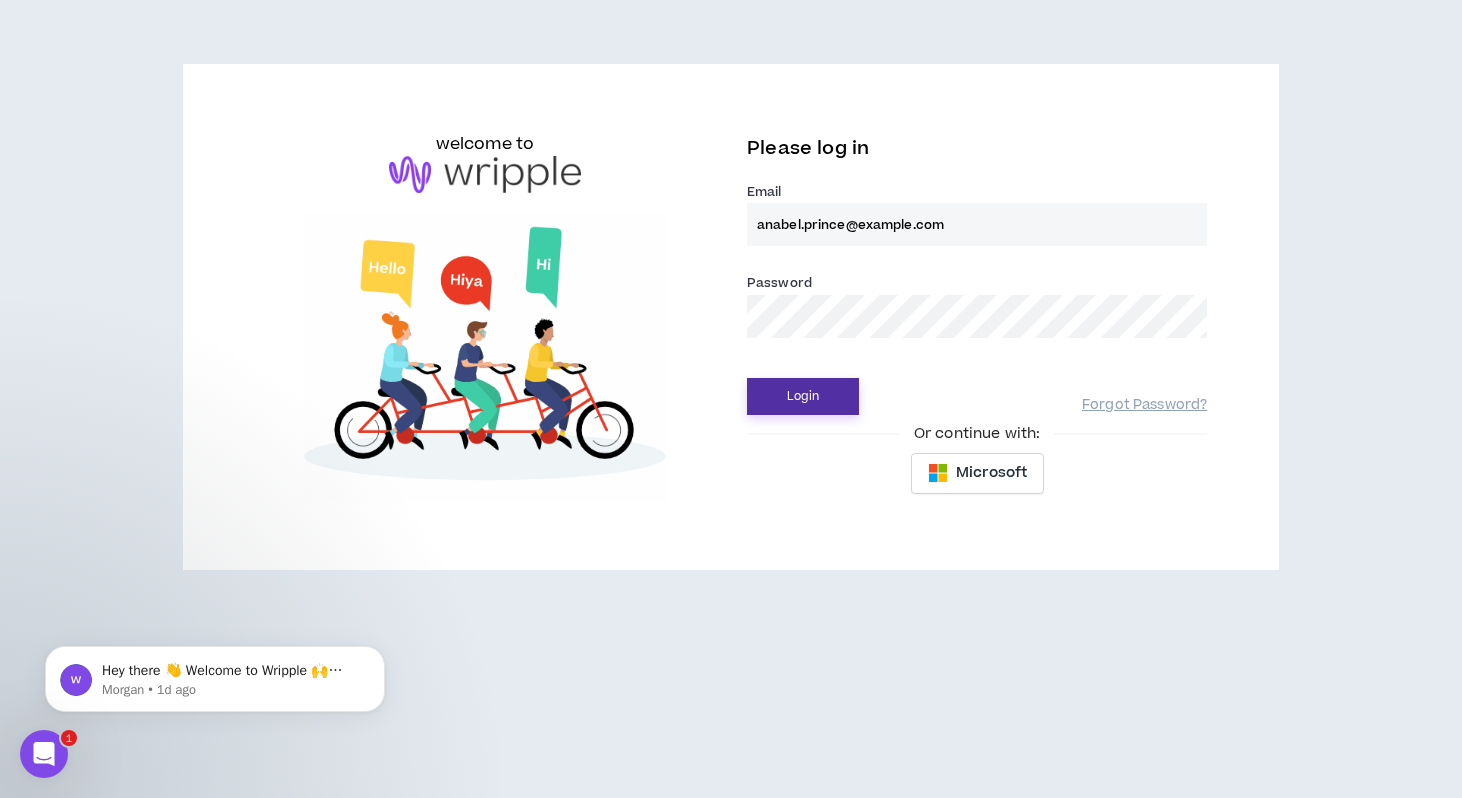 click on "Login" at bounding box center (803, 396) 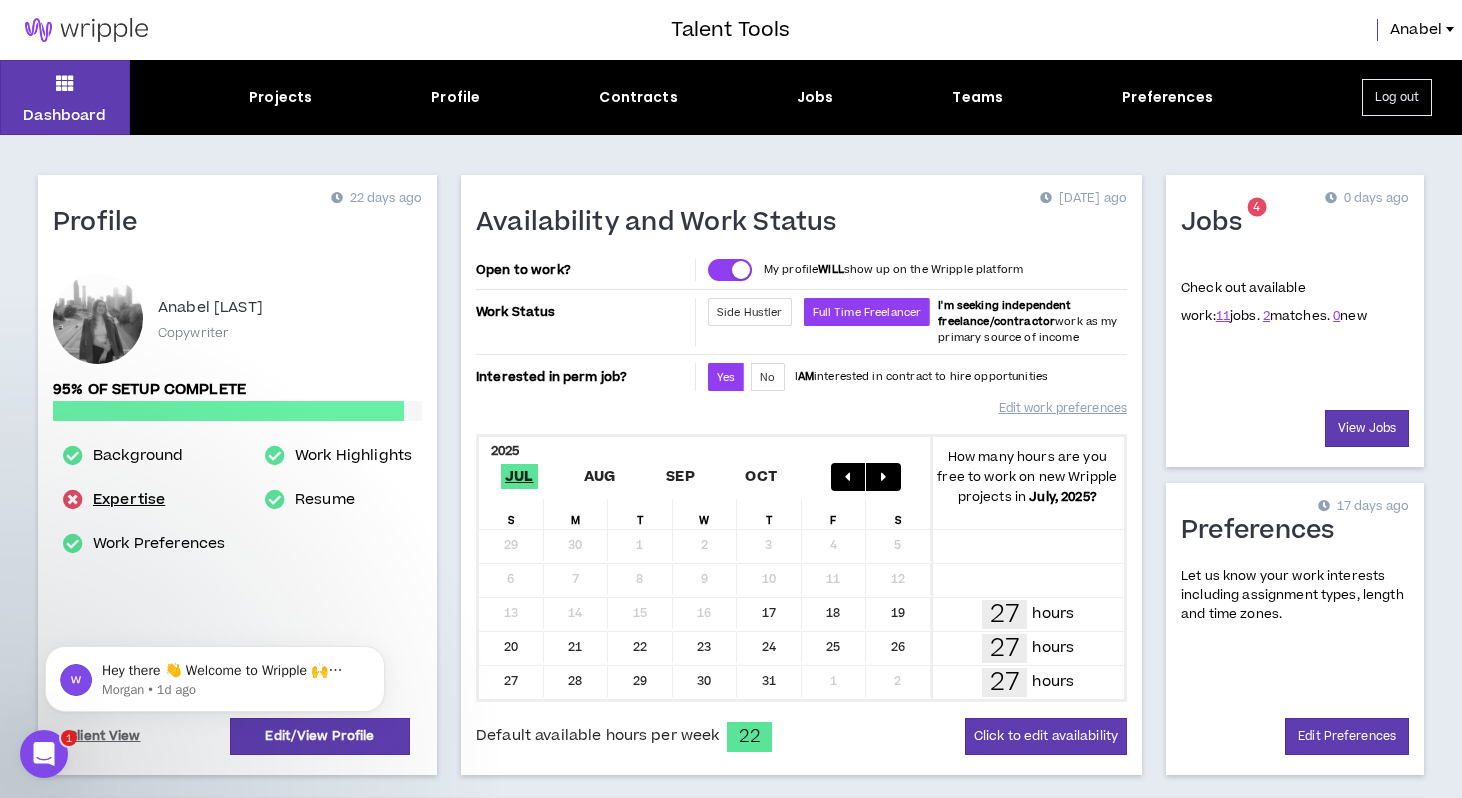 click on "Expertise" at bounding box center [129, 500] 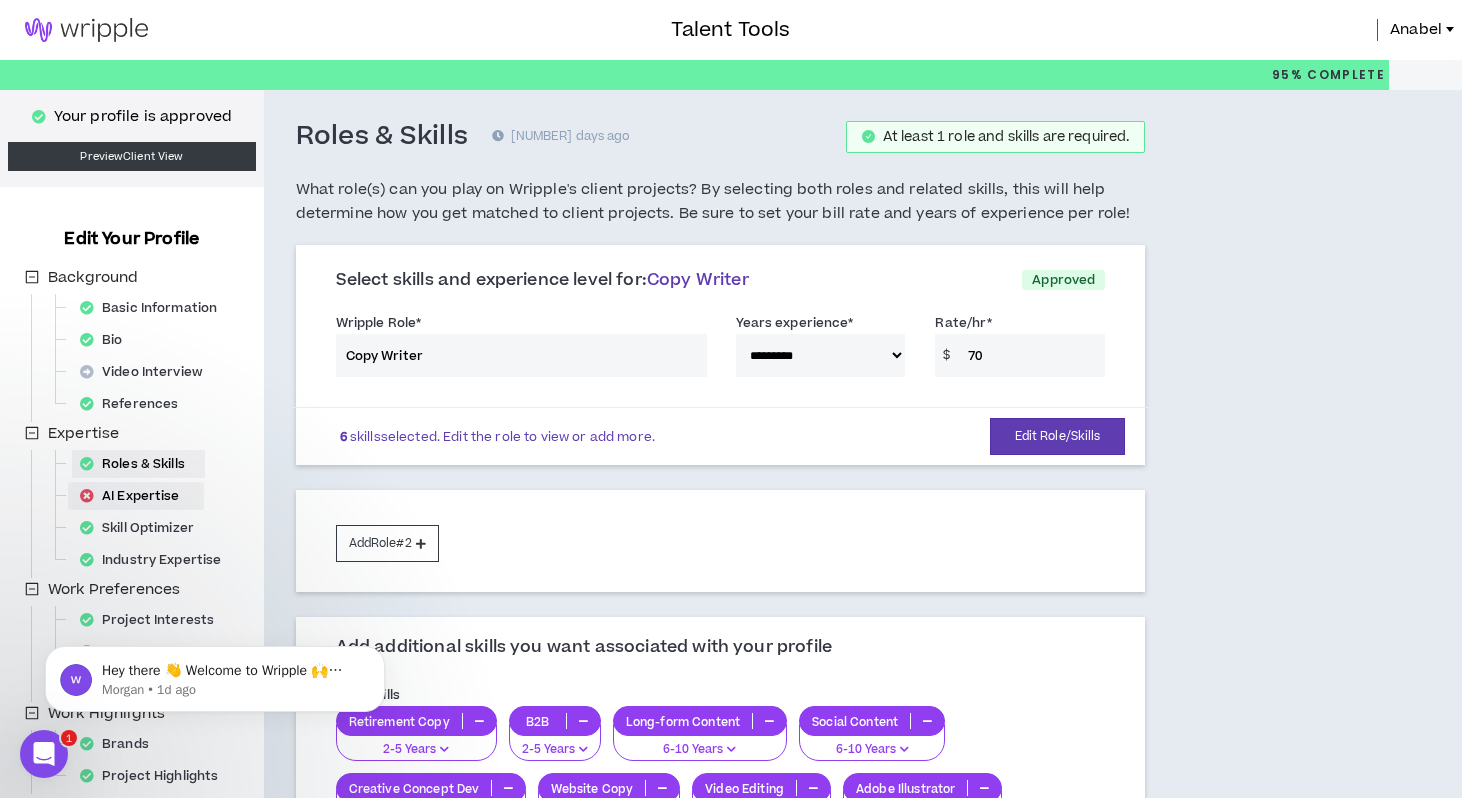 click on "AI Expertise" at bounding box center (136, 496) 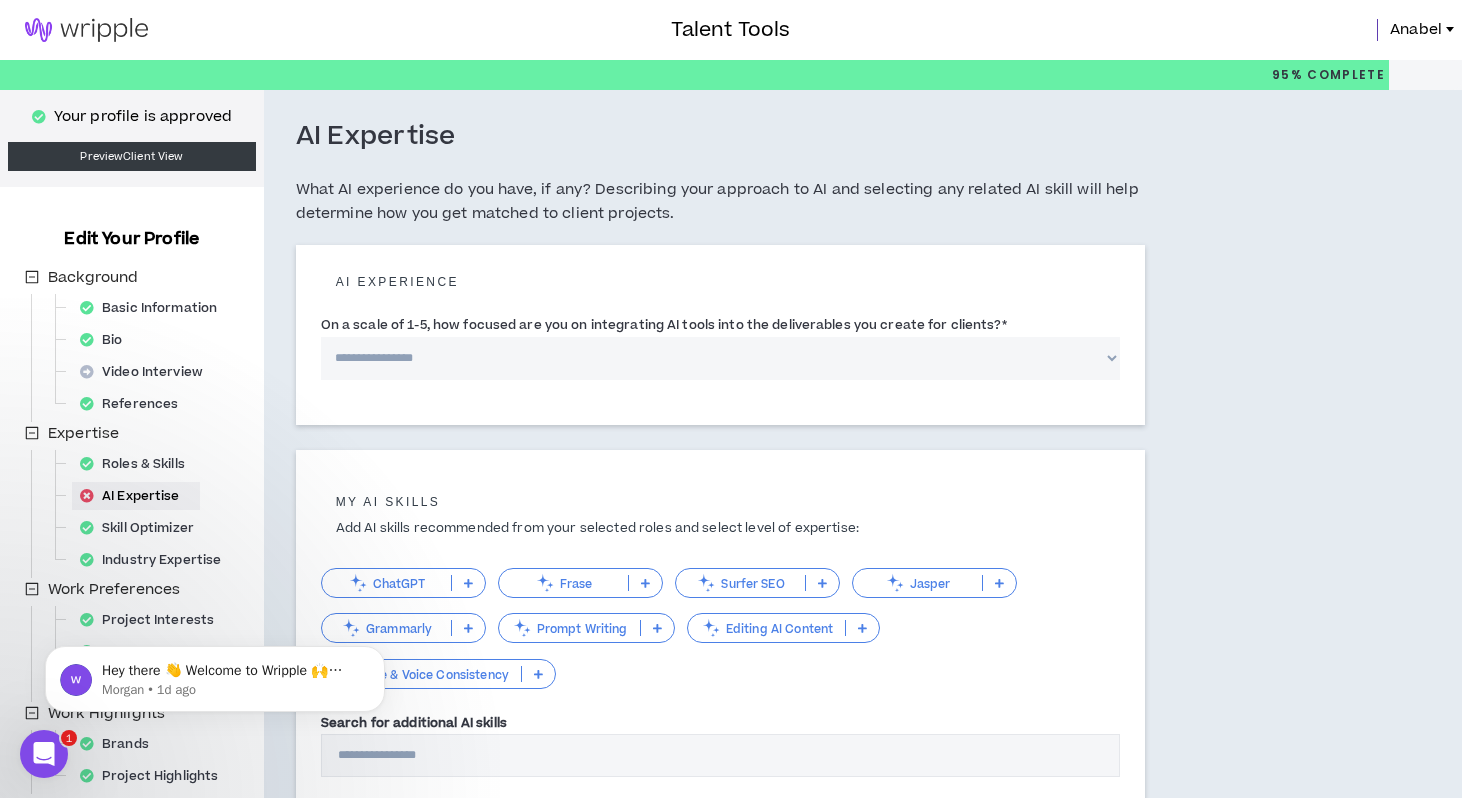click on "**********" at bounding box center [721, 358] 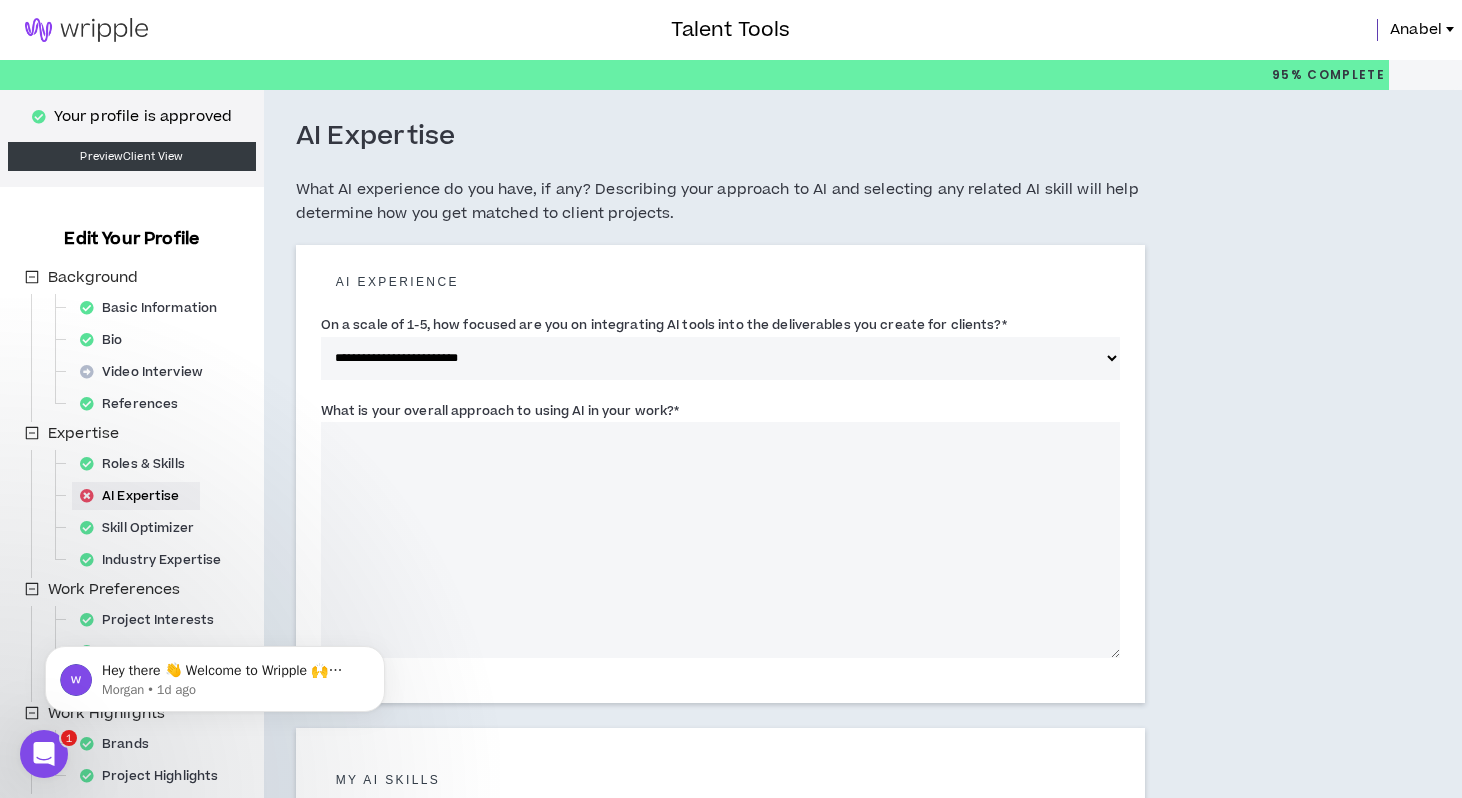 scroll, scrollTop: 22, scrollLeft: 0, axis: vertical 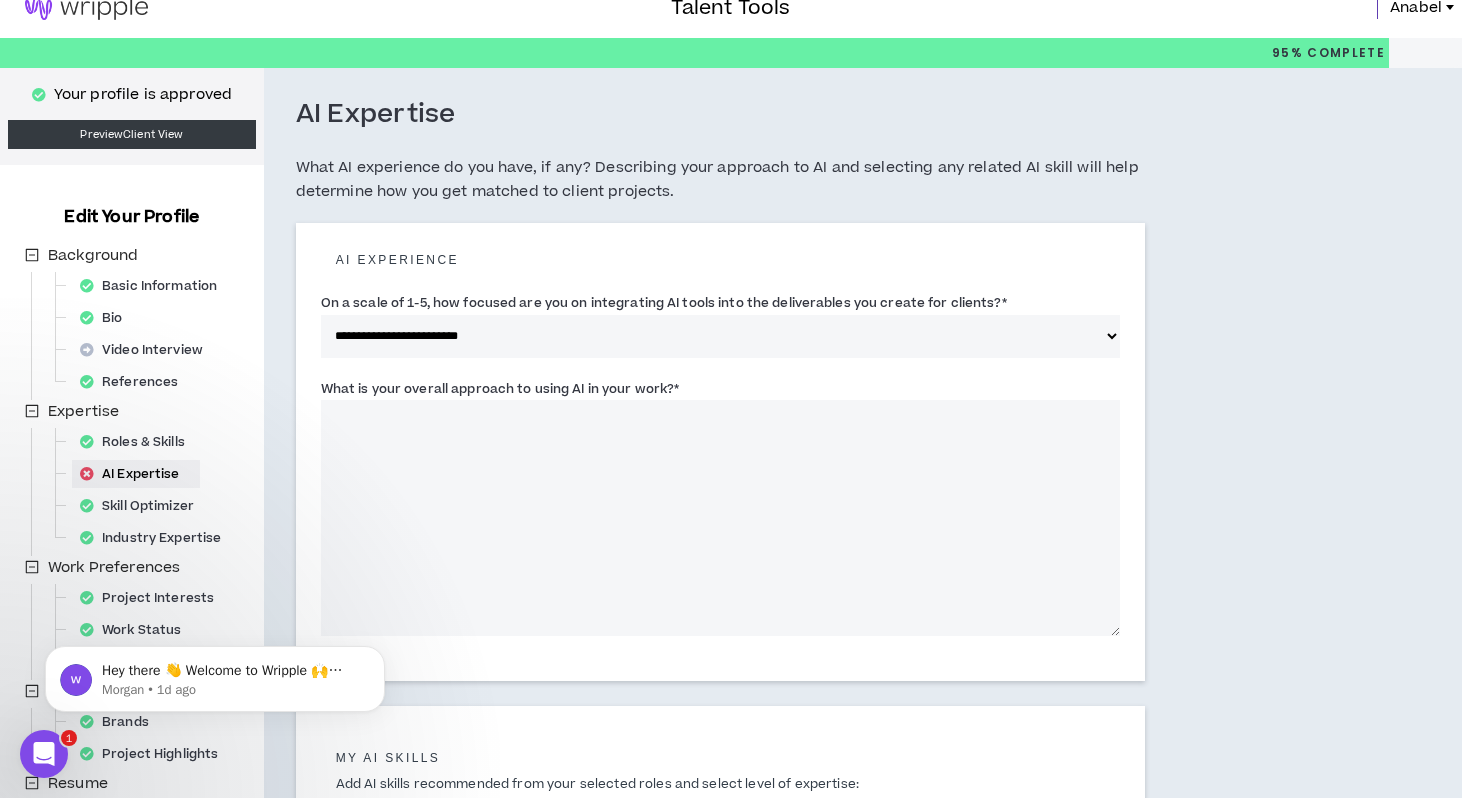 click on "What is your overall approach to using AI in your work?  *" at bounding box center (721, 518) 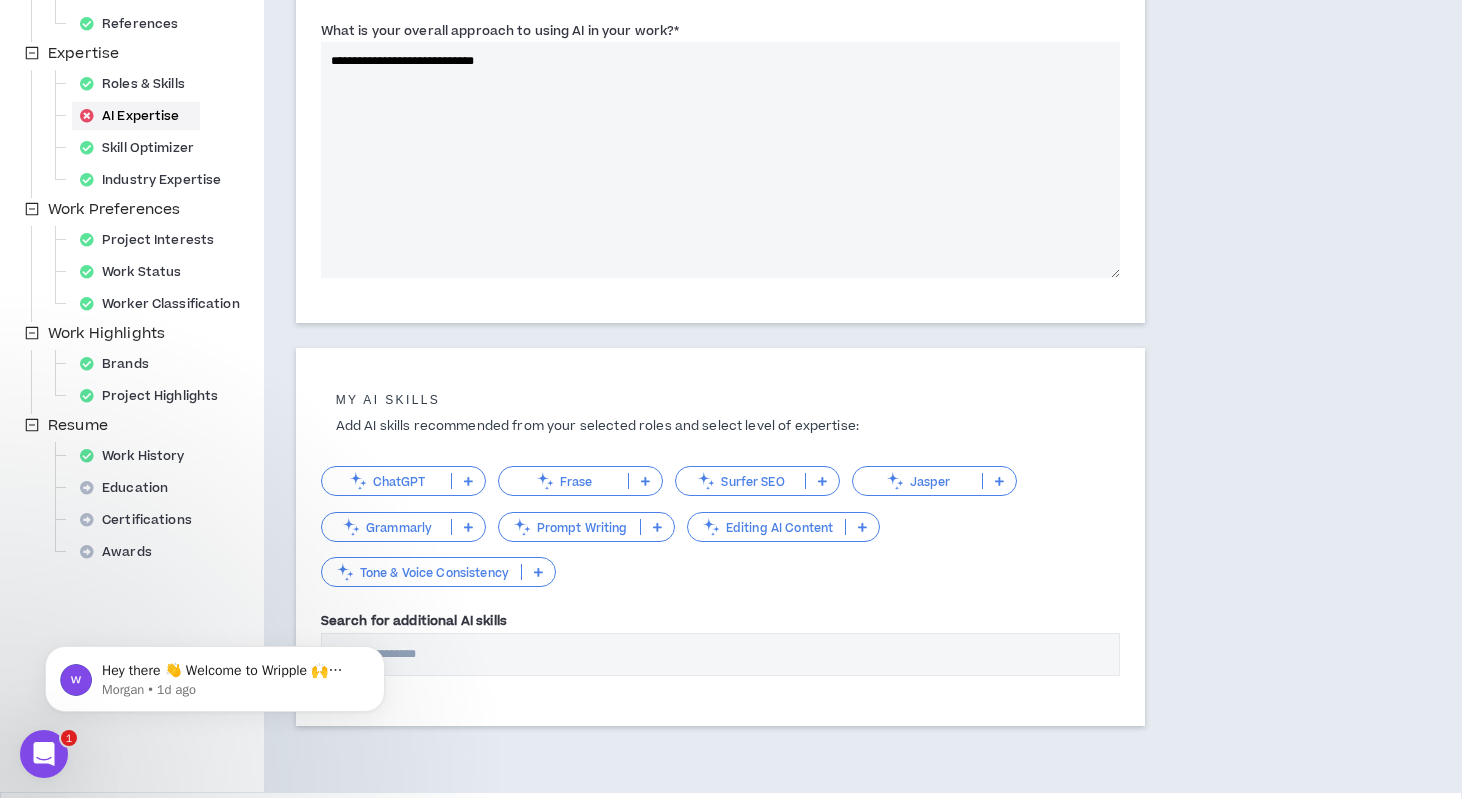 scroll, scrollTop: 429, scrollLeft: 0, axis: vertical 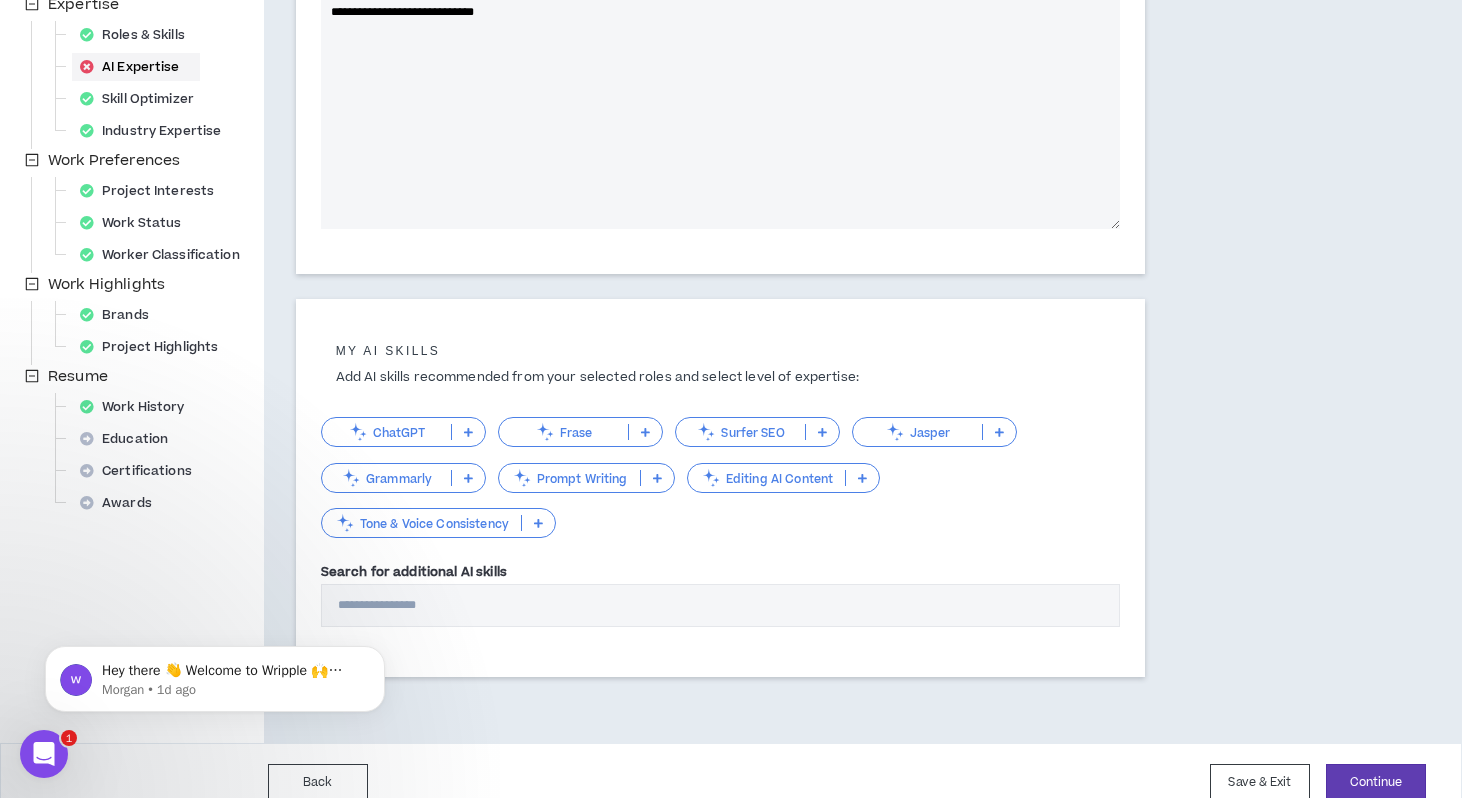 click on "ChatGPT" at bounding box center [403, 432] 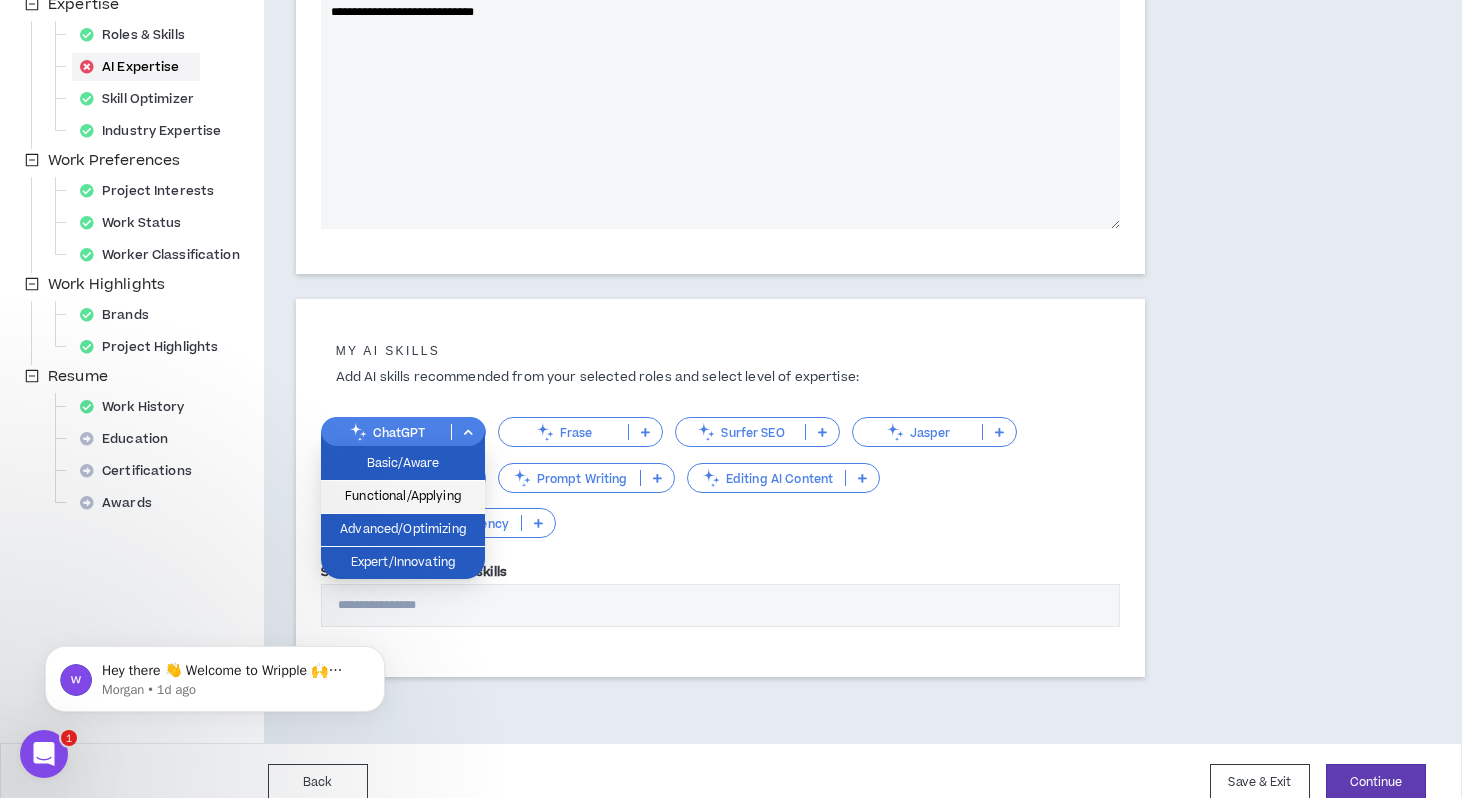 click on "Functional/Applying" at bounding box center [403, 497] 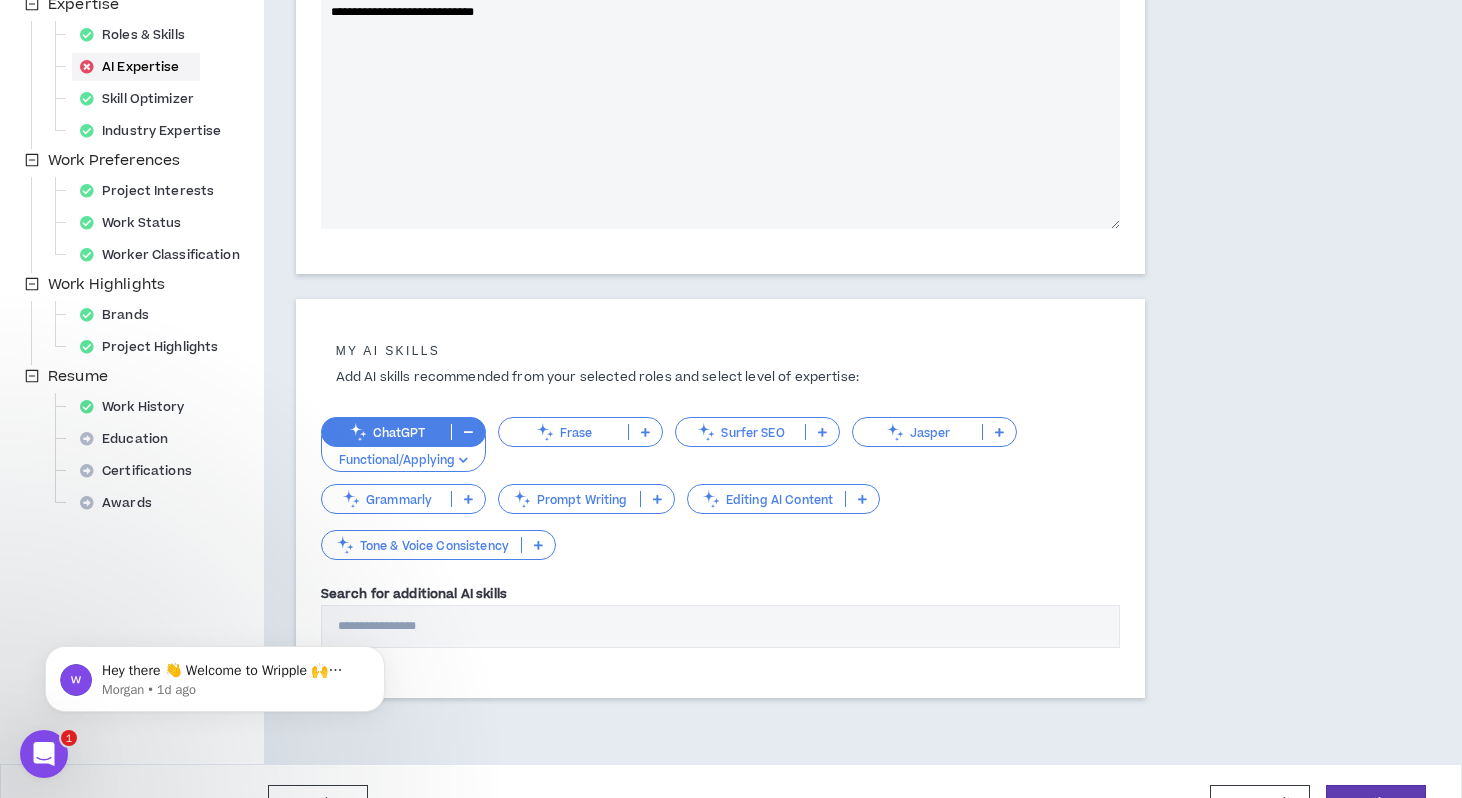 click on "Grammarly" at bounding box center [403, 499] 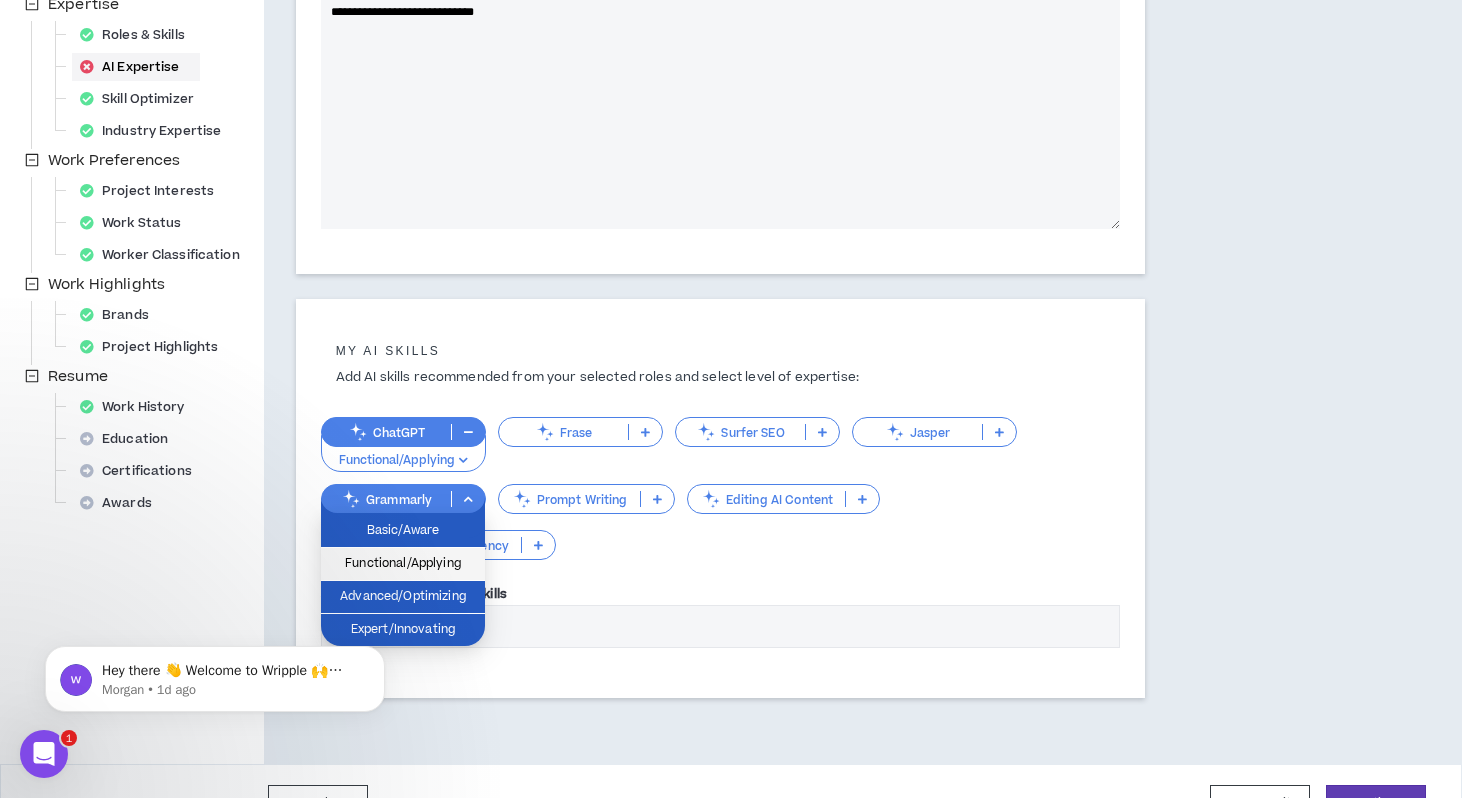 click on "Functional/Applying" at bounding box center [403, 564] 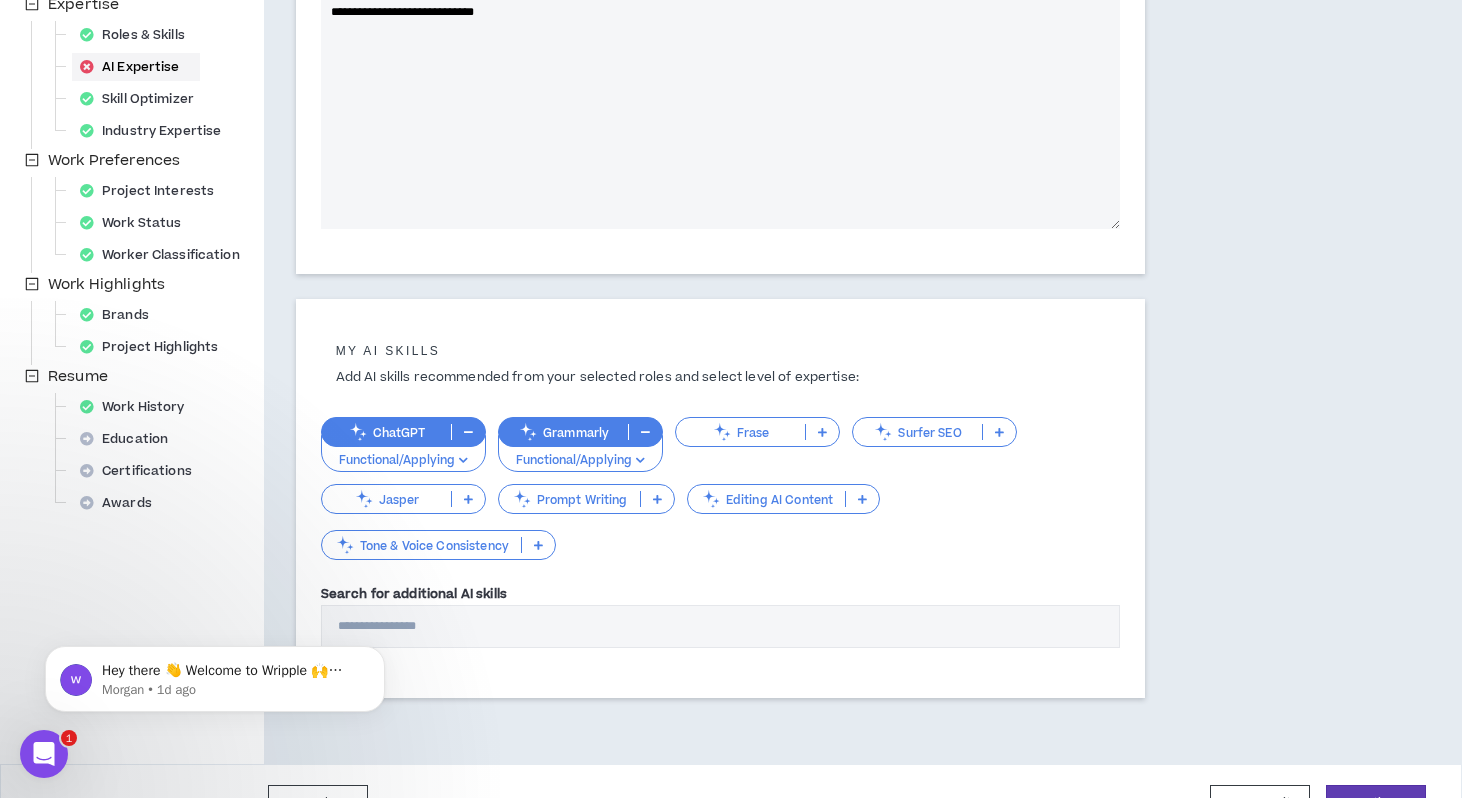 click at bounding box center [538, 545] 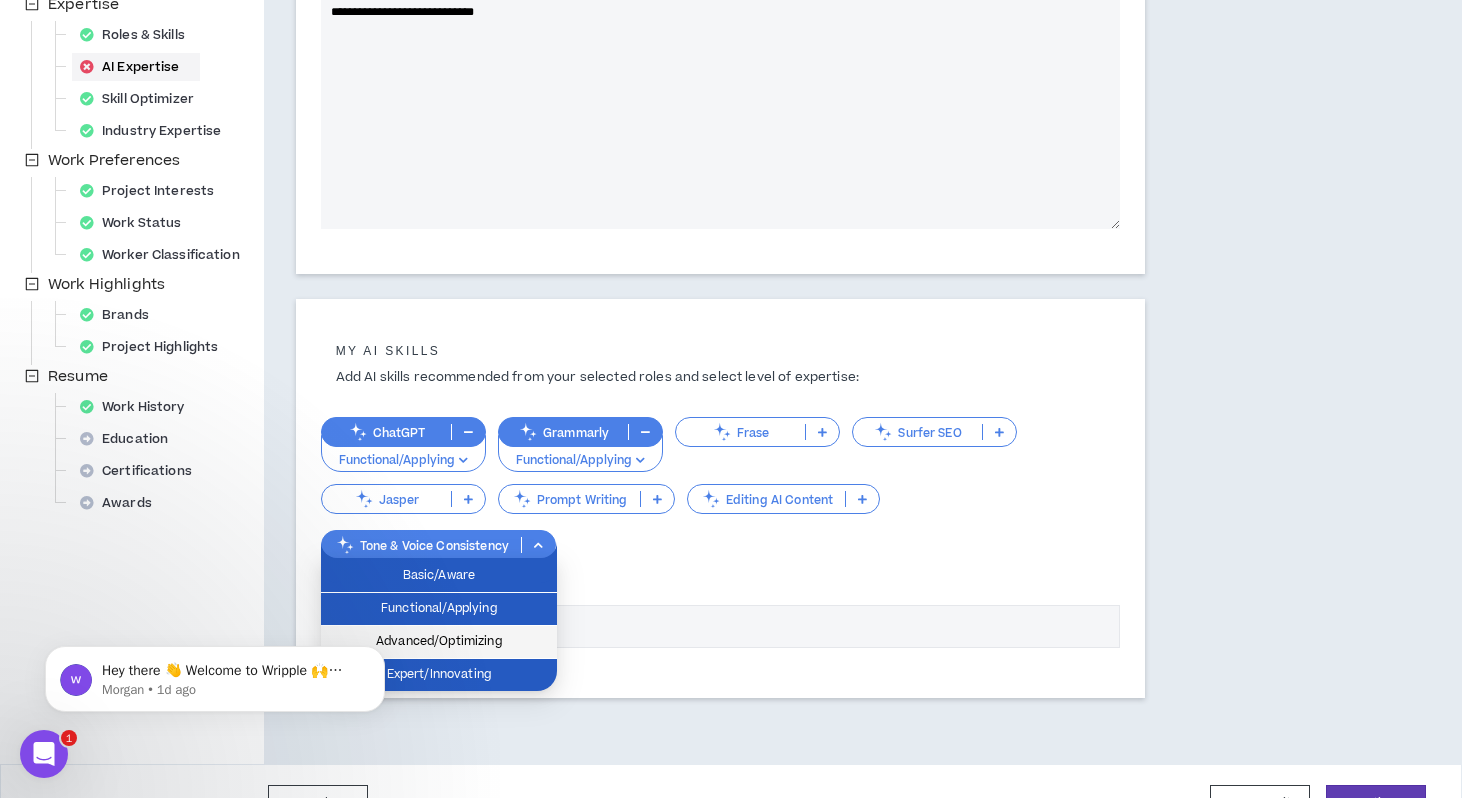 click on "Advanced/Optimizing" at bounding box center (439, 642) 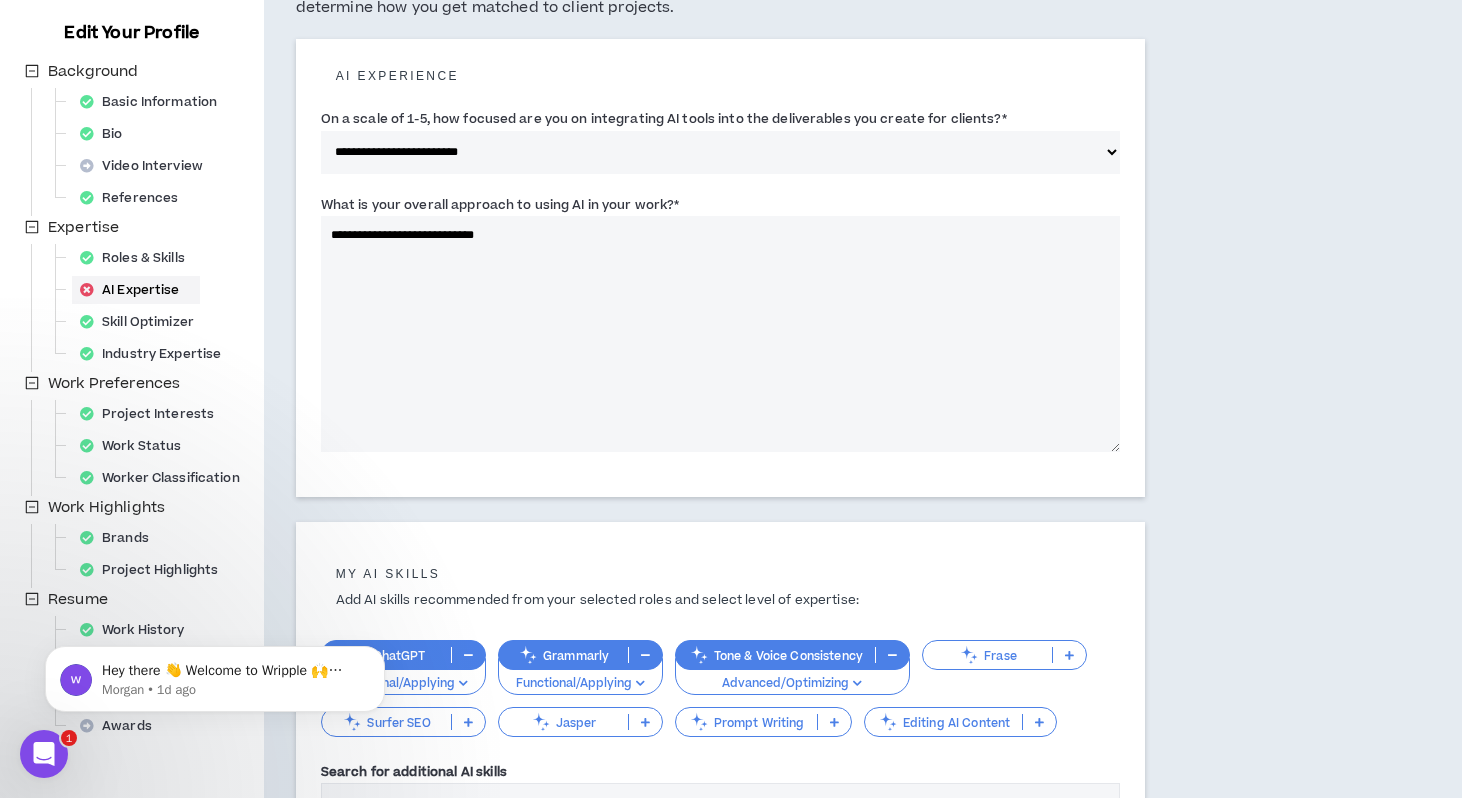 scroll, scrollTop: 55, scrollLeft: 0, axis: vertical 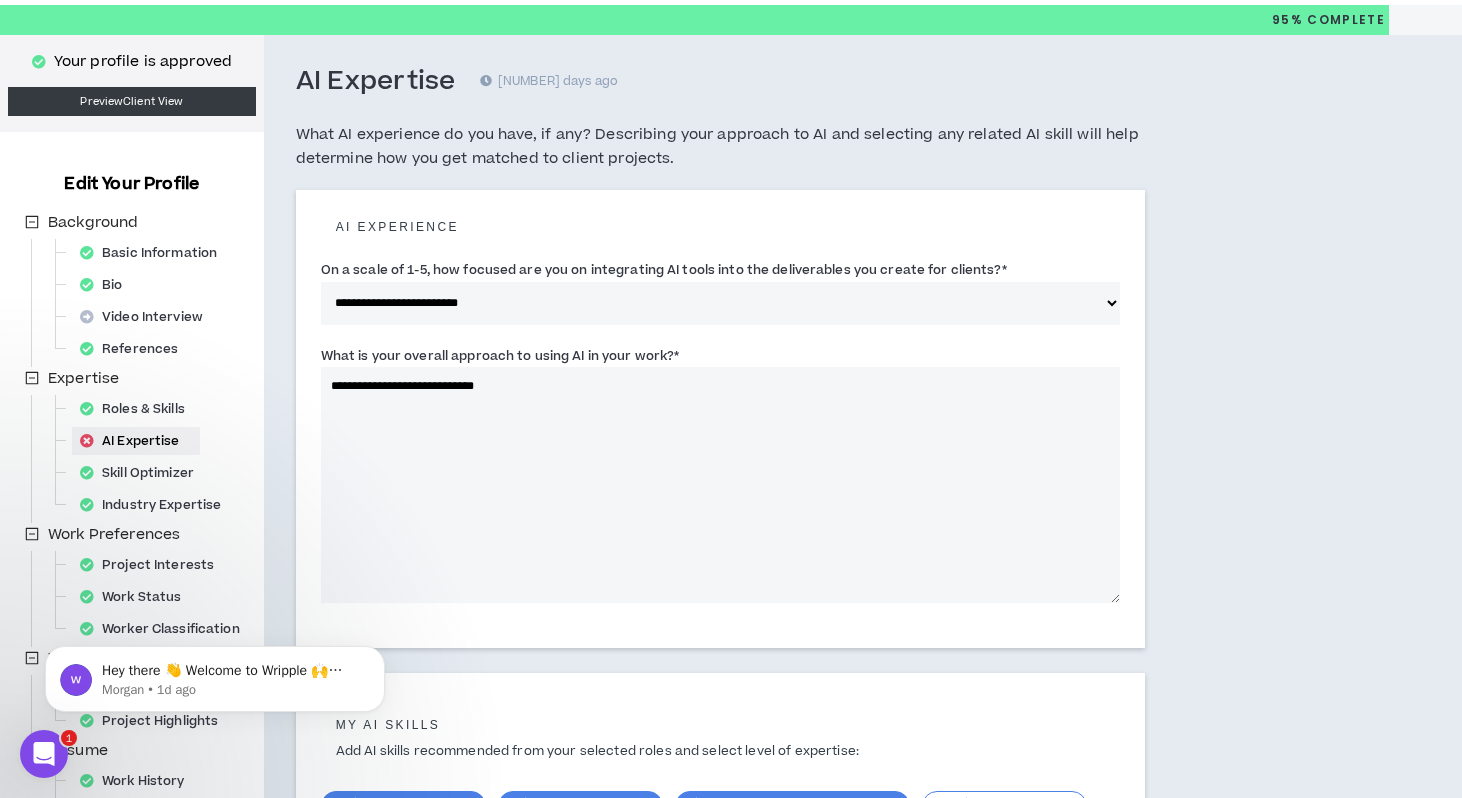 click on "**********" at bounding box center [721, 485] 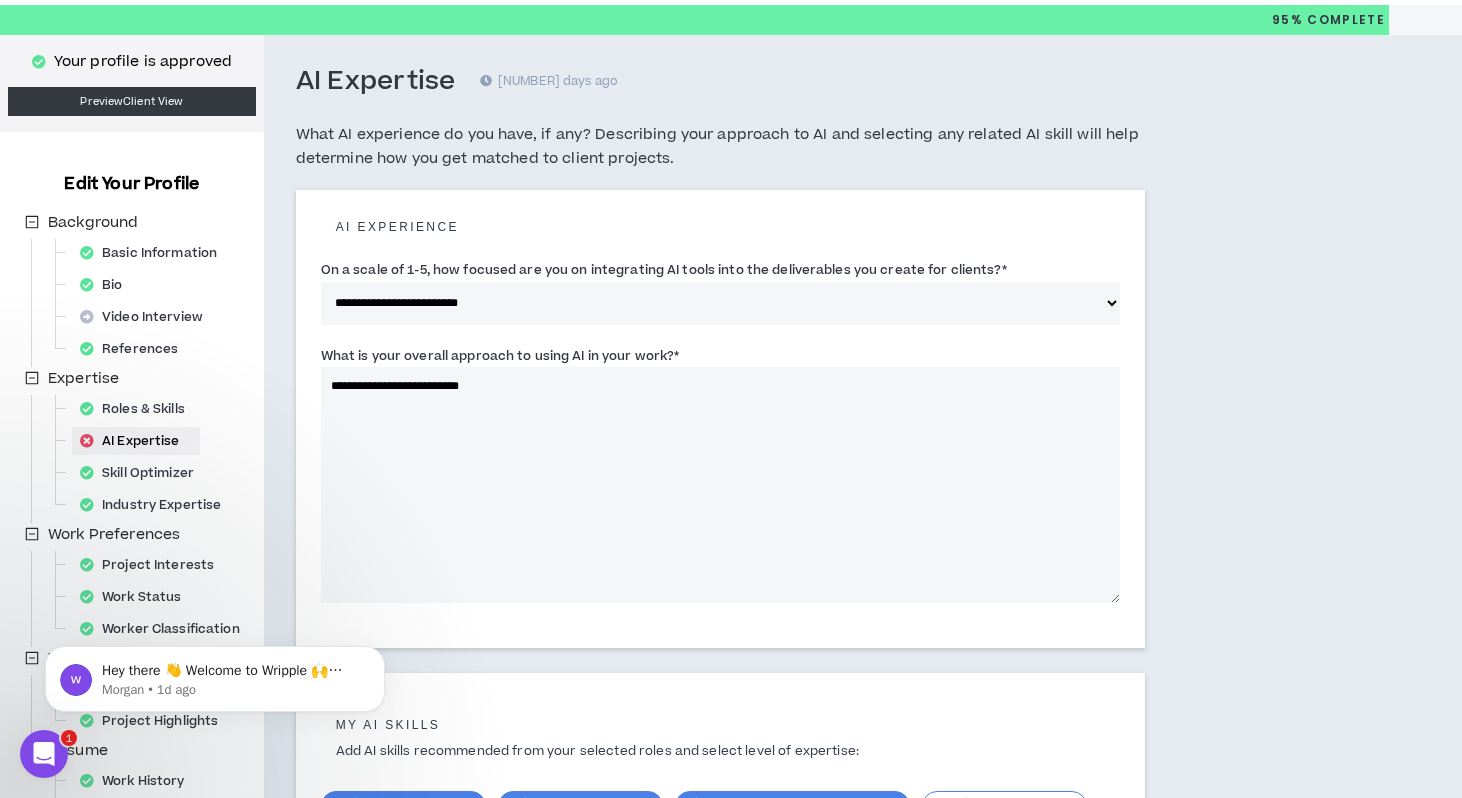 click on "**********" at bounding box center [721, 485] 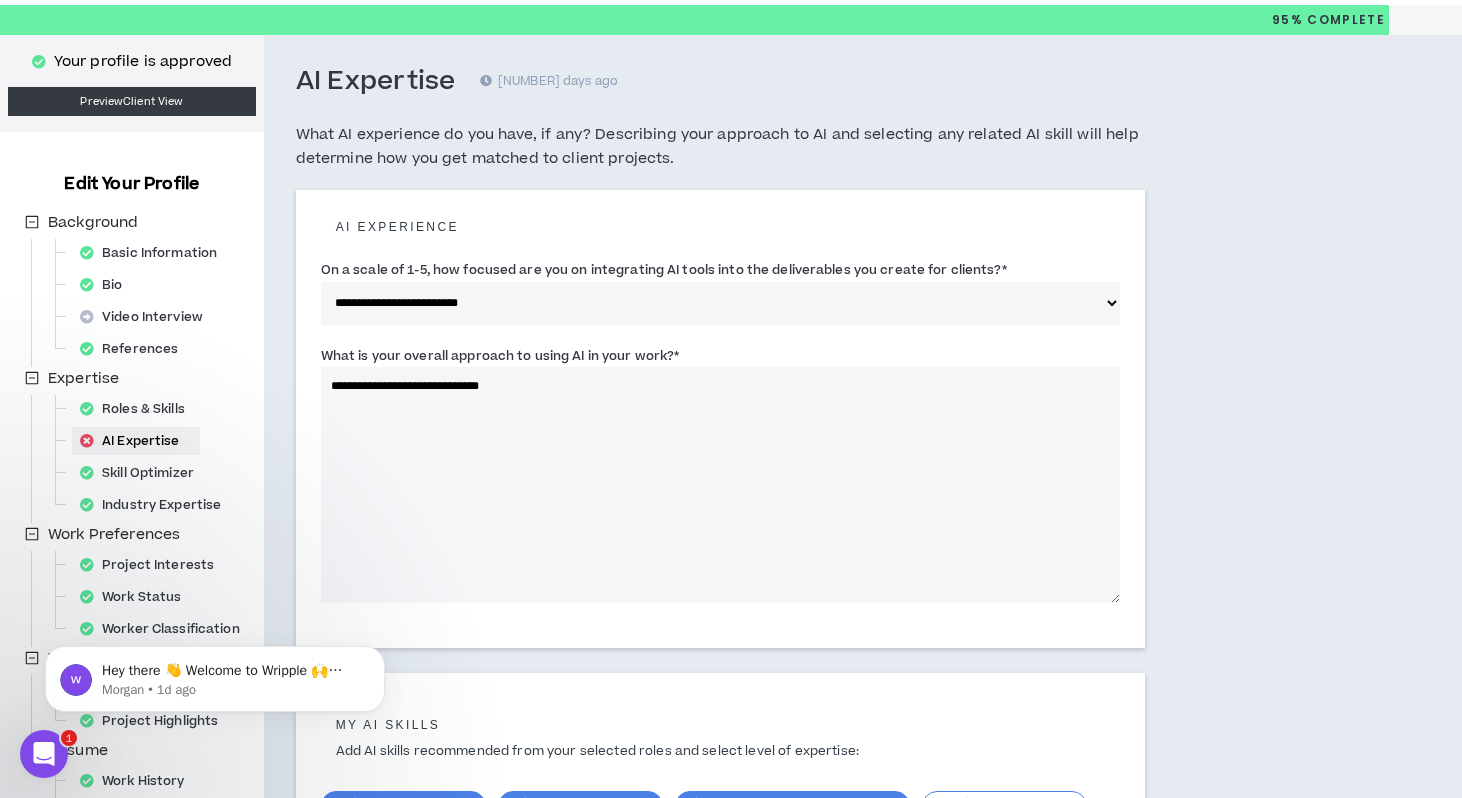 click on "**********" at bounding box center (721, 485) 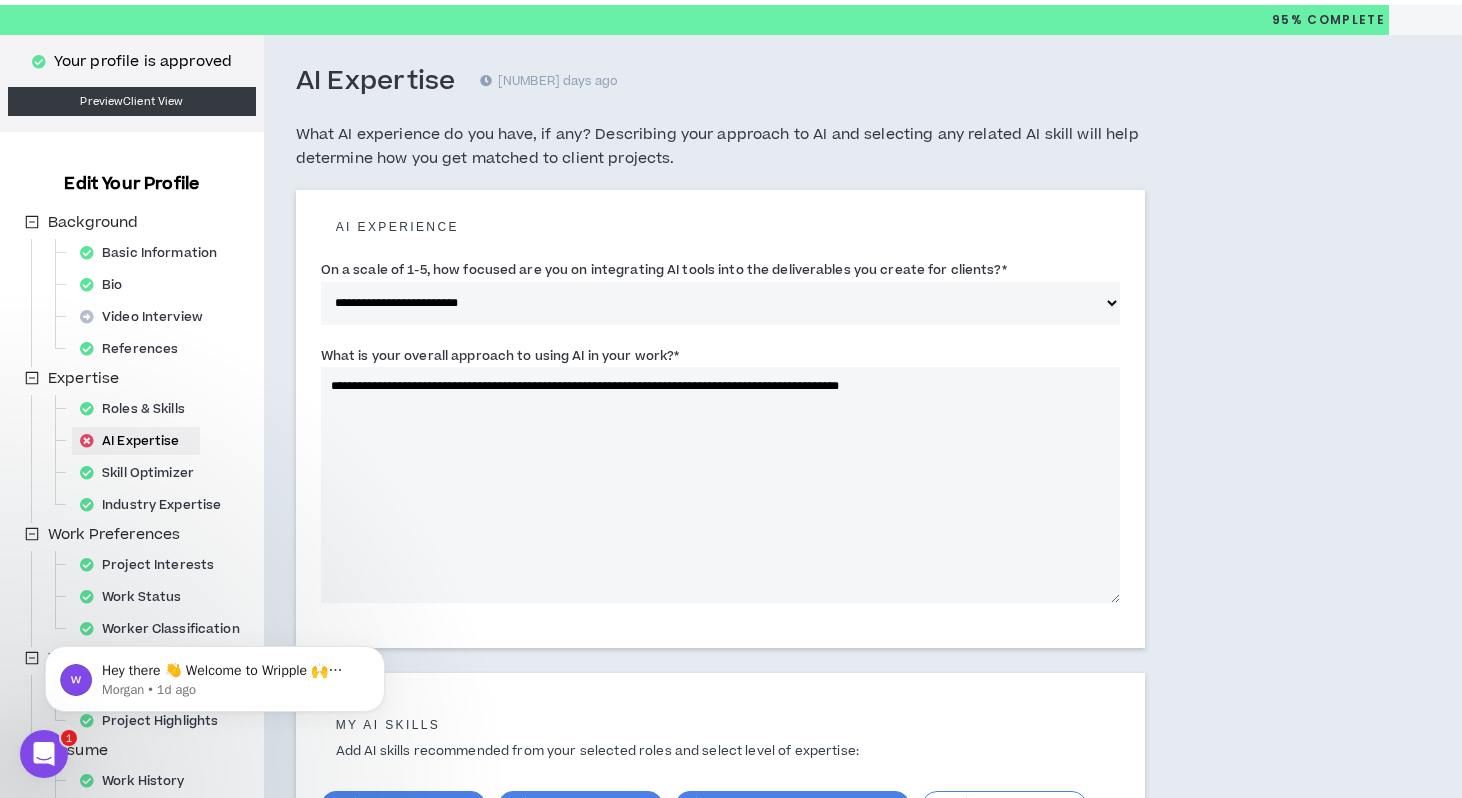 click on "**********" at bounding box center [721, 485] 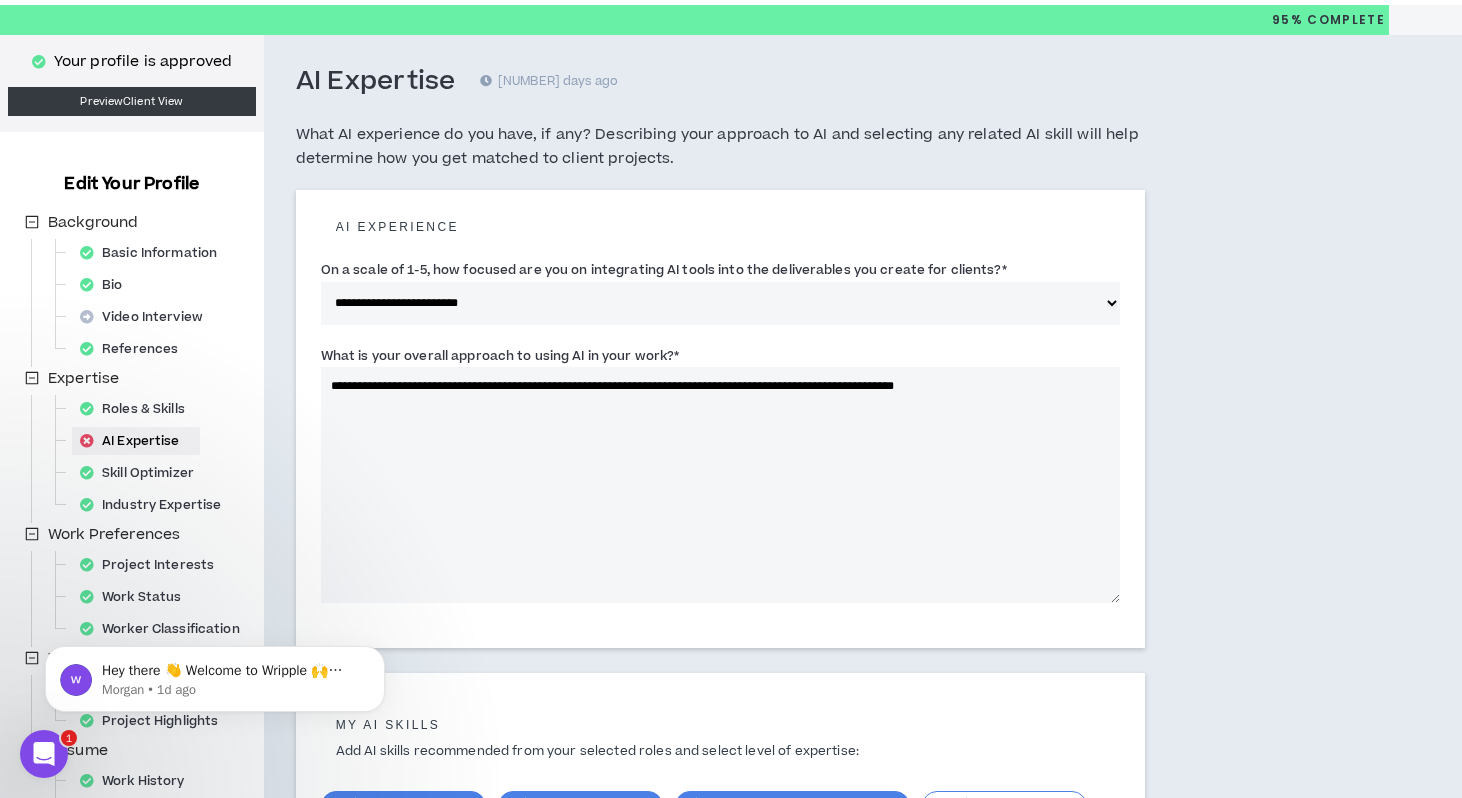 click on "**********" at bounding box center [721, 485] 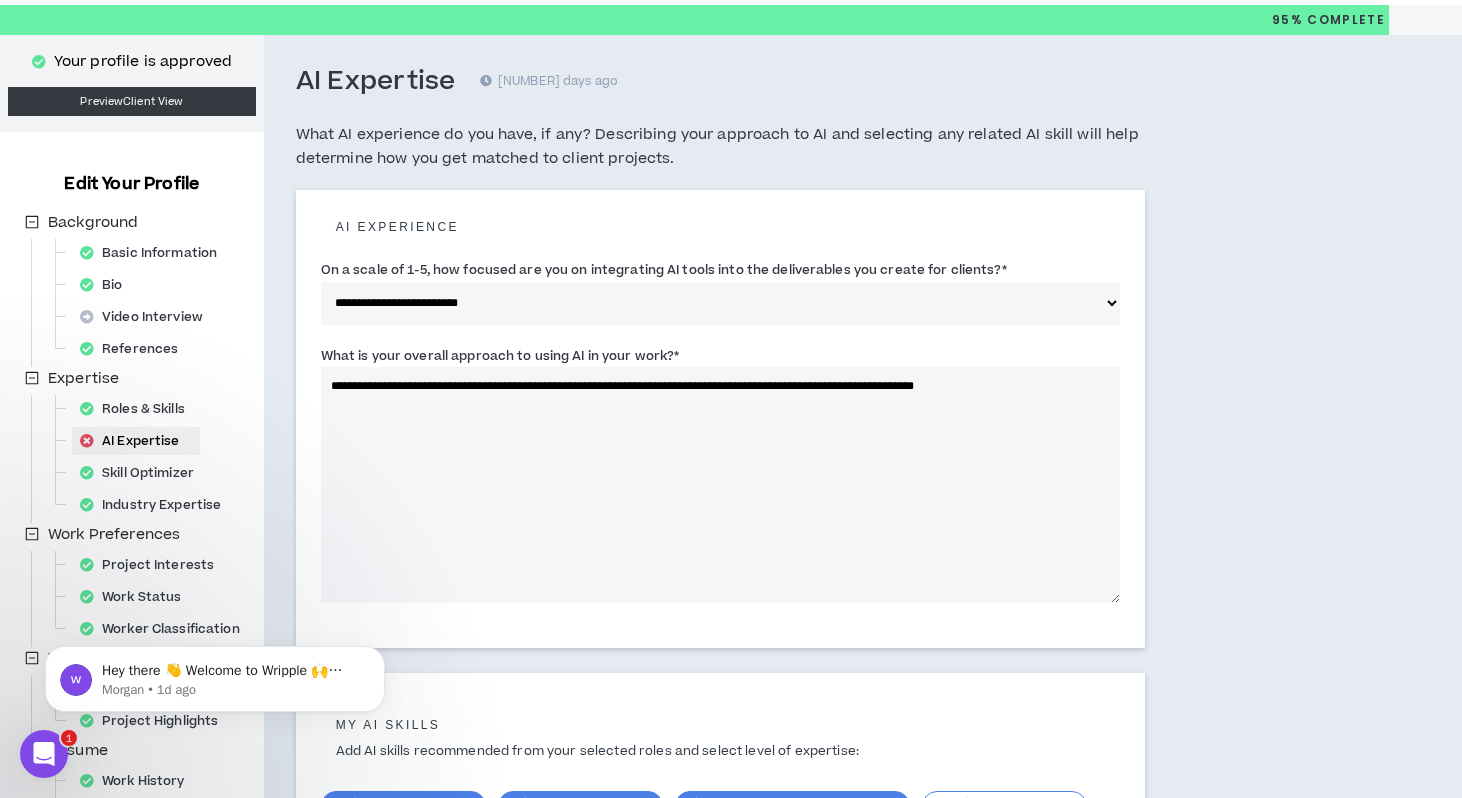 click on "**********" at bounding box center [721, 485] 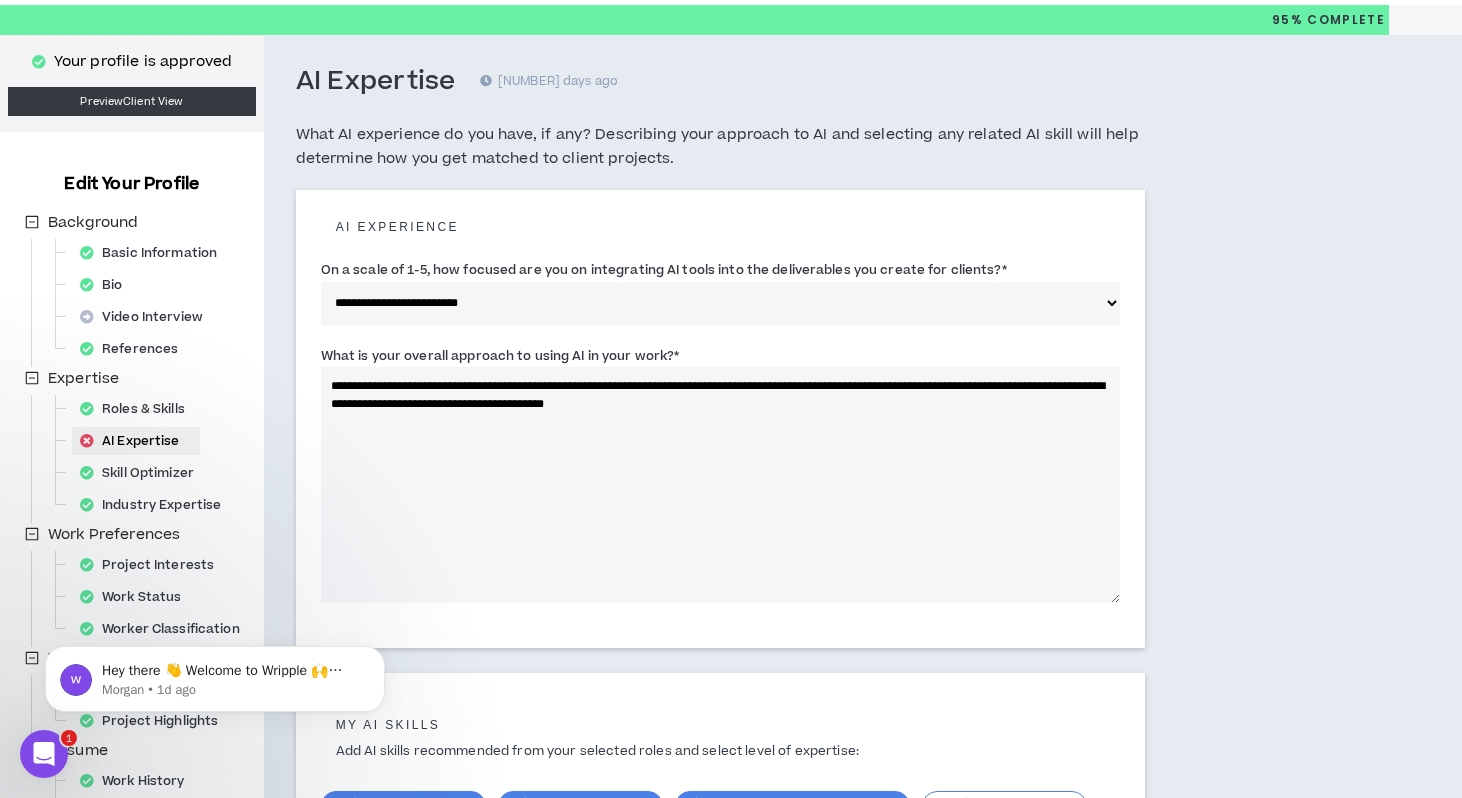 click on "**********" at bounding box center [721, 485] 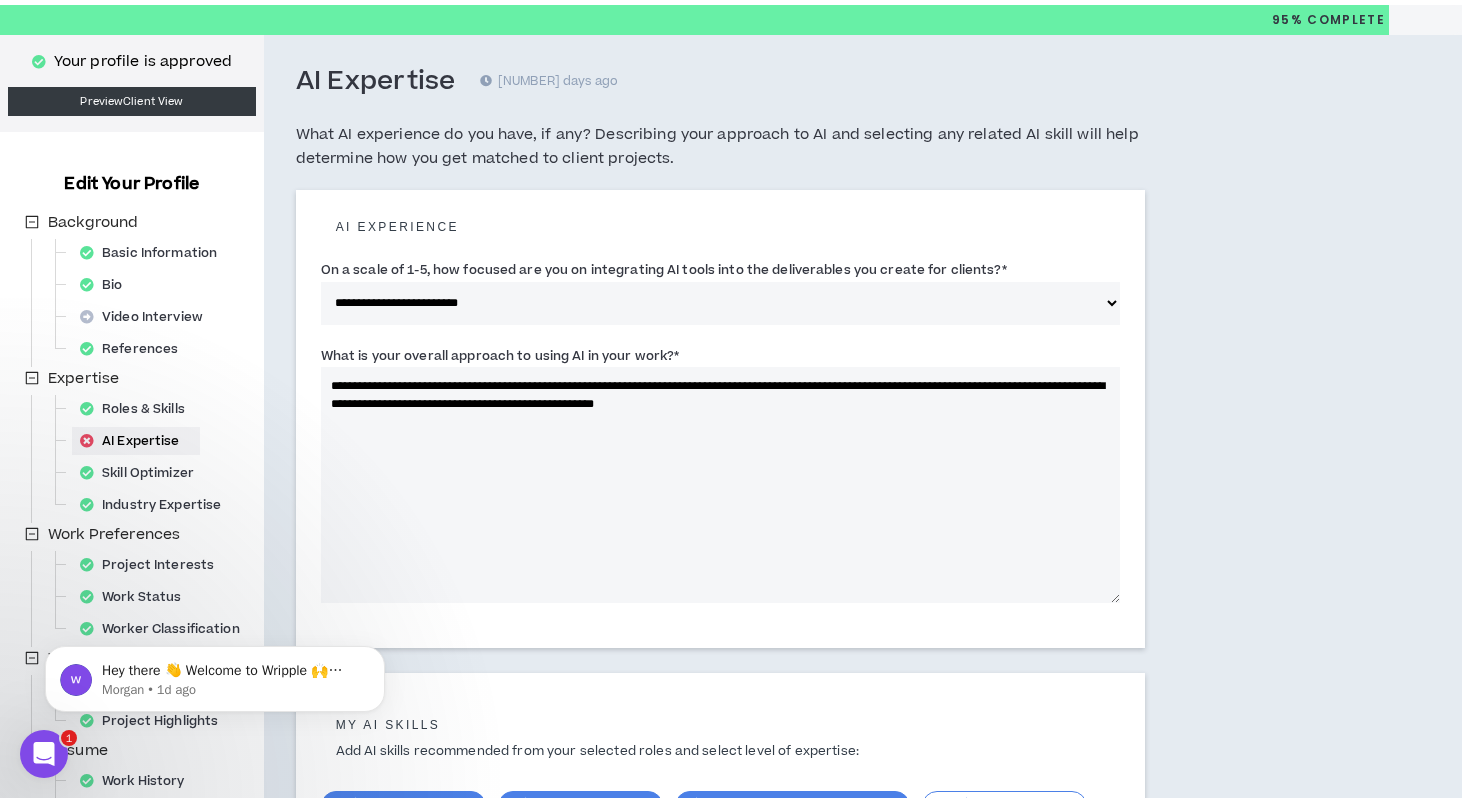 click on "**********" at bounding box center (721, 485) 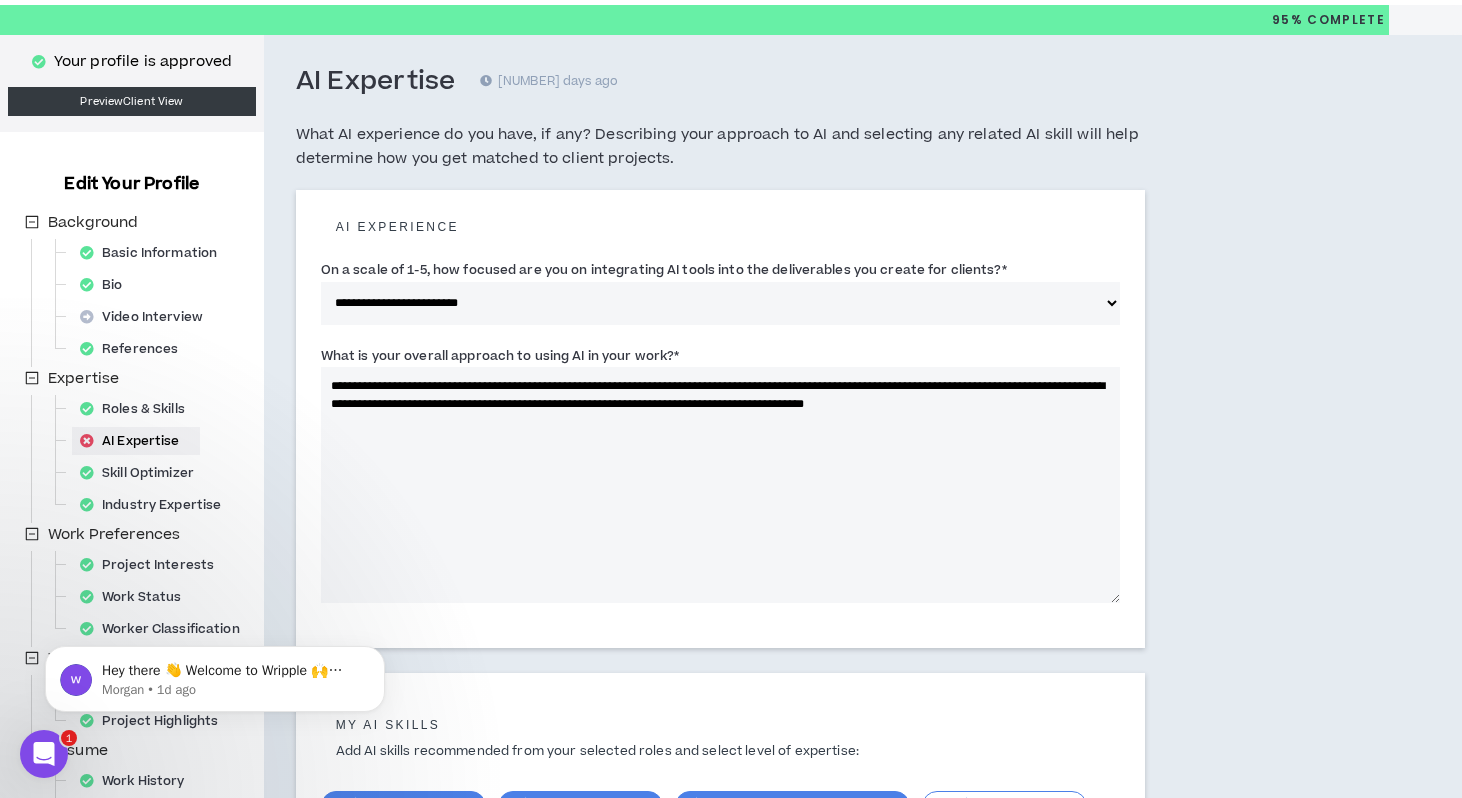 click on "**********" at bounding box center [721, 485] 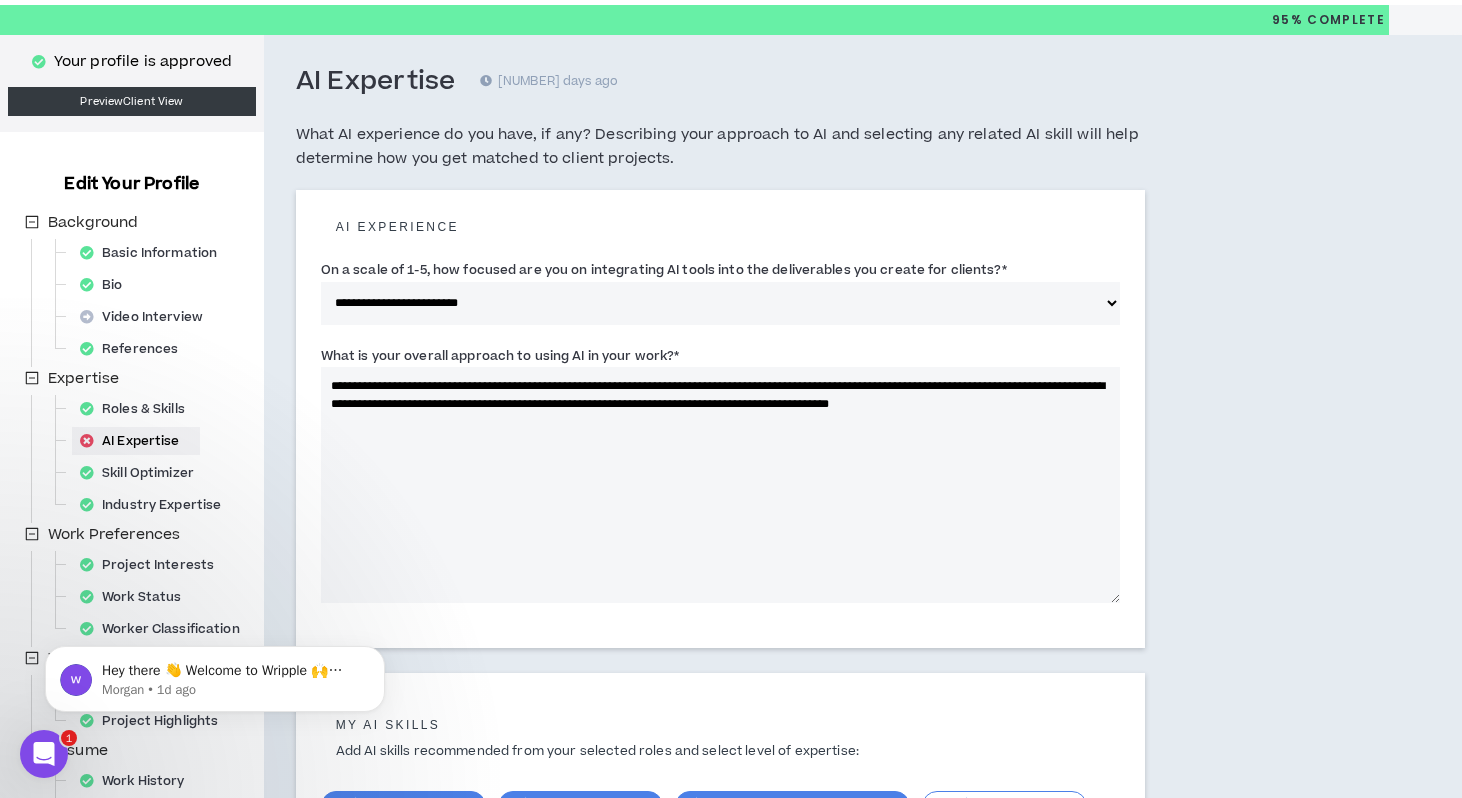 click on "**********" at bounding box center [721, 485] 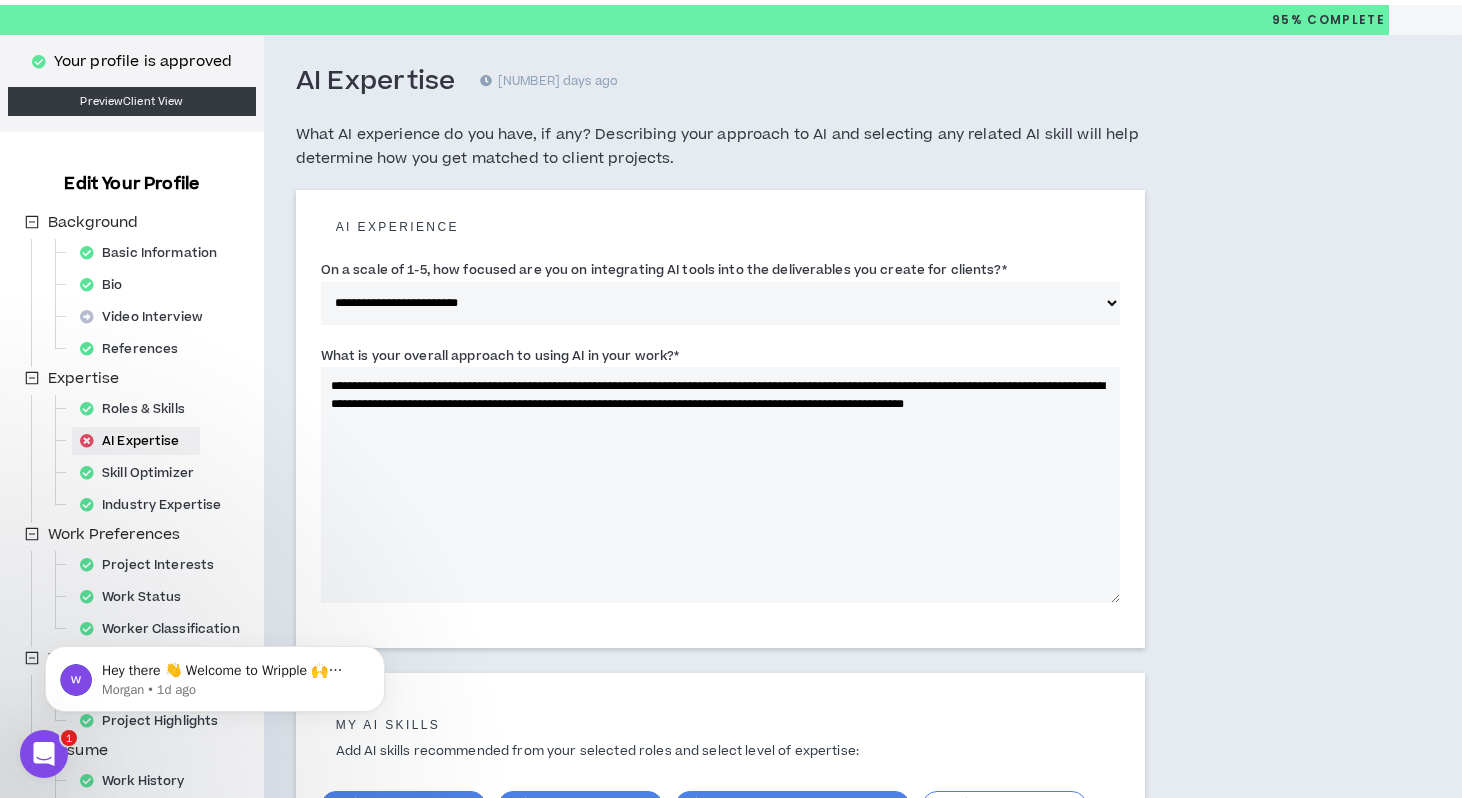 click on "**********" at bounding box center (721, 485) 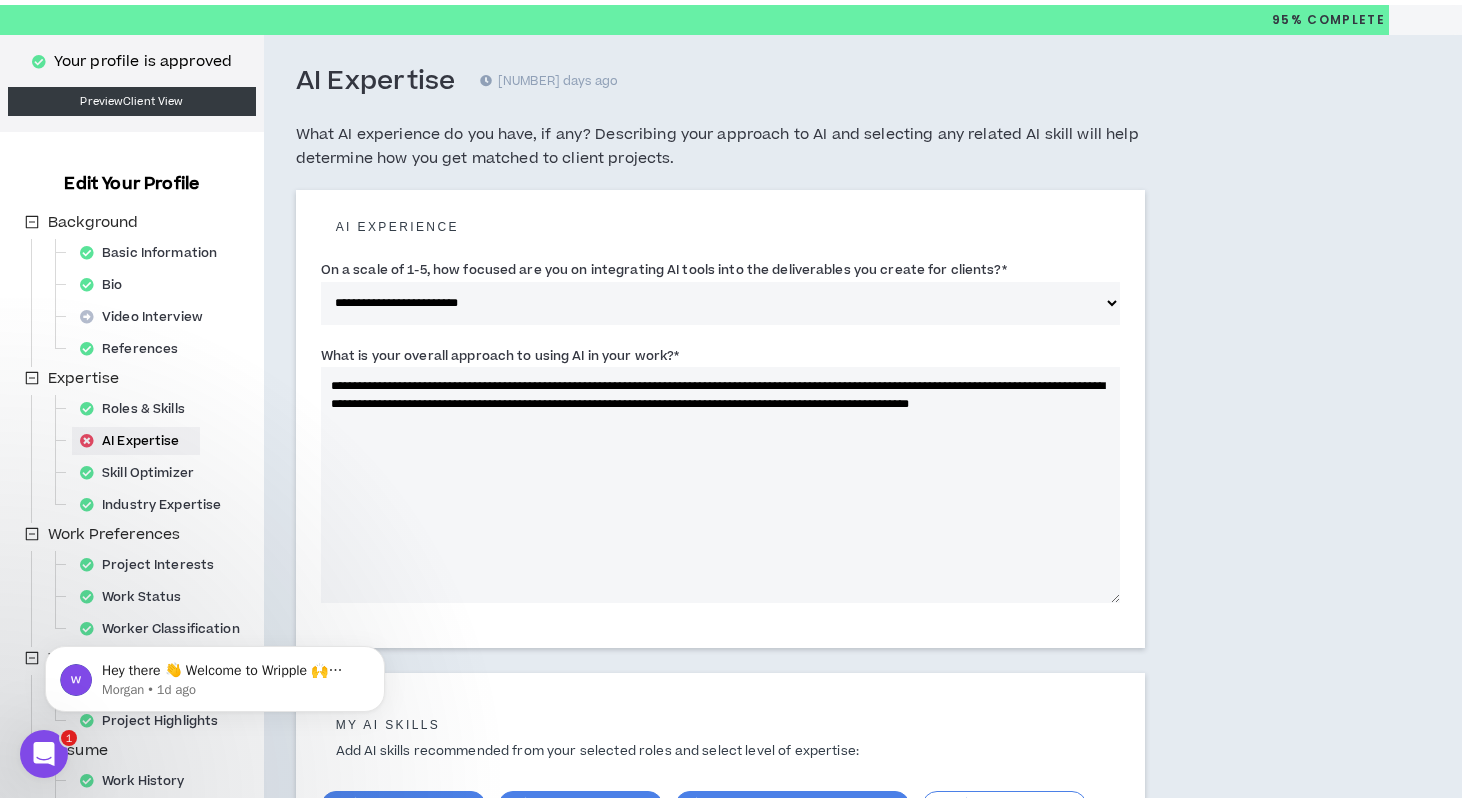 click on "**********" at bounding box center [721, 485] 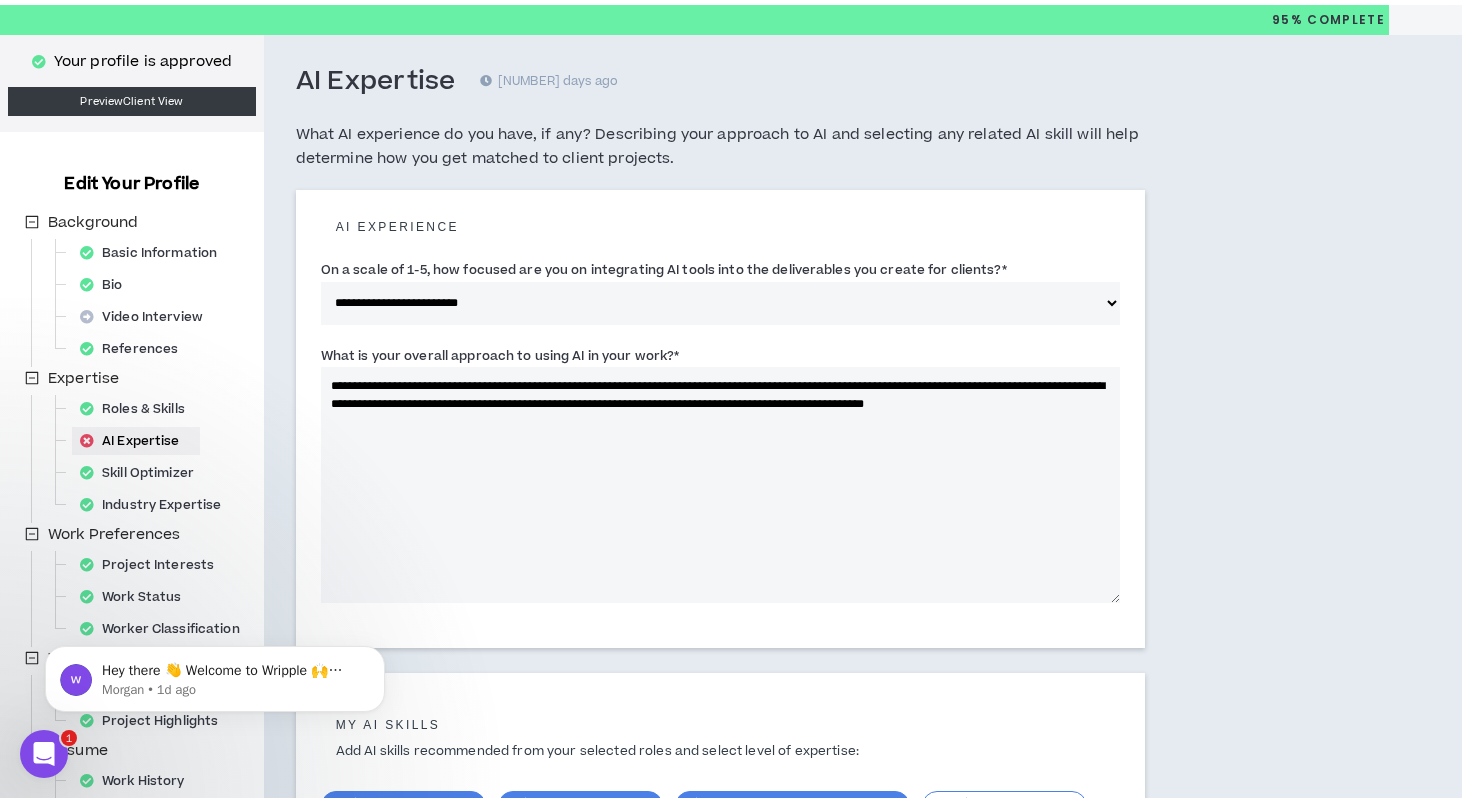 click on "**********" at bounding box center (721, 485) 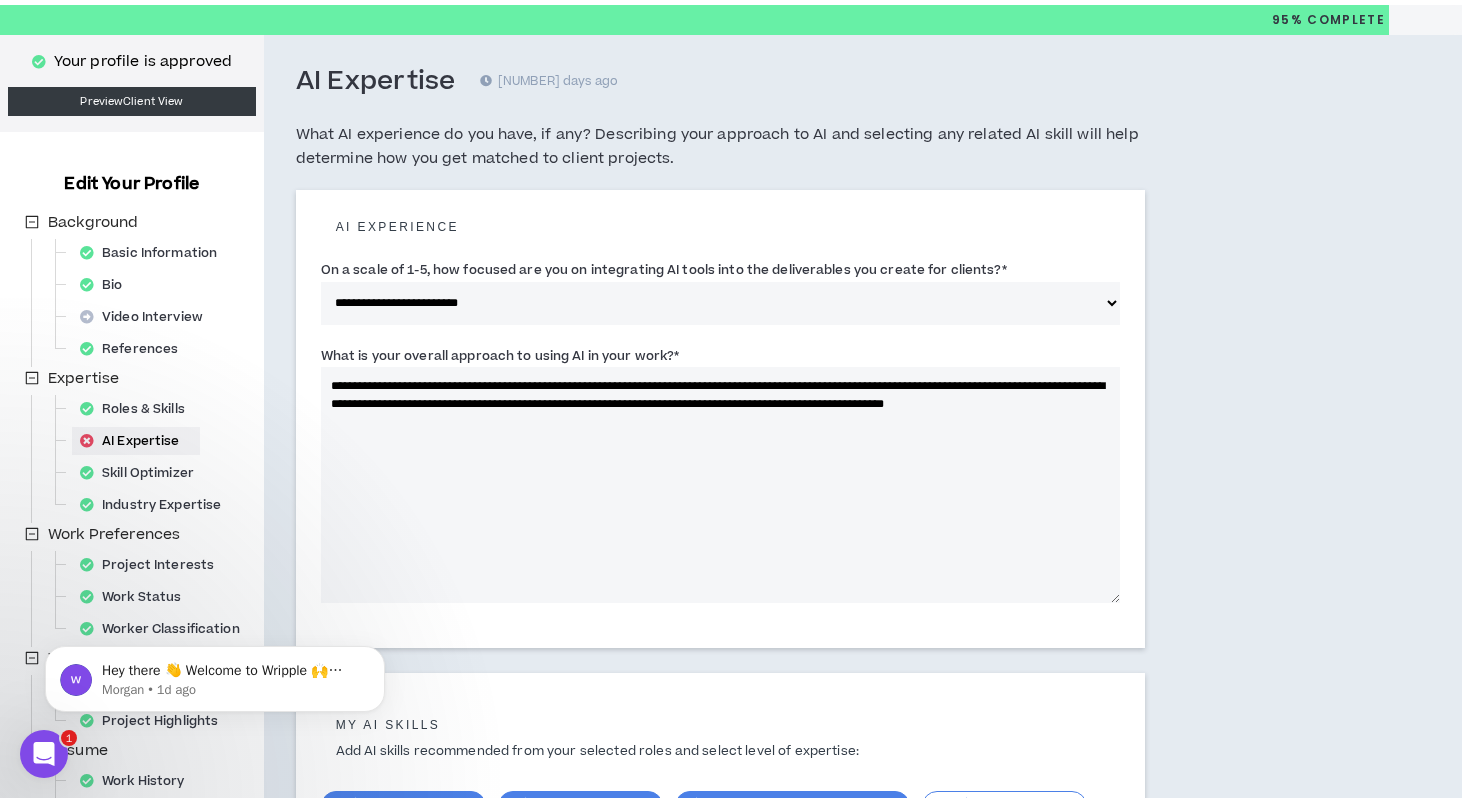 click on "**********" at bounding box center (721, 485) 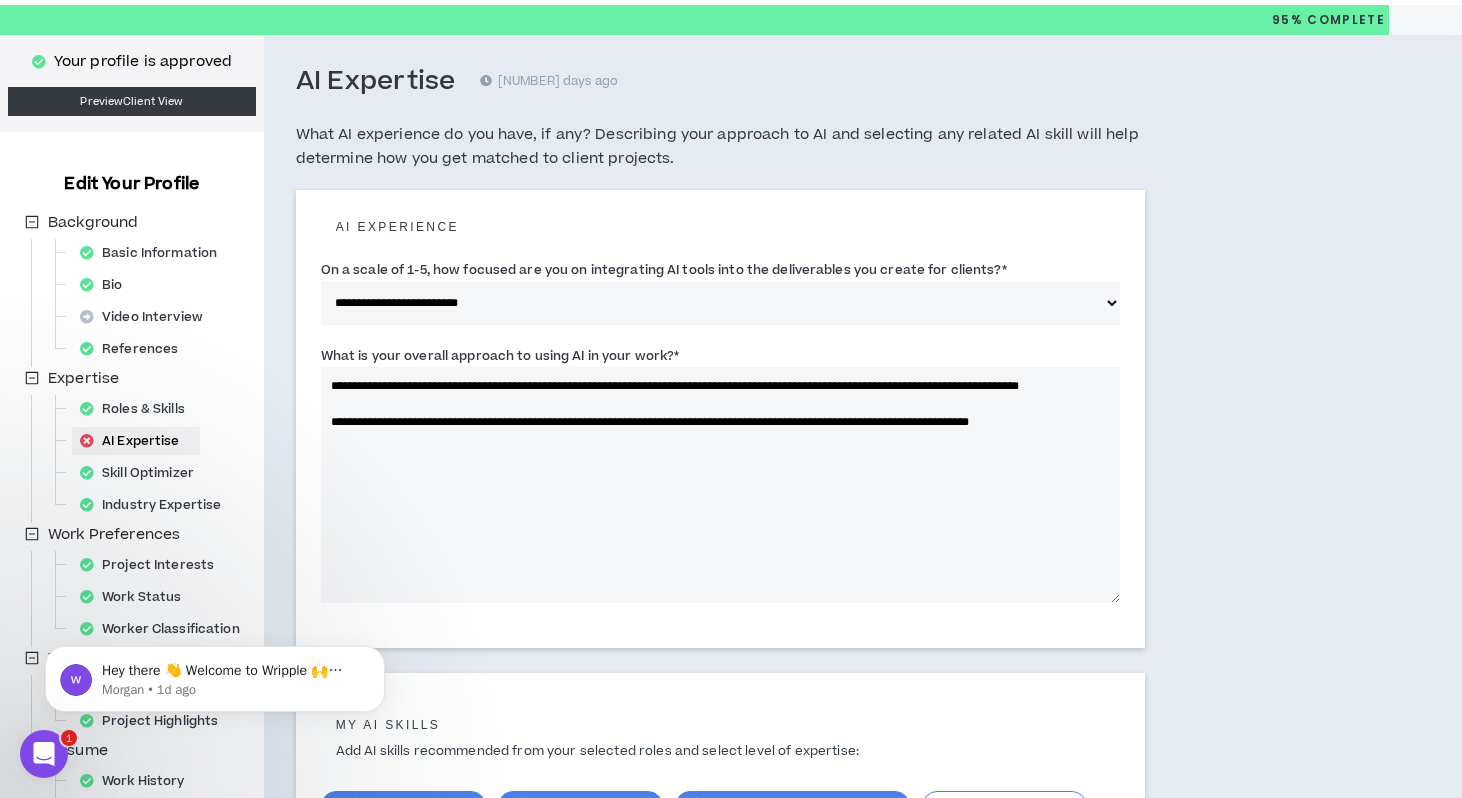 click on "**********" at bounding box center (721, 485) 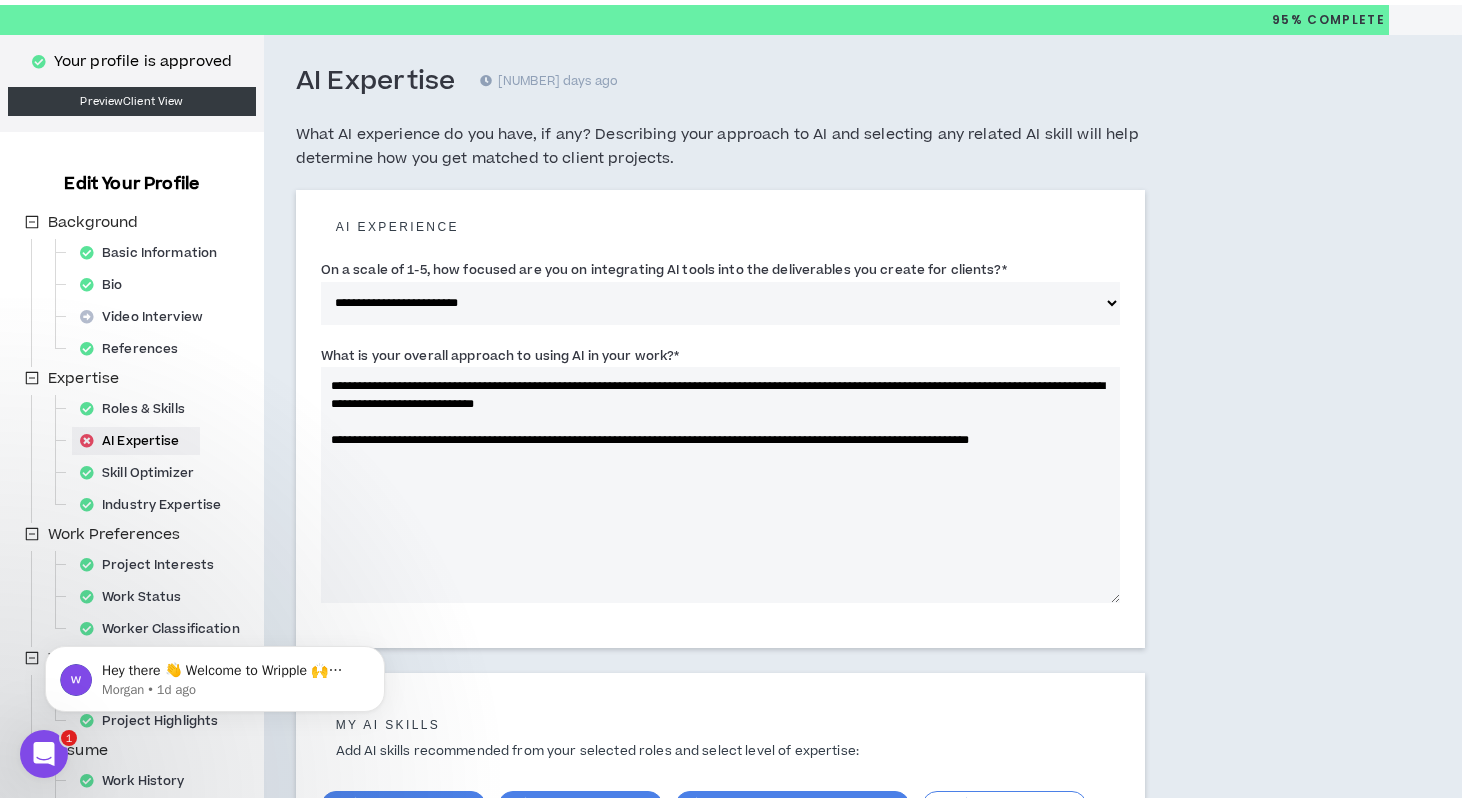 click on "**********" at bounding box center (721, 485) 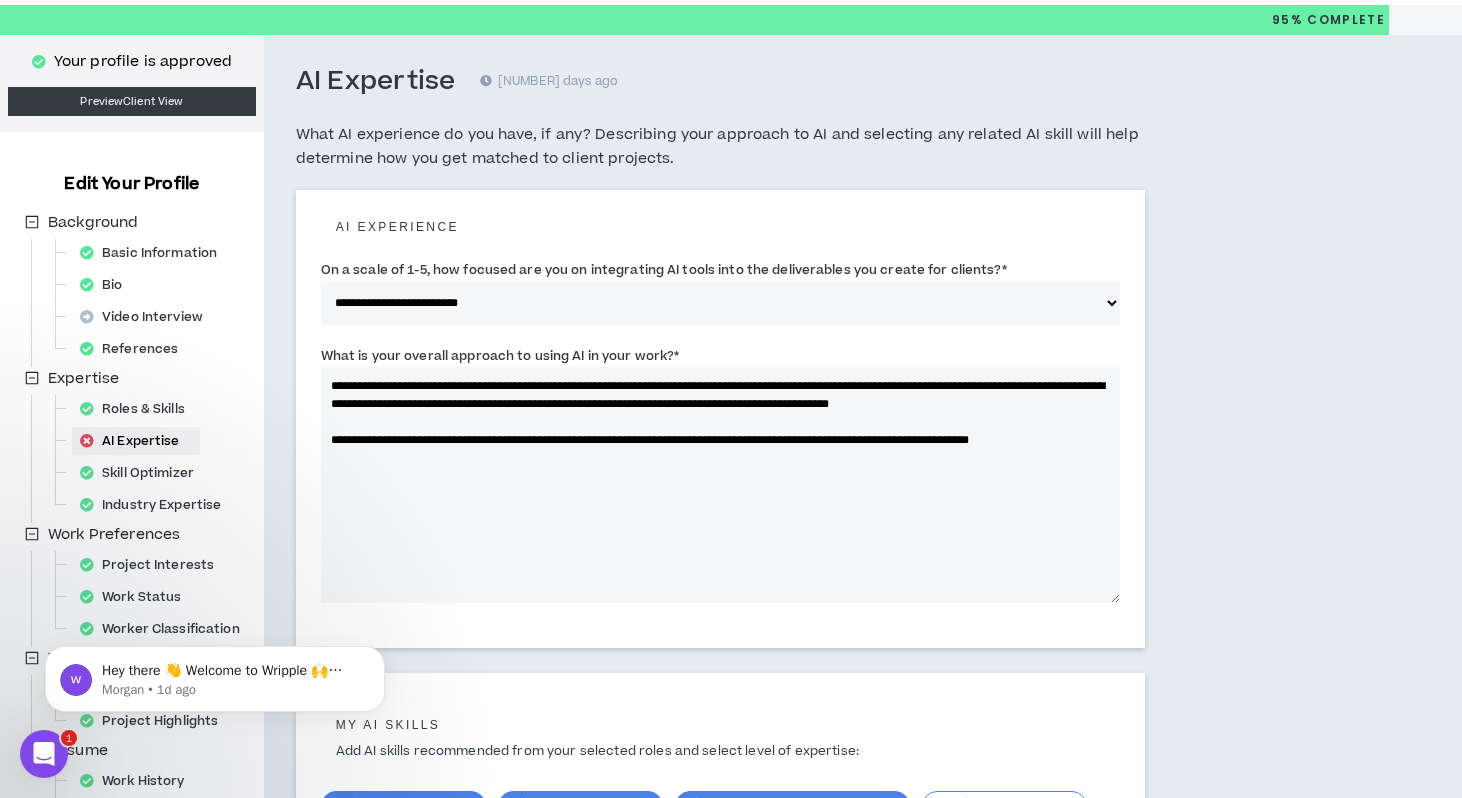 click on "**********" at bounding box center (721, 485) 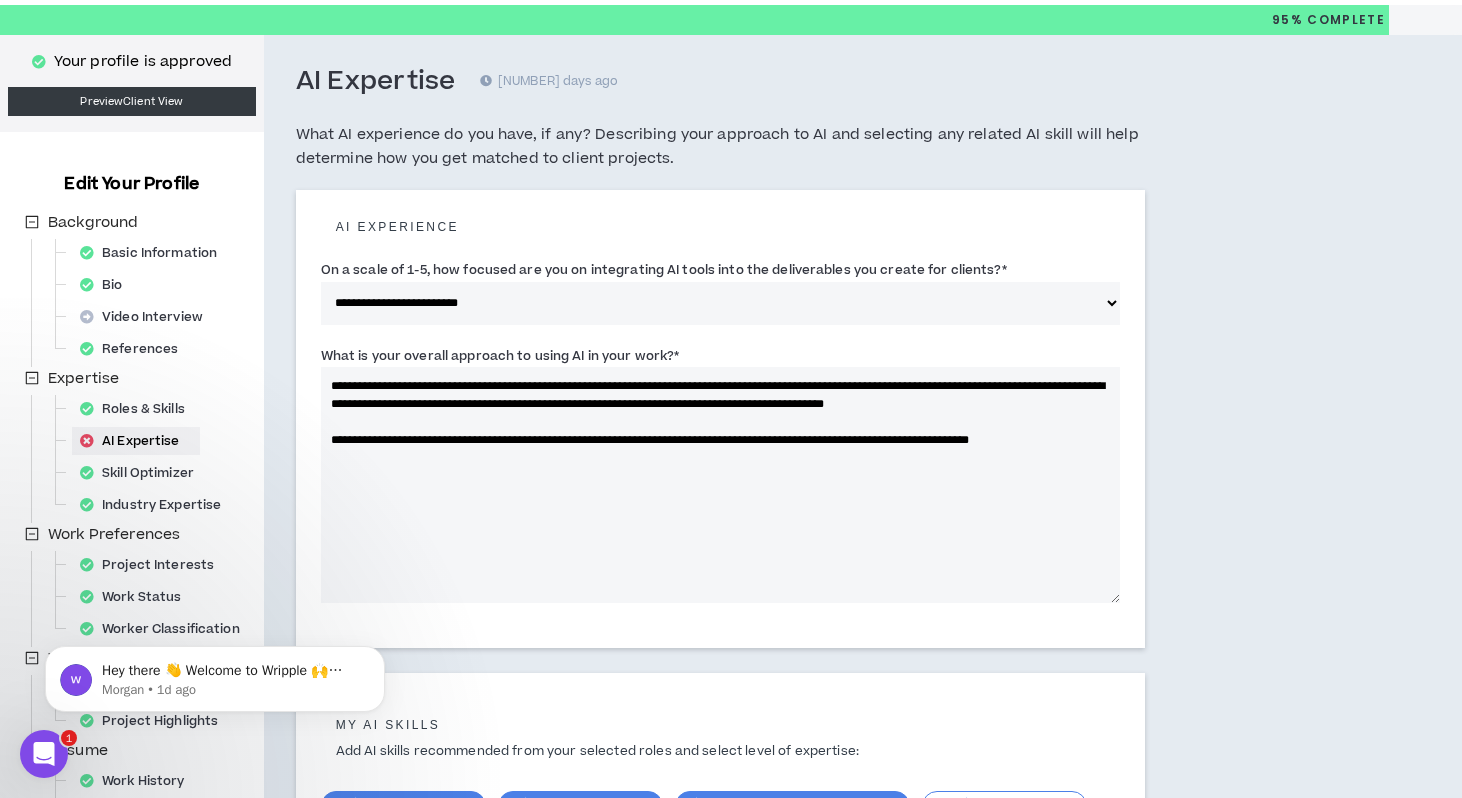 click on "**********" at bounding box center (721, 485) 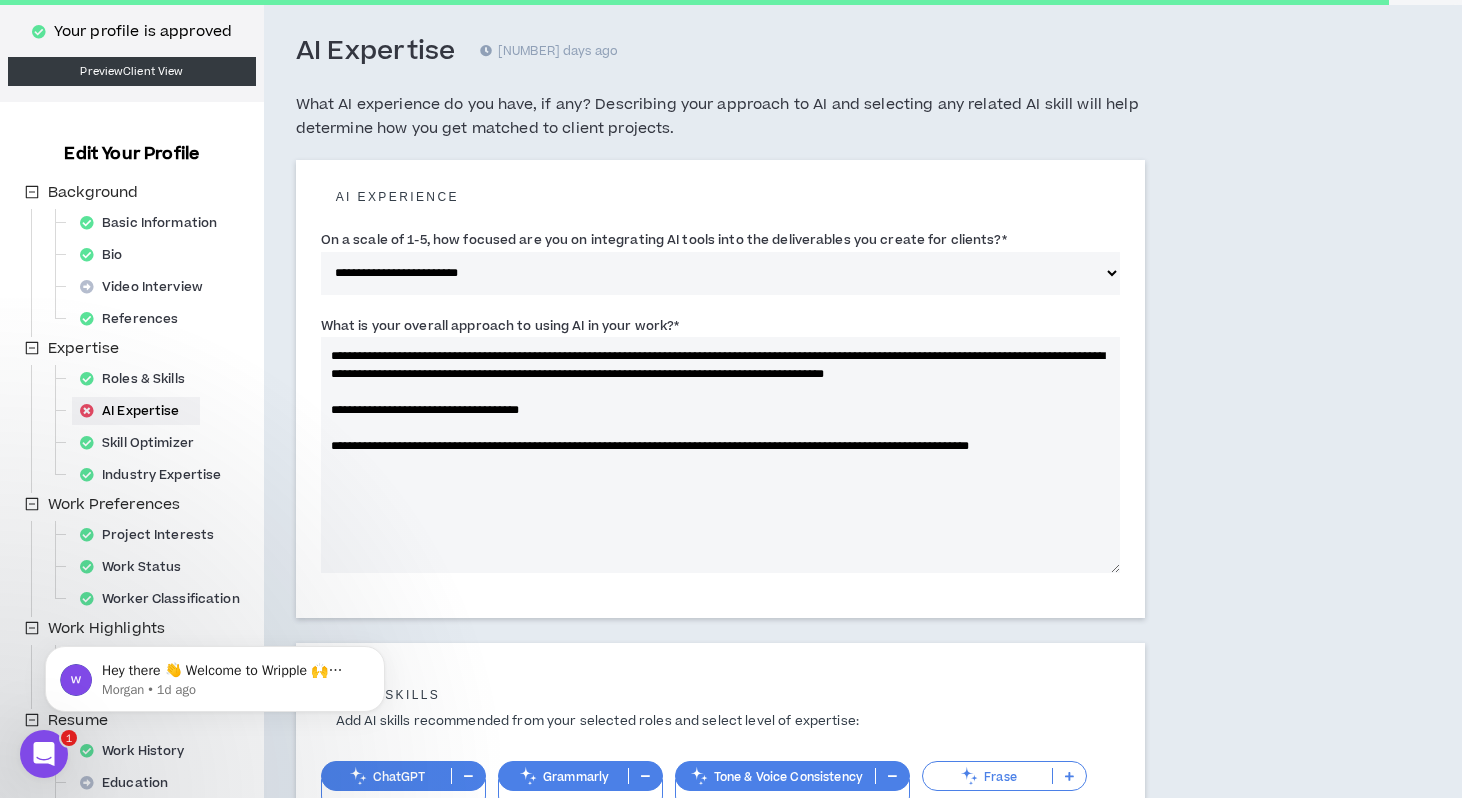 scroll, scrollTop: 117, scrollLeft: 0, axis: vertical 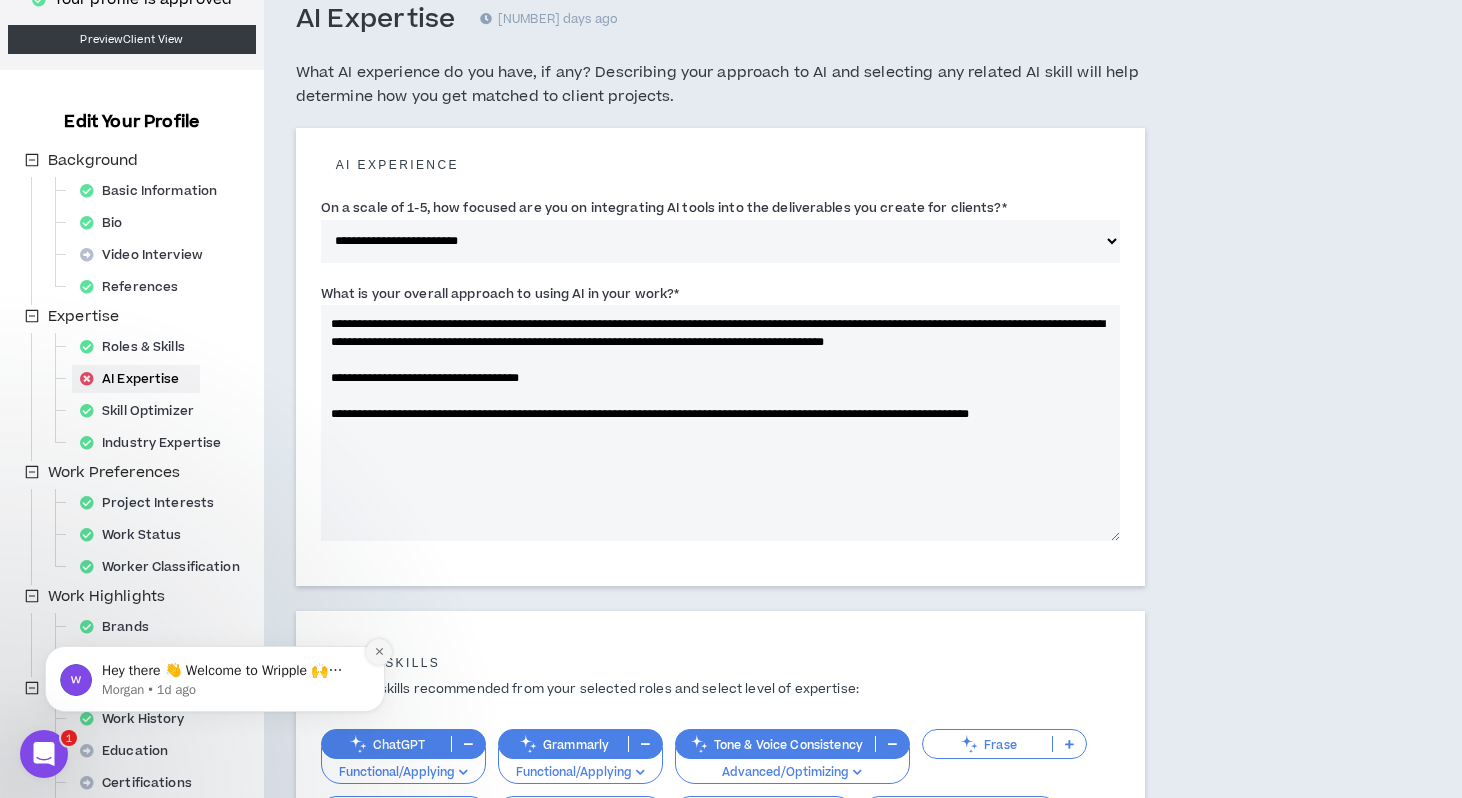 click at bounding box center [379, 652] 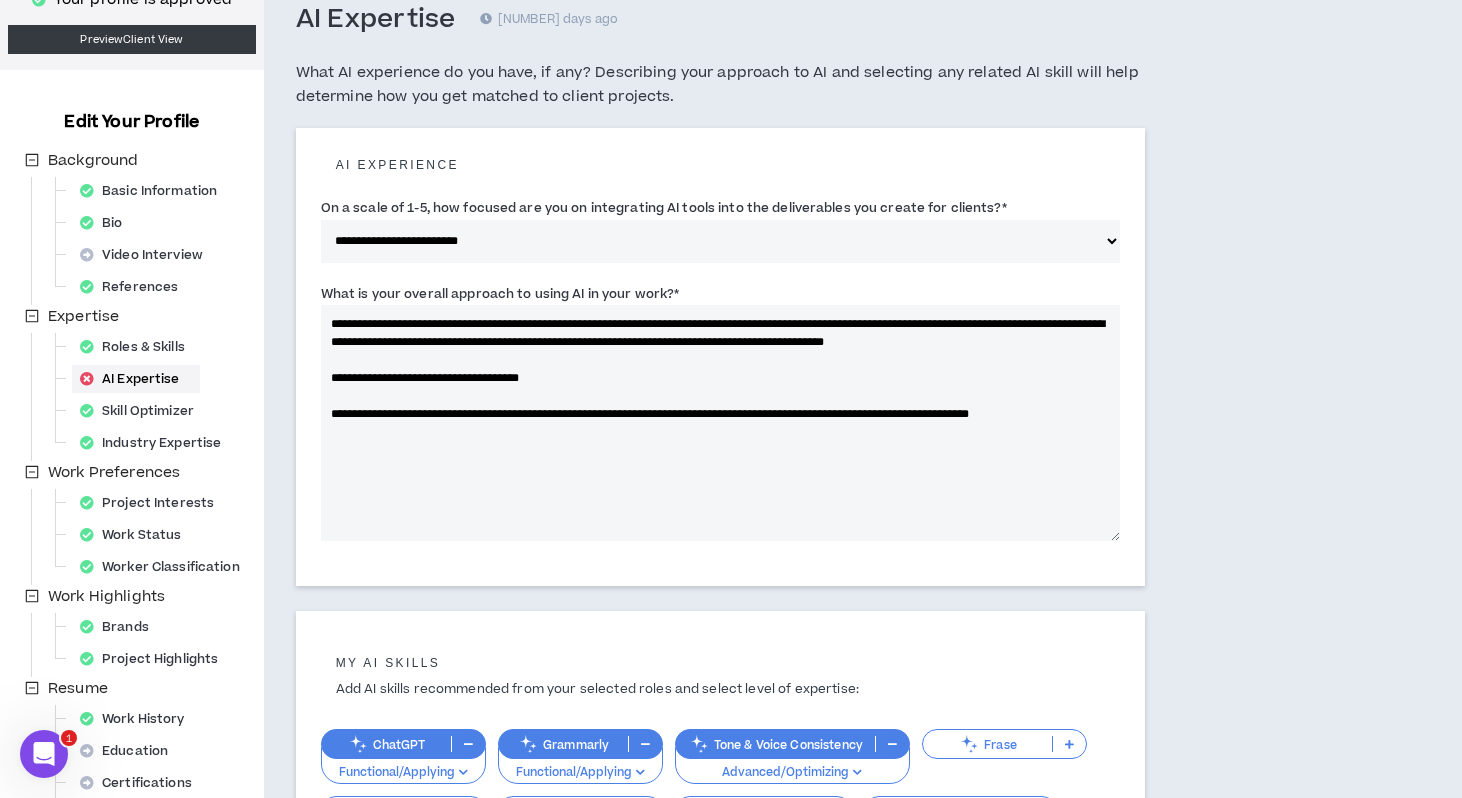 click on "**********" at bounding box center [721, 423] 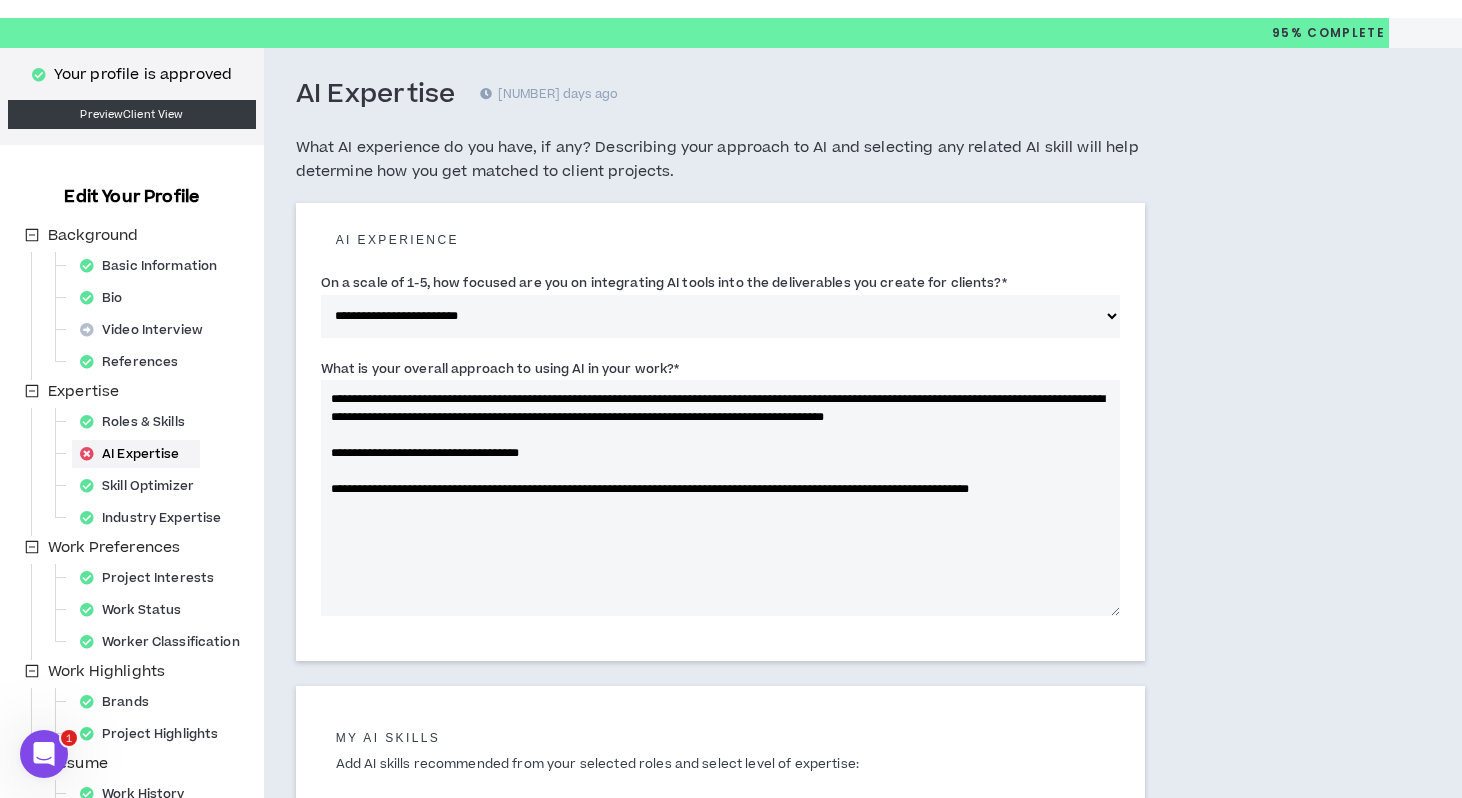 scroll, scrollTop: 77, scrollLeft: 0, axis: vertical 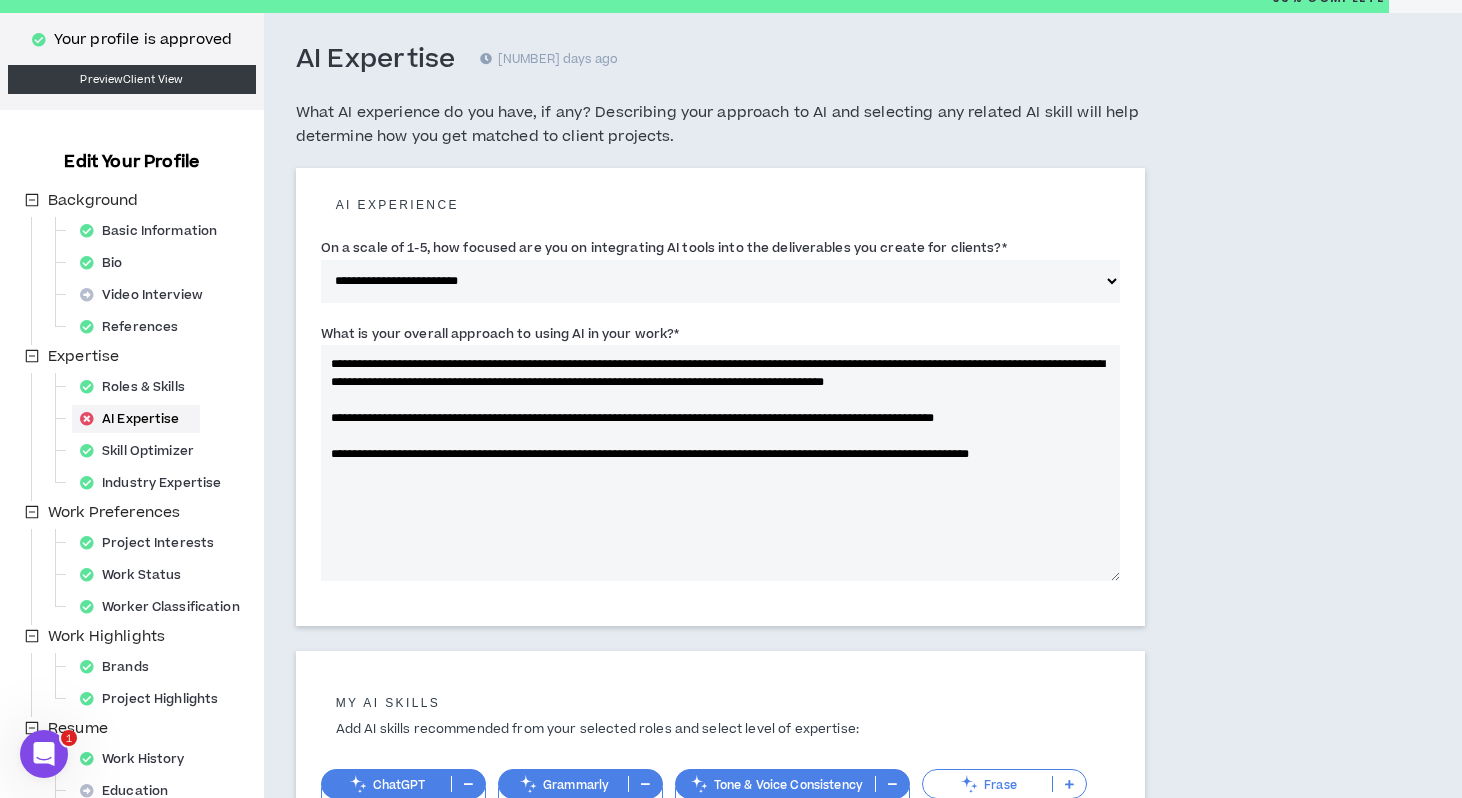 click on "**********" at bounding box center (721, 463) 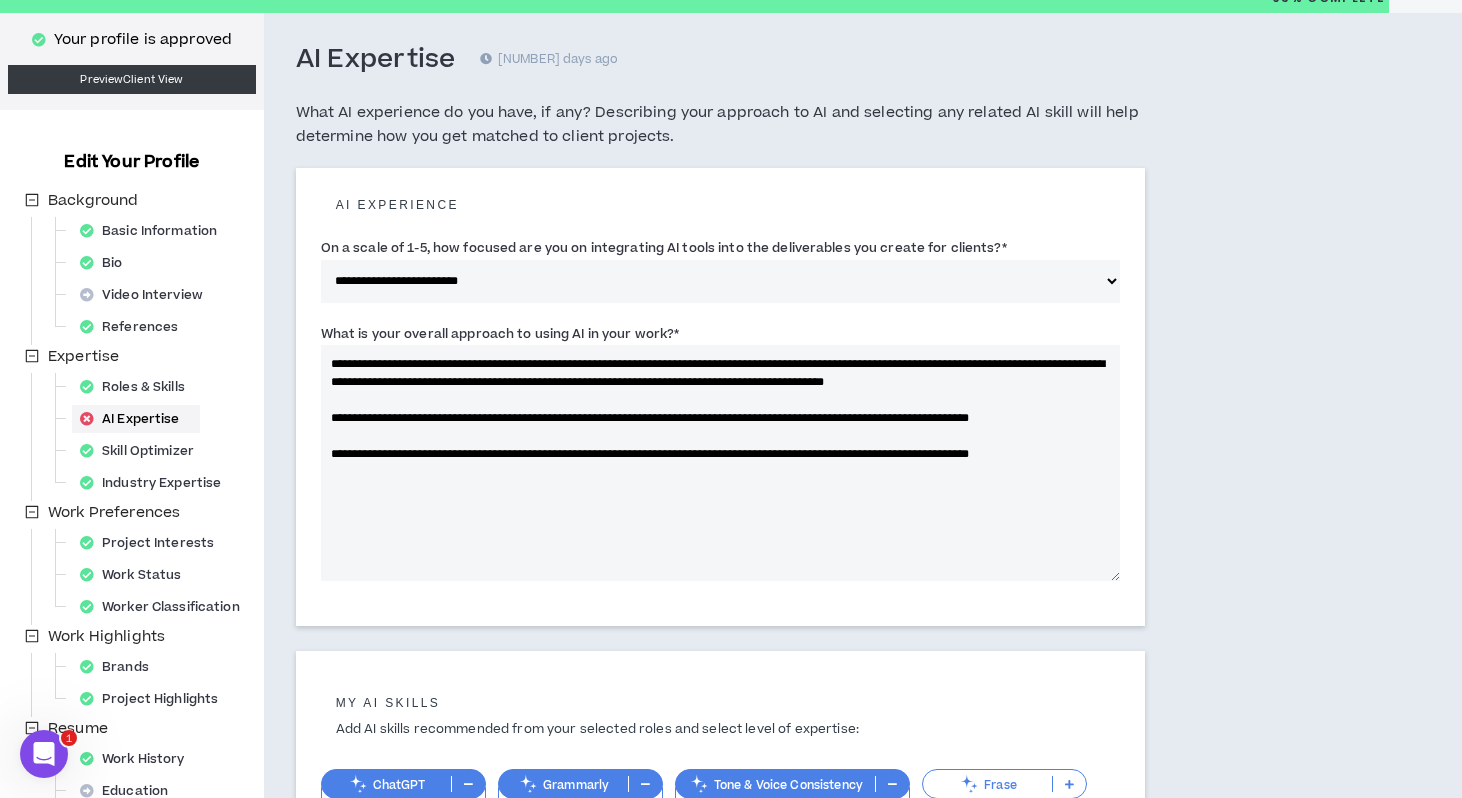 click on "**********" at bounding box center (721, 463) 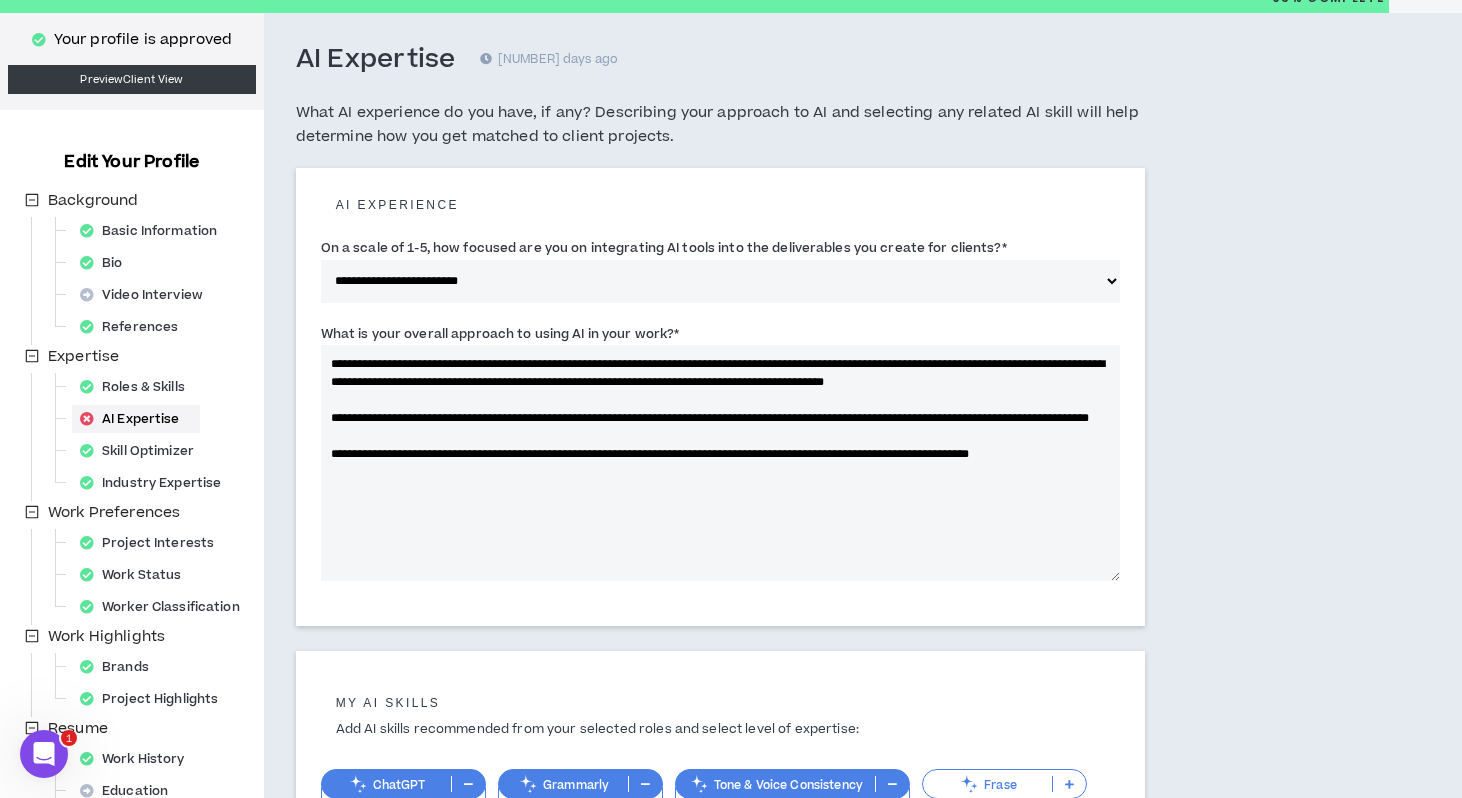 drag, startPoint x: 694, startPoint y: 460, endPoint x: 620, endPoint y: 437, distance: 77.491936 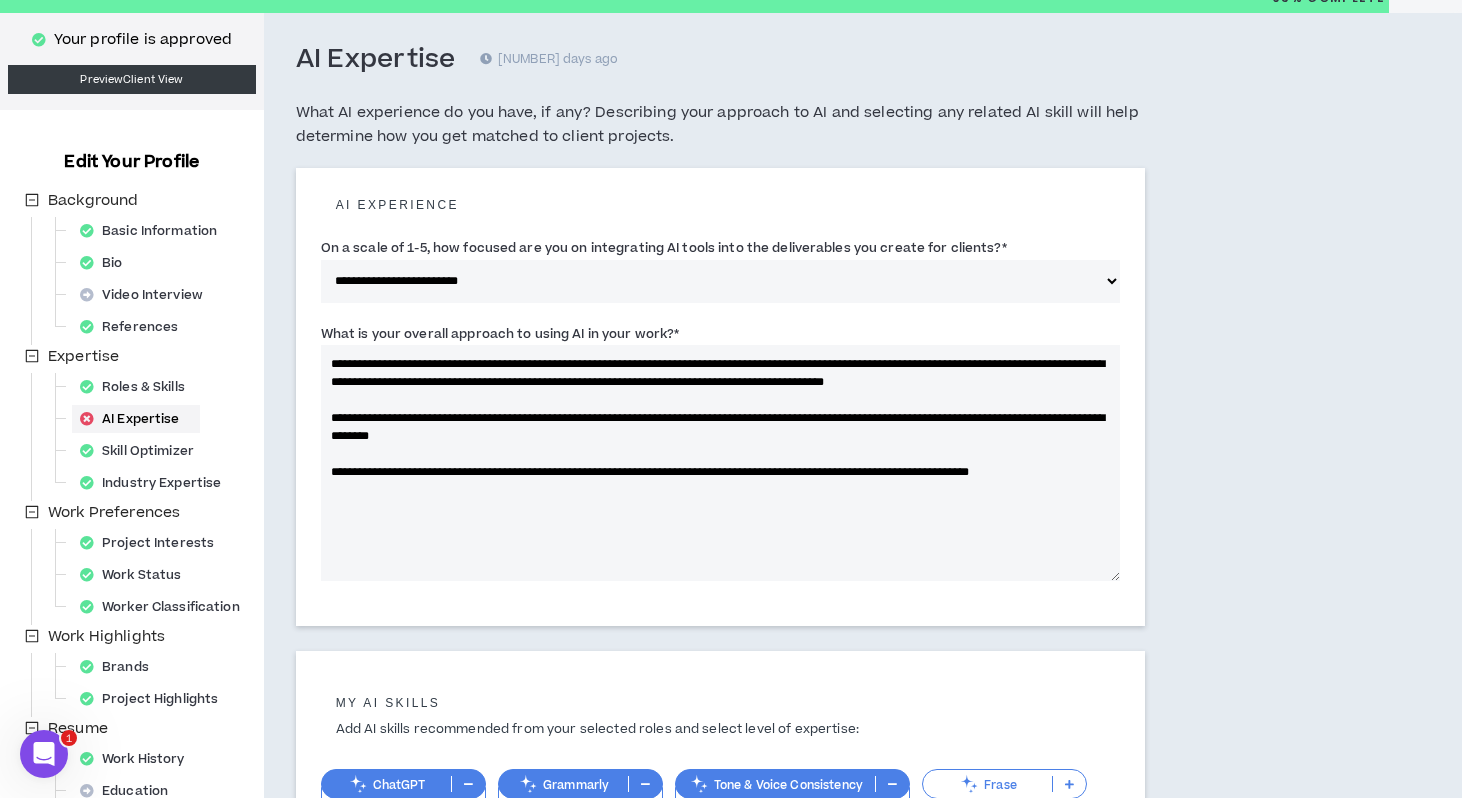 drag, startPoint x: 667, startPoint y: 472, endPoint x: 292, endPoint y: 452, distance: 375.53296 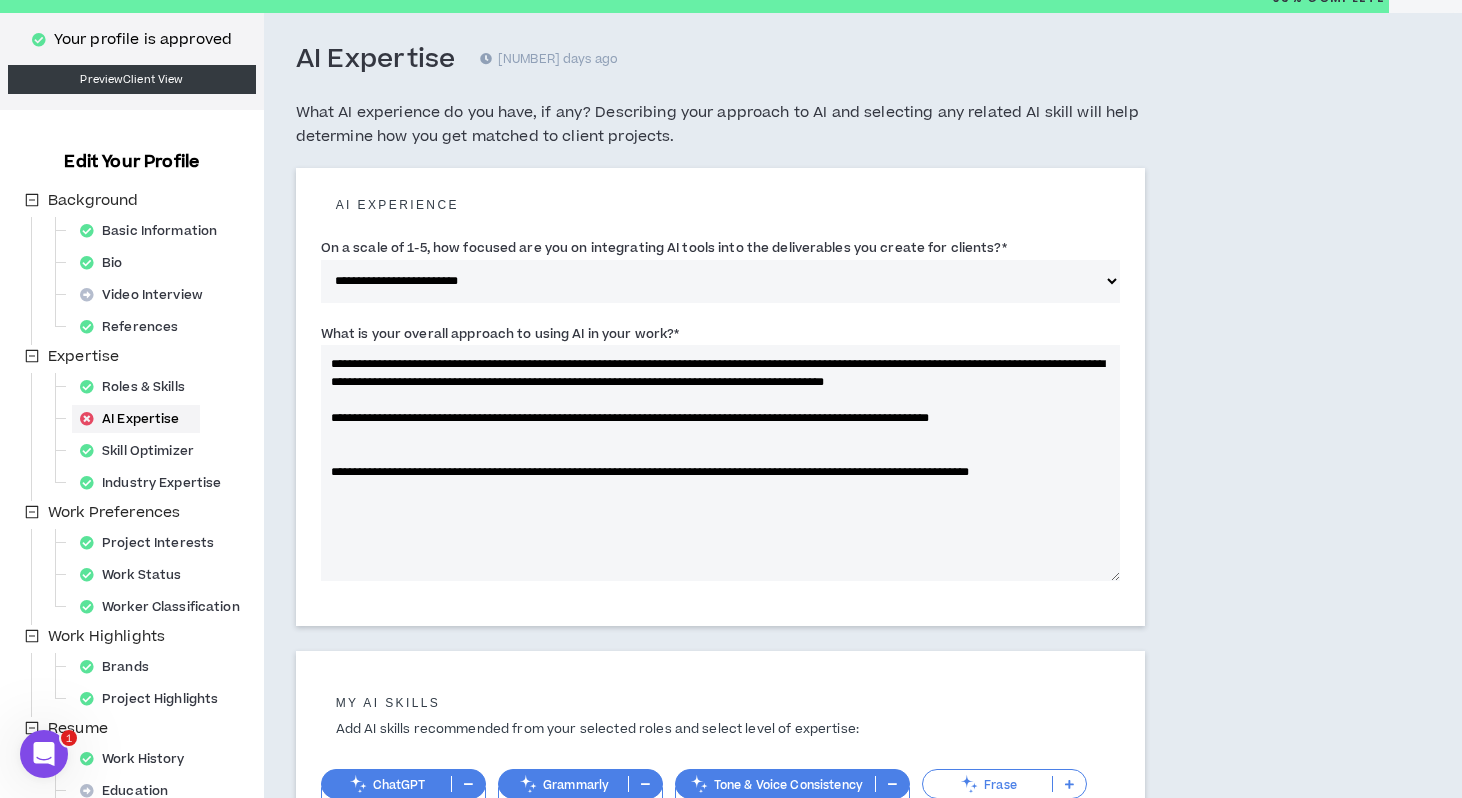 click on "**********" at bounding box center [721, 463] 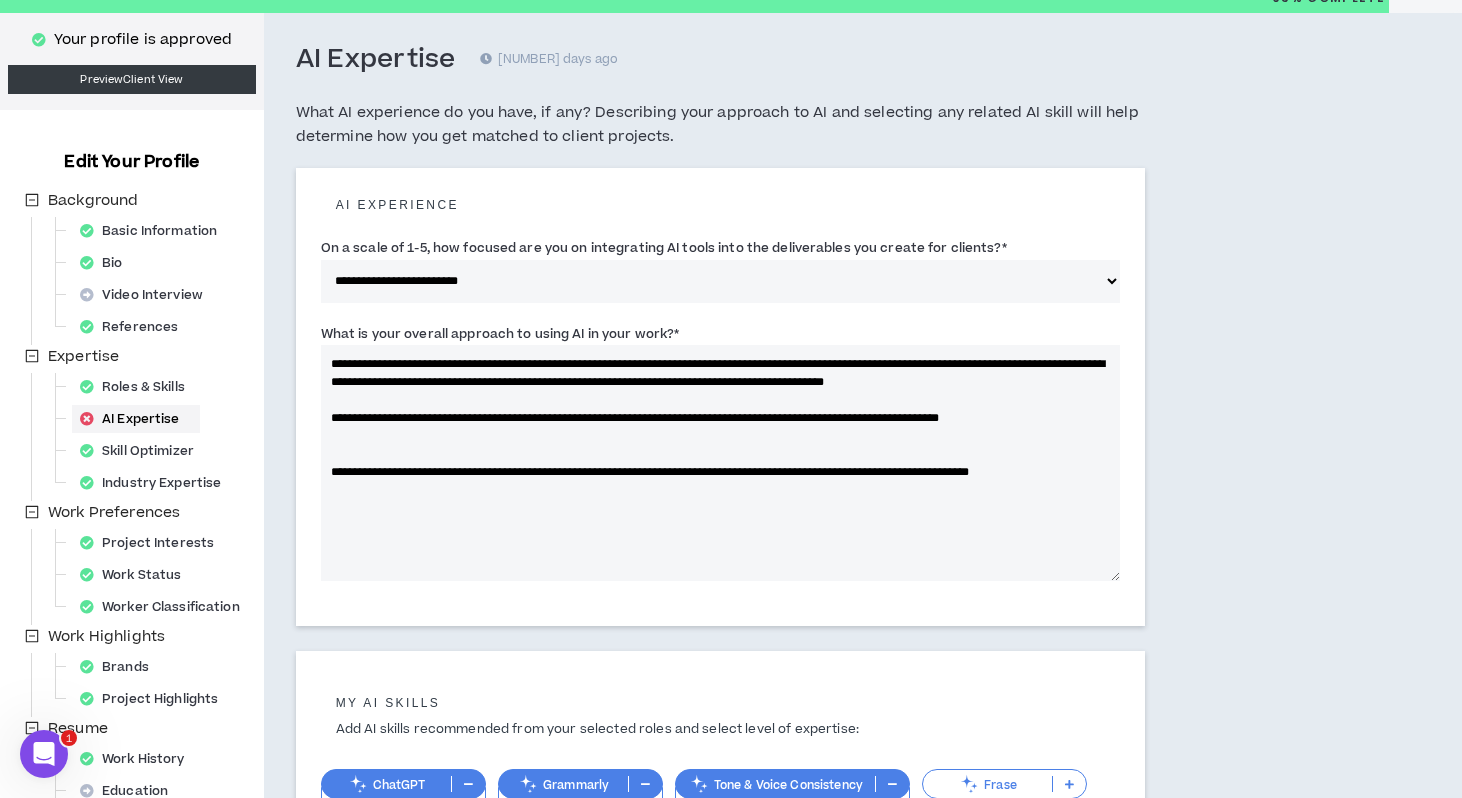 click on "**********" at bounding box center [721, 463] 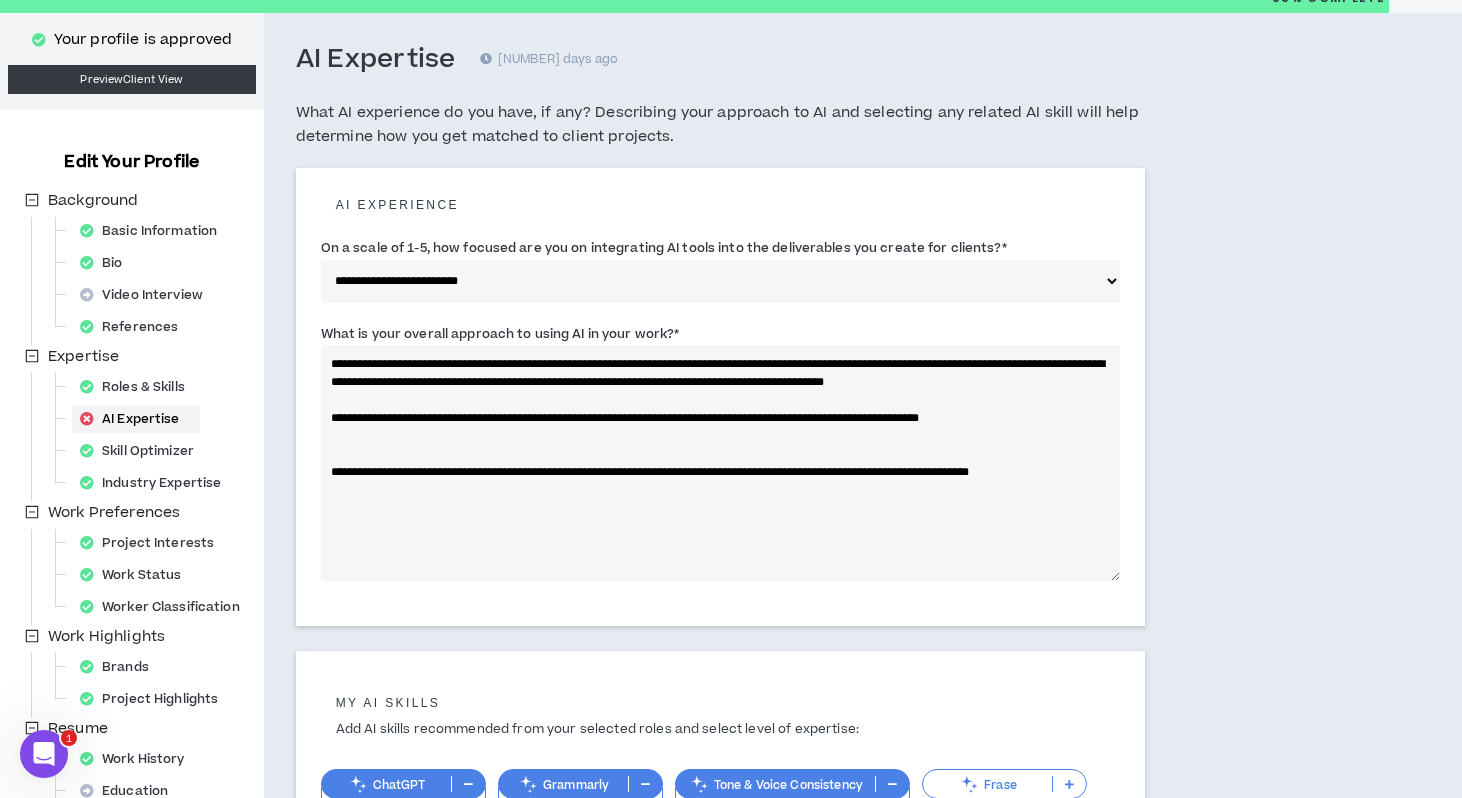 click on "**********" at bounding box center (721, 463) 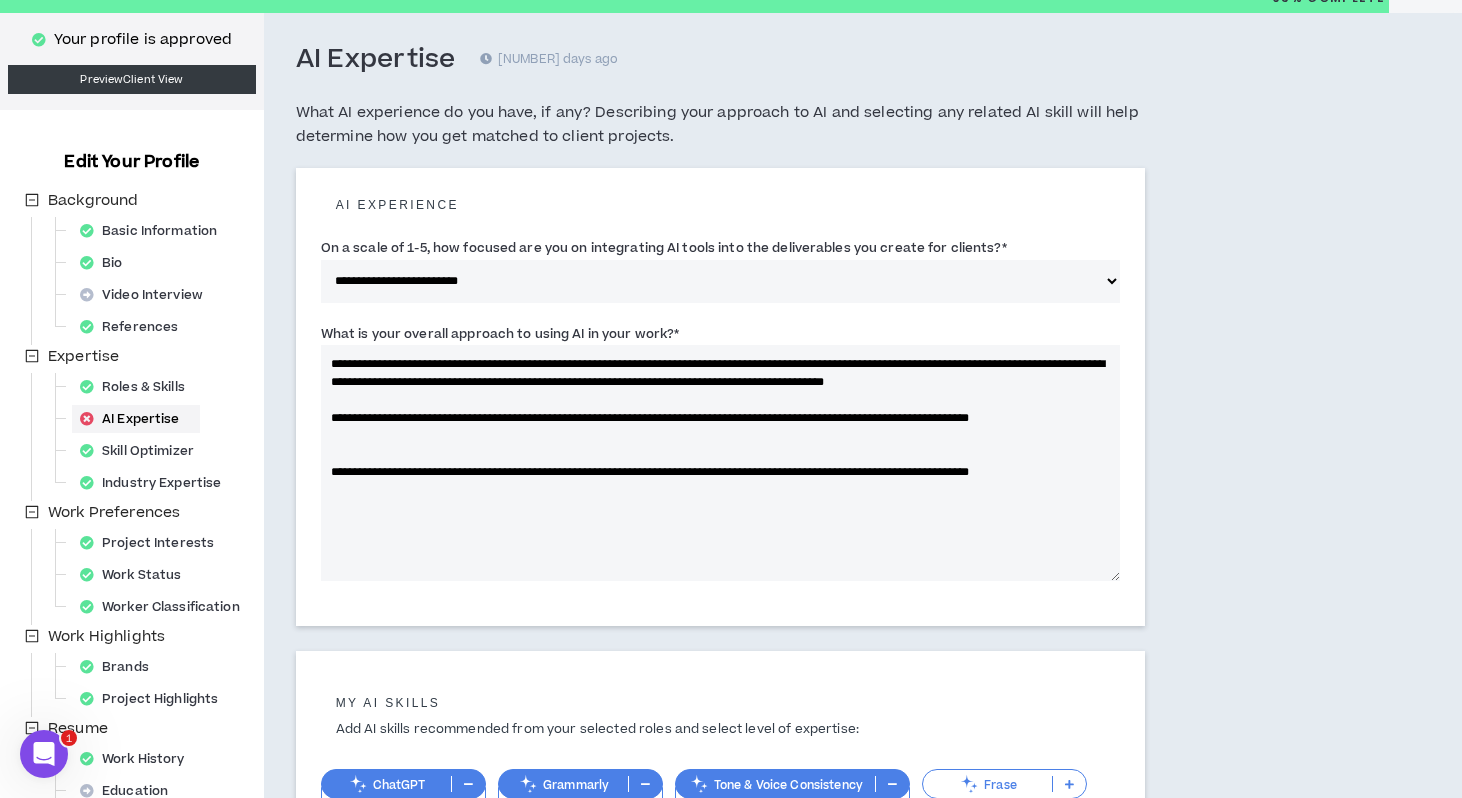 click on "**********" at bounding box center [721, 463] 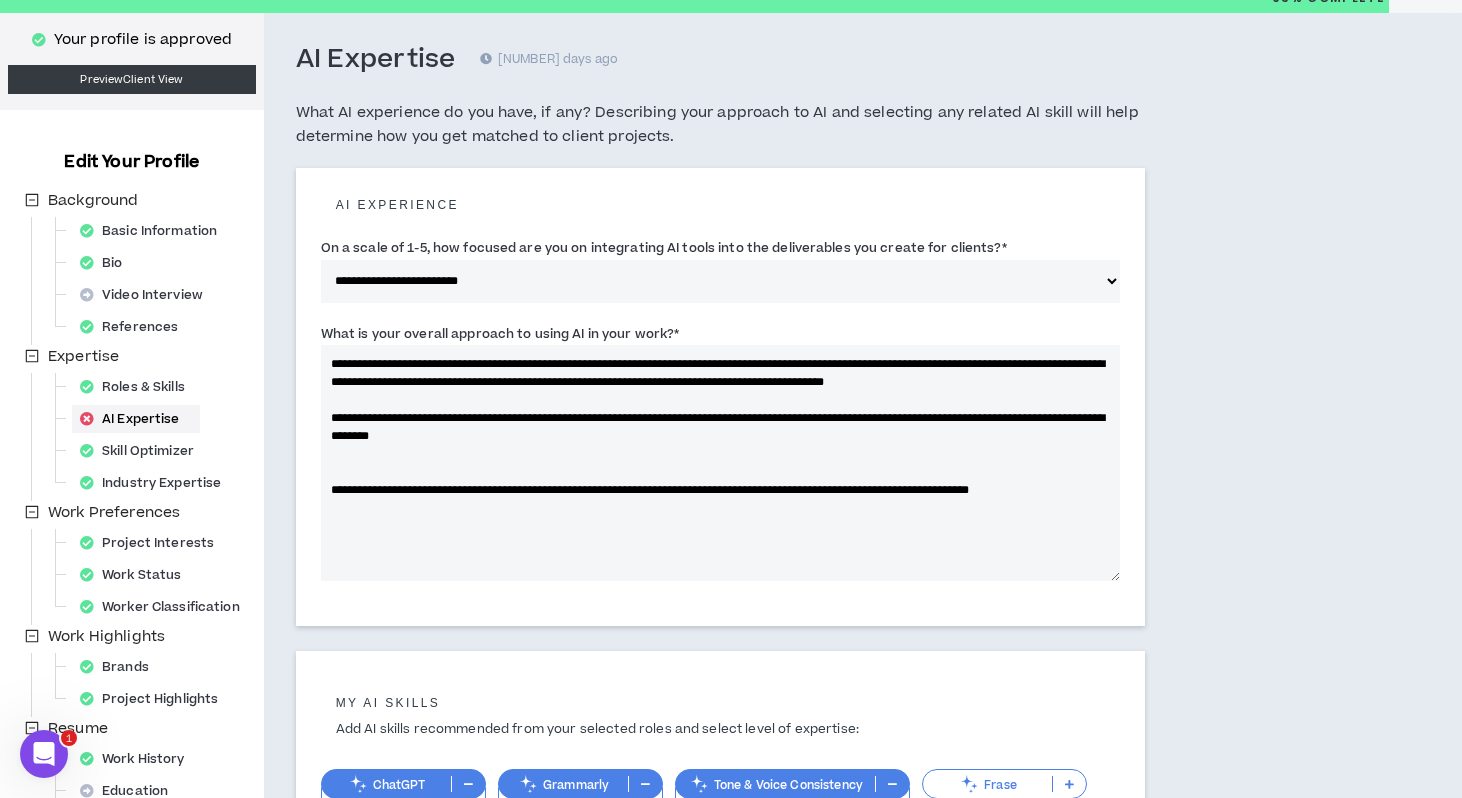 click on "**********" at bounding box center [721, 463] 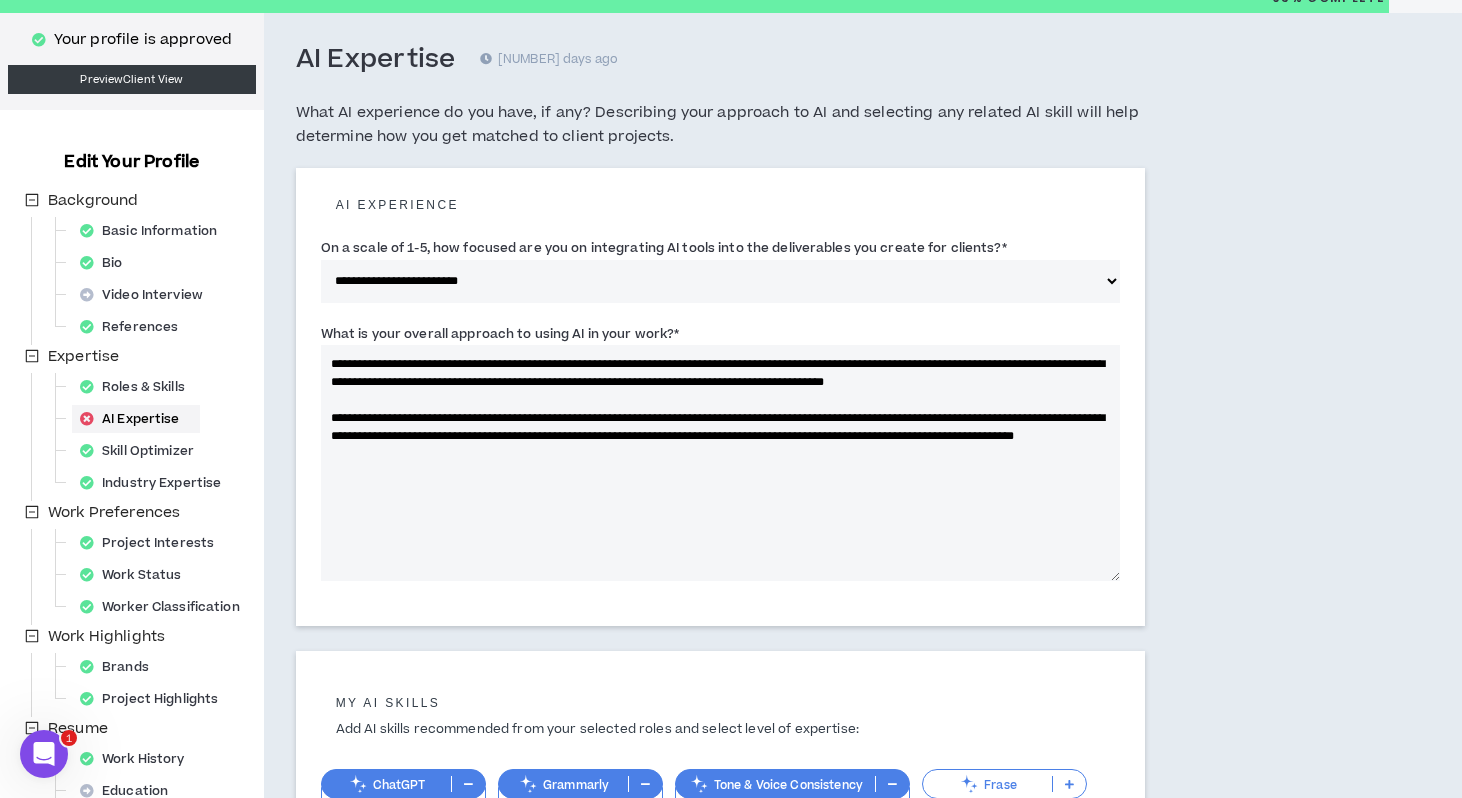 click on "**********" at bounding box center [721, 463] 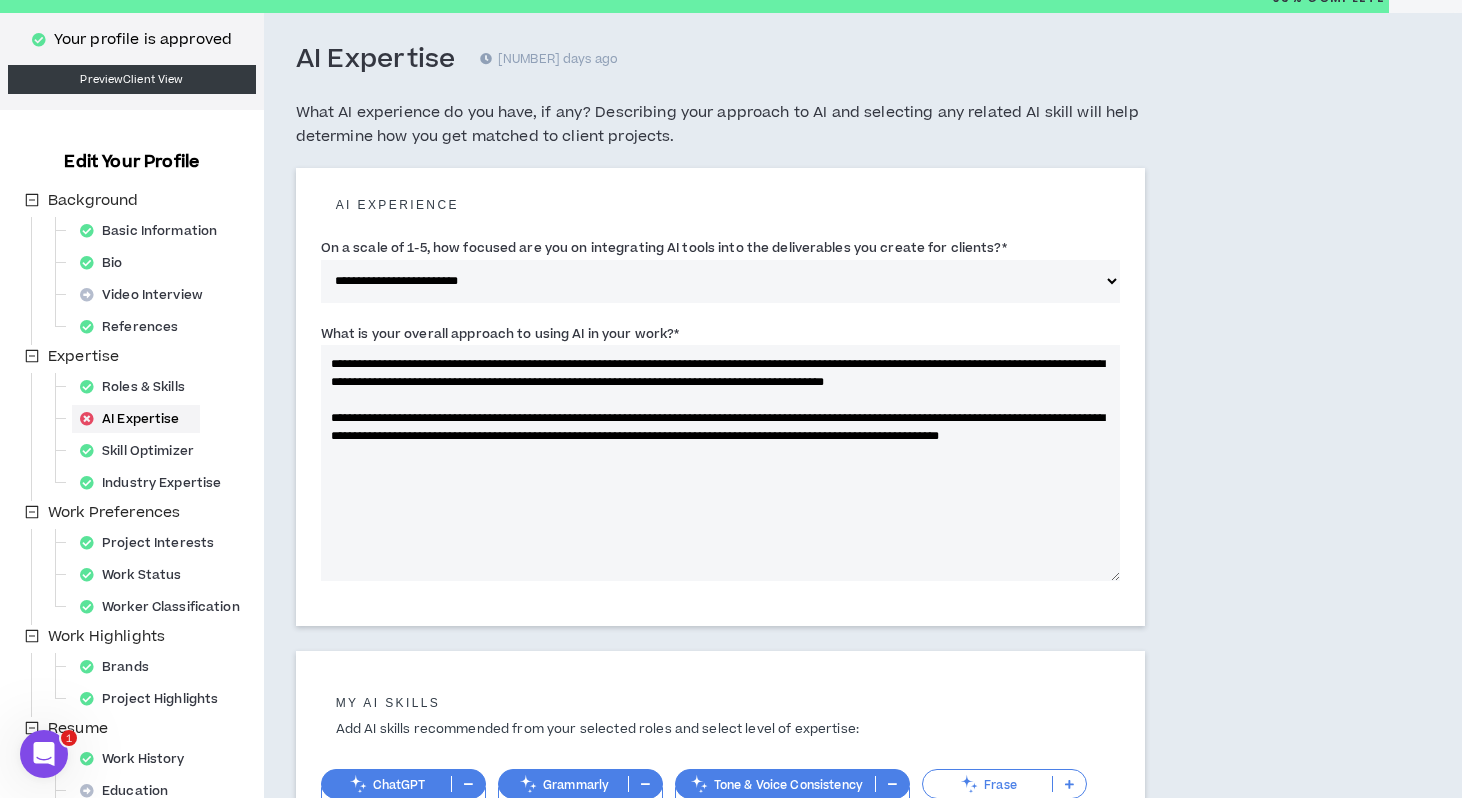 click on "**********" at bounding box center (721, 463) 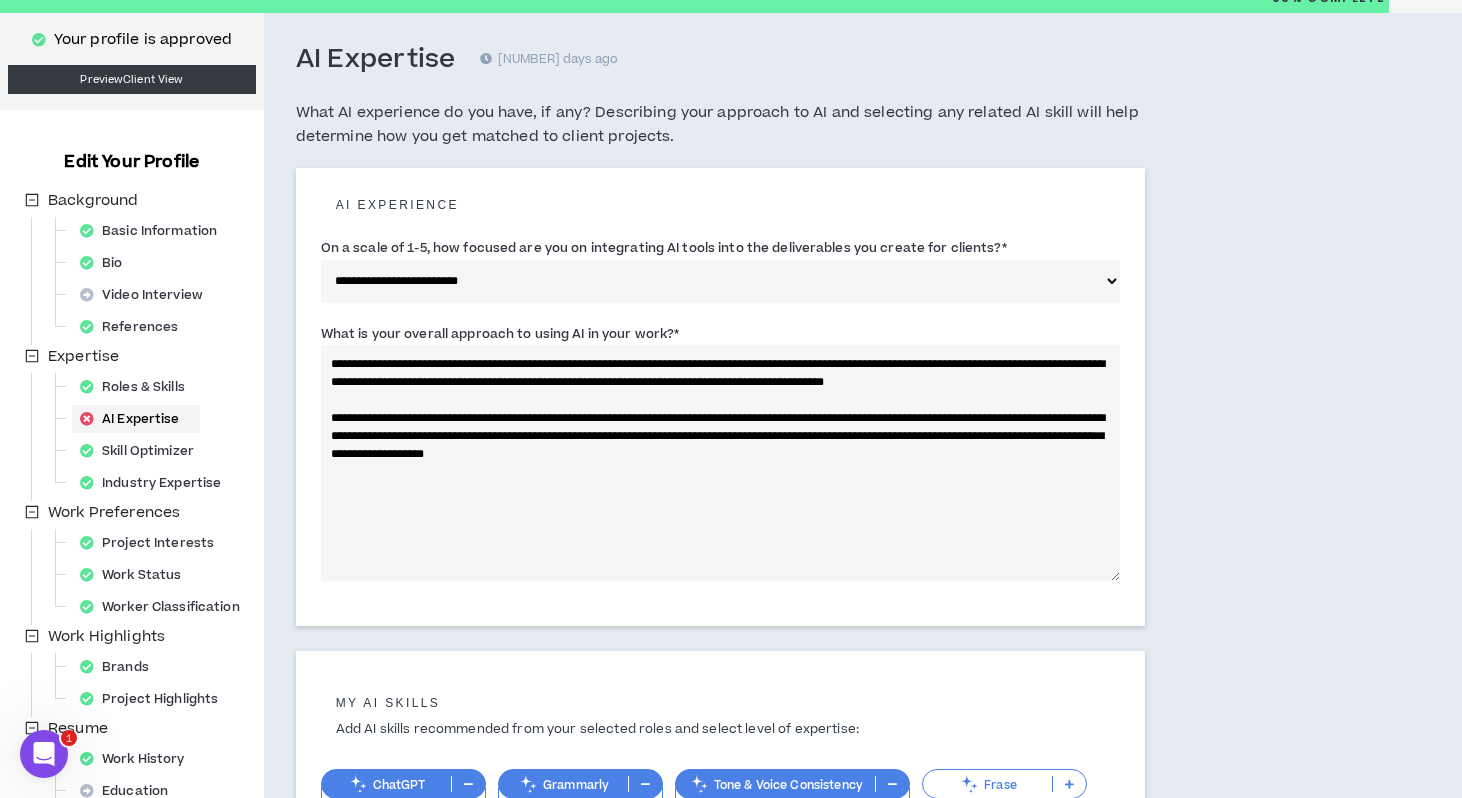 click on "**********" at bounding box center (721, 463) 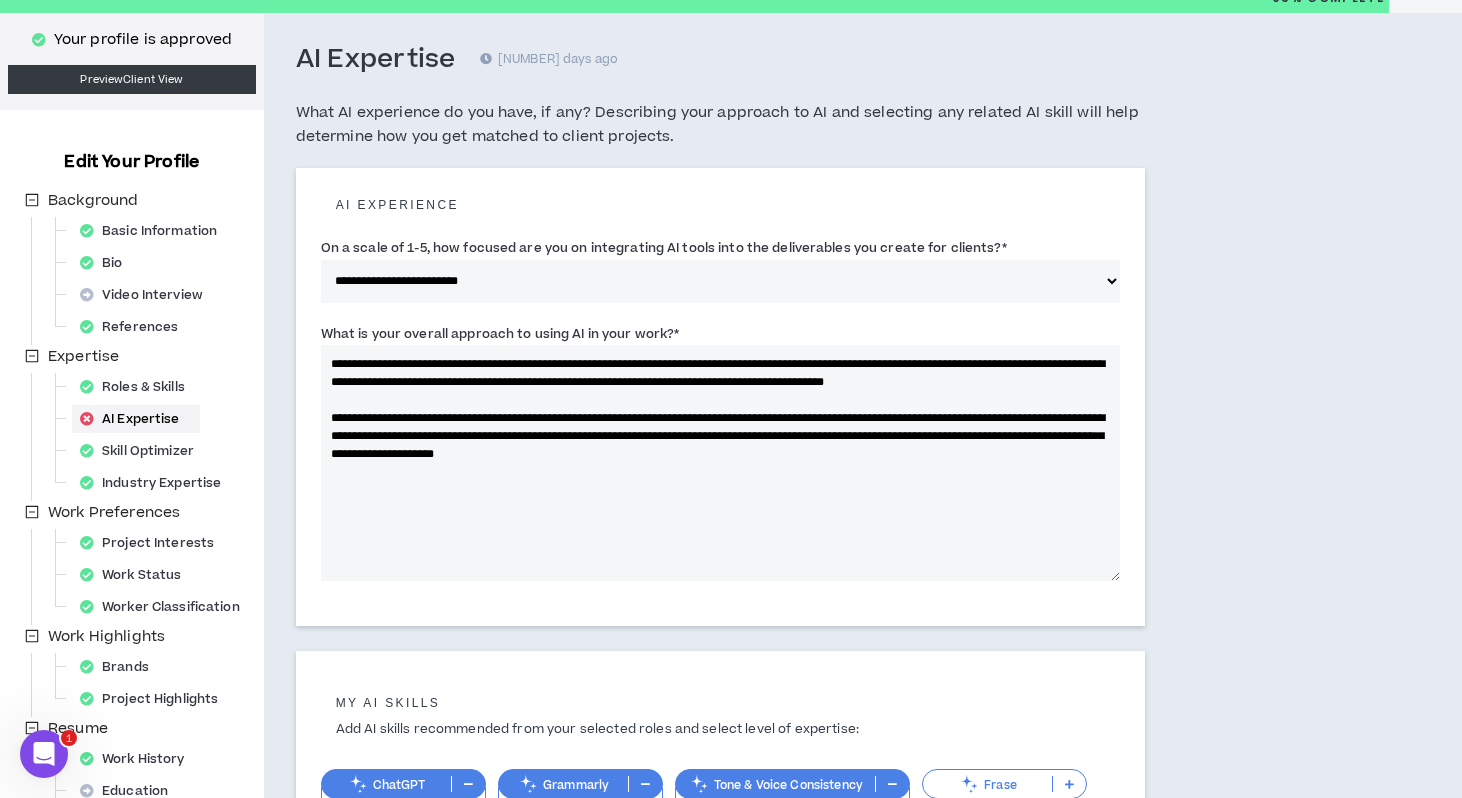 click on "**********" at bounding box center (721, 463) 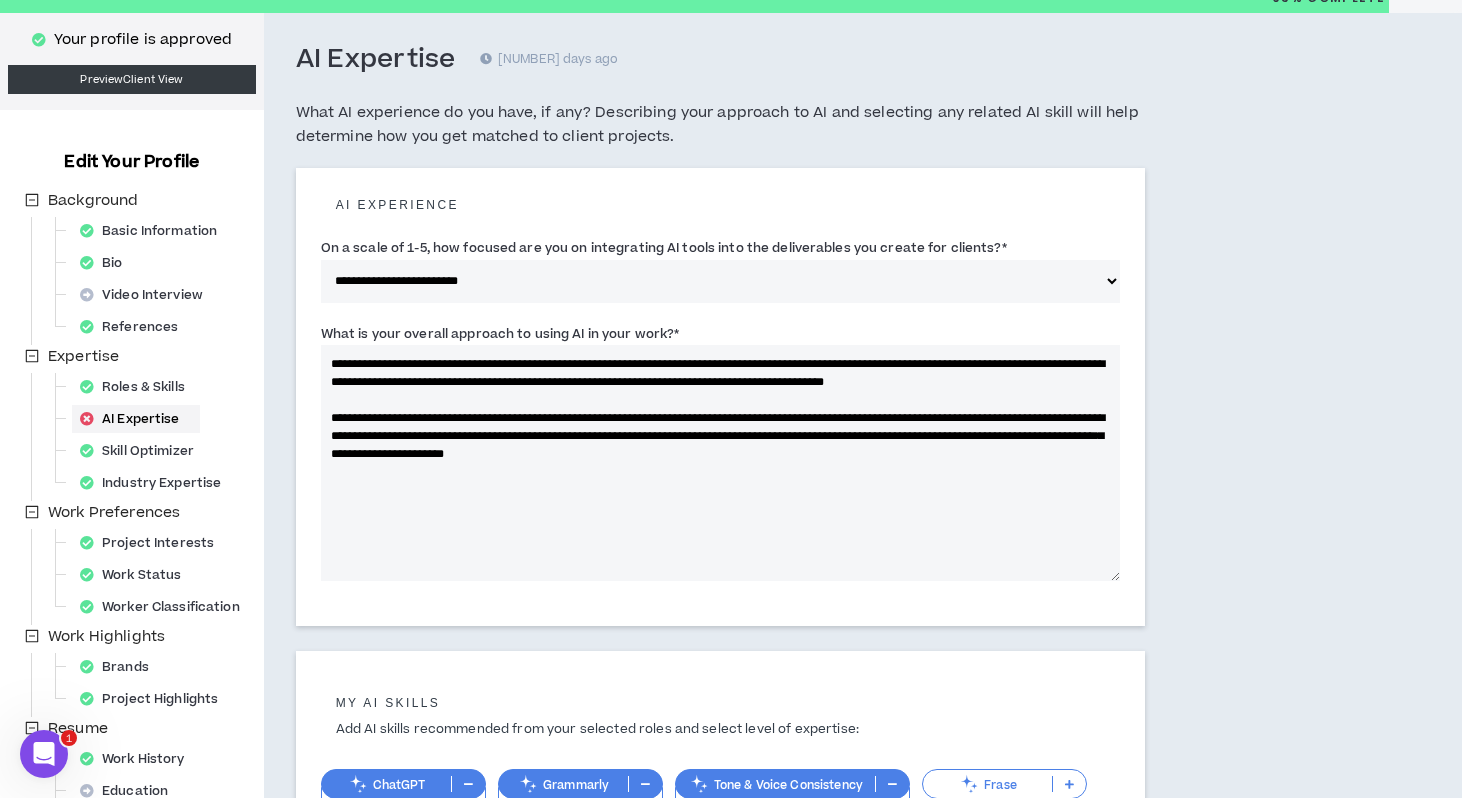 click on "**********" at bounding box center (721, 463) 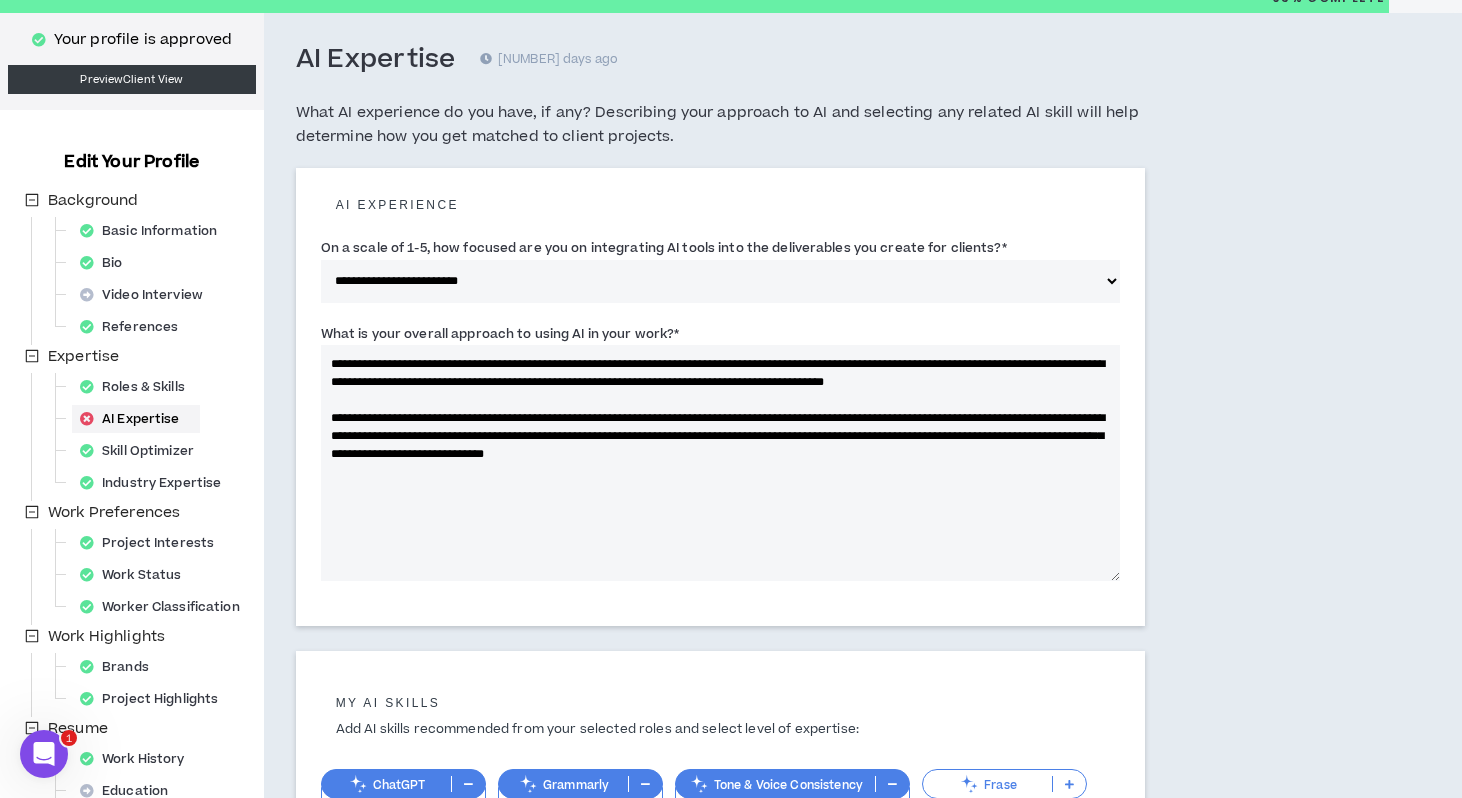 click on "**********" at bounding box center [721, 463] 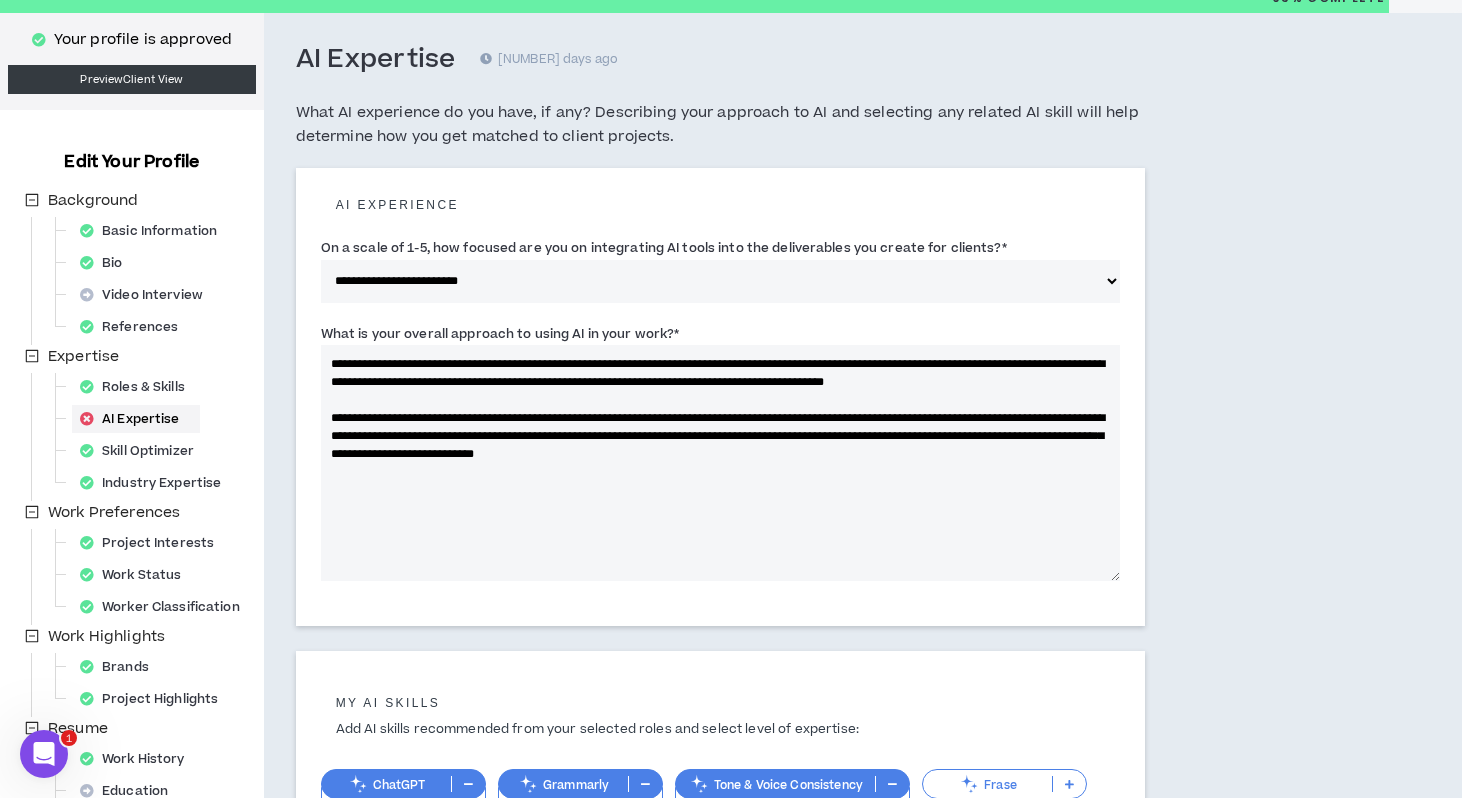 click on "**********" at bounding box center (721, 463) 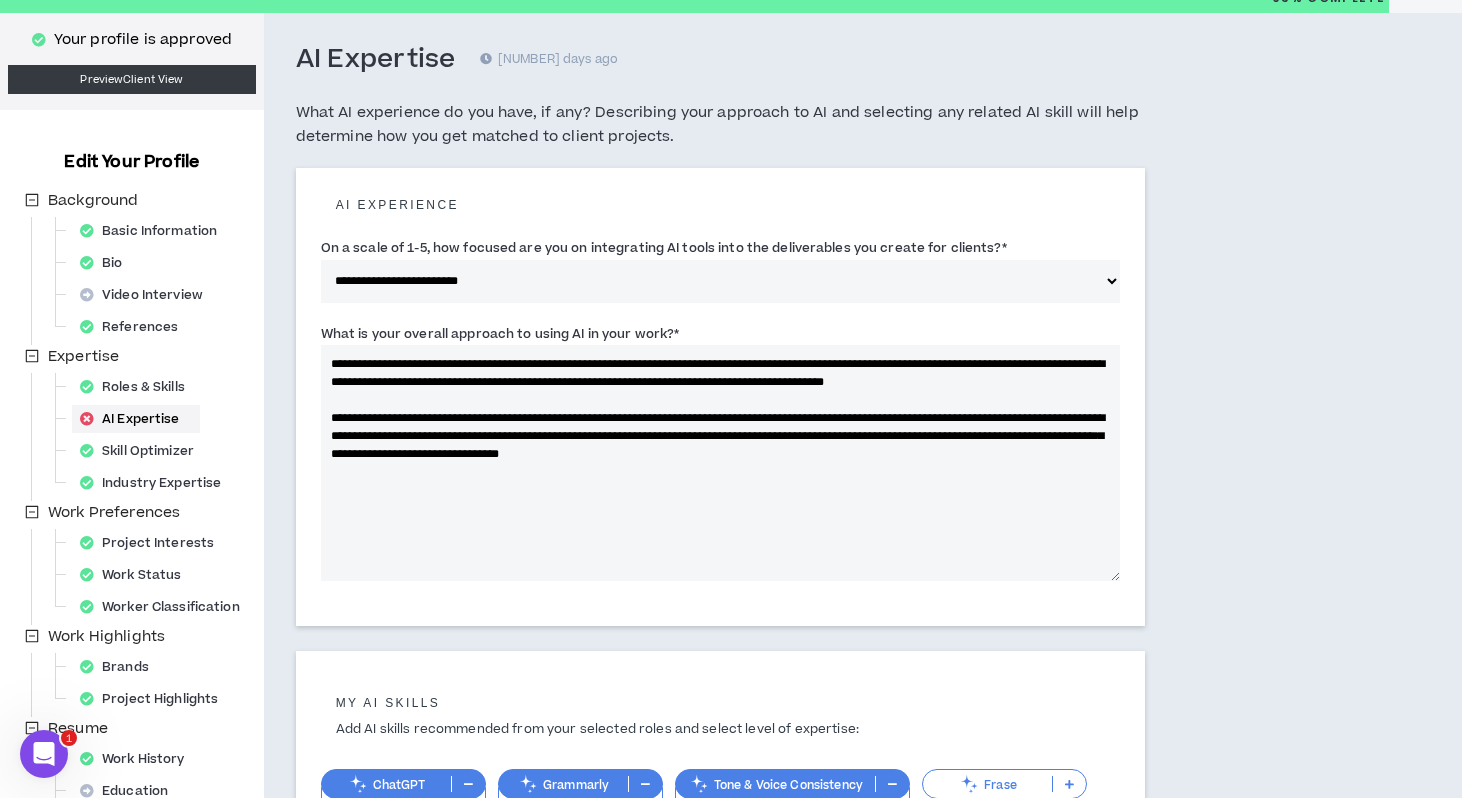 click on "**********" at bounding box center (721, 463) 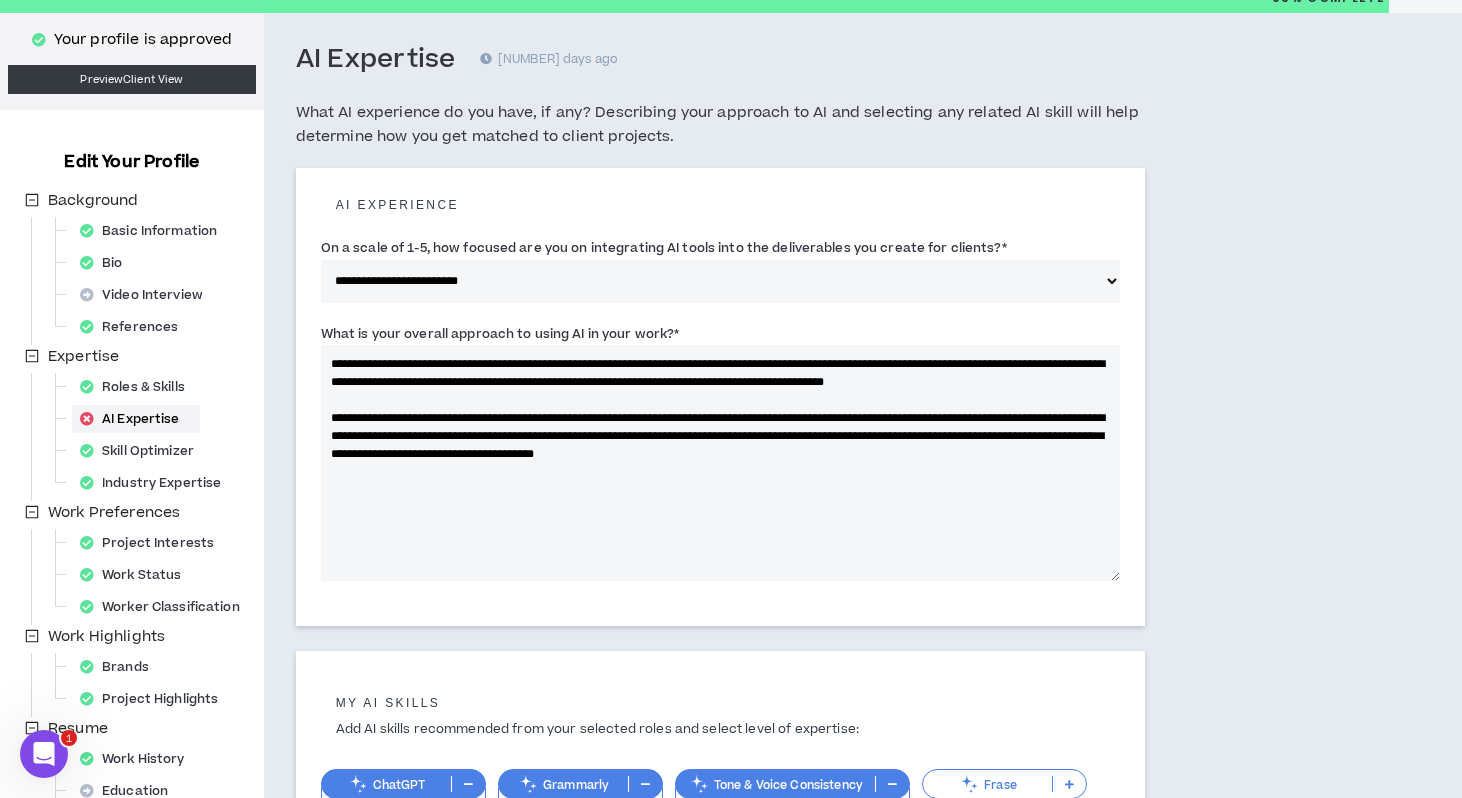 click on "**********" at bounding box center [721, 463] 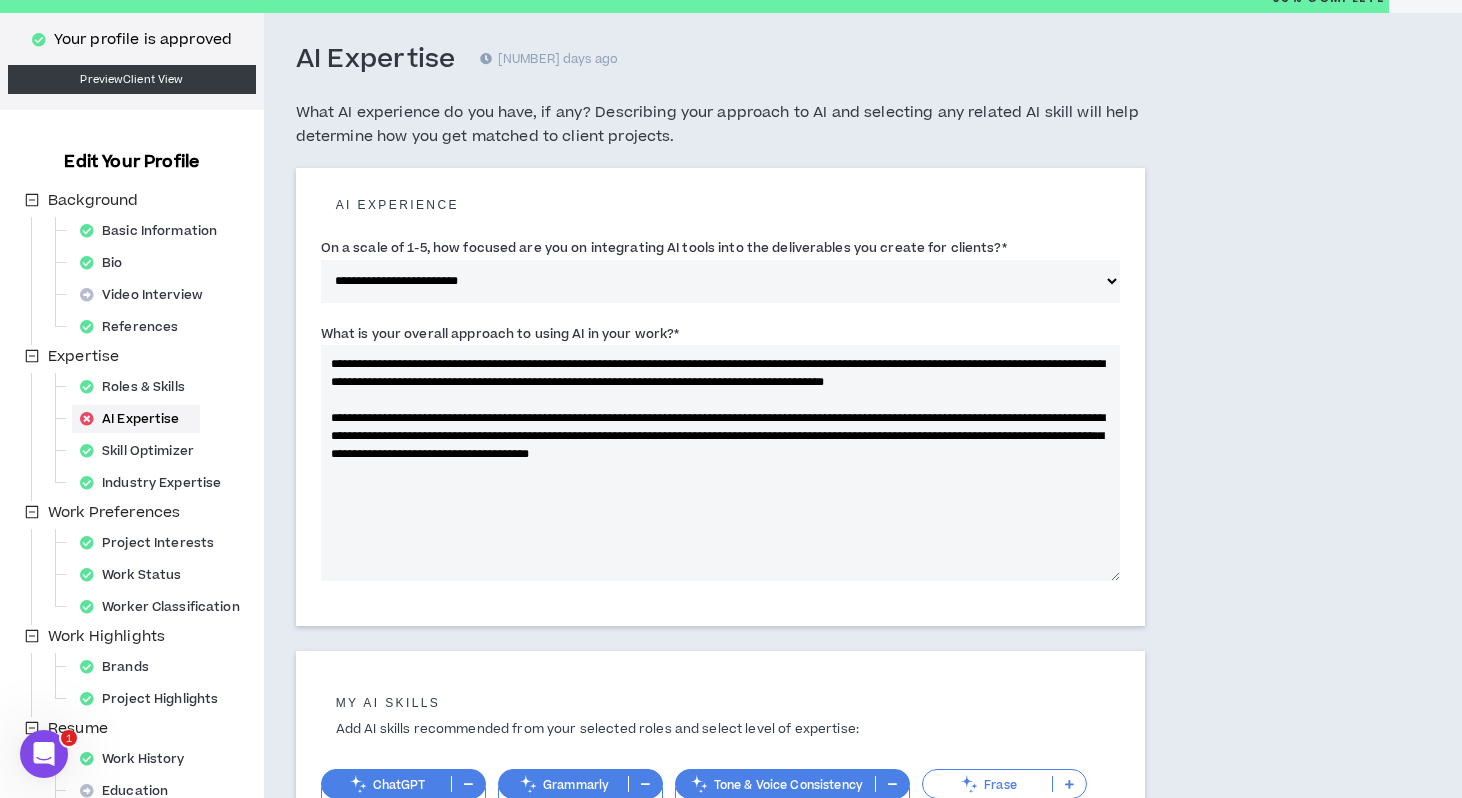 click on "**********" at bounding box center (721, 463) 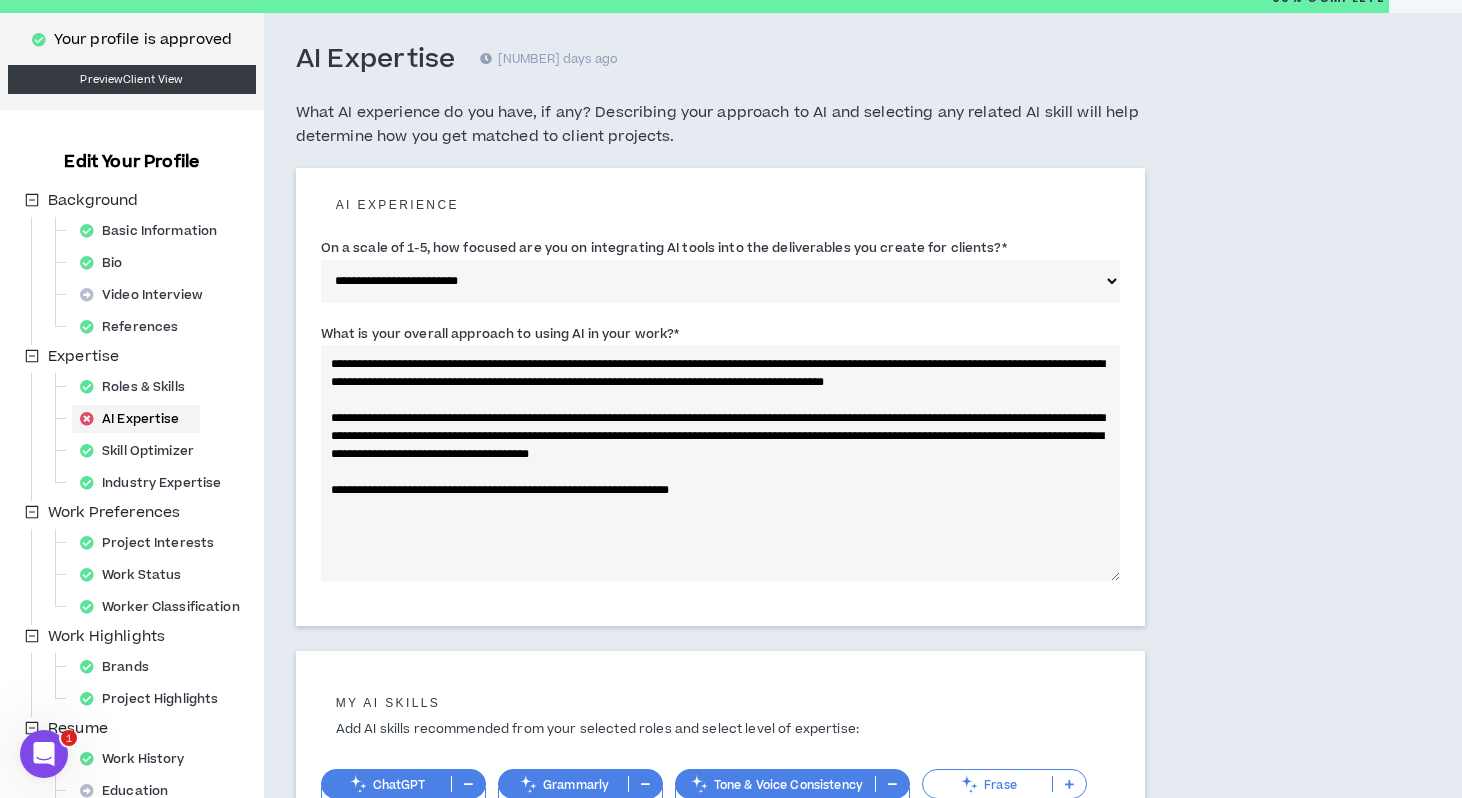 click on "**********" at bounding box center (721, 463) 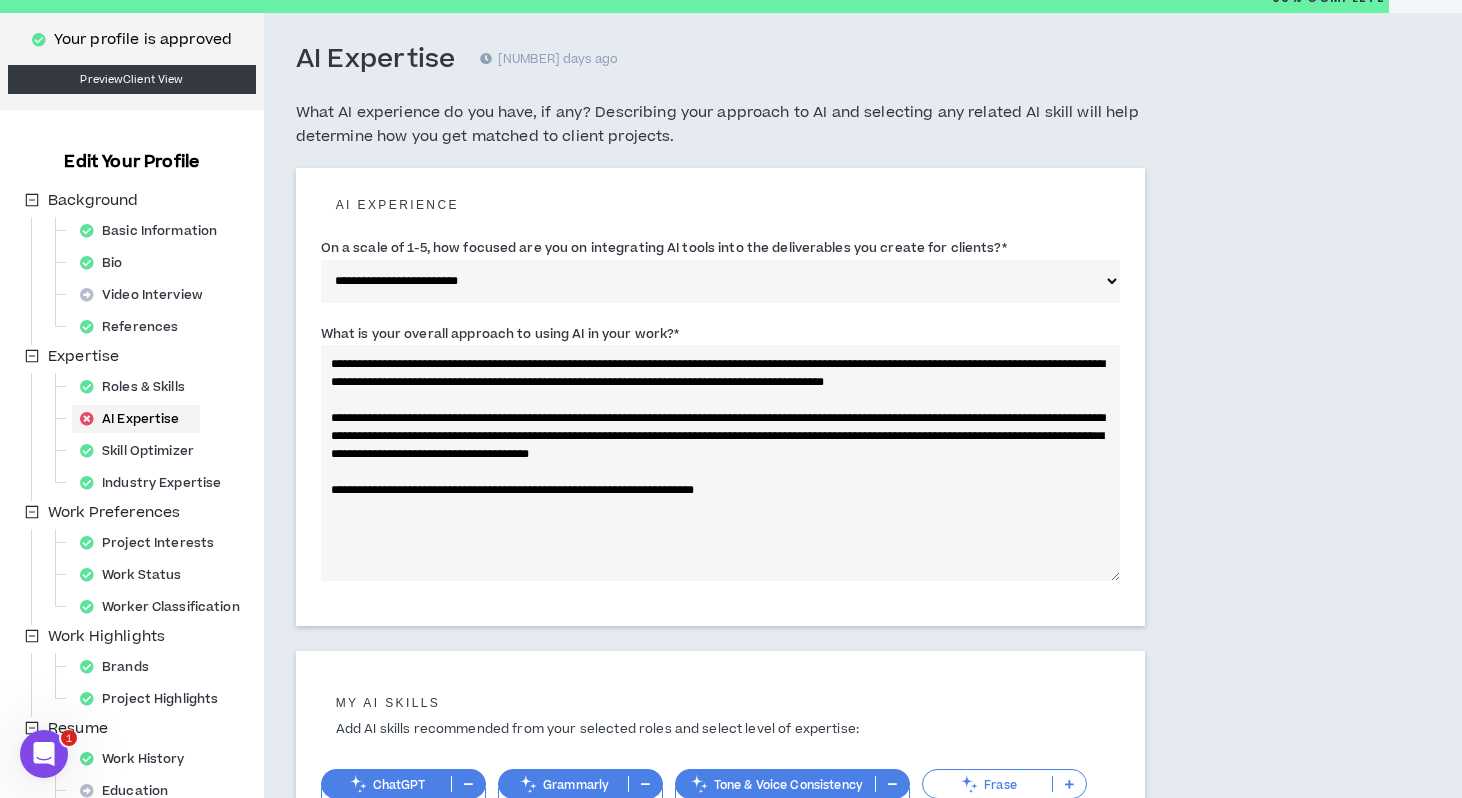 click on "**********" at bounding box center [721, 463] 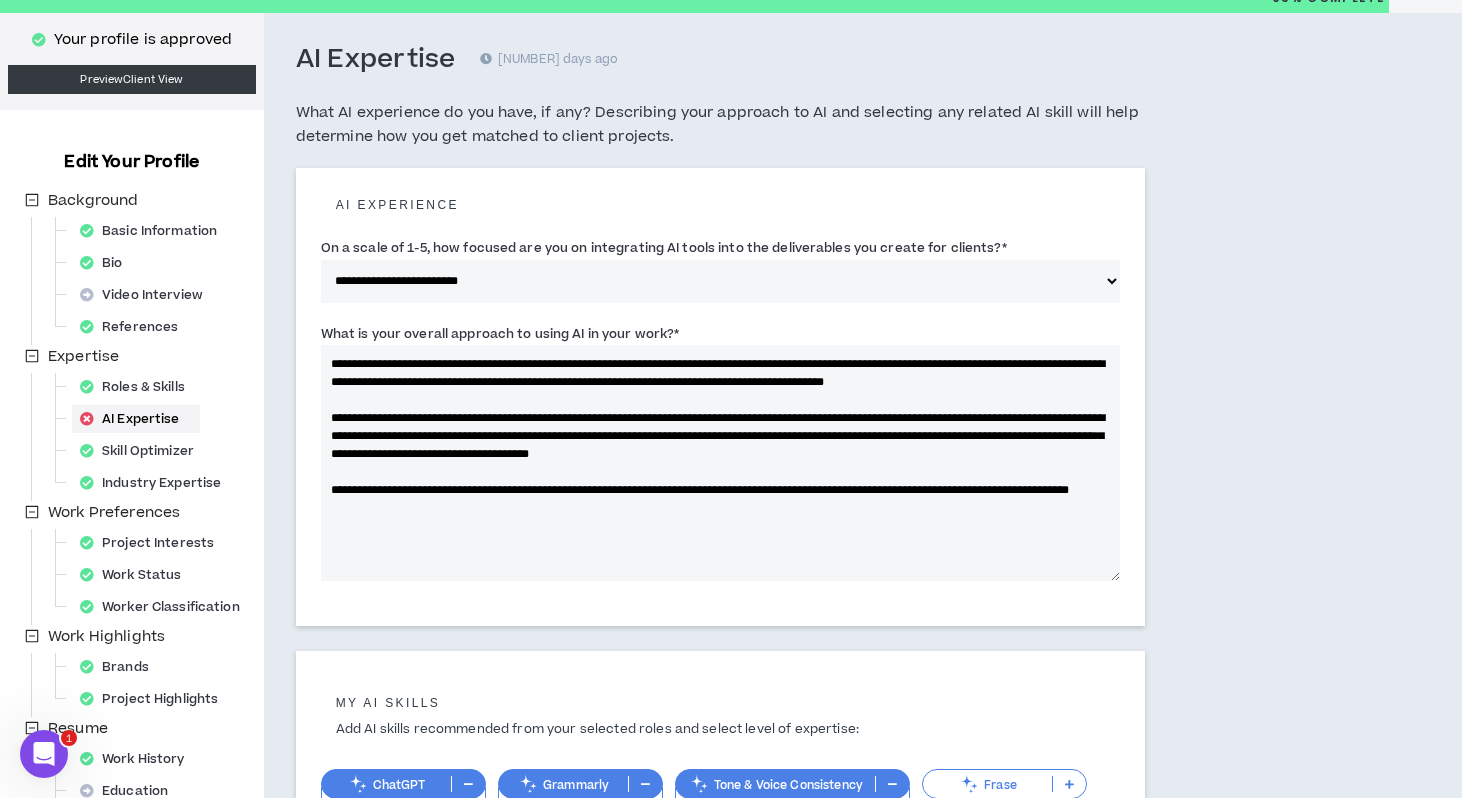 click on "**********" at bounding box center (721, 463) 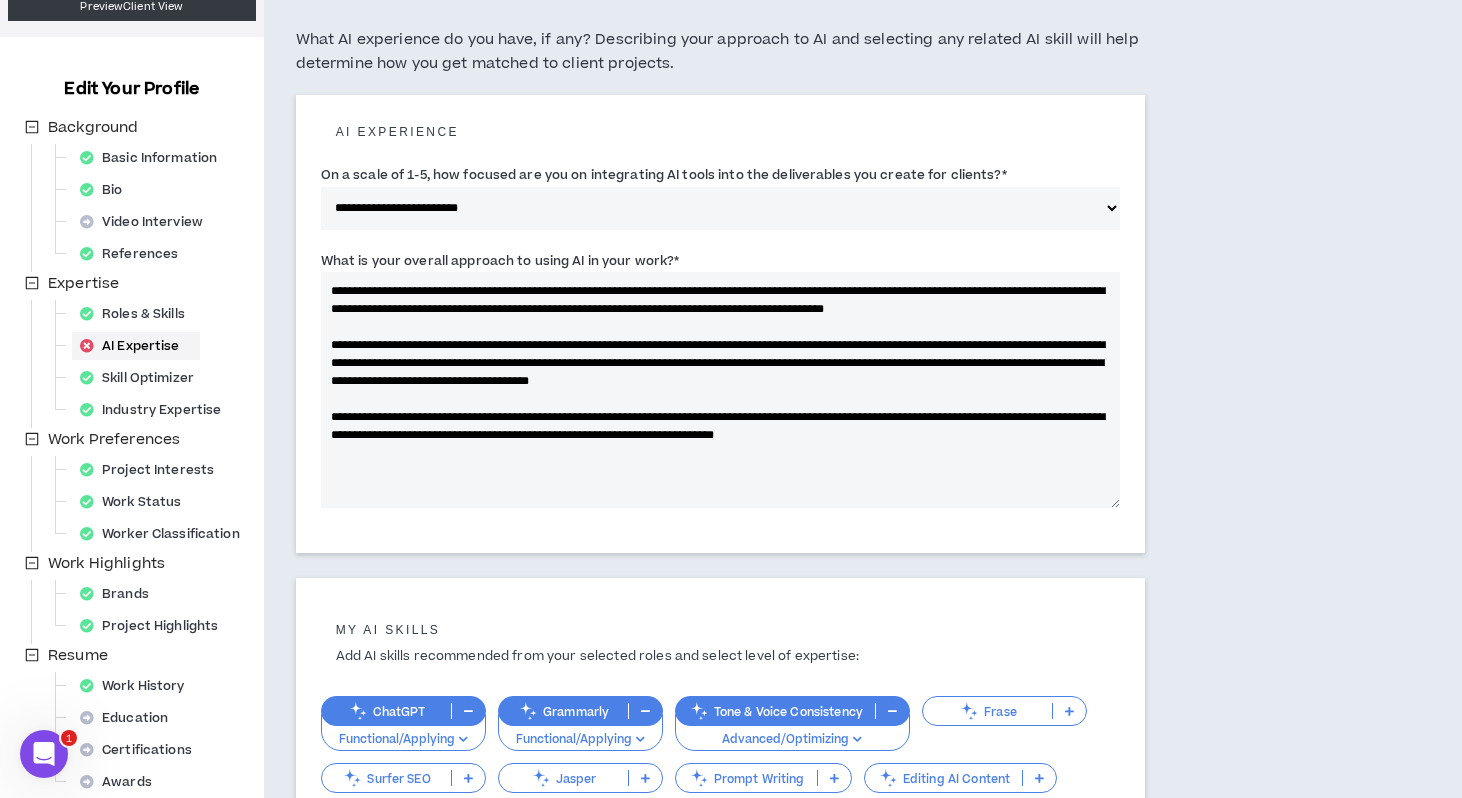 scroll, scrollTop: 152, scrollLeft: 0, axis: vertical 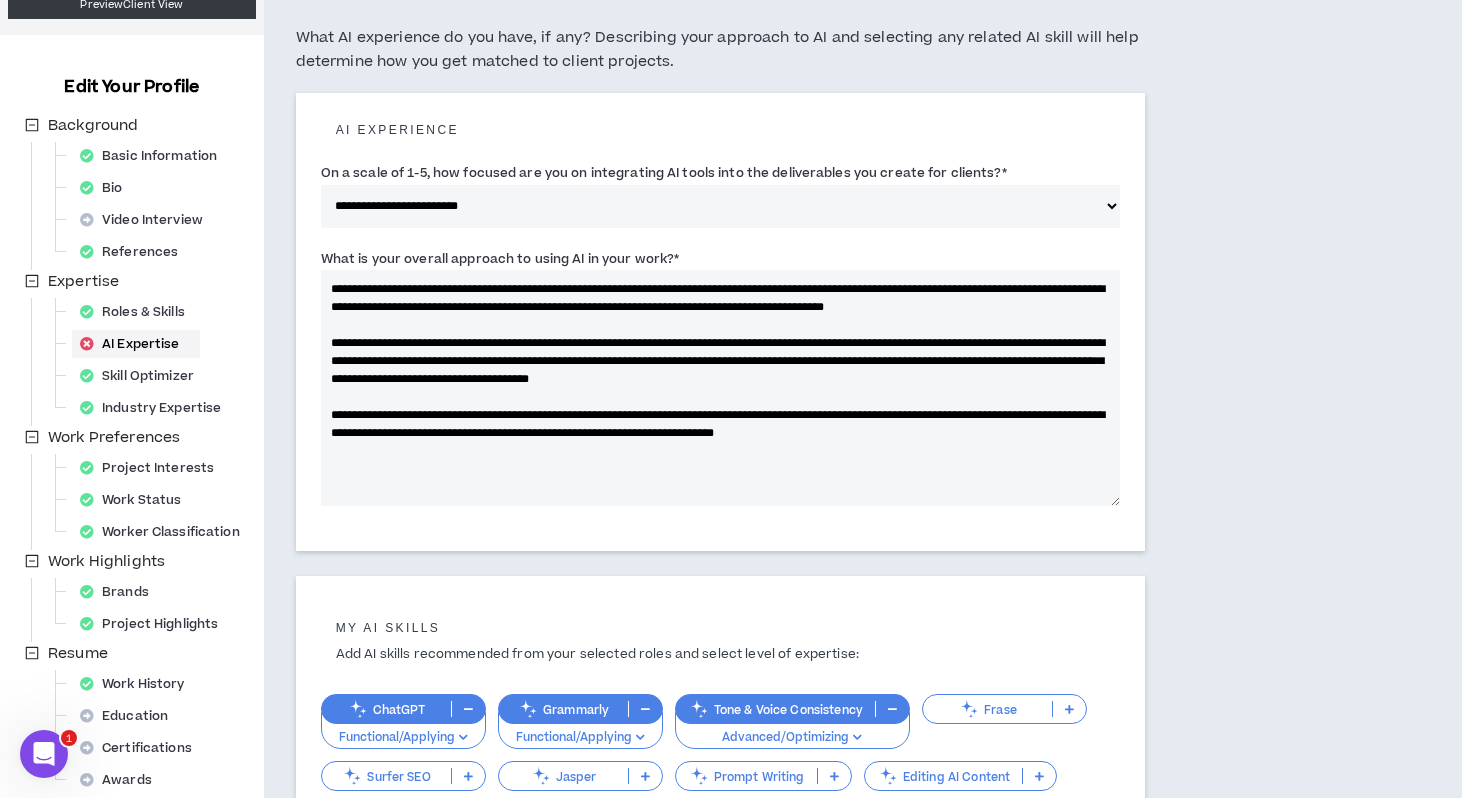 click on "**********" at bounding box center [721, 388] 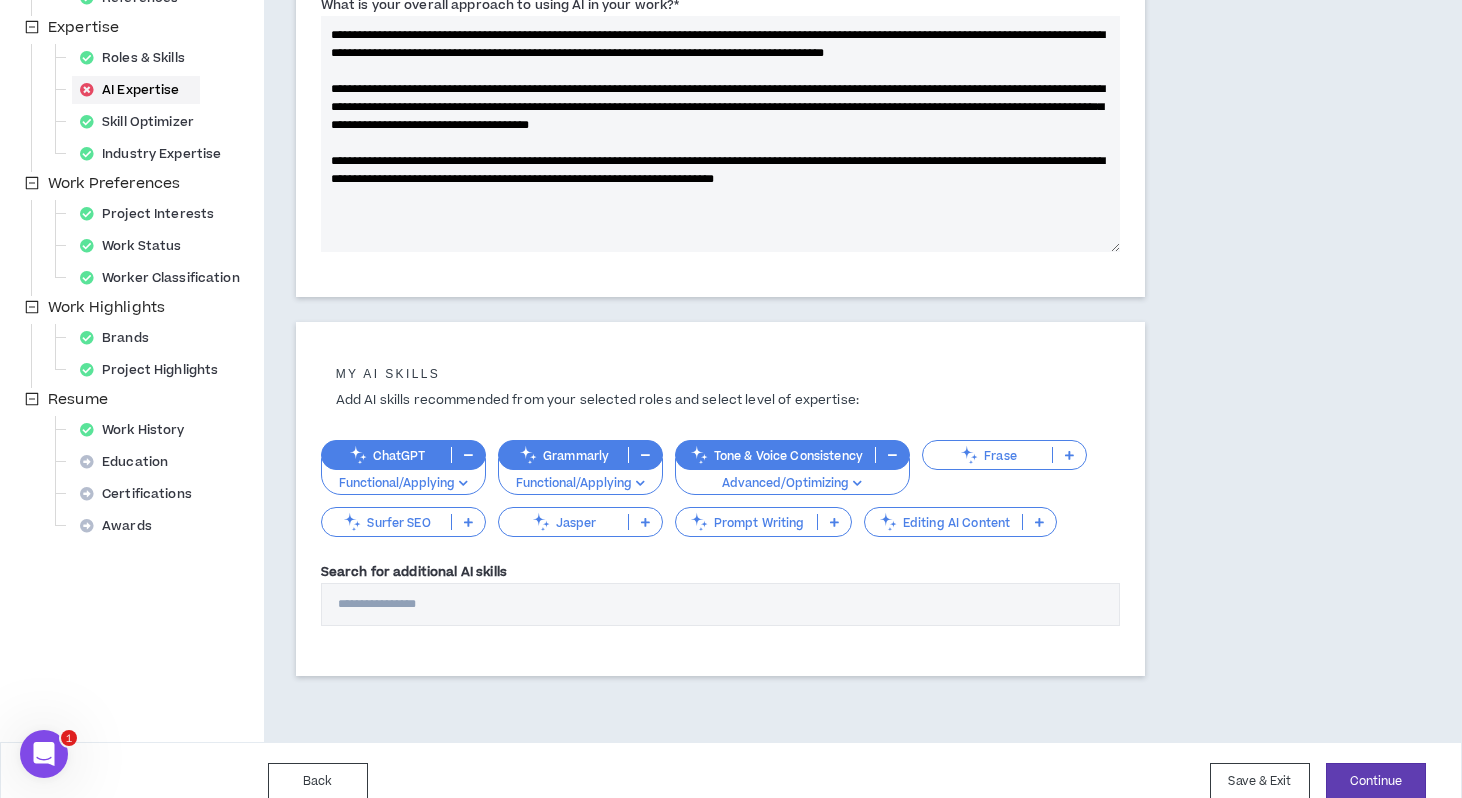 scroll, scrollTop: 428, scrollLeft: 0, axis: vertical 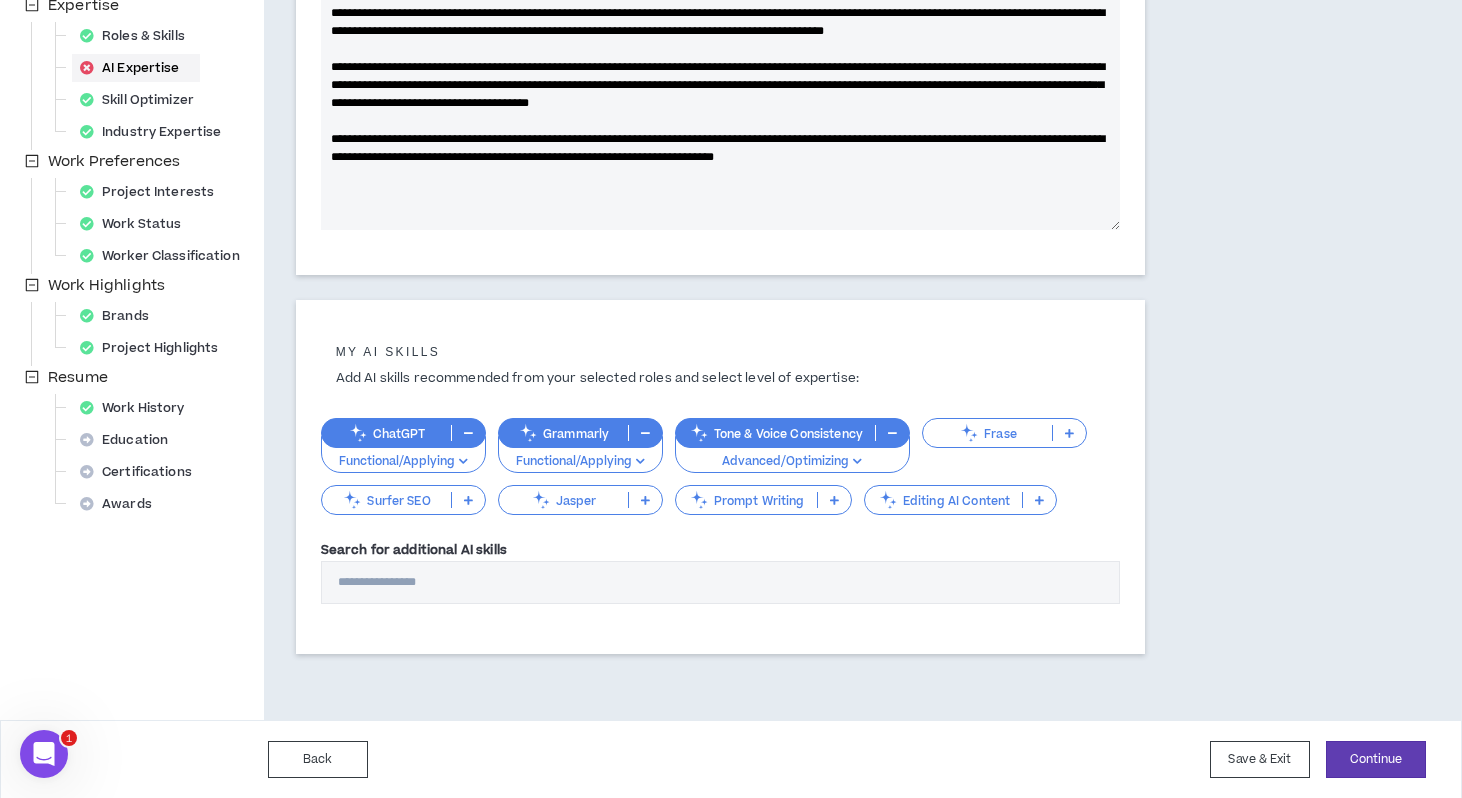 type on "**********" 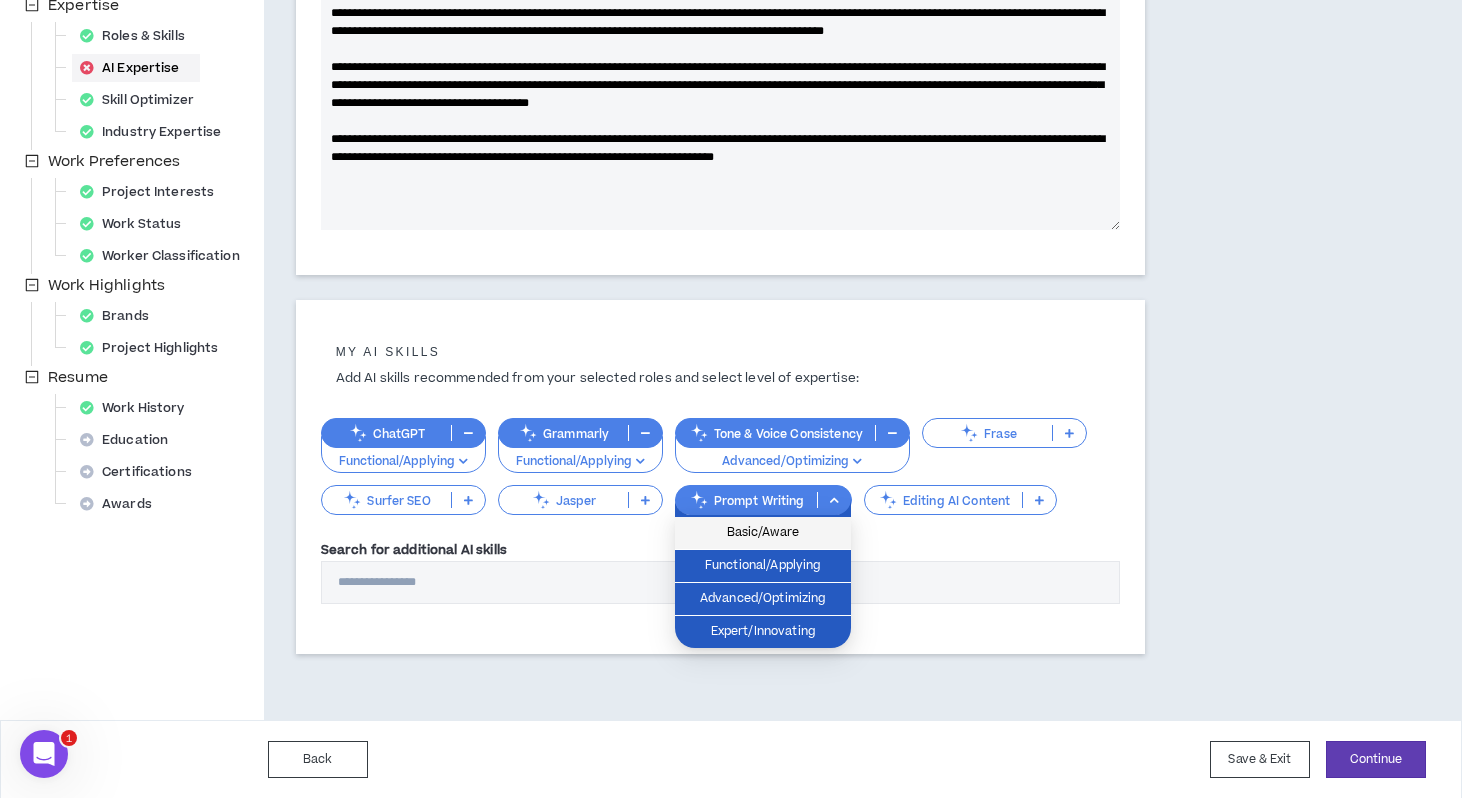 click on "Basic/Aware" at bounding box center [763, 533] 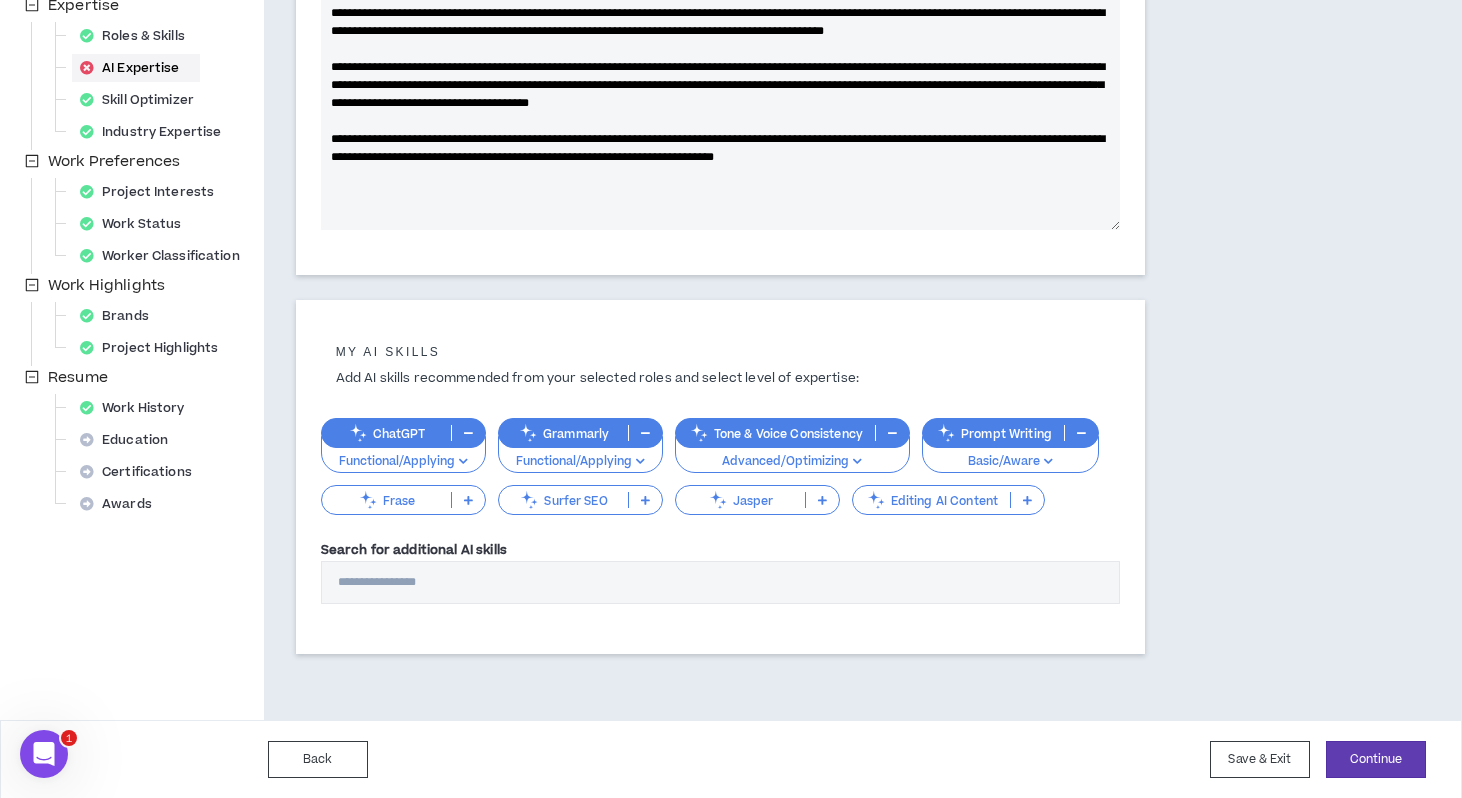 click on "Editing AI Content" at bounding box center [932, 500] 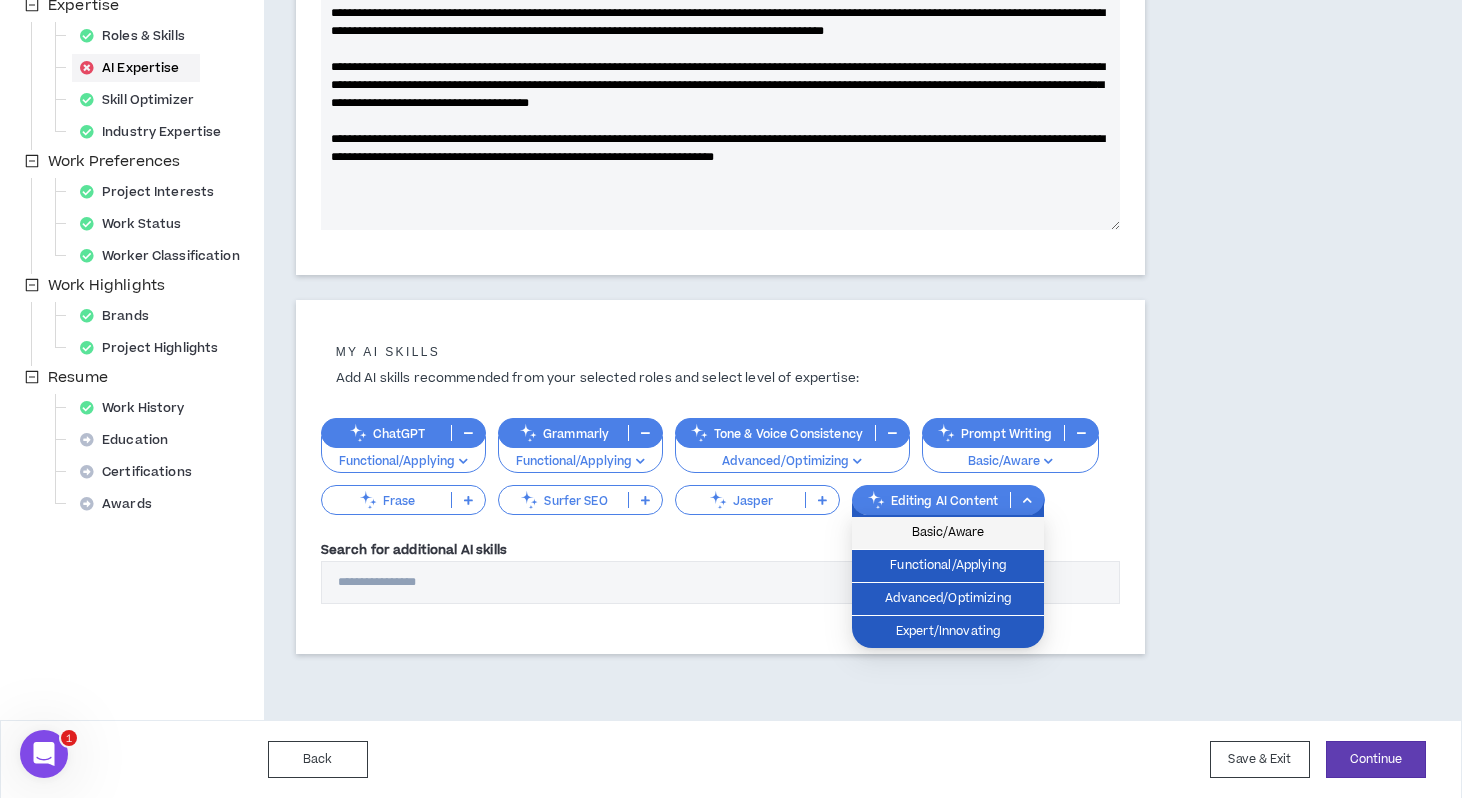 click on "Basic/Aware" at bounding box center (948, 533) 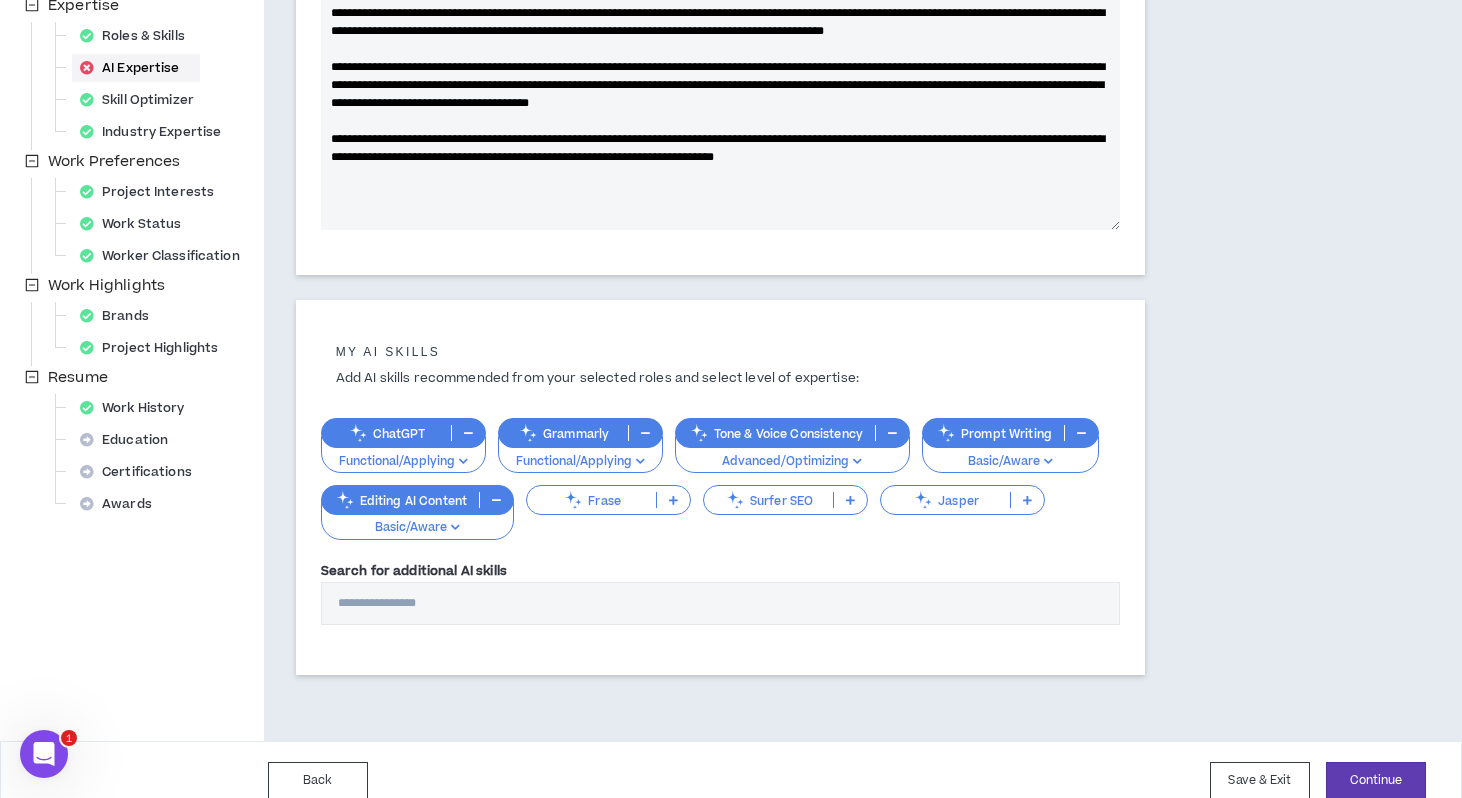scroll, scrollTop: 450, scrollLeft: 0, axis: vertical 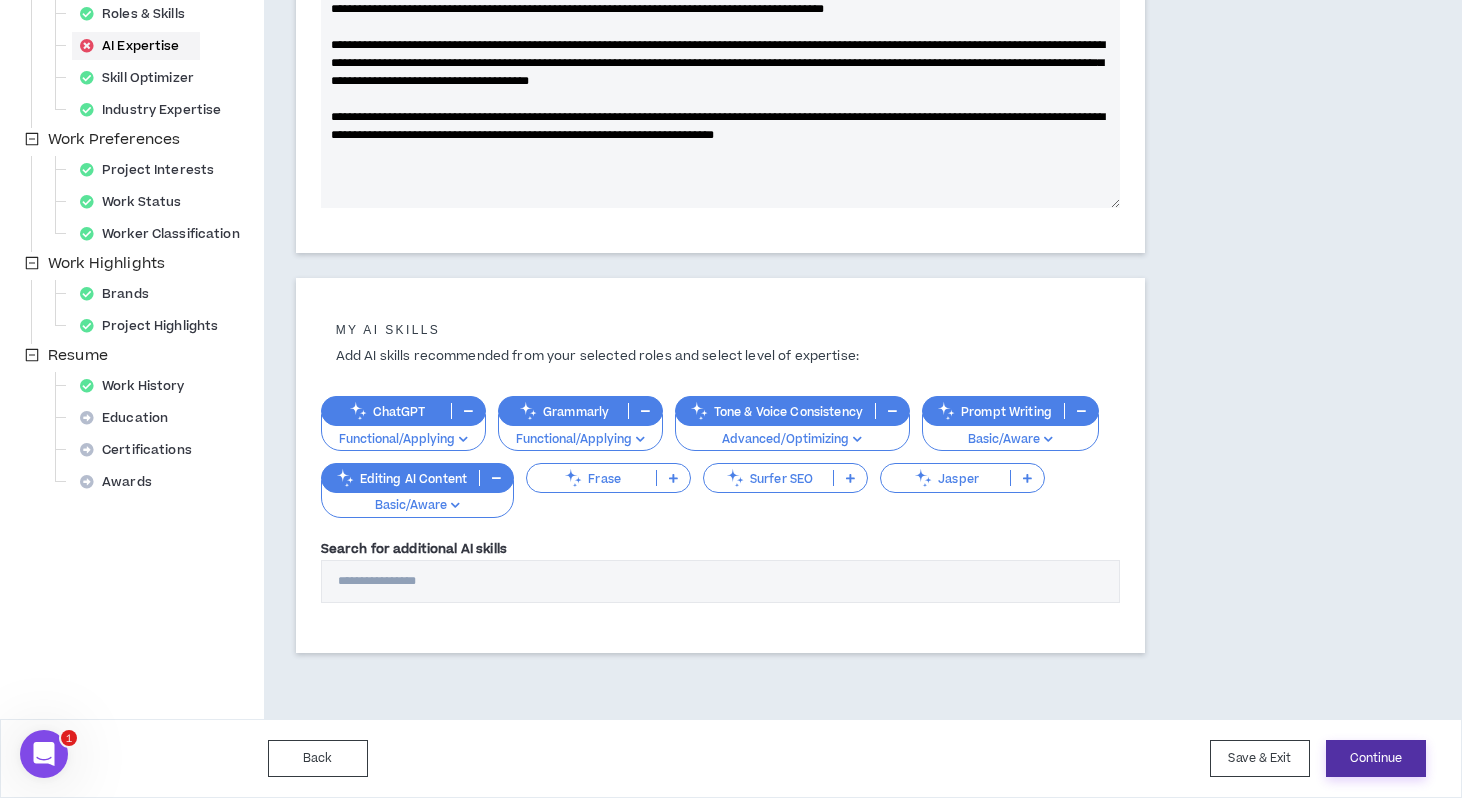 click on "Continue" at bounding box center (1376, 758) 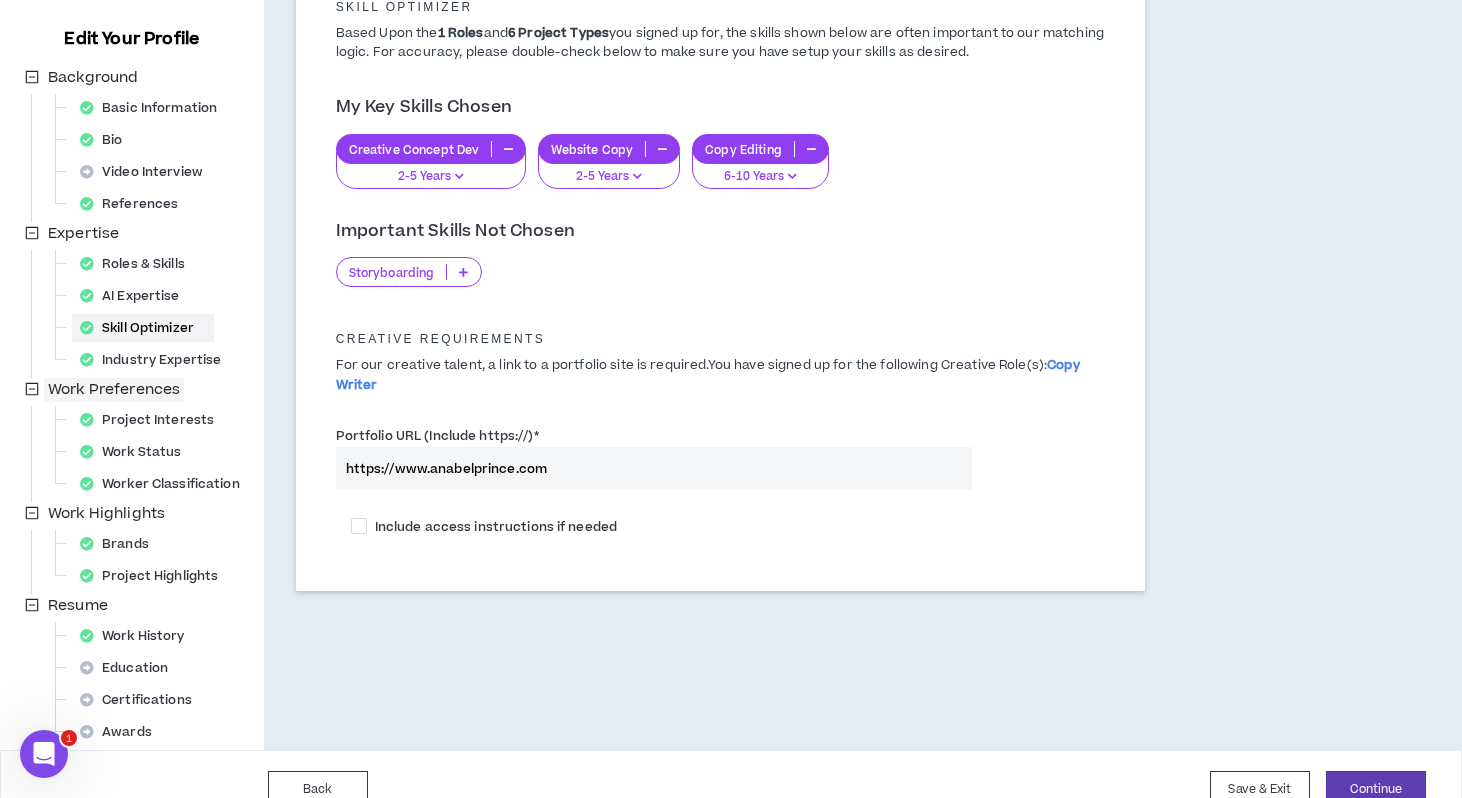 scroll, scrollTop: 231, scrollLeft: 0, axis: vertical 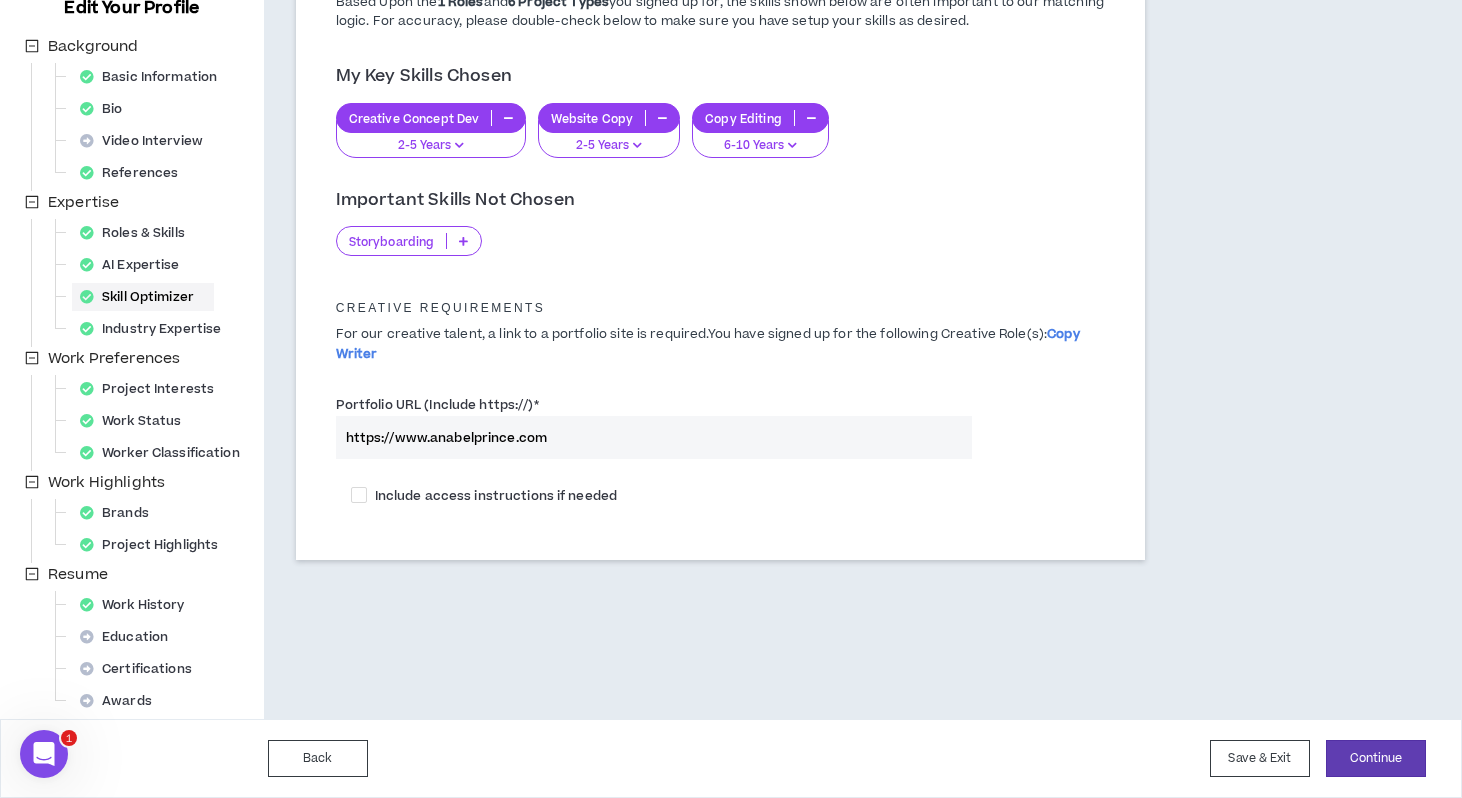 click at bounding box center (463, 241) 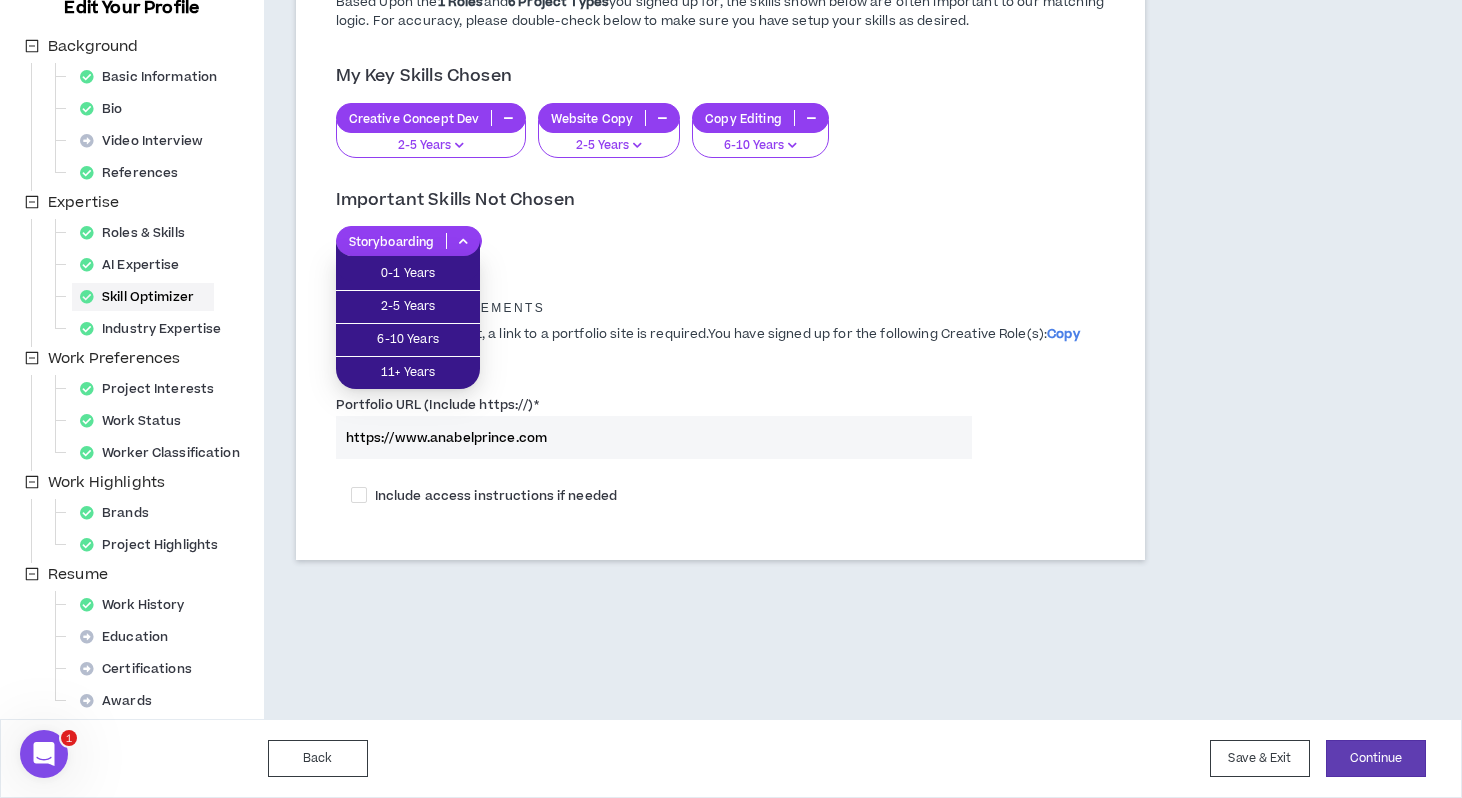 click on "Important Skills Not Chosen Storyboarding" at bounding box center (721, 222) 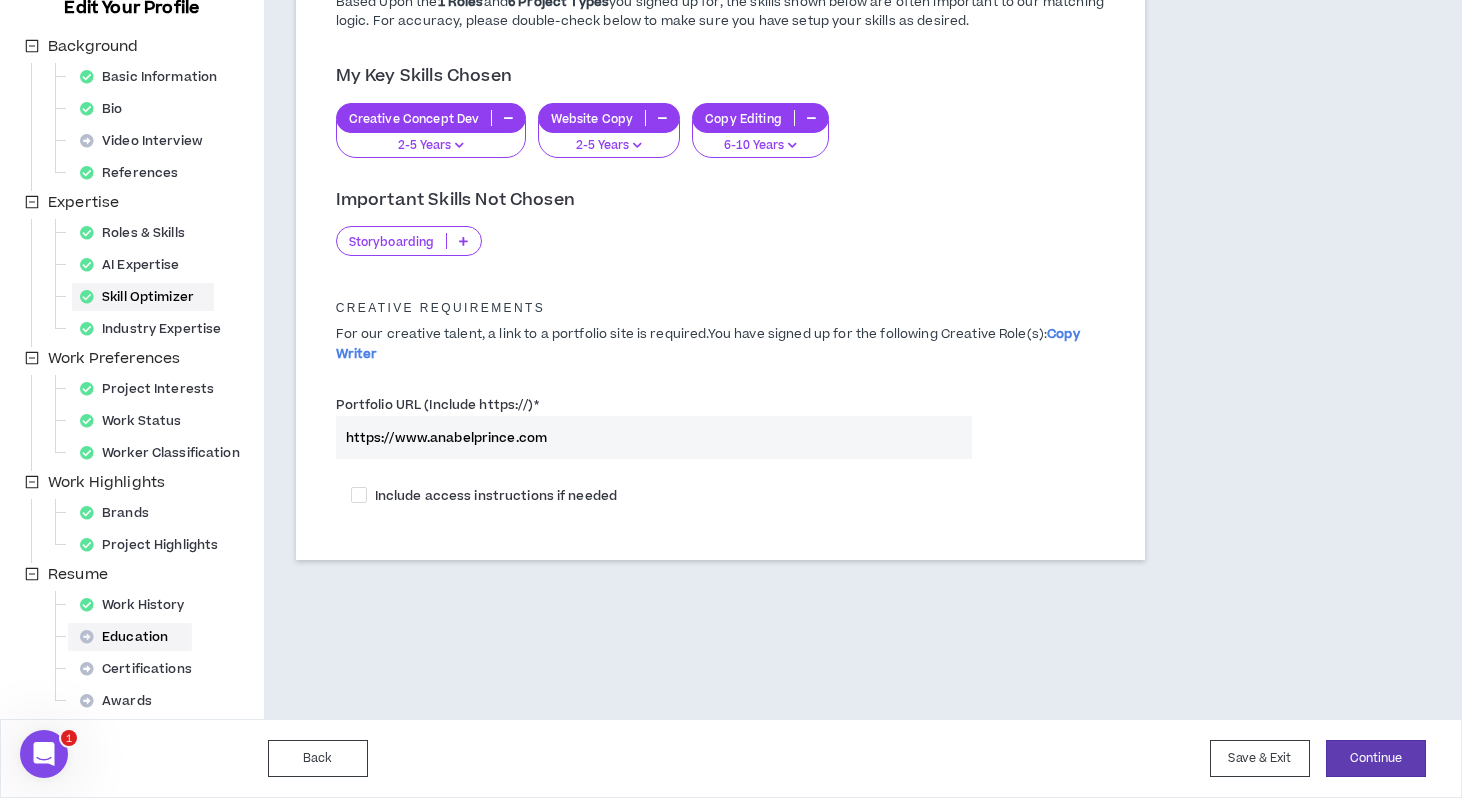 click on "Education" at bounding box center [130, 637] 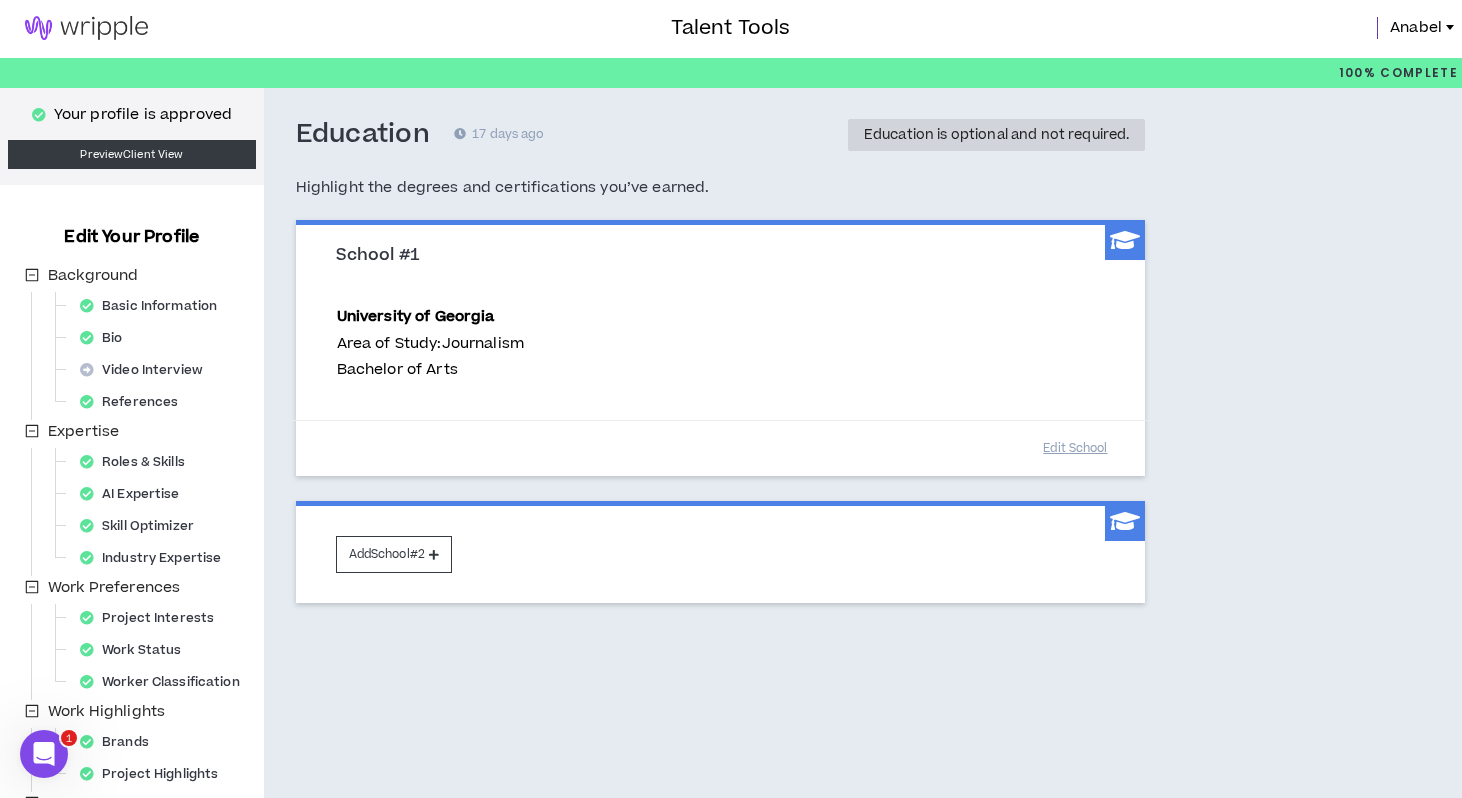 scroll, scrollTop: 0, scrollLeft: 0, axis: both 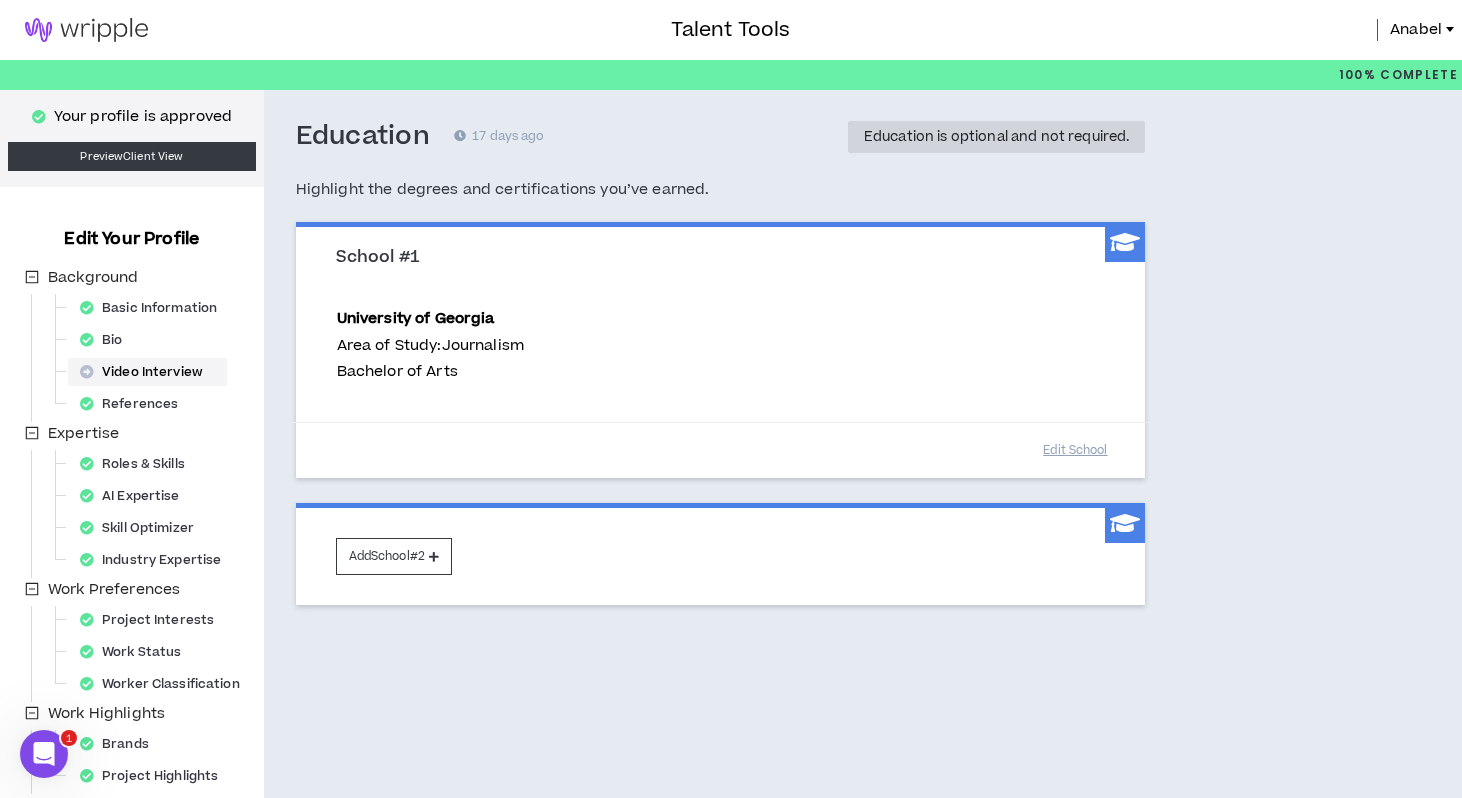 click on "Video Interview" at bounding box center (147, 372) 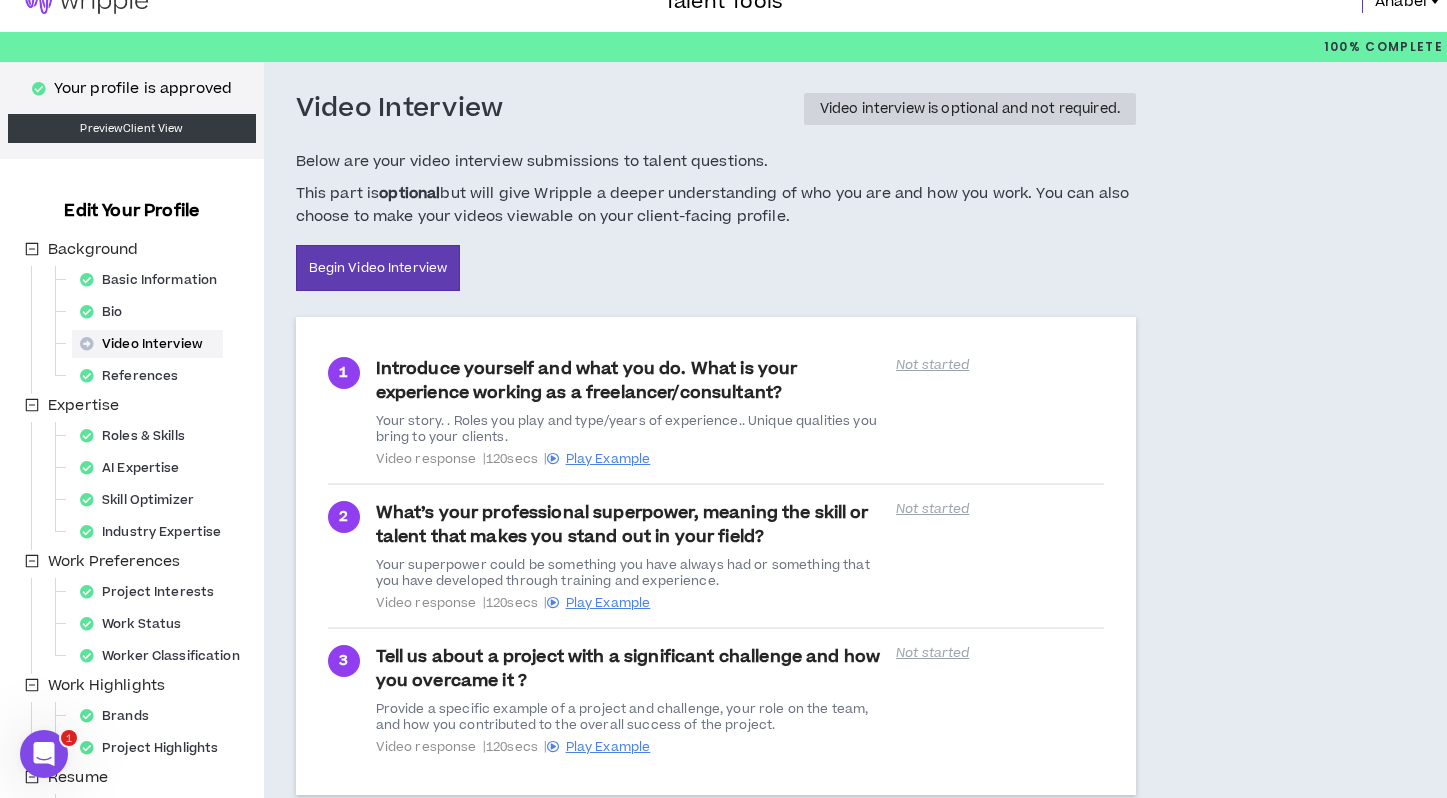 scroll, scrollTop: 0, scrollLeft: 0, axis: both 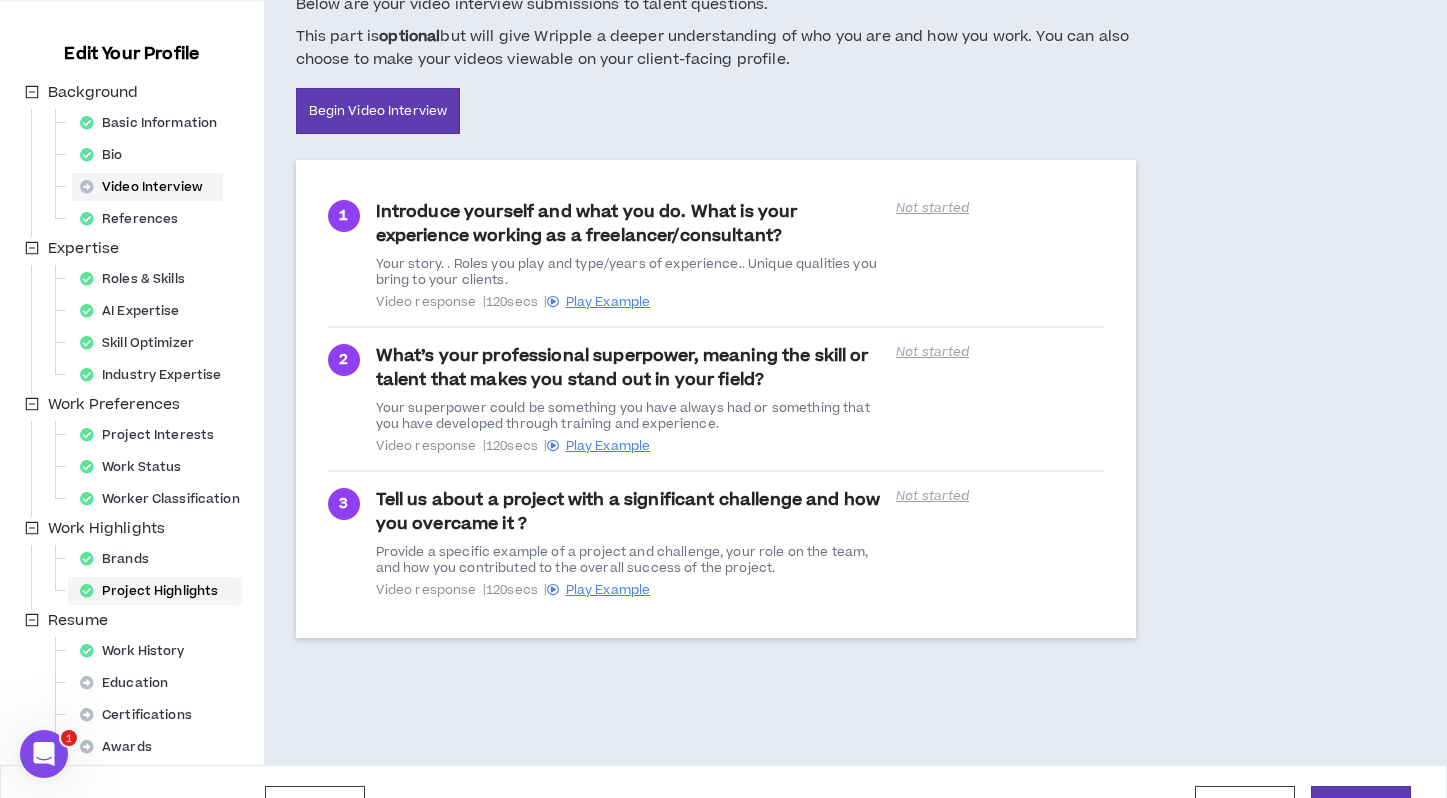 click on "Project Highlights" at bounding box center (155, 591) 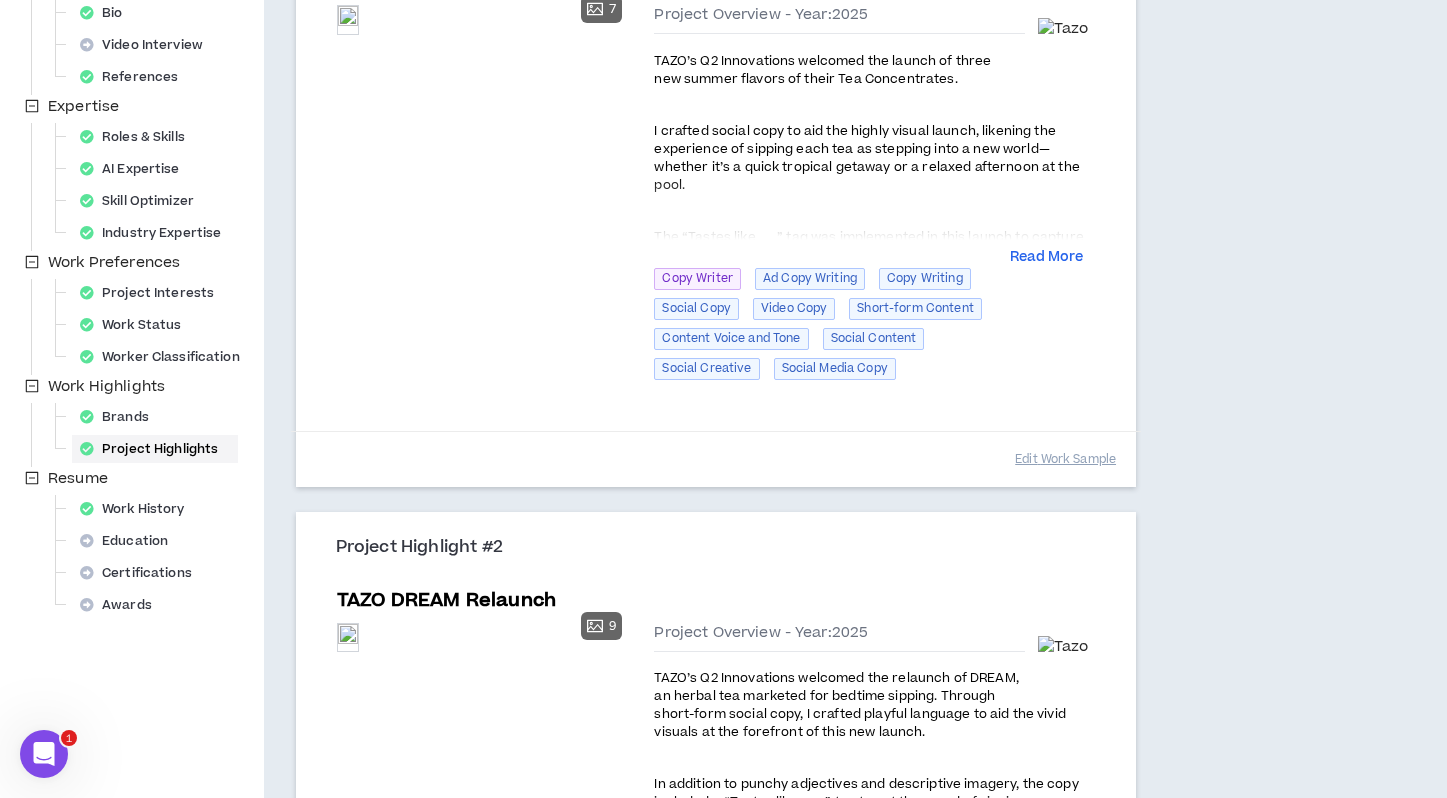 scroll, scrollTop: 915, scrollLeft: 0, axis: vertical 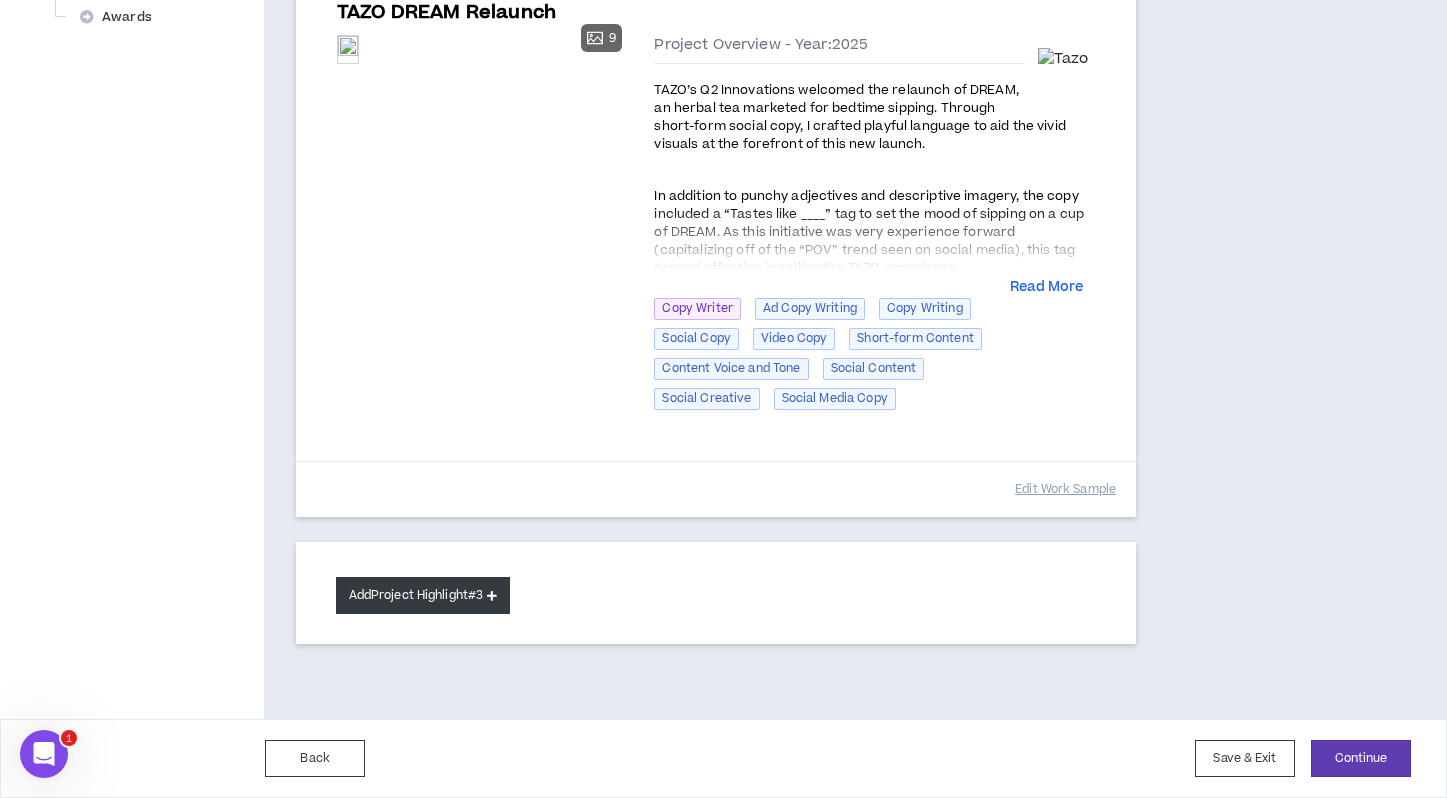 click on "Add  Project Highlight  #3" at bounding box center (423, 595) 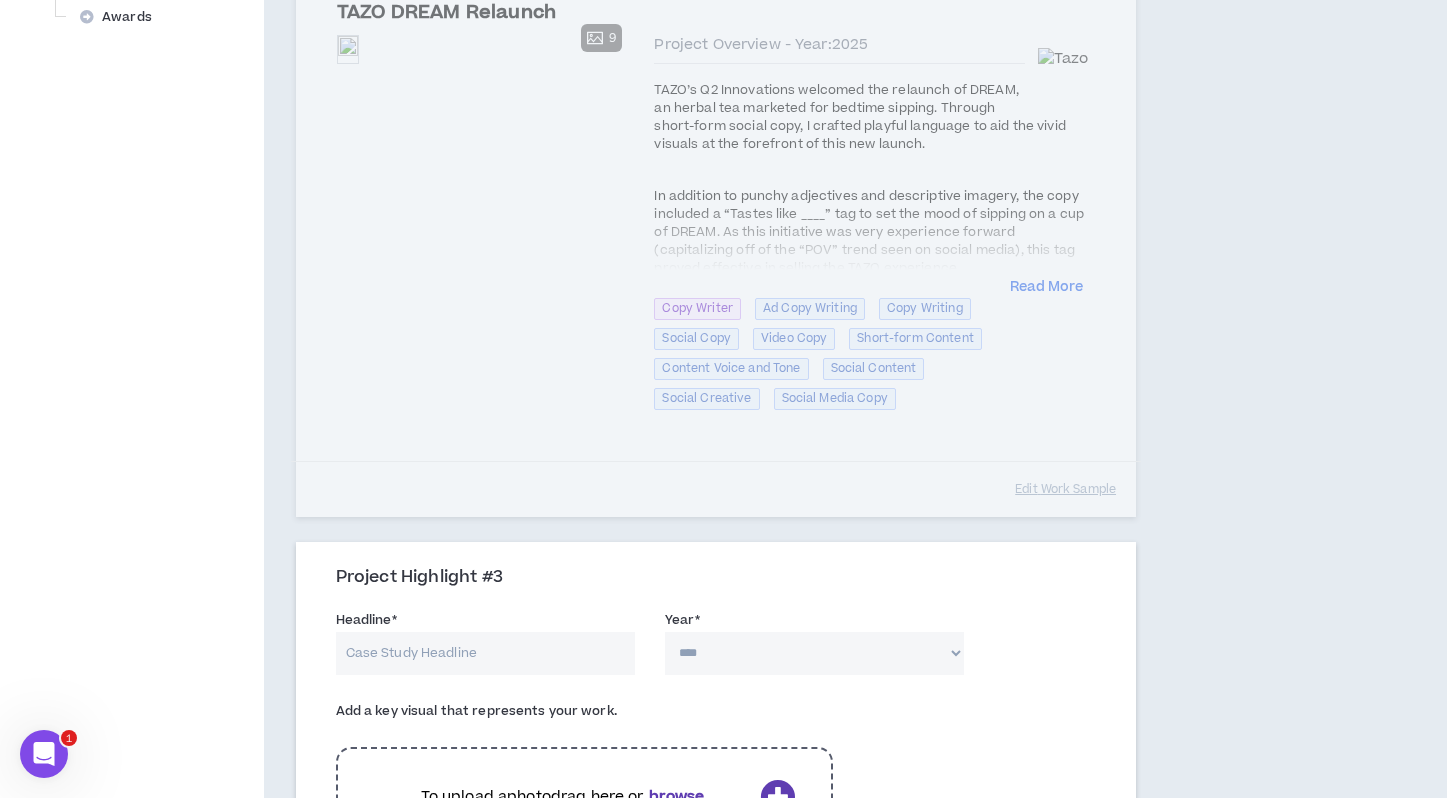 click on "Headline  *" at bounding box center [485, 653] 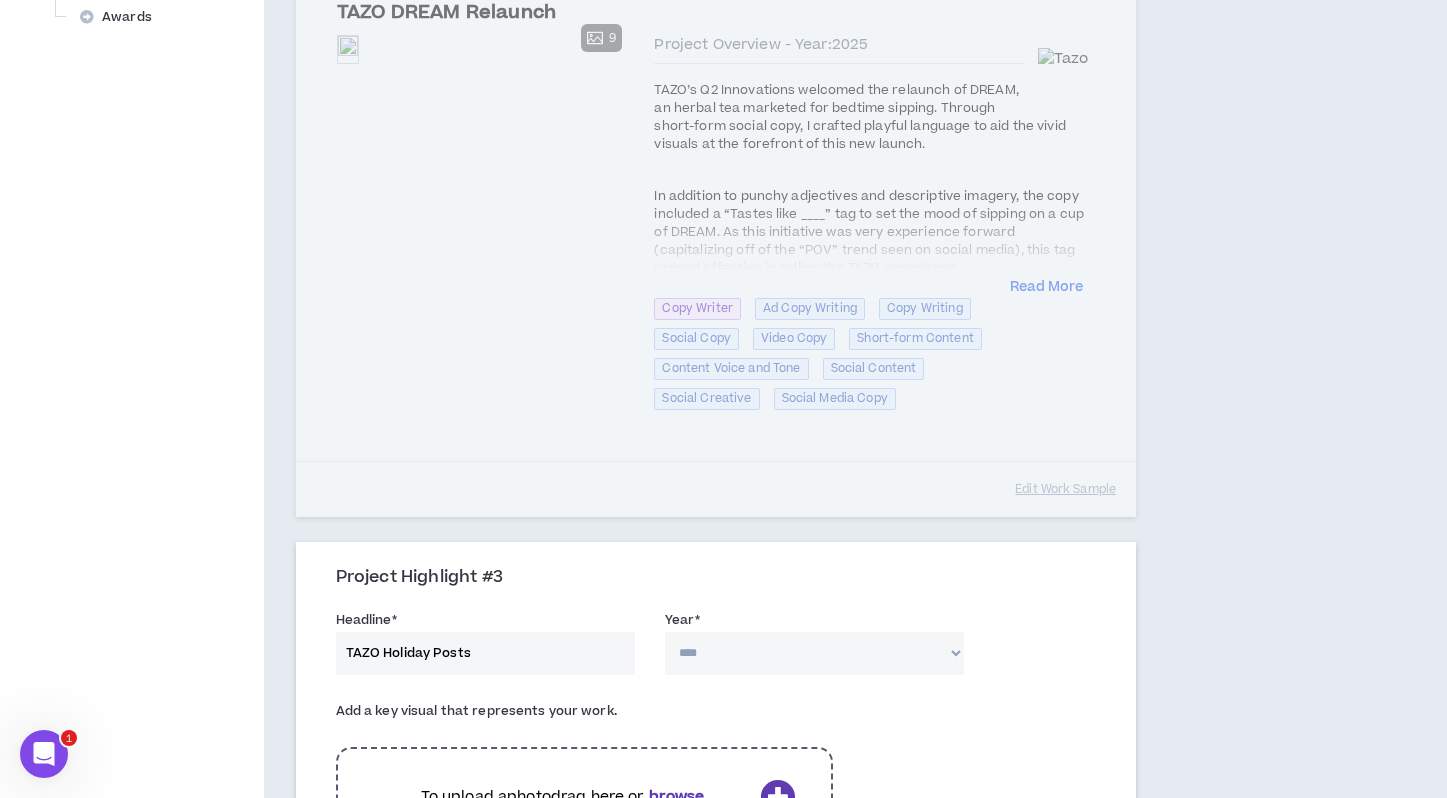 scroll, scrollTop: 967, scrollLeft: 0, axis: vertical 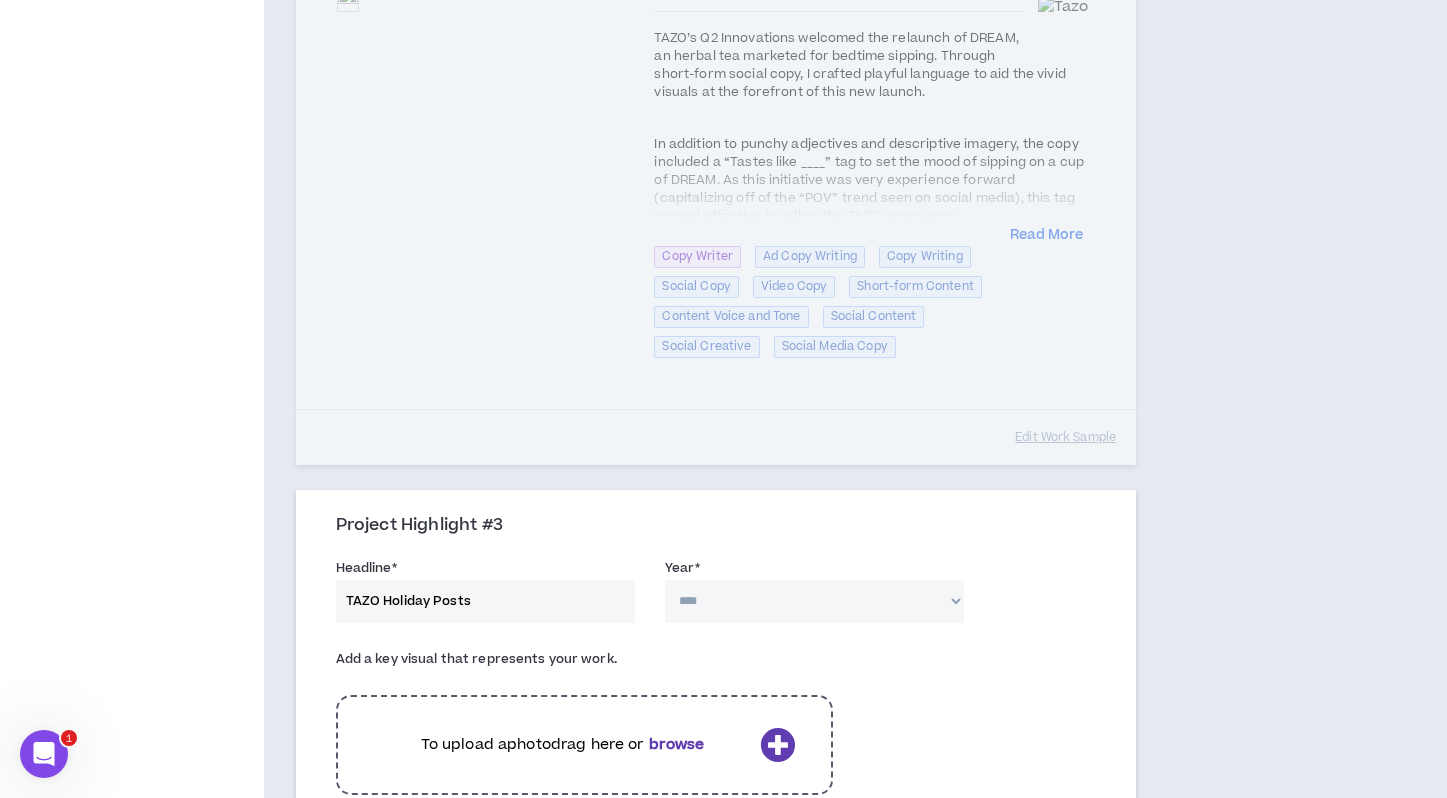 type on "TAZO Holiday Posts" 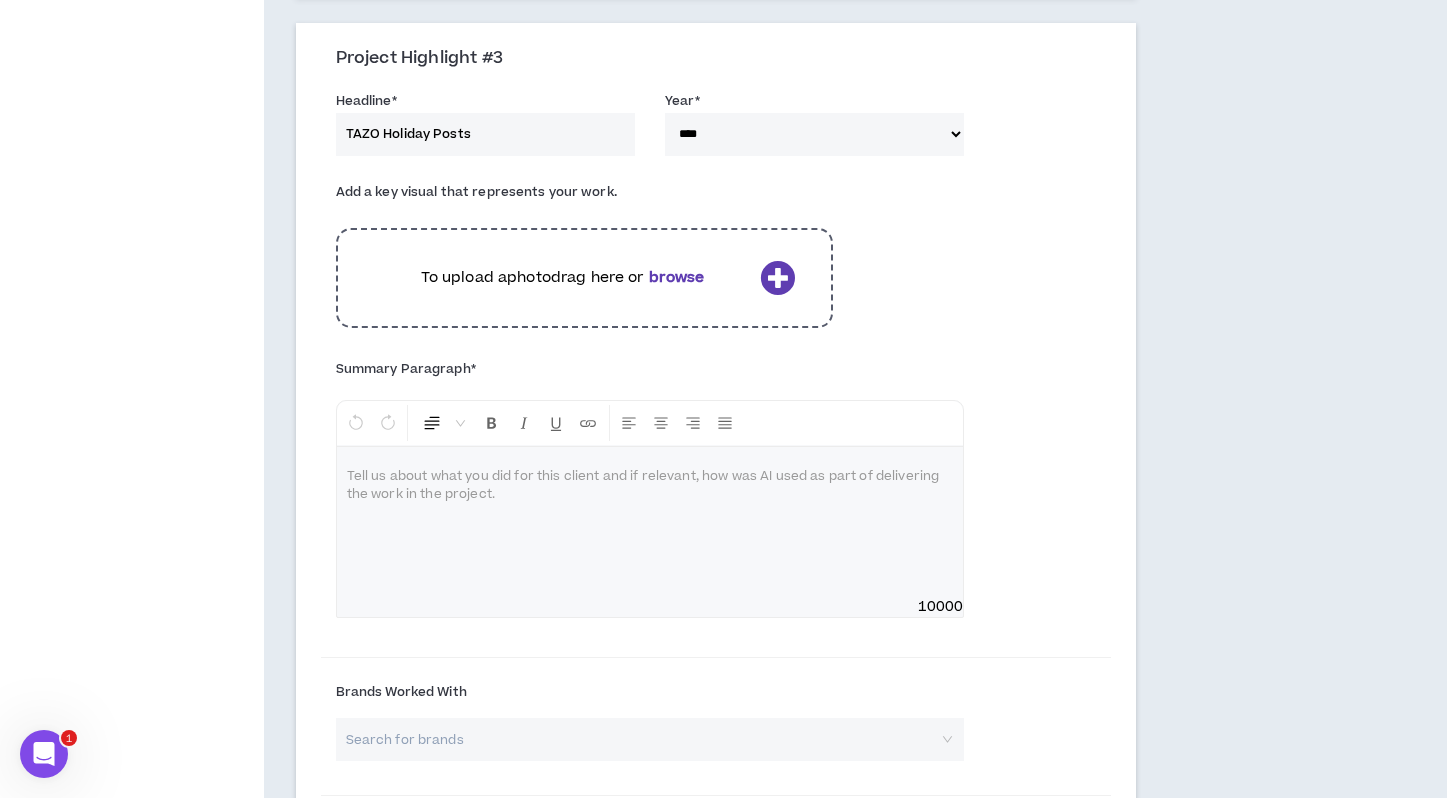 scroll, scrollTop: 1366, scrollLeft: 0, axis: vertical 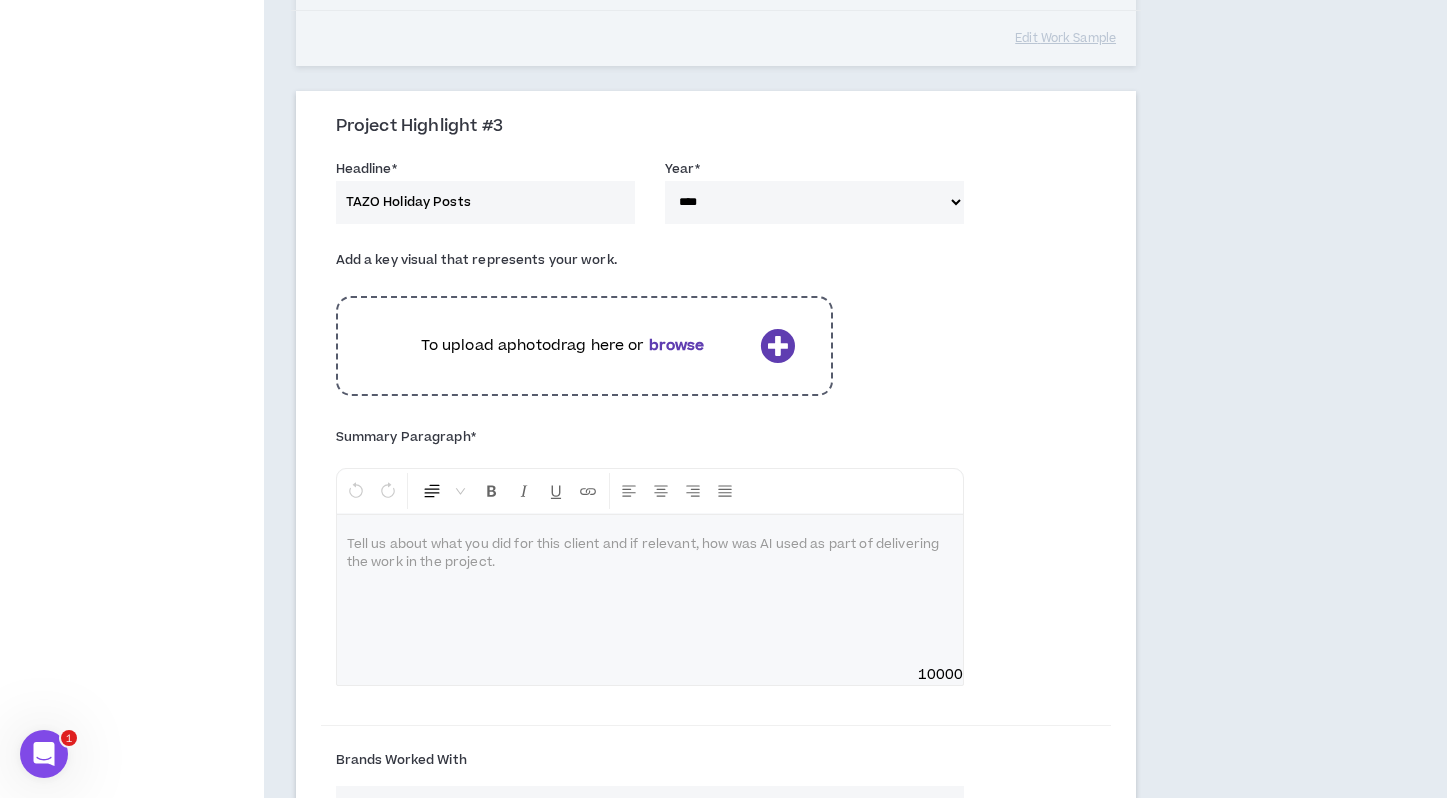 click at bounding box center [777, 345] 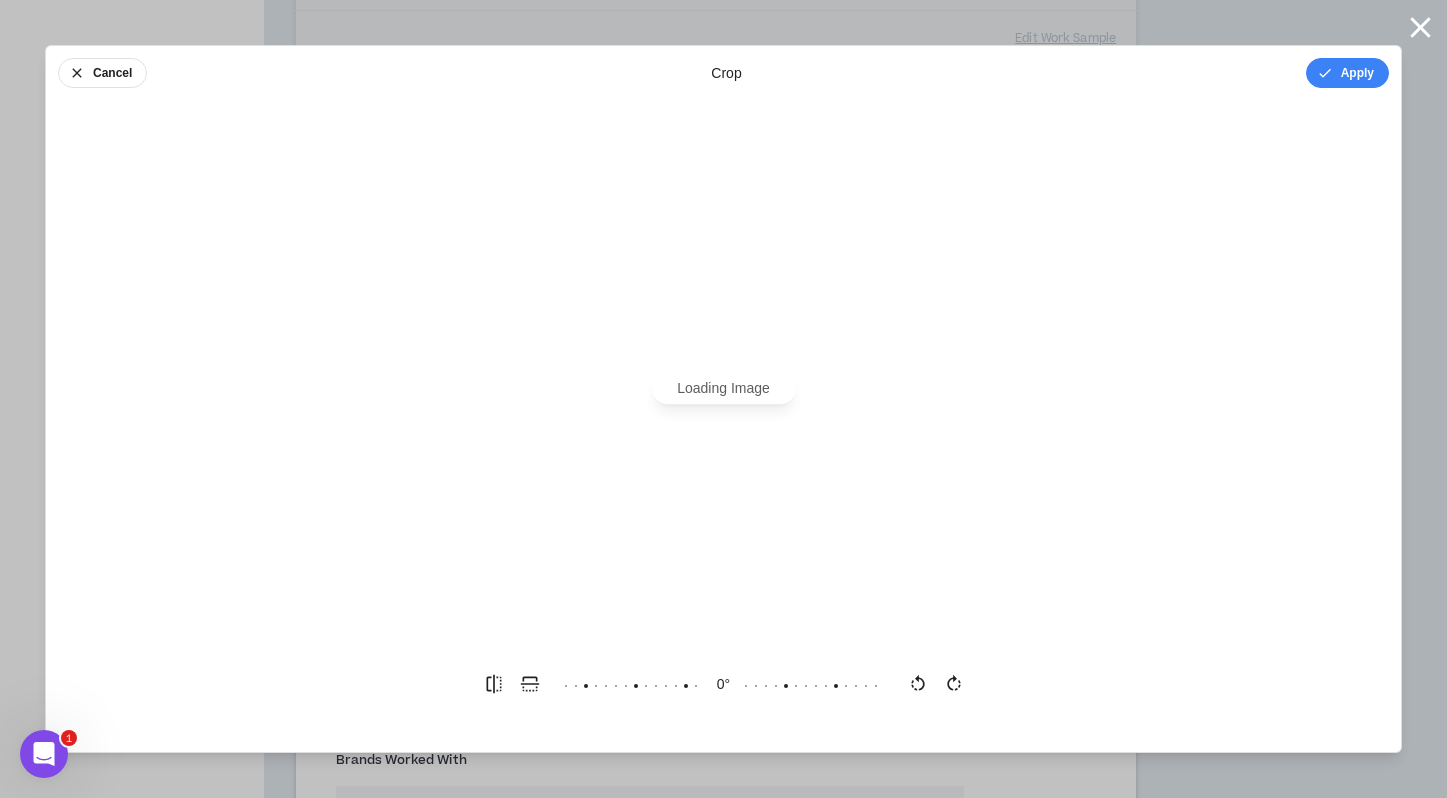 scroll, scrollTop: 0, scrollLeft: 0, axis: both 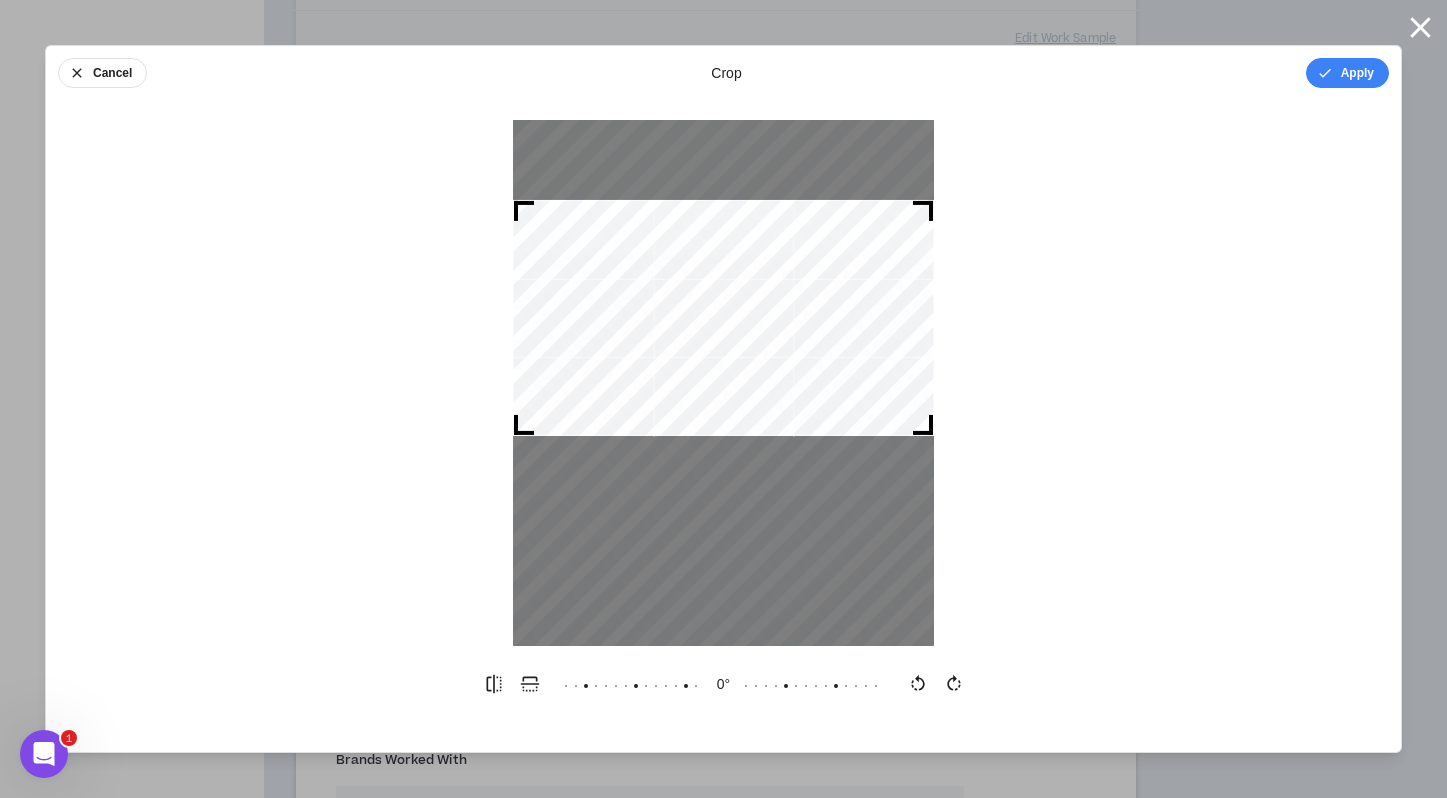 drag, startPoint x: 796, startPoint y: 401, endPoint x: 800, endPoint y: 339, distance: 62.1289 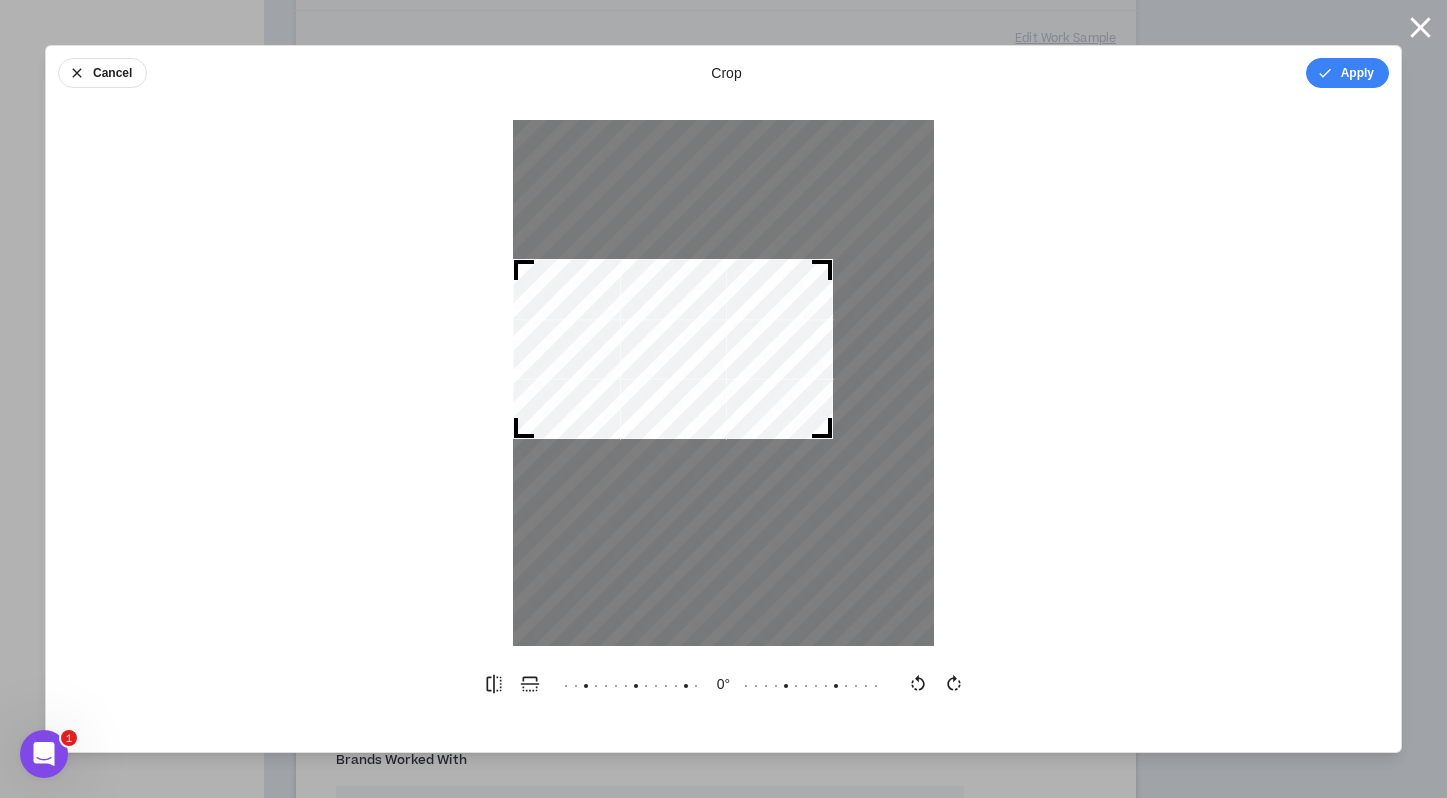 drag, startPoint x: 928, startPoint y: 210, endPoint x: 864, endPoint y: 236, distance: 69.079666 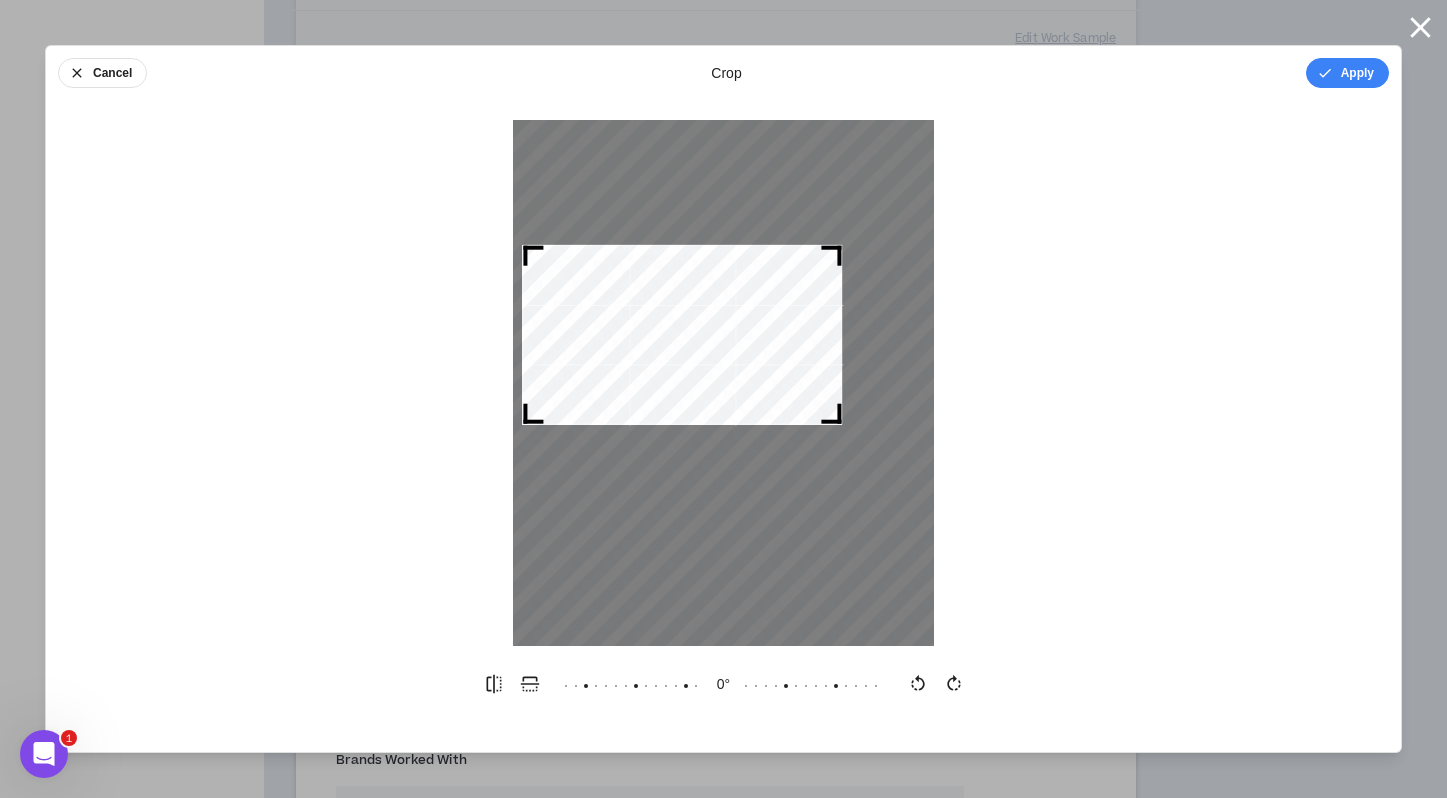 drag, startPoint x: 773, startPoint y: 299, endPoint x: 782, endPoint y: 284, distance: 17.492855 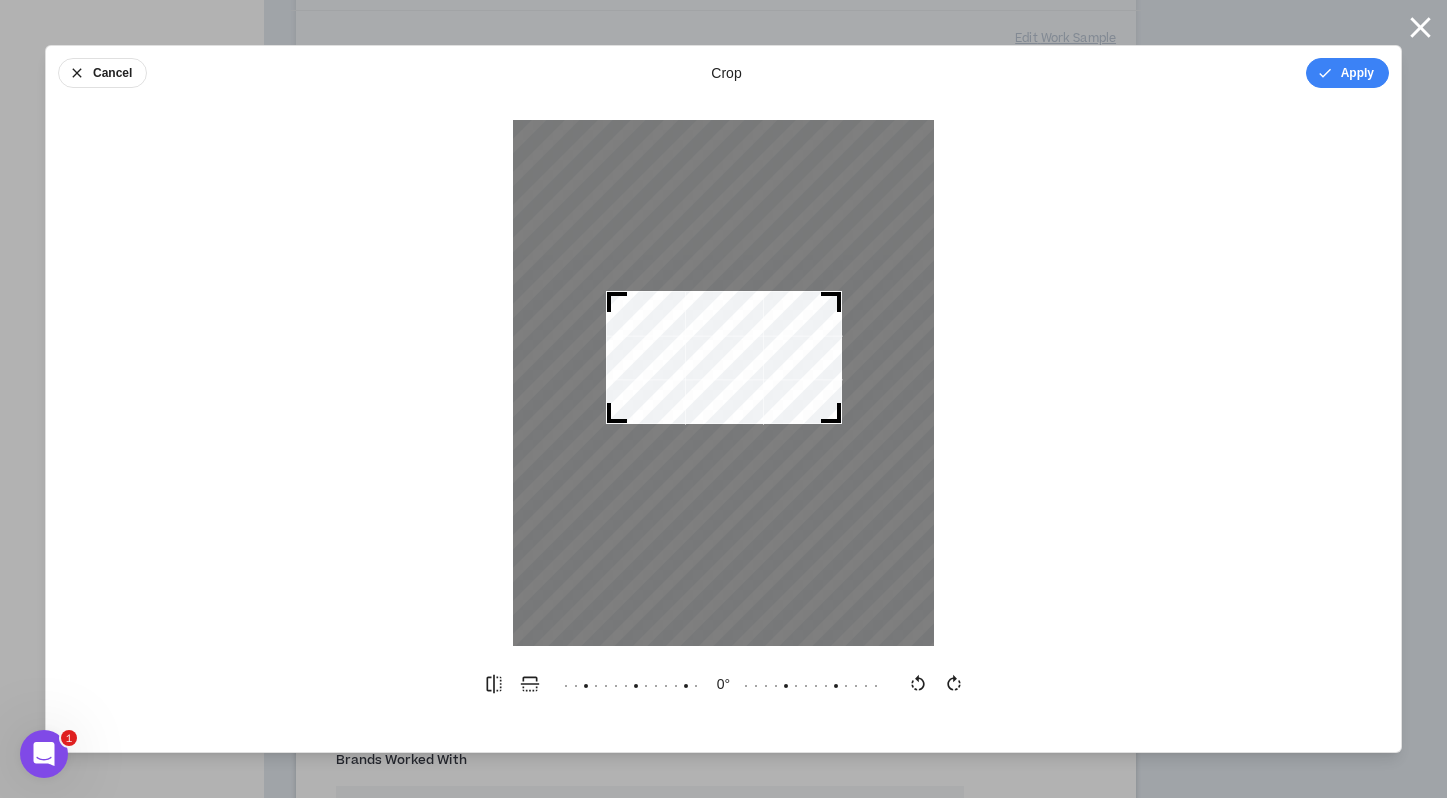 drag, startPoint x: 529, startPoint y: 248, endPoint x: 595, endPoint y: 251, distance: 66.068146 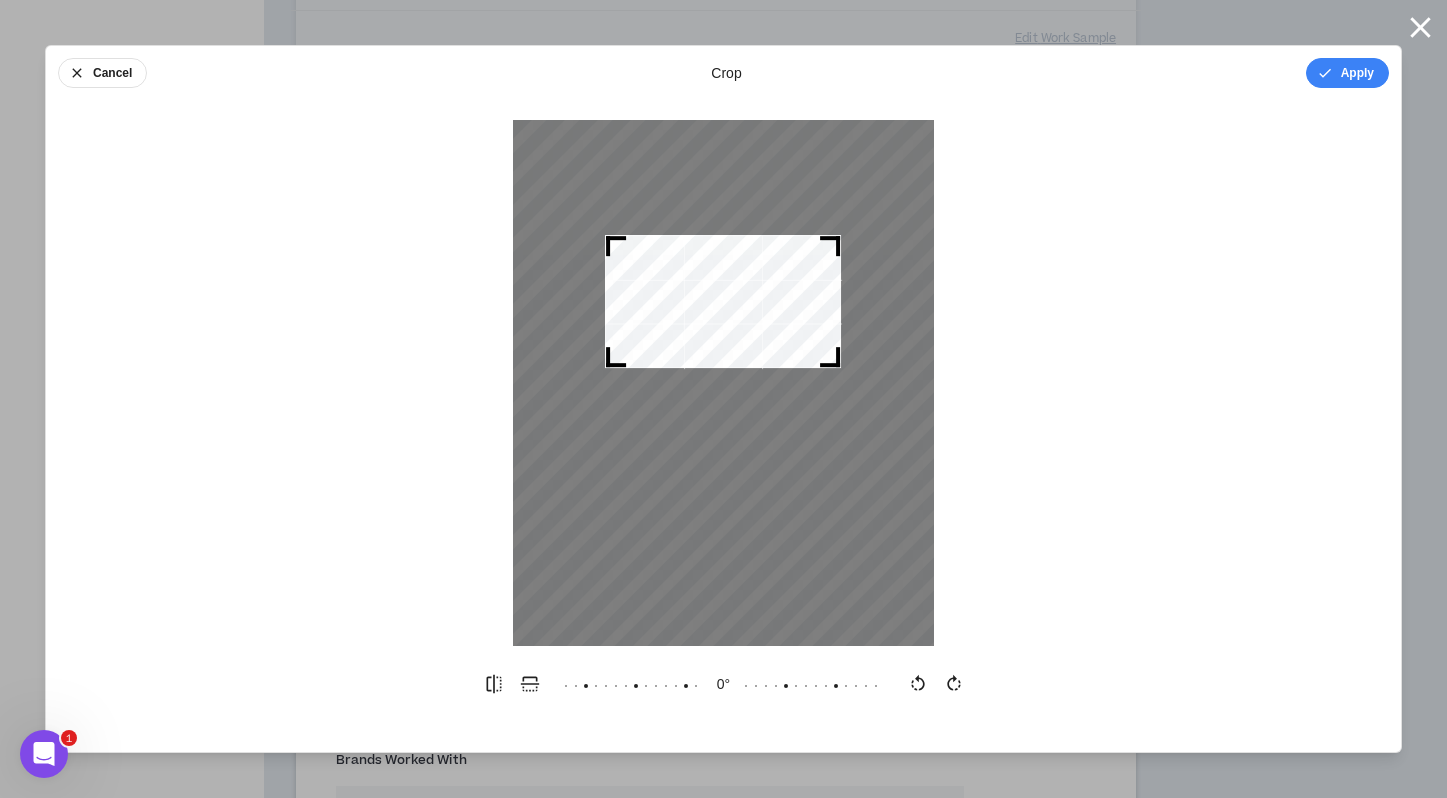 drag, startPoint x: 703, startPoint y: 408, endPoint x: 703, endPoint y: 352, distance: 56 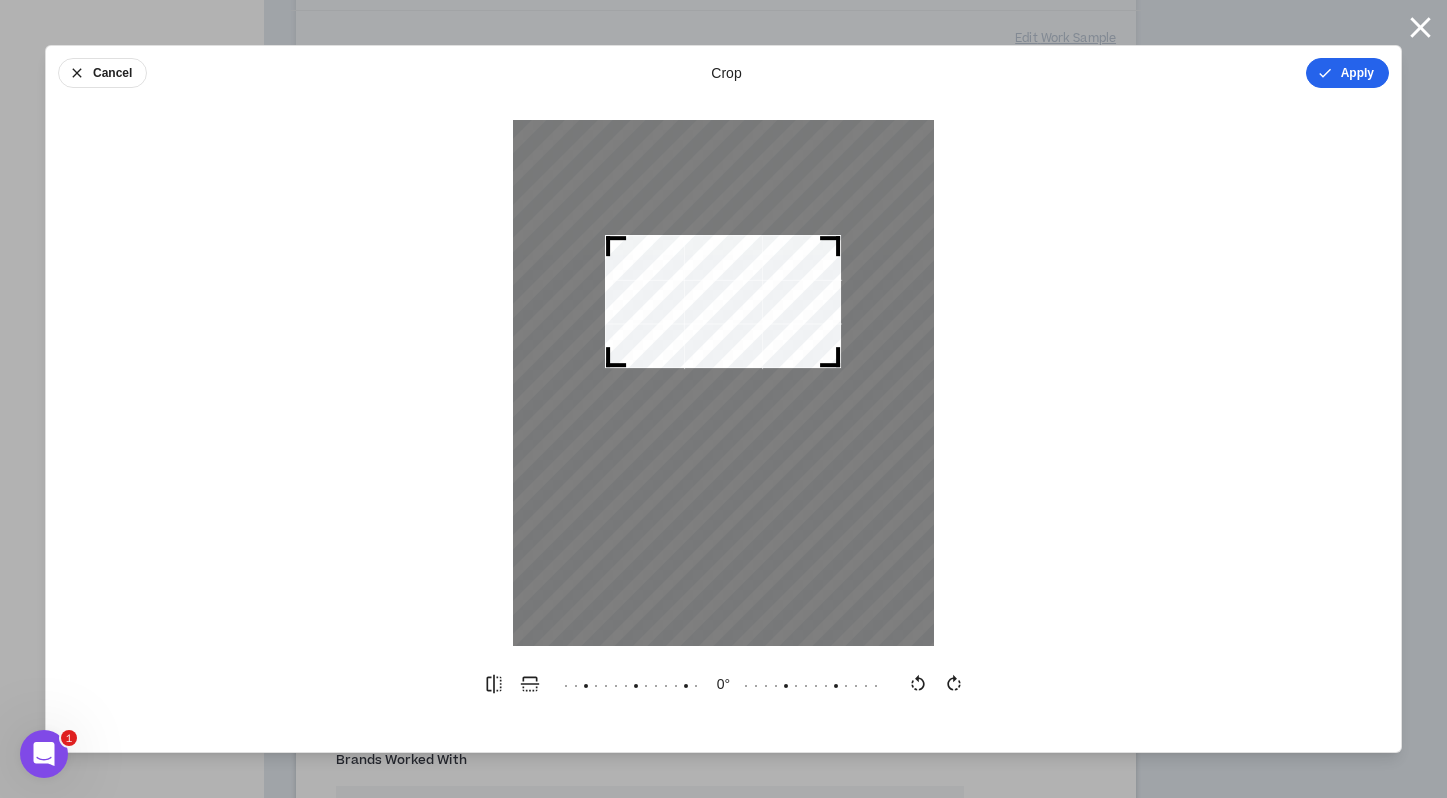 click on "Apply" at bounding box center [1347, 73] 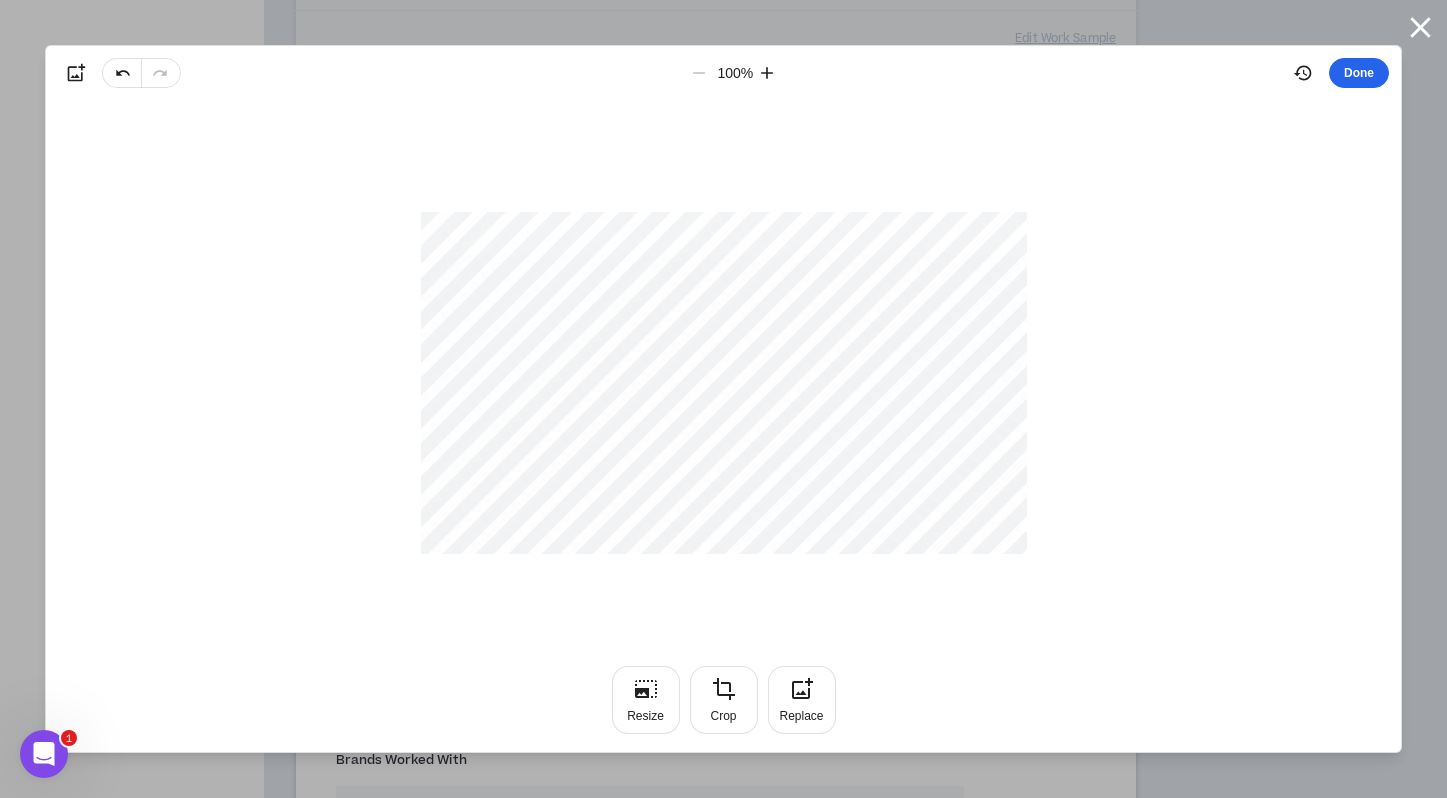 click on "Done" at bounding box center (1359, 73) 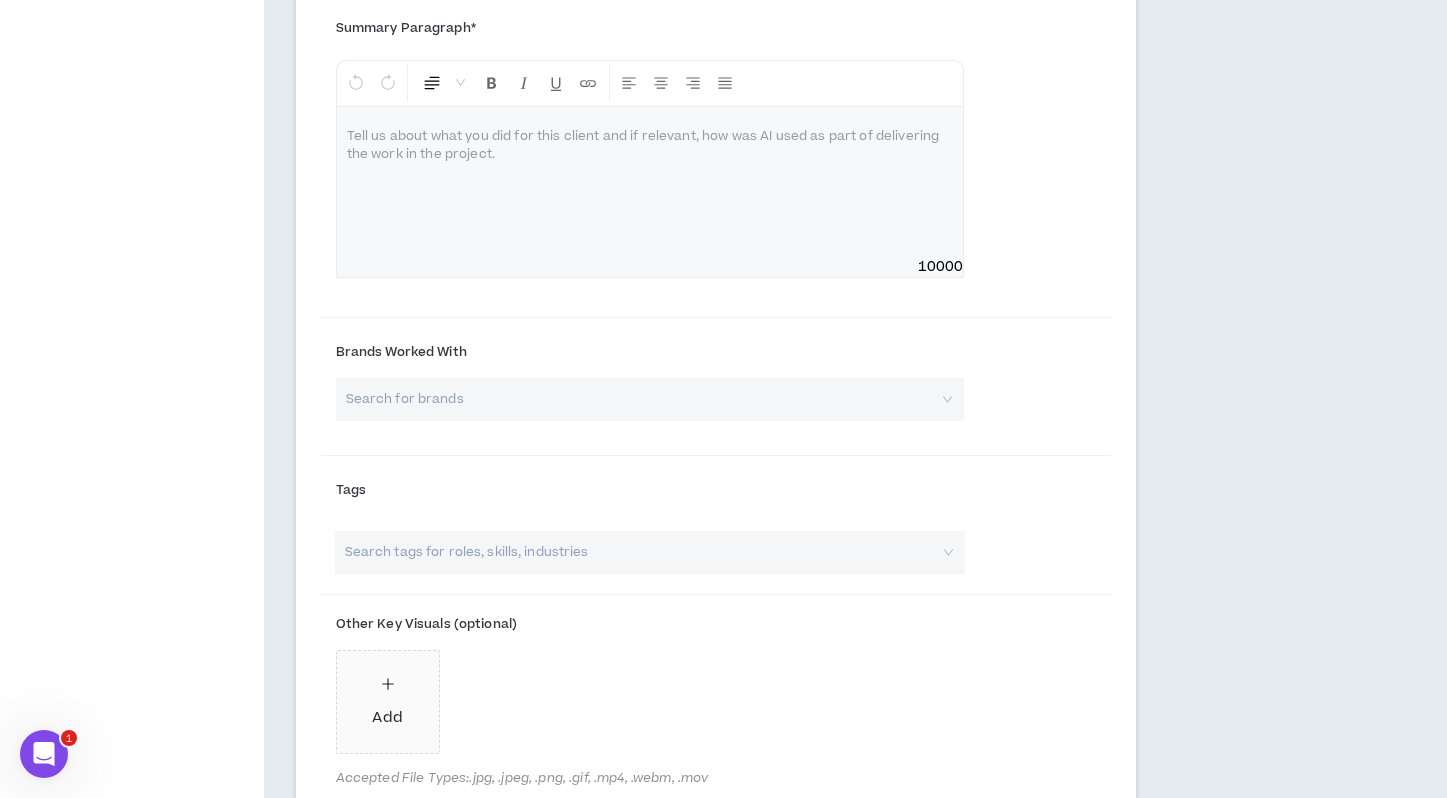 scroll, scrollTop: 1835, scrollLeft: 0, axis: vertical 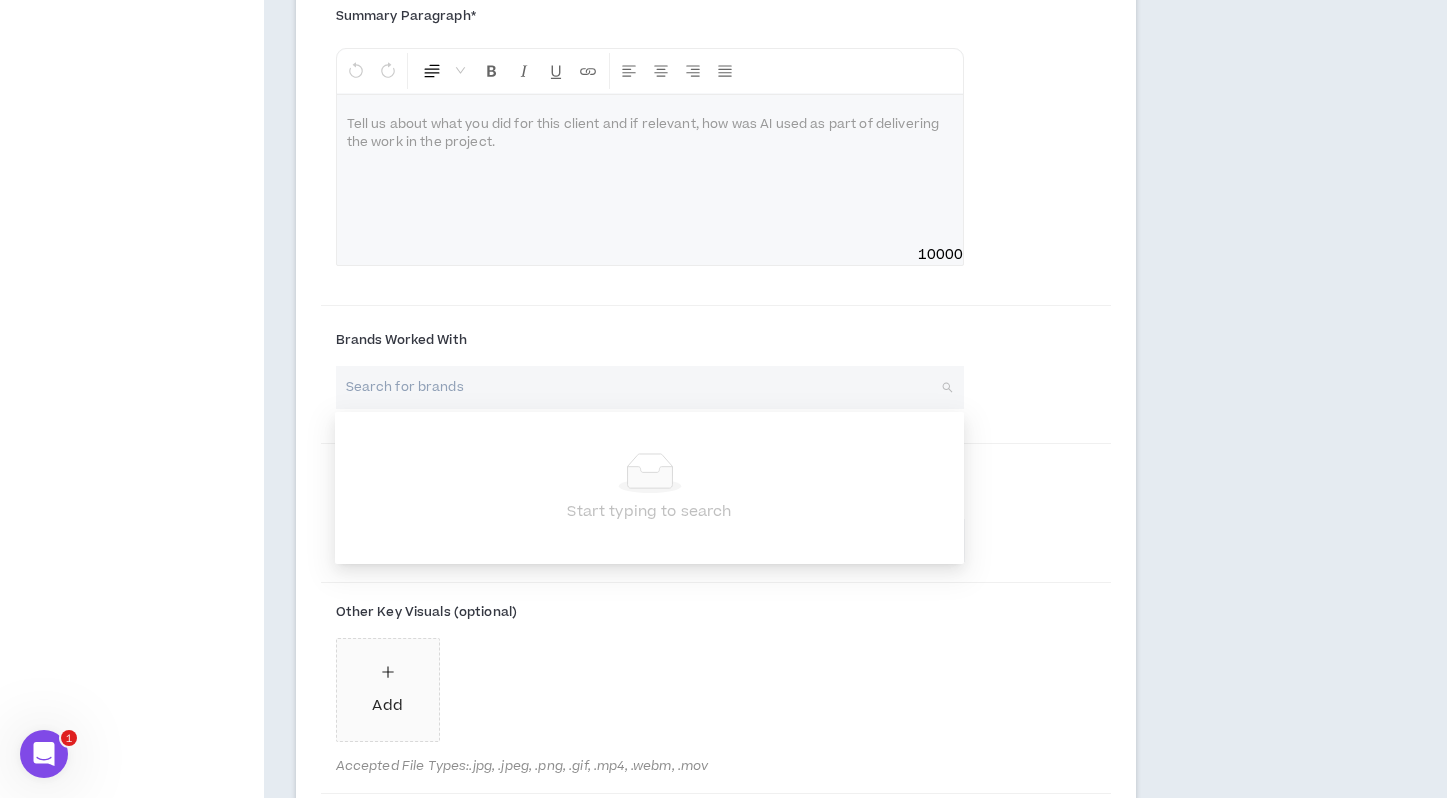 click at bounding box center (643, 387) 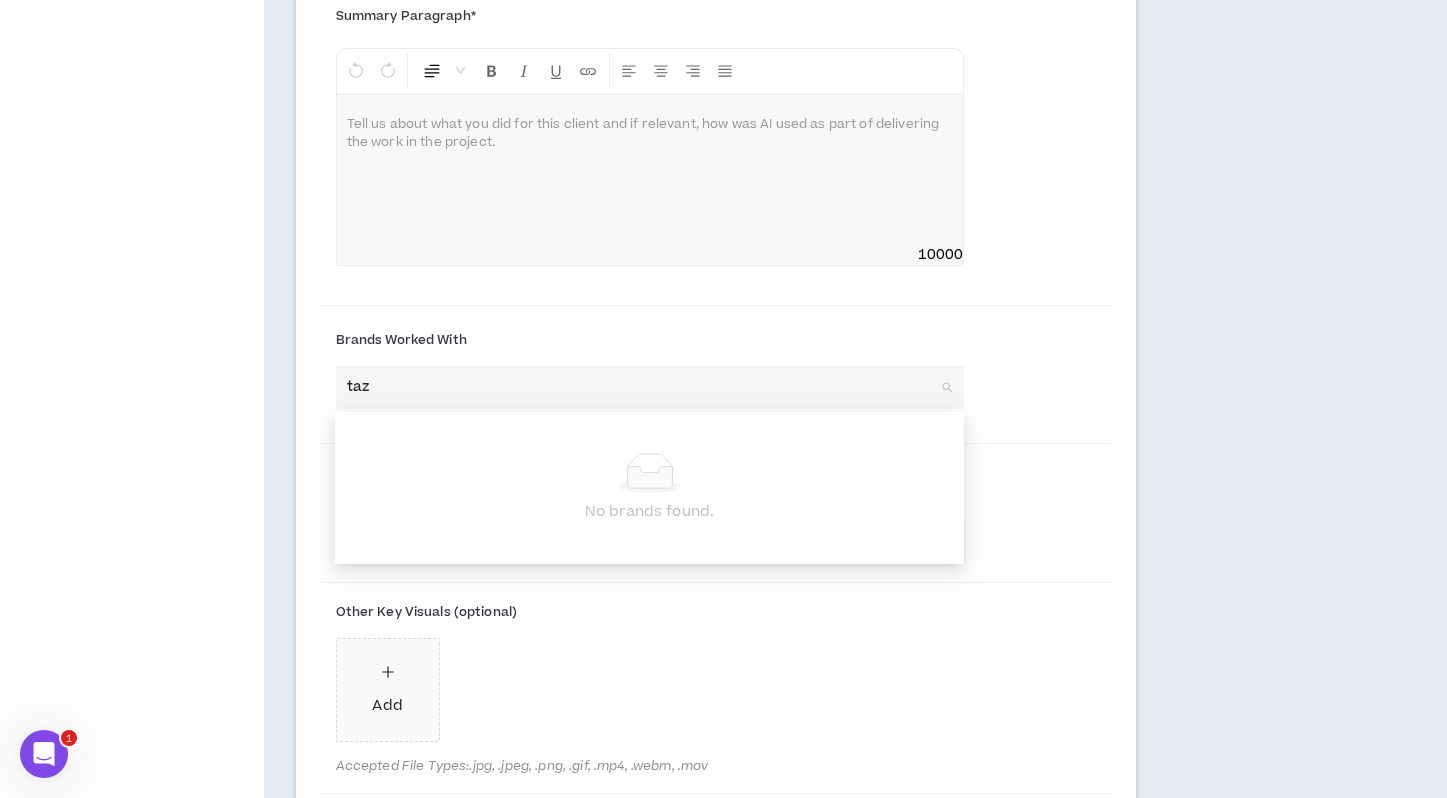 type on "tazo" 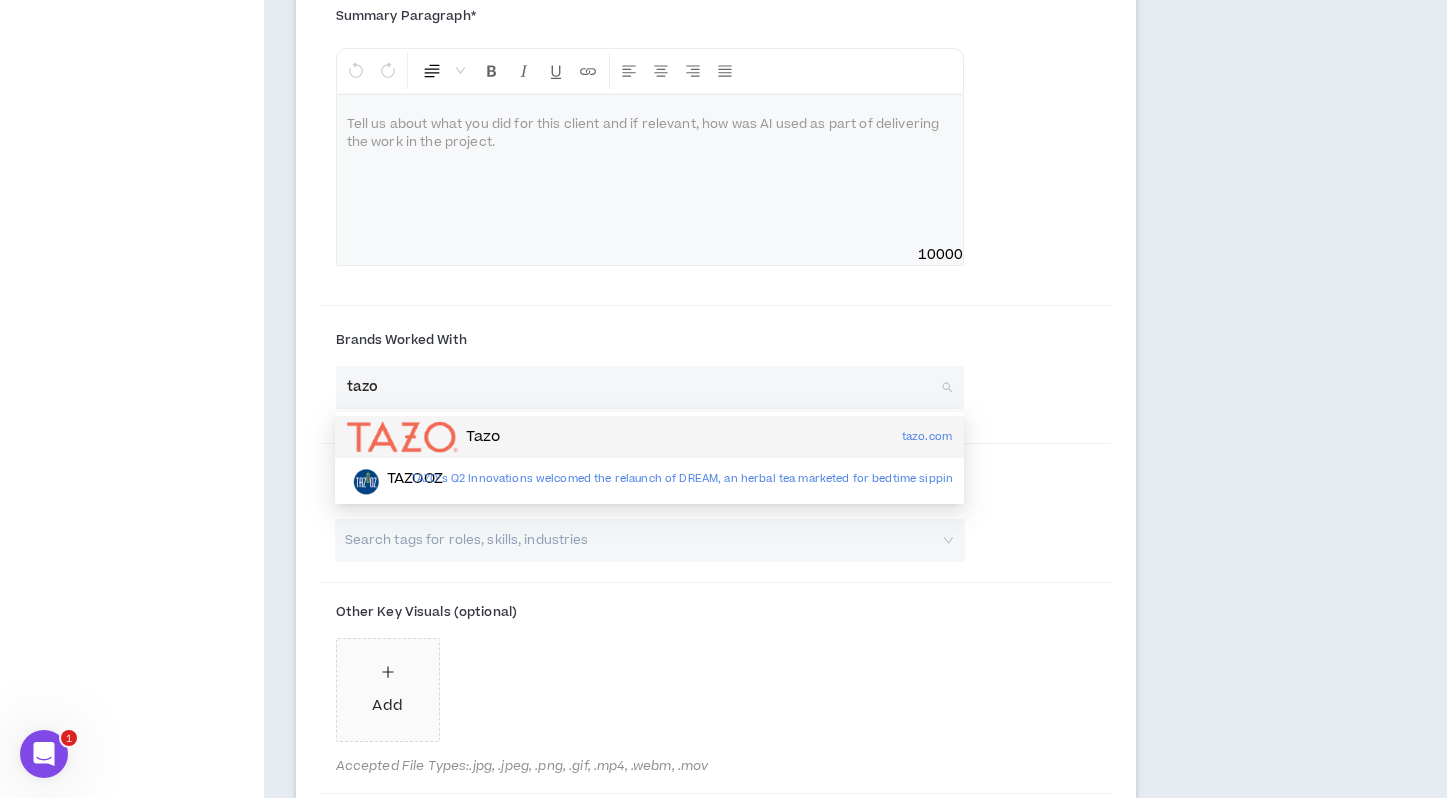 click on "Tazo tazo.com" at bounding box center [649, 437] 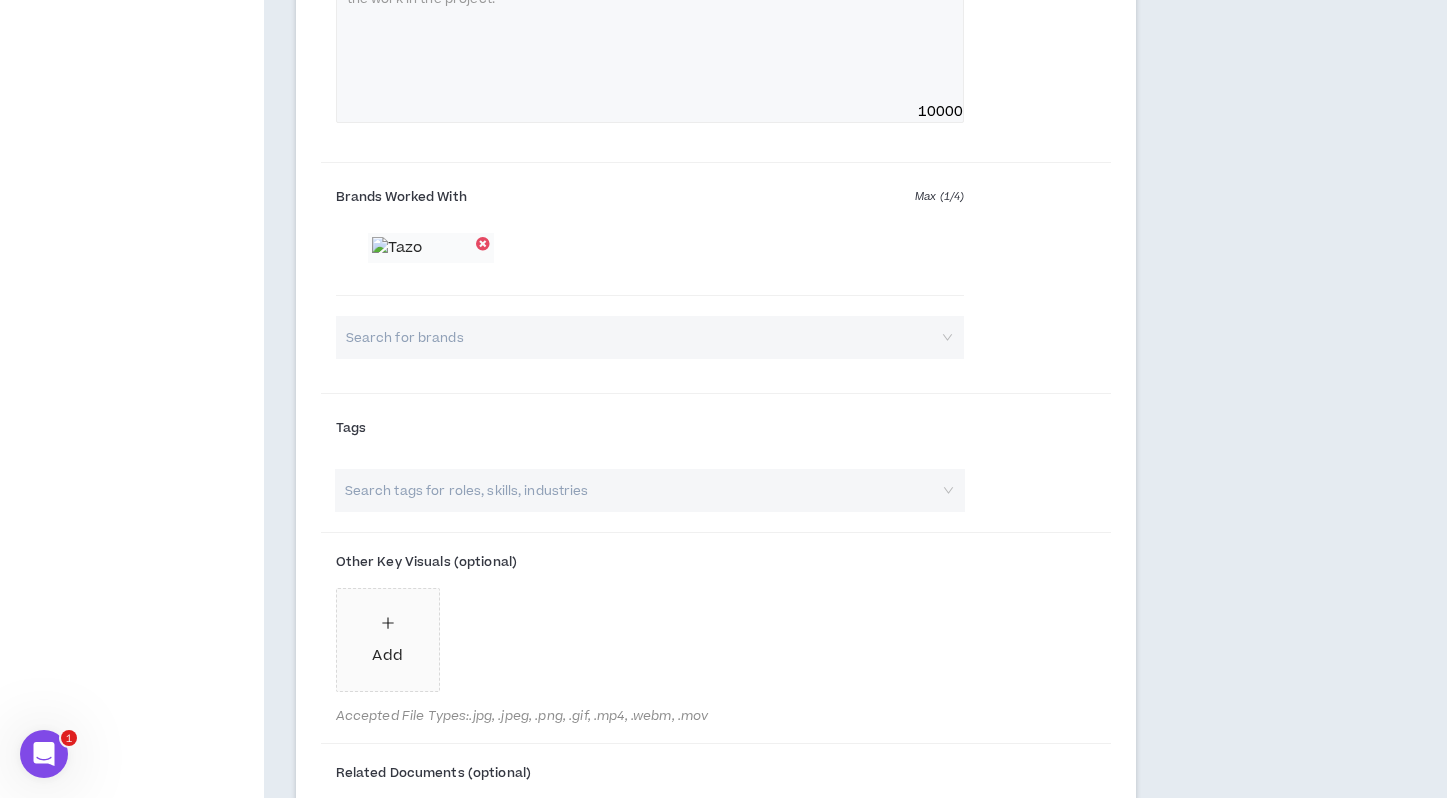 scroll, scrollTop: 1990, scrollLeft: 0, axis: vertical 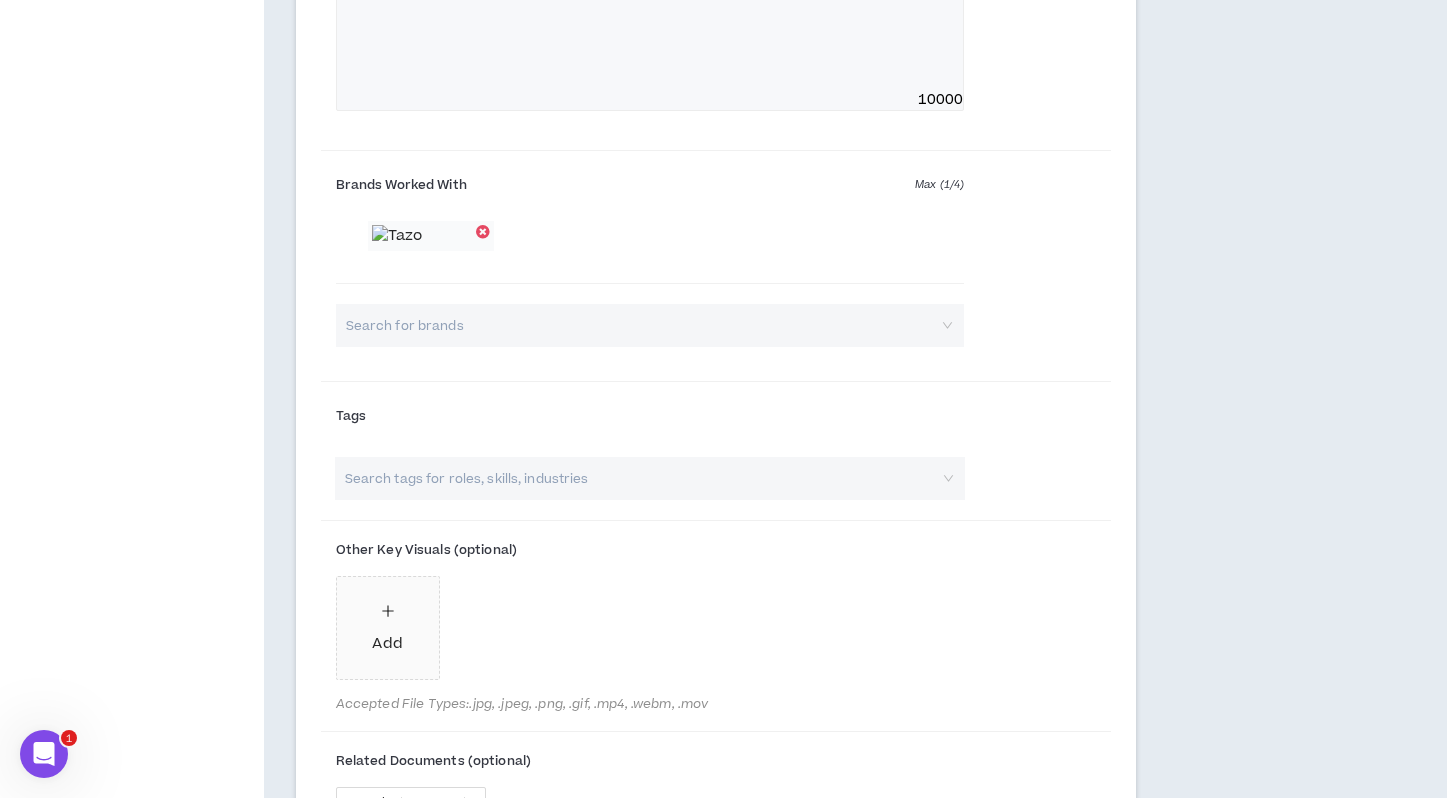 click at bounding box center (640, 478) 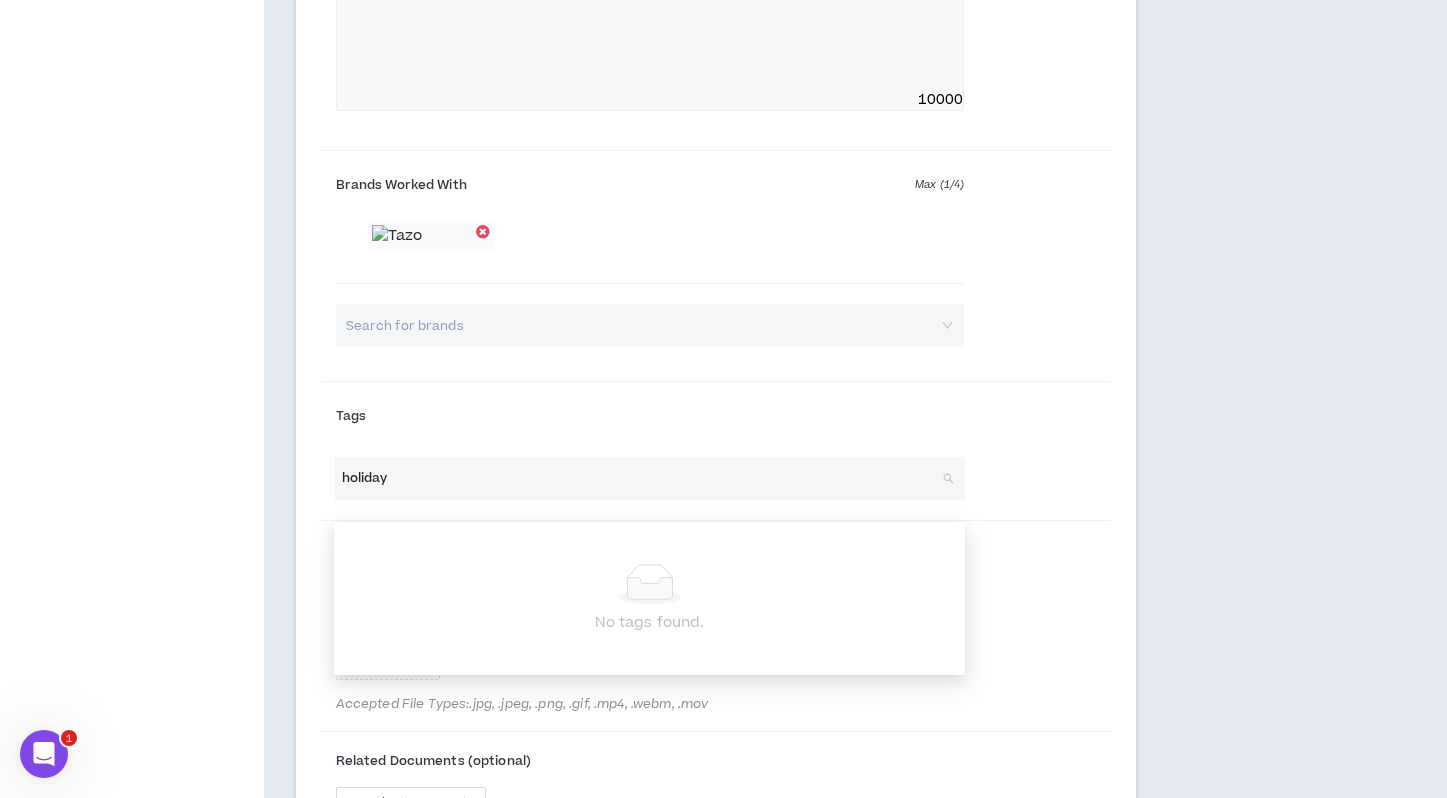 click on "holiday" at bounding box center (640, 478) 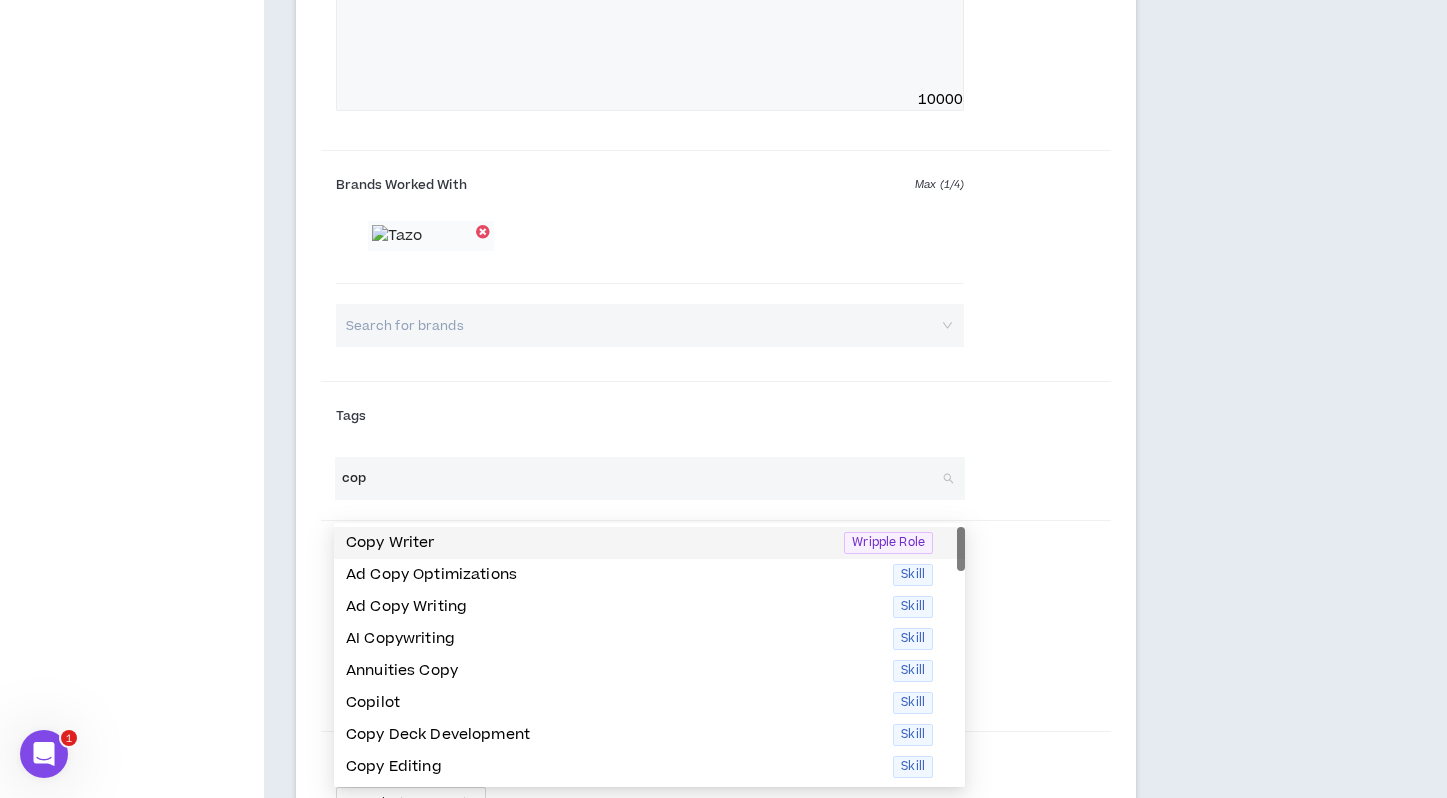 click on "Copy Writer" at bounding box center (589, 543) 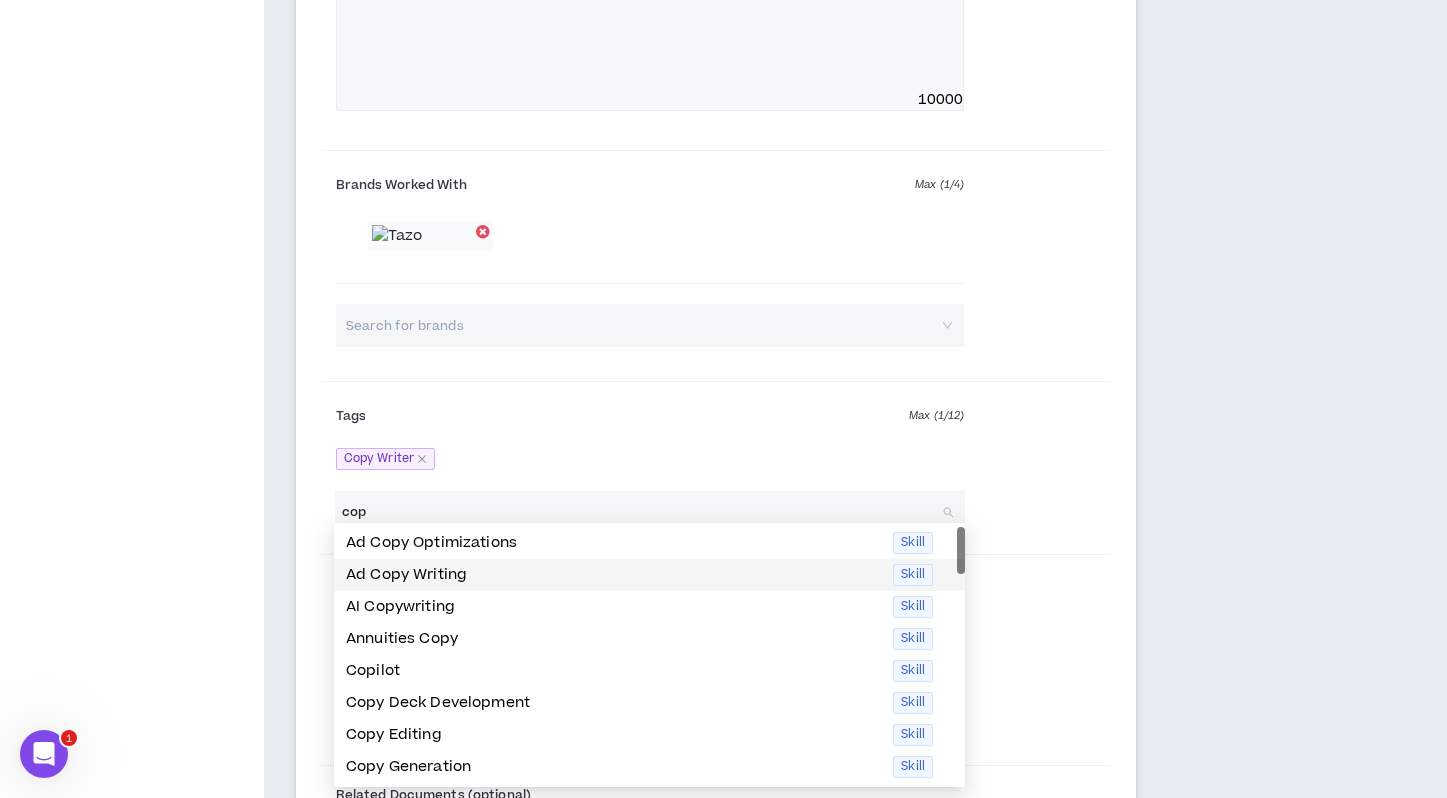 click on "Ad Copy Writing" at bounding box center (613, 575) 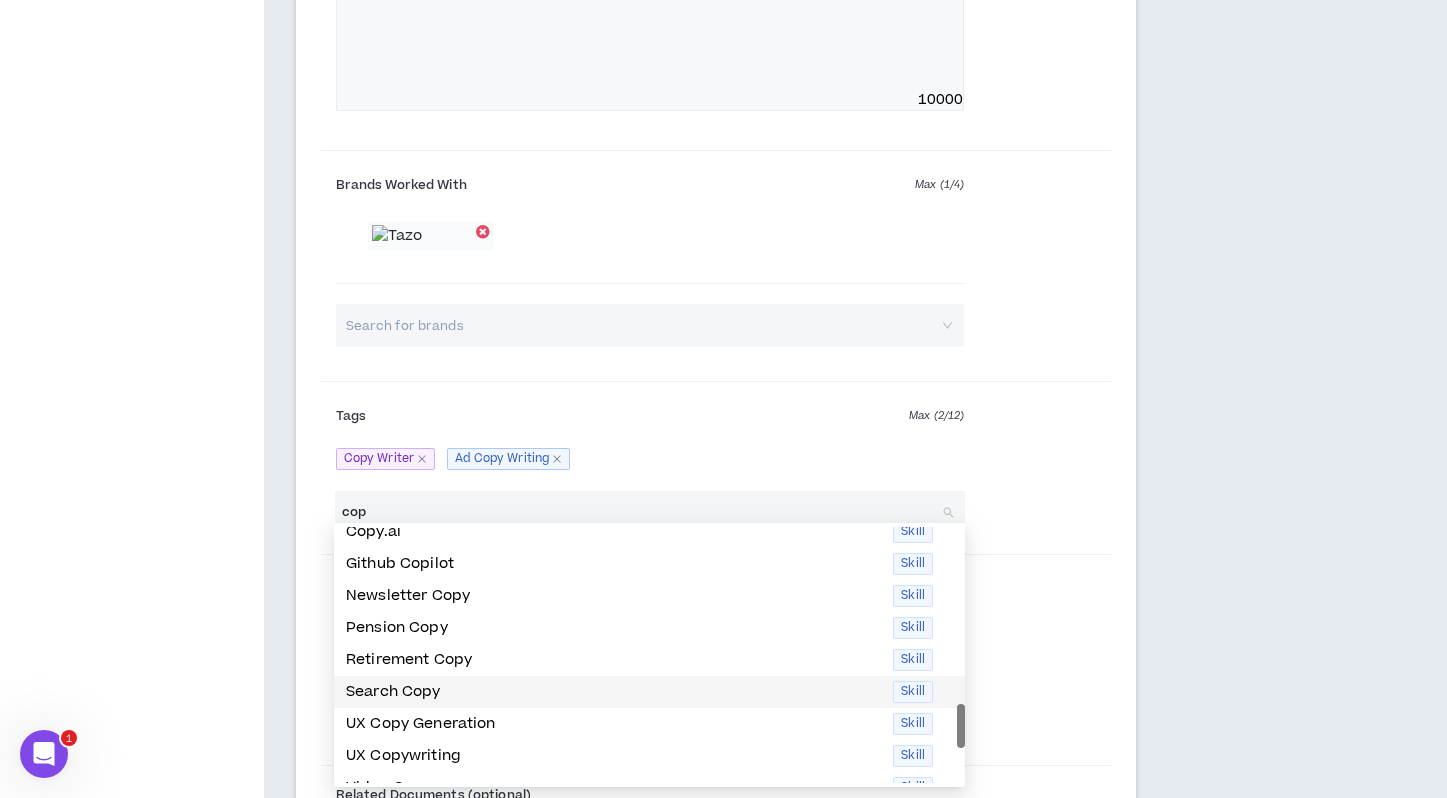 scroll, scrollTop: 320, scrollLeft: 0, axis: vertical 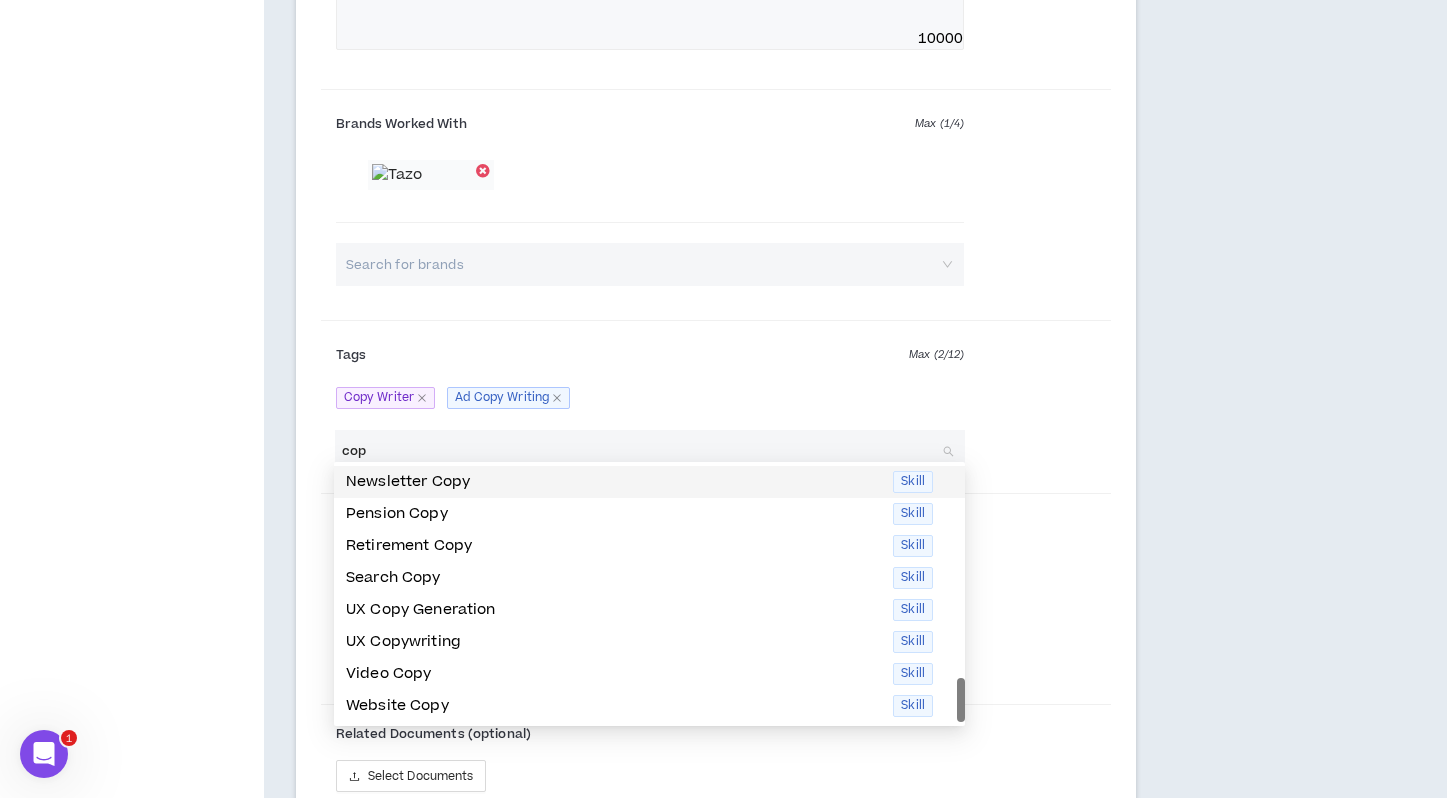 type on "cop" 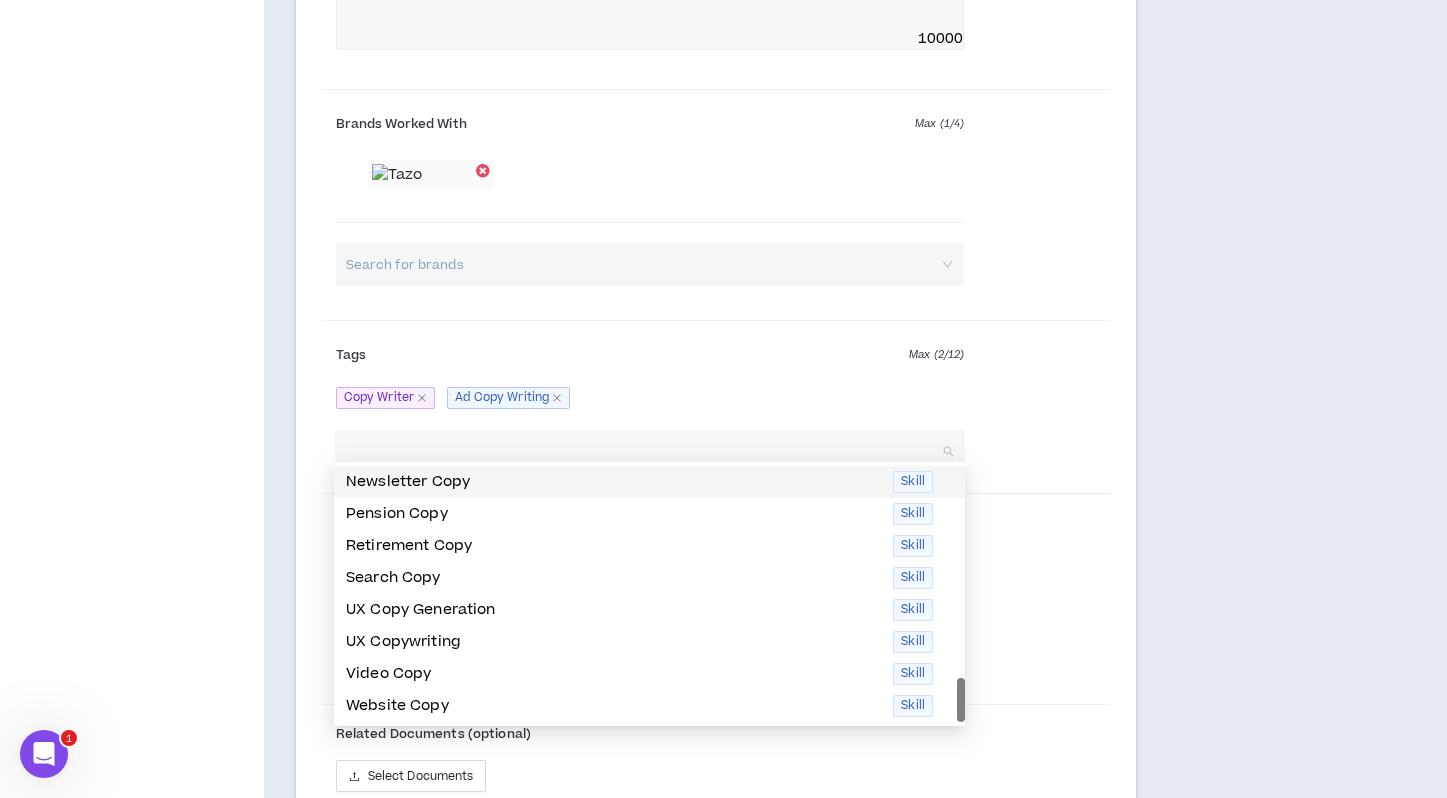 click on "Copy Writer Ad Writing" at bounding box center [650, 398] 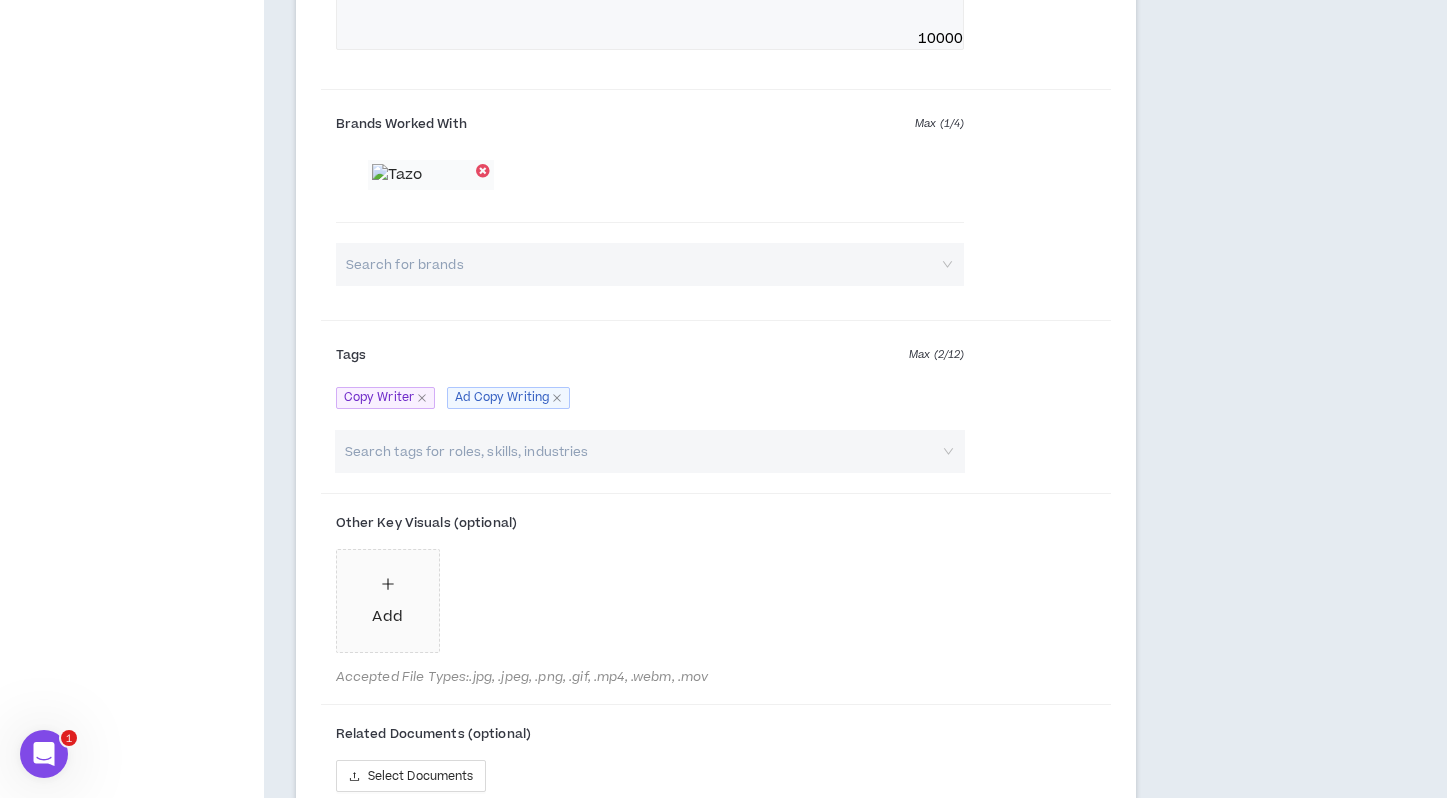 click at bounding box center (640, 451) 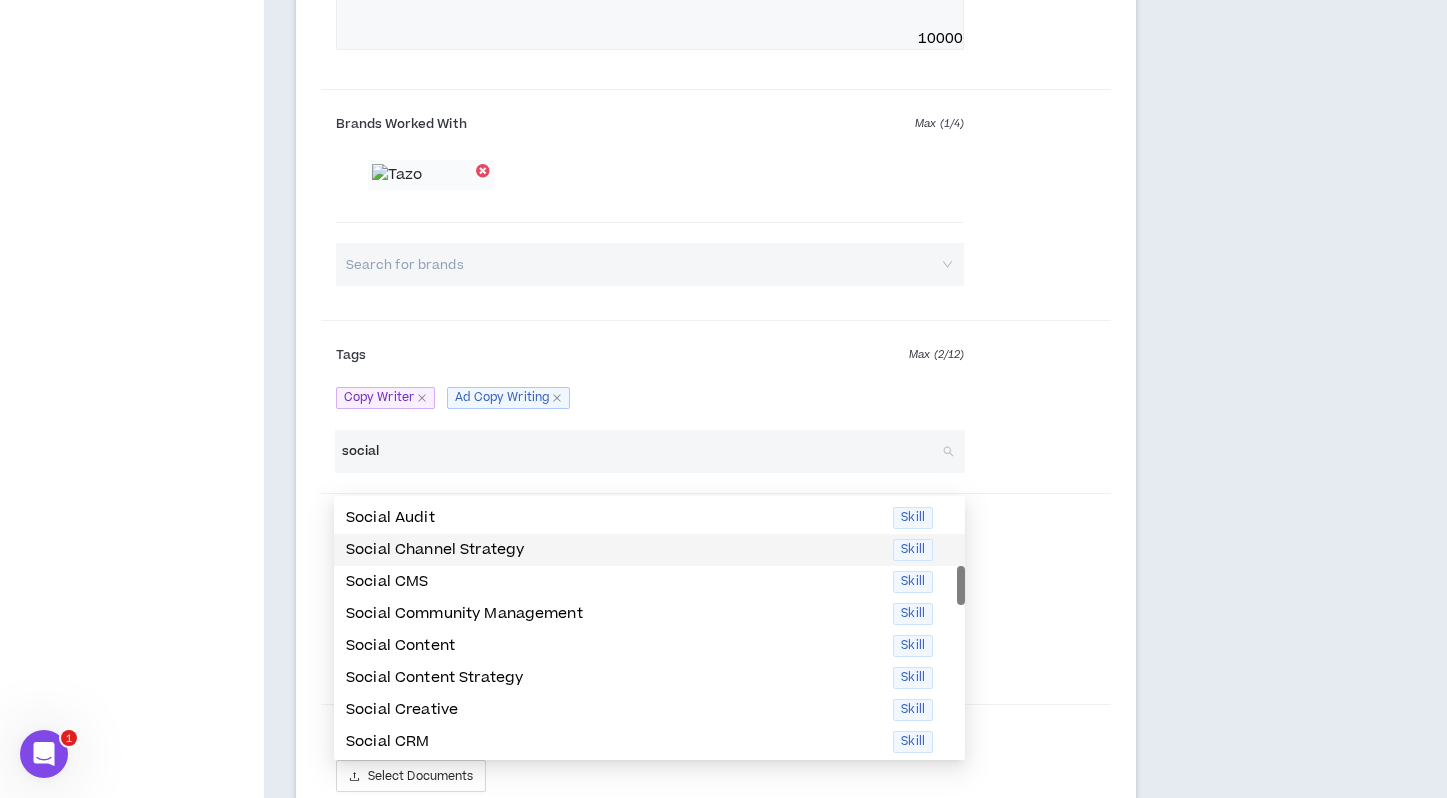 scroll, scrollTop: 138, scrollLeft: 0, axis: vertical 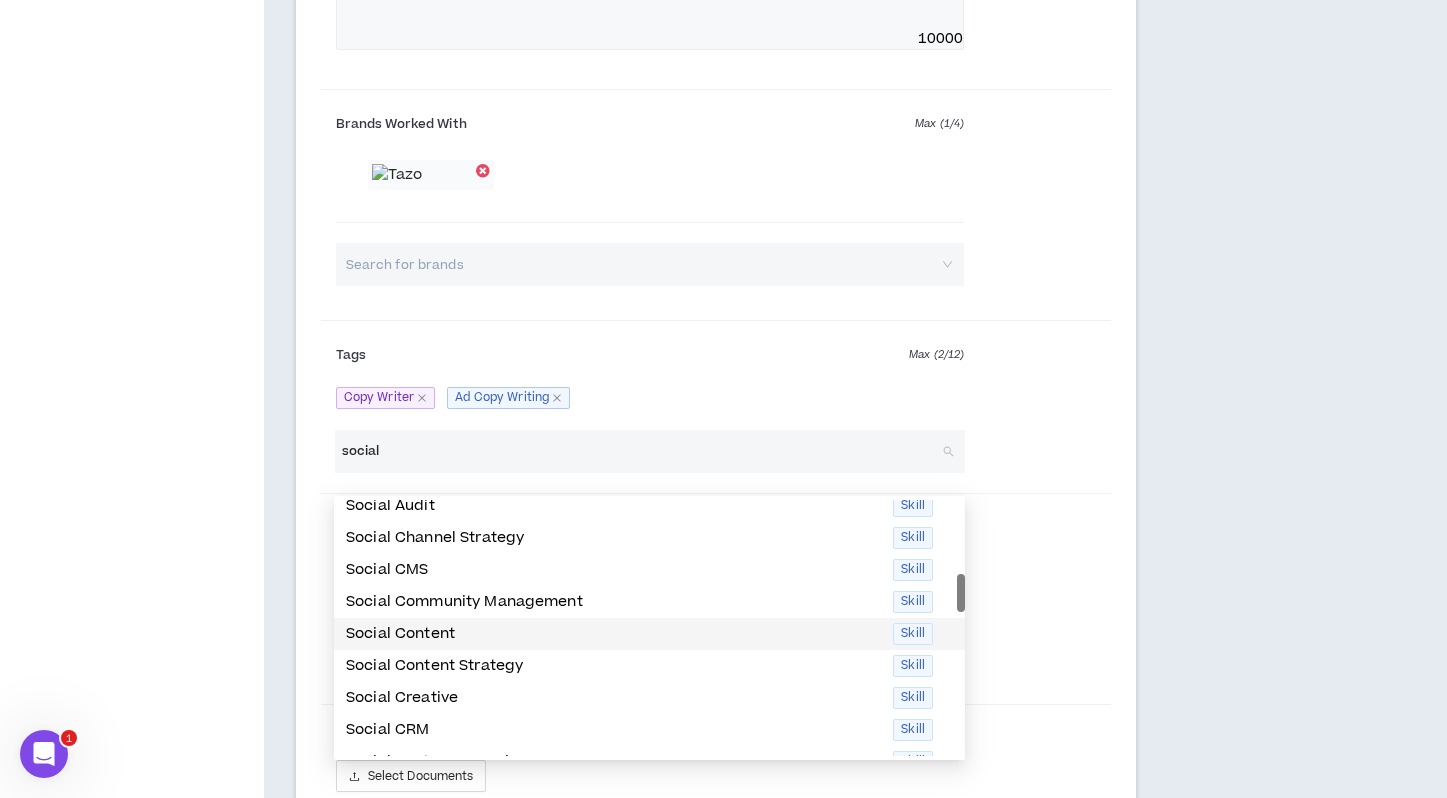 click on "Social Content" at bounding box center [613, 634] 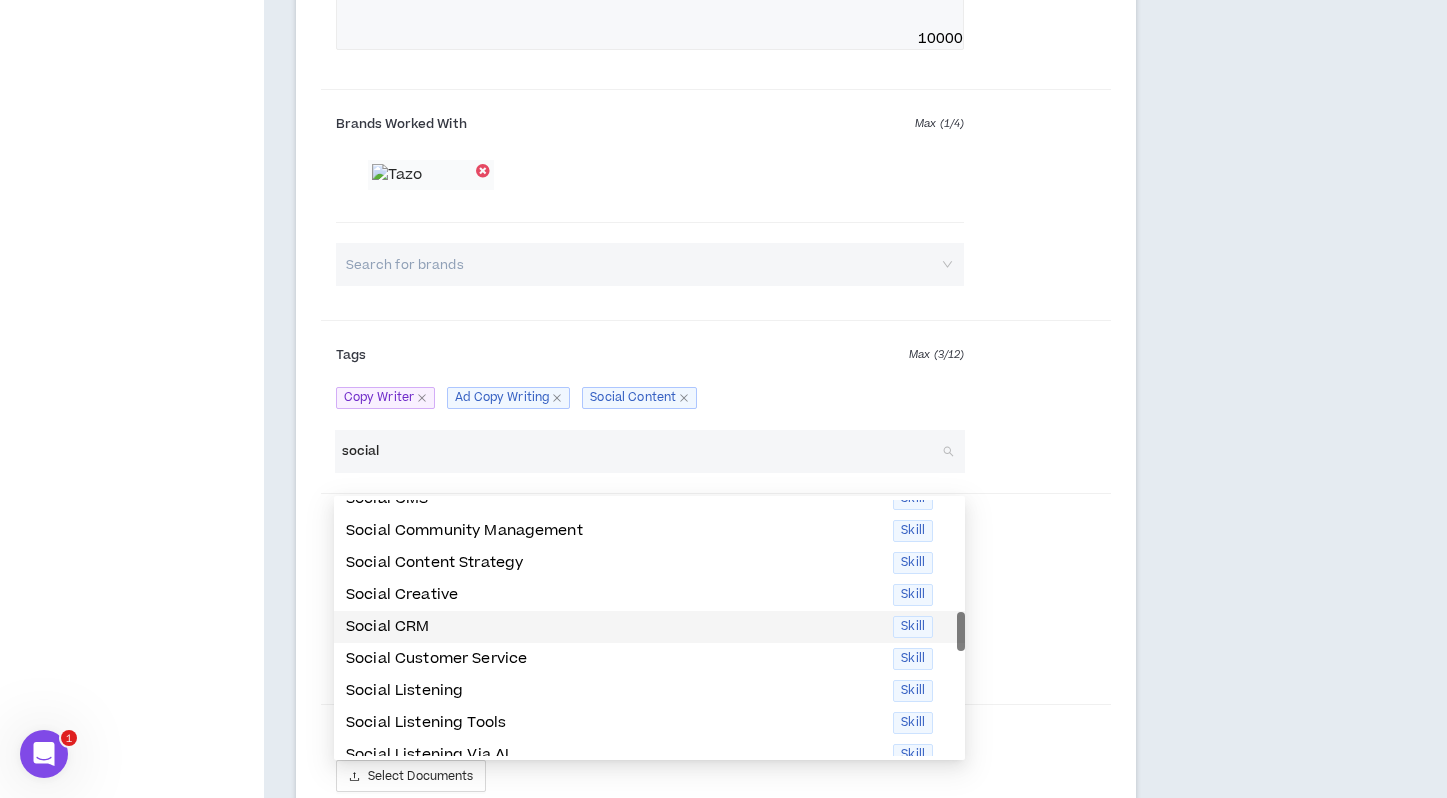 scroll, scrollTop: 214, scrollLeft: 0, axis: vertical 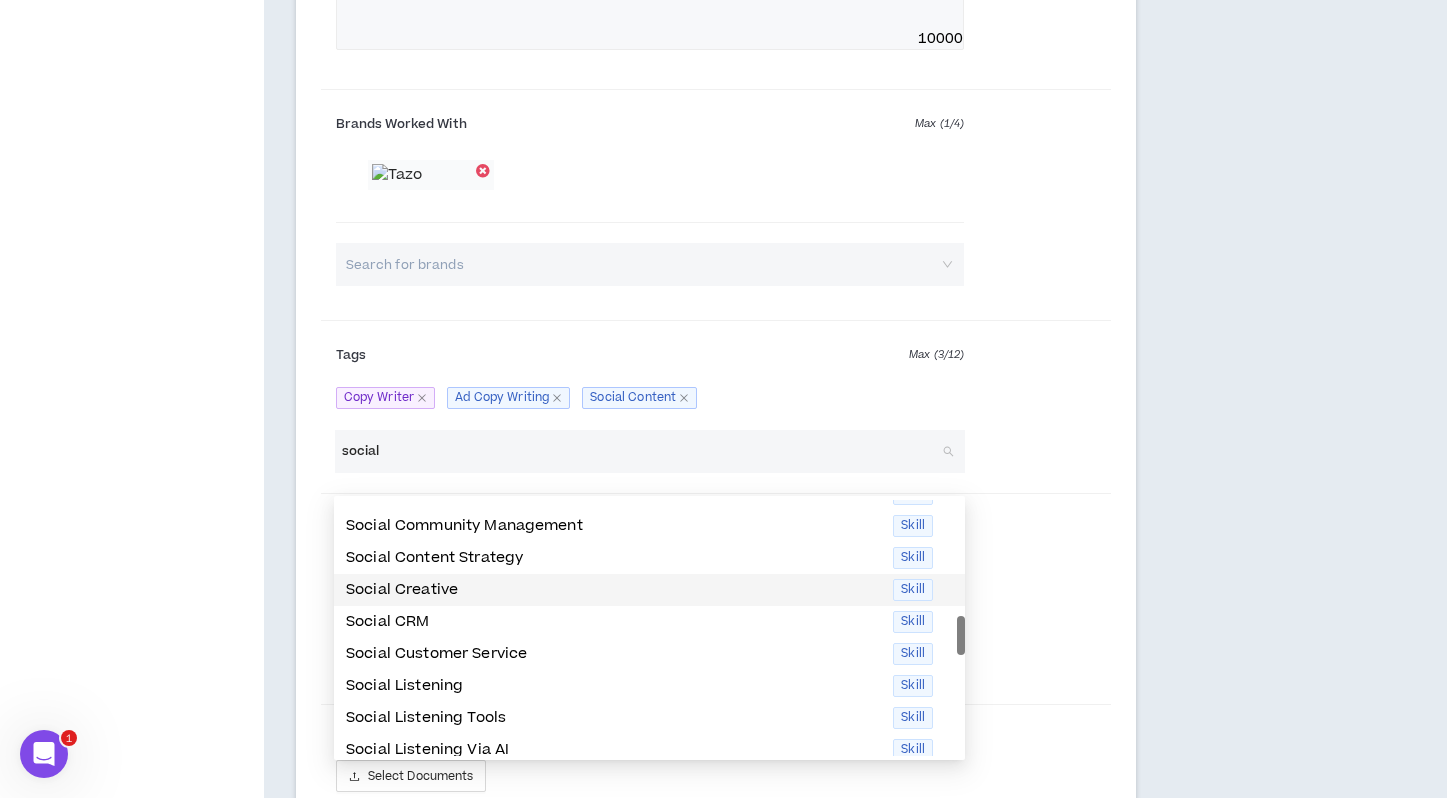 click on "Social Creative" at bounding box center [613, 590] 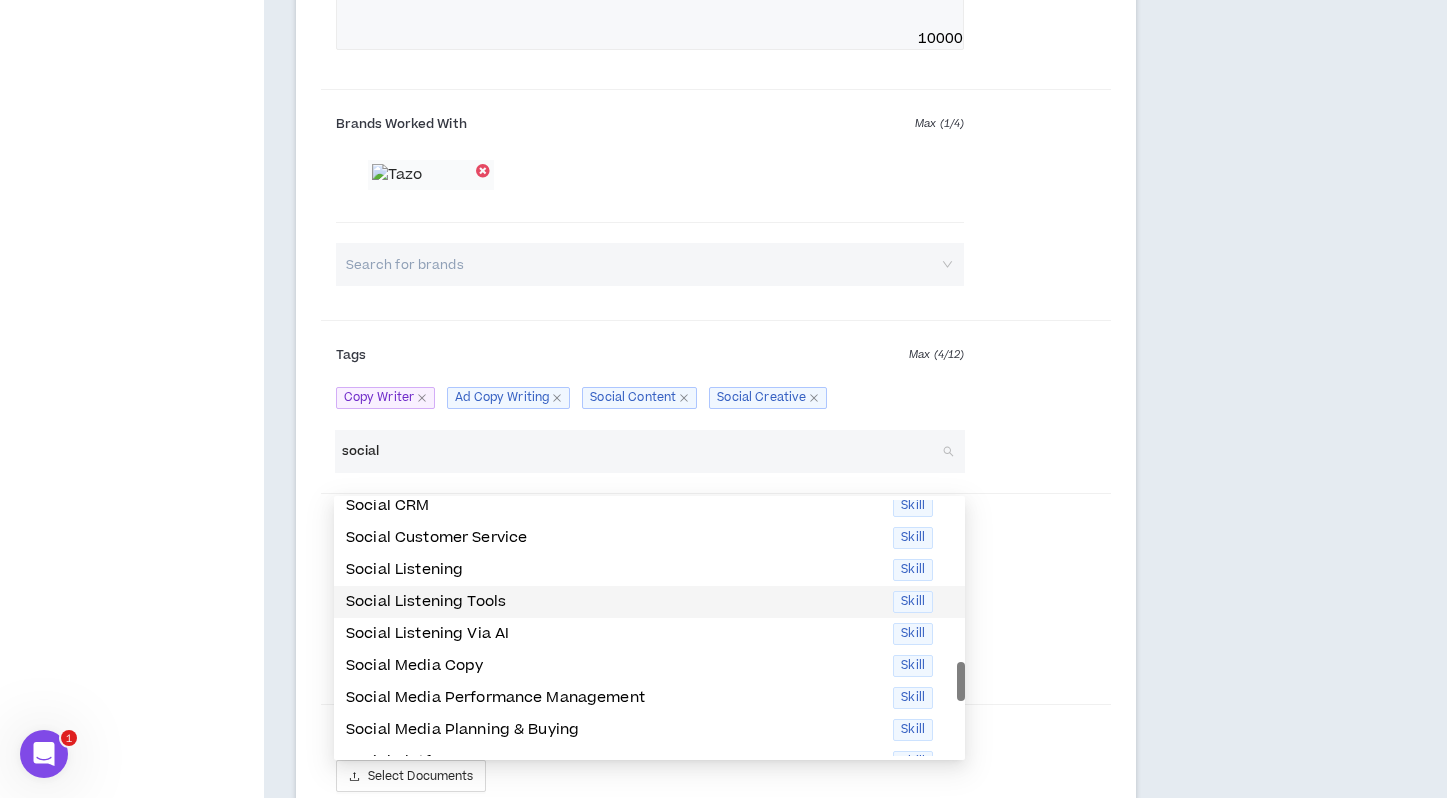 scroll, scrollTop: 321, scrollLeft: 0, axis: vertical 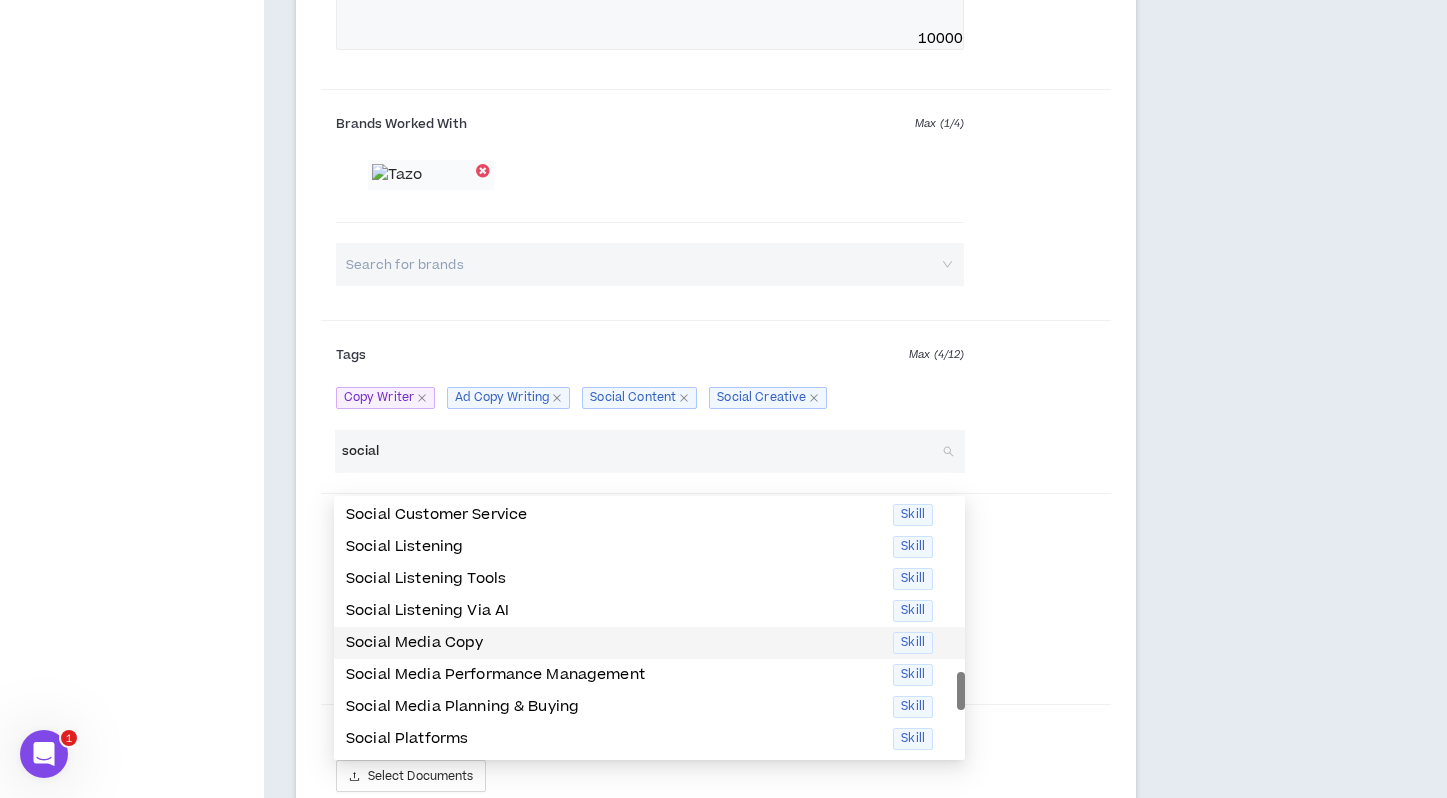 click on "Social Media Copy" at bounding box center [613, 643] 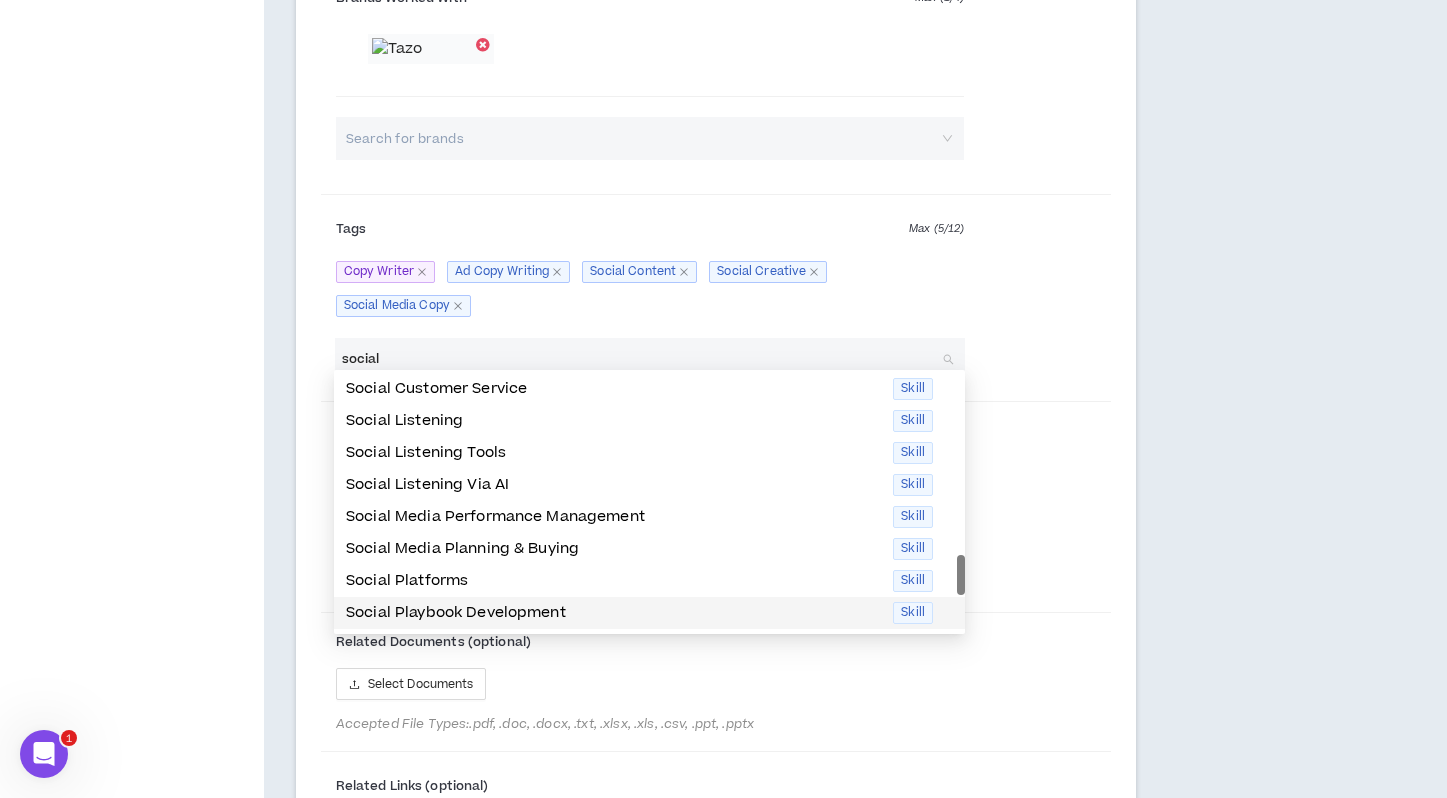 scroll, scrollTop: 2197, scrollLeft: 0, axis: vertical 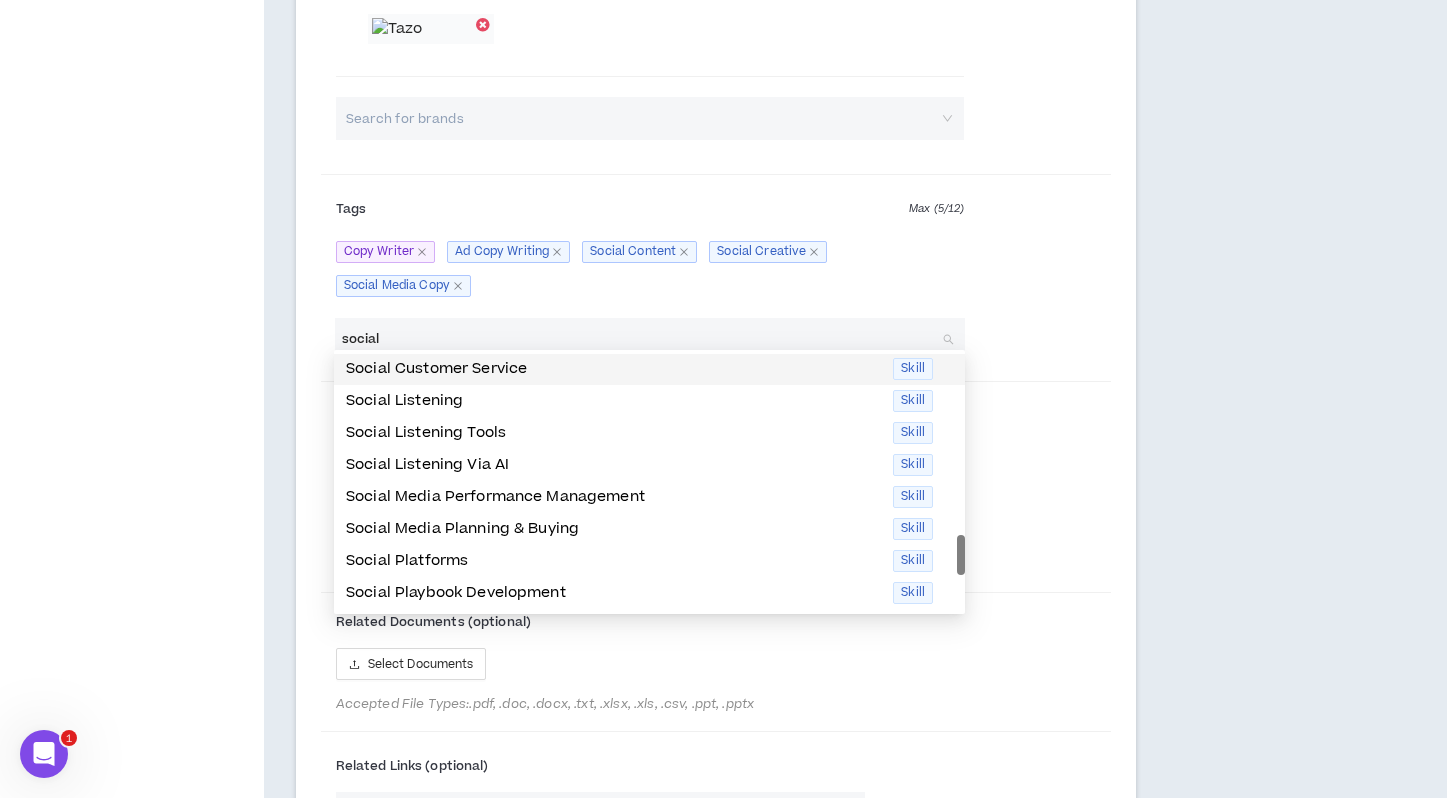 type on "social" 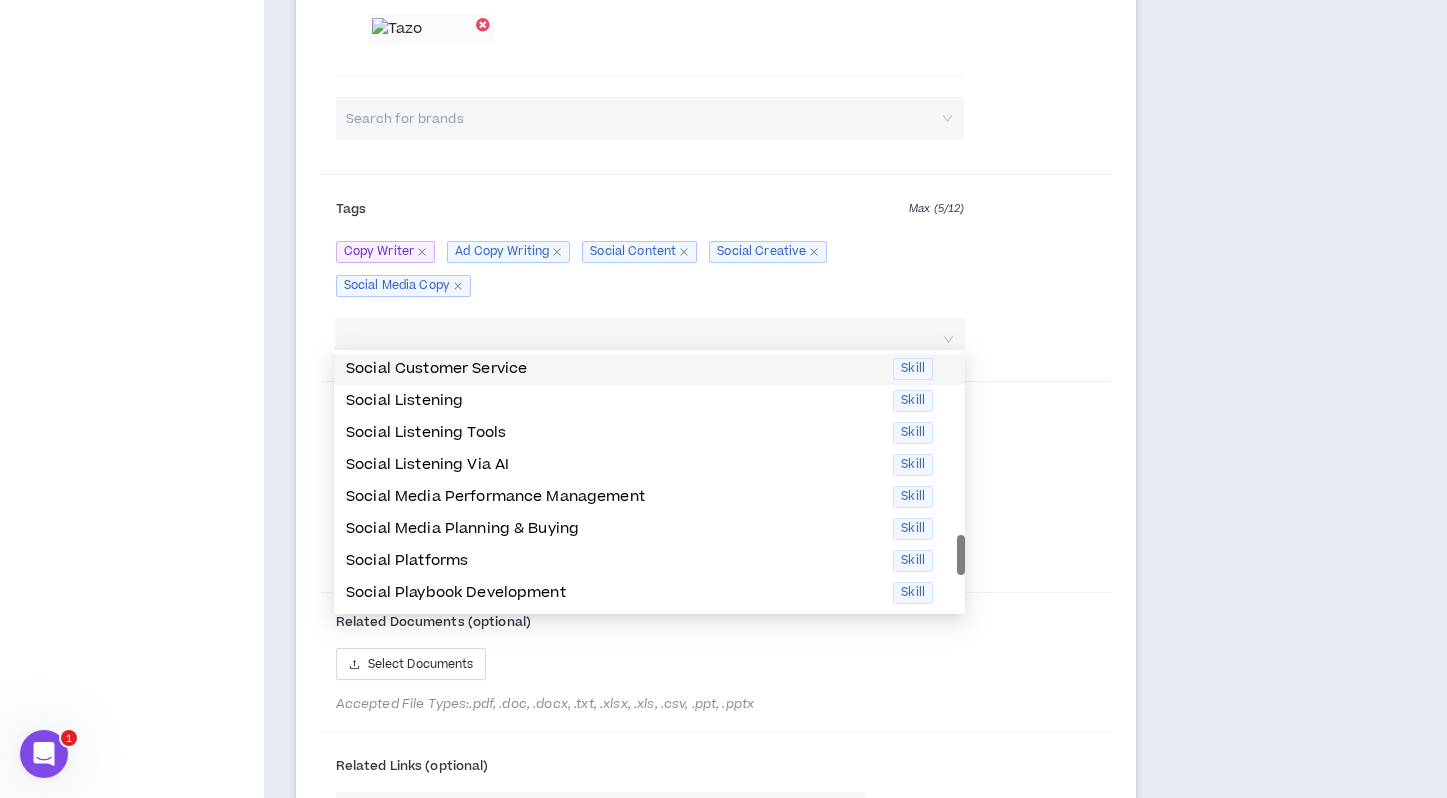 click on "Tags Max ( 5  /  12 ) Copy Writer Ad Copy Writing Social Content Social Creative Social Media Copy" at bounding box center [716, 250] 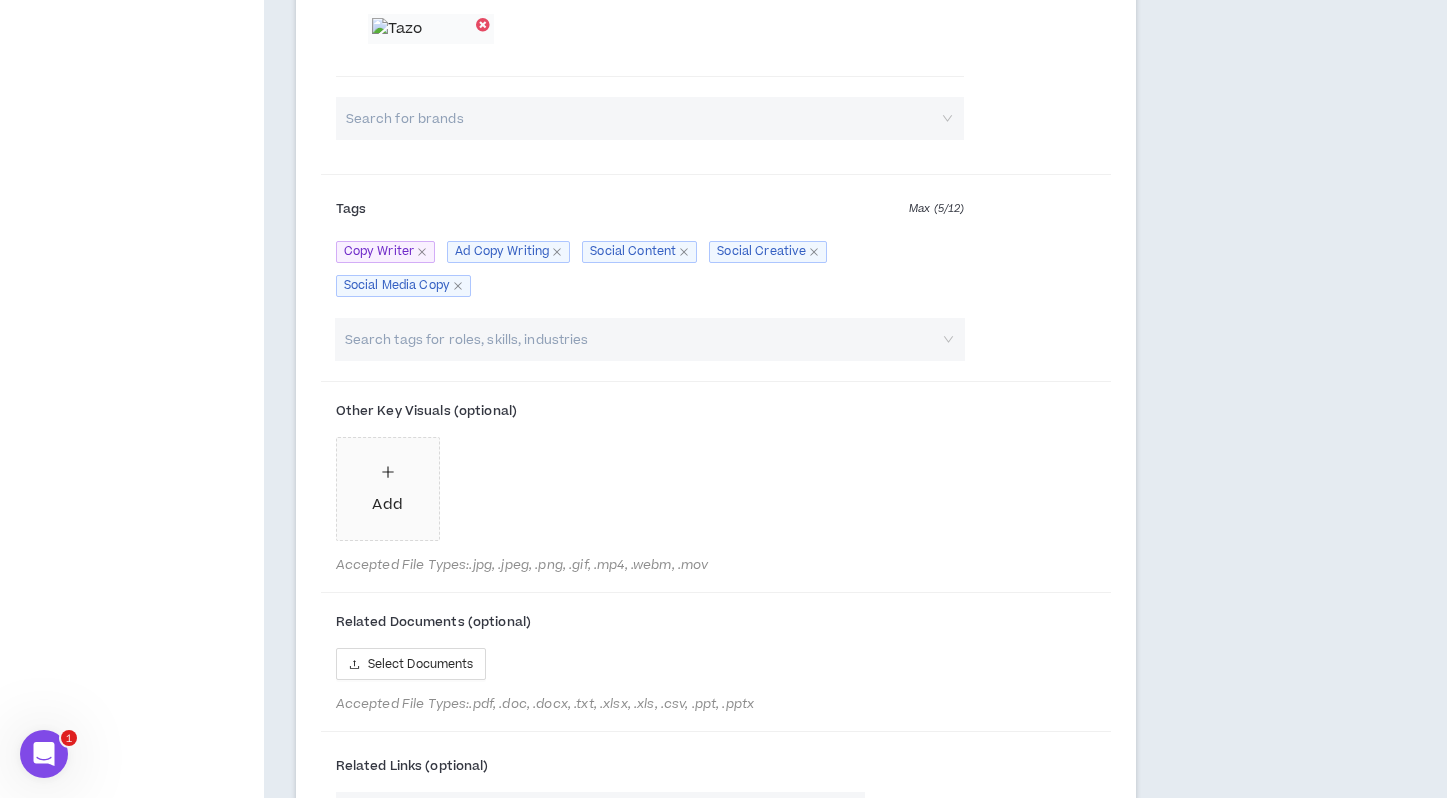 click at bounding box center [640, 339] 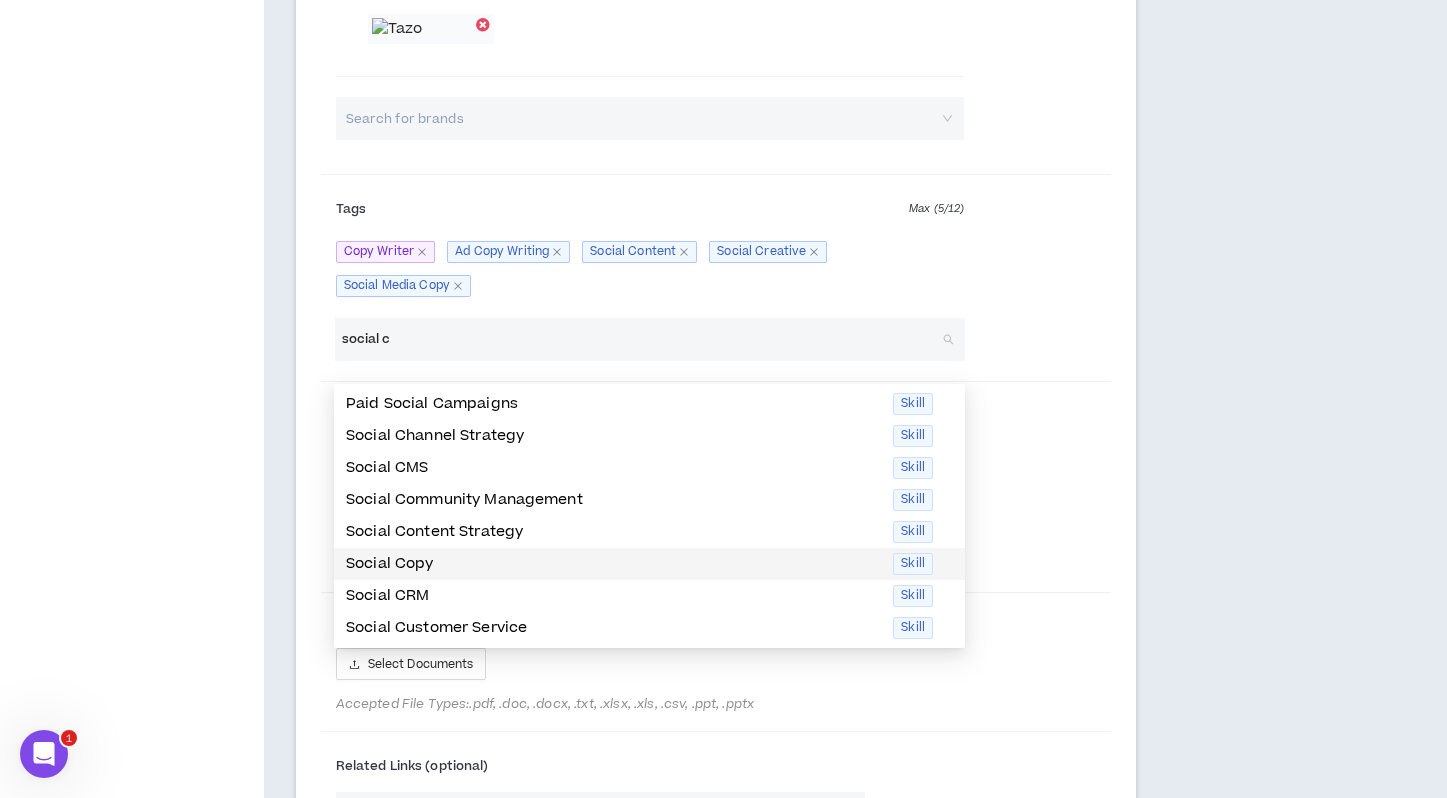 click on "Social Copy" at bounding box center [613, 564] 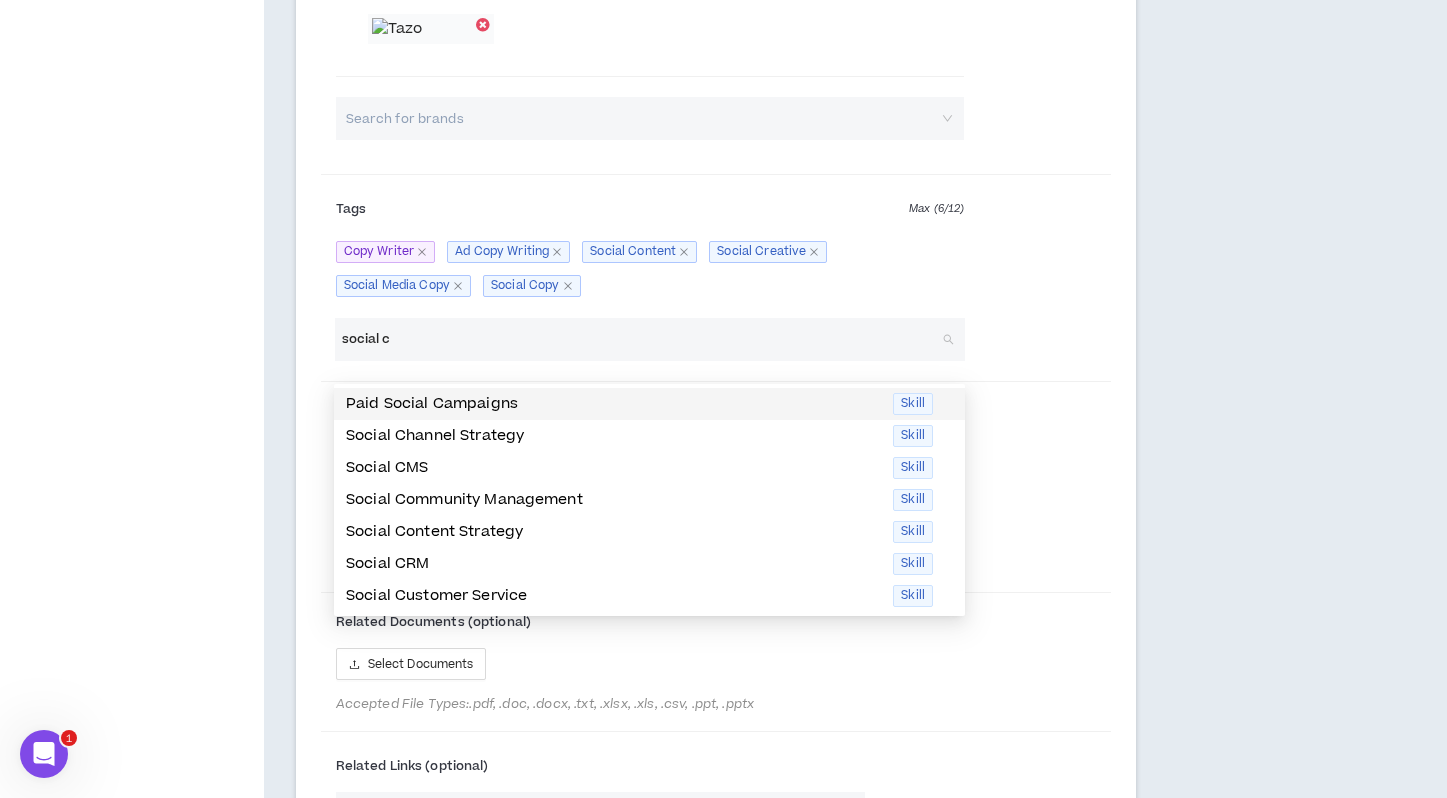 click on "social c" at bounding box center [640, 339] 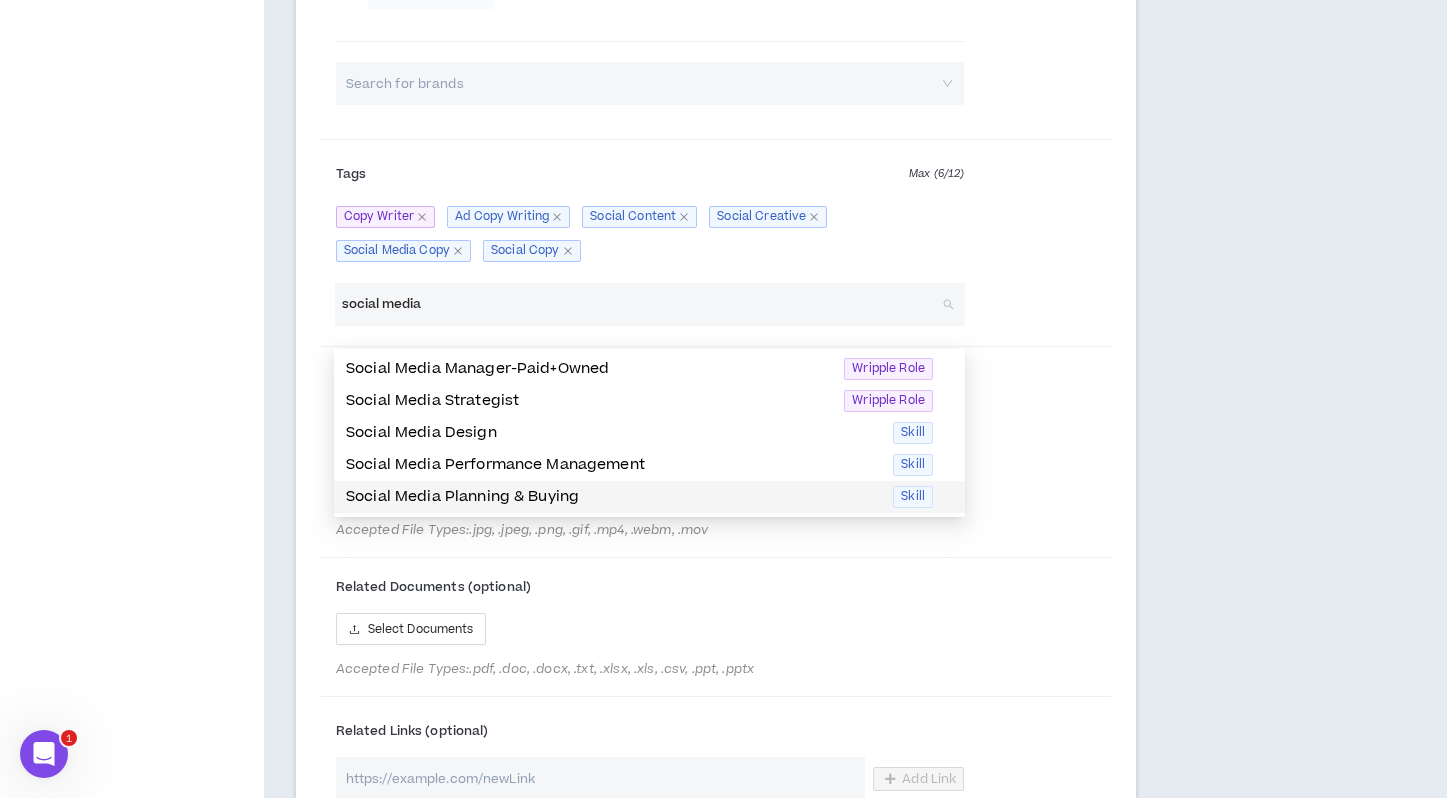 scroll, scrollTop: 2239, scrollLeft: 0, axis: vertical 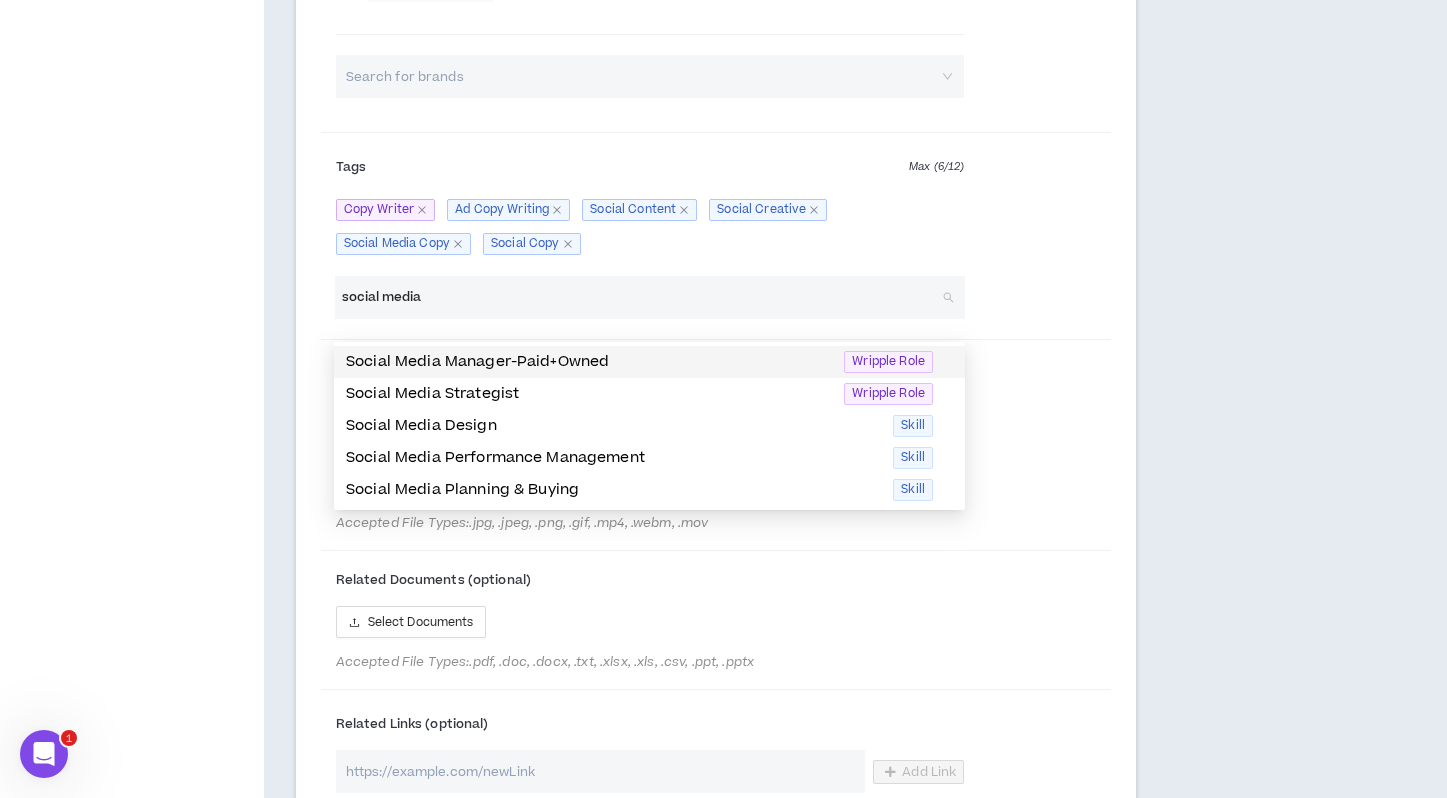 click on "social media" at bounding box center [640, 297] 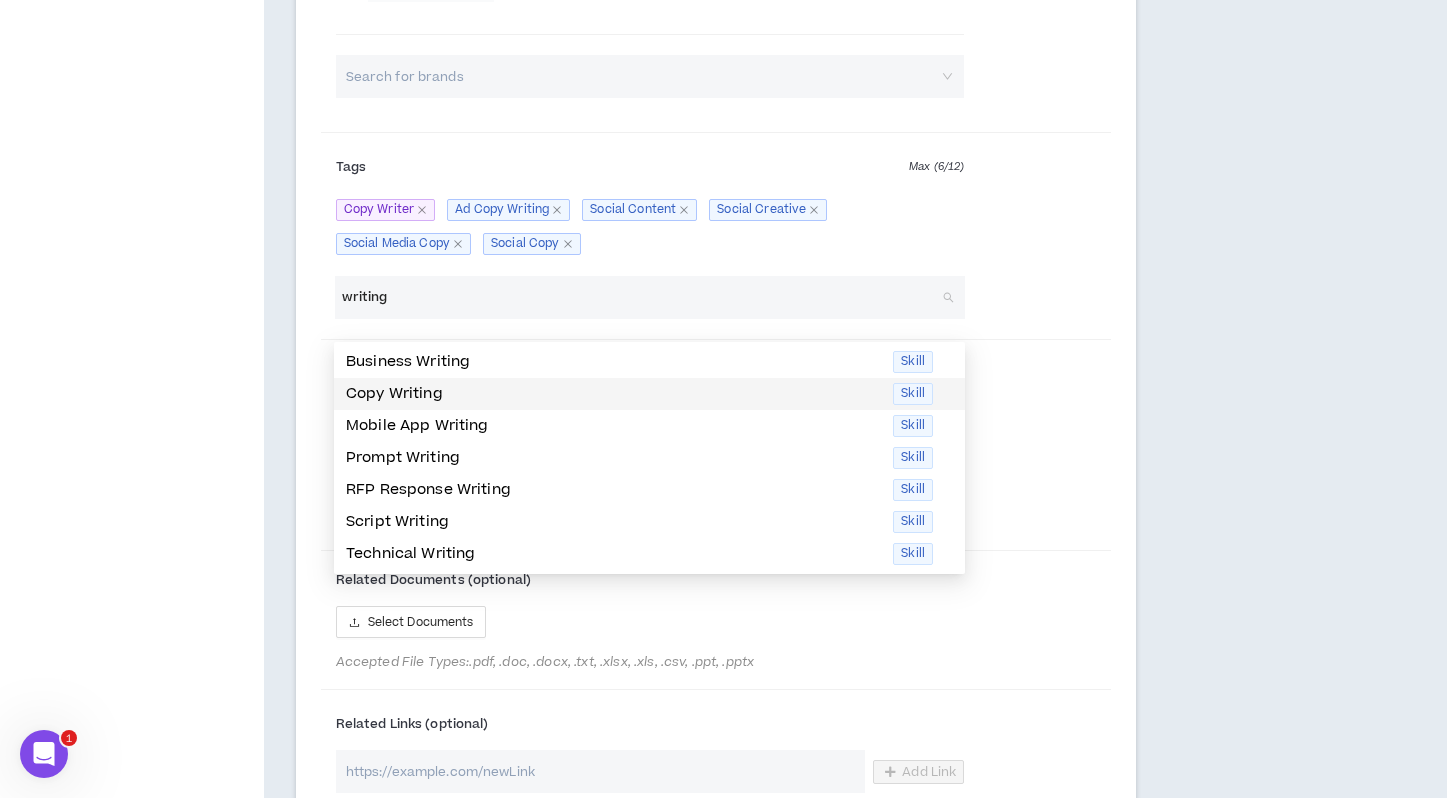 click on "Copy Writing" at bounding box center (613, 394) 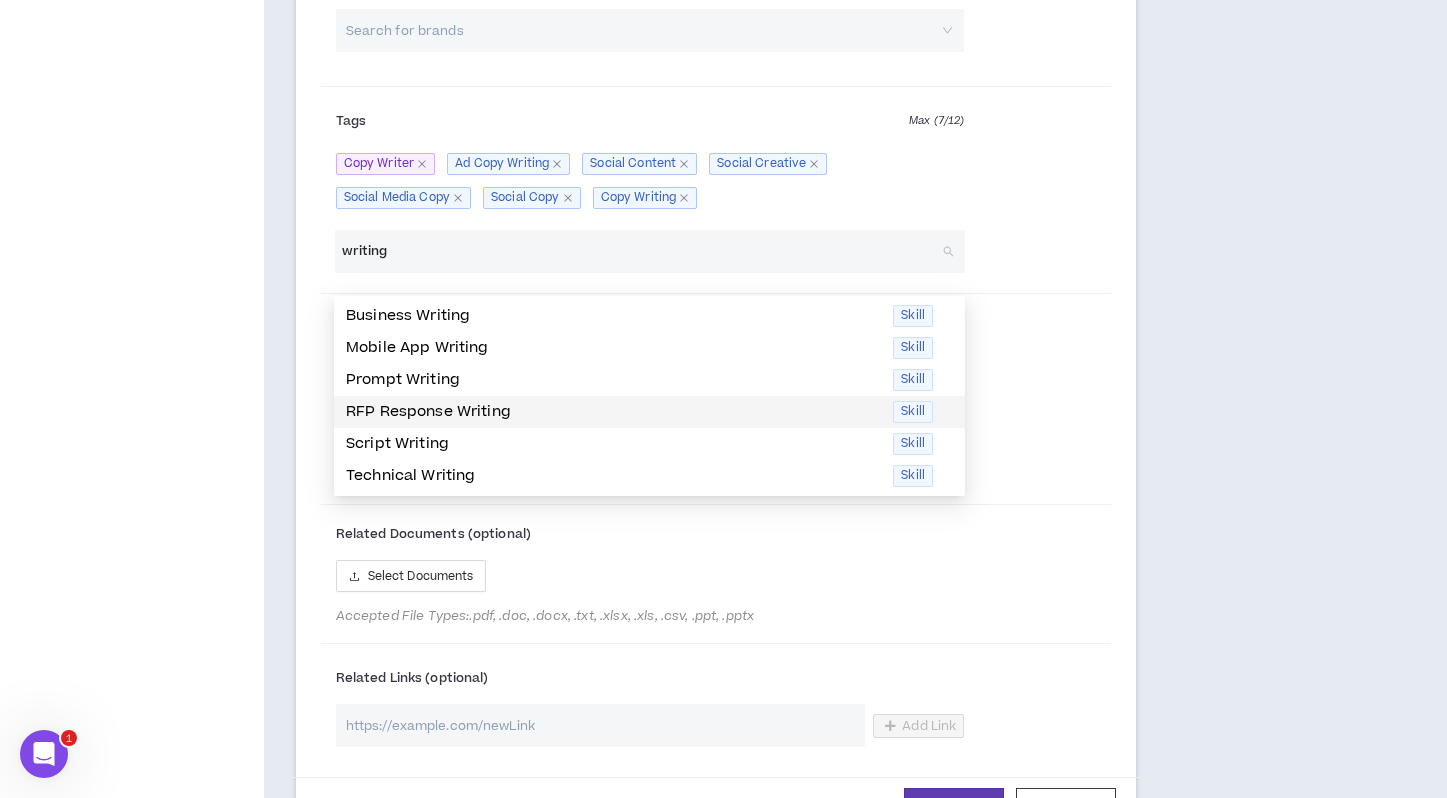 scroll, scrollTop: 2286, scrollLeft: 0, axis: vertical 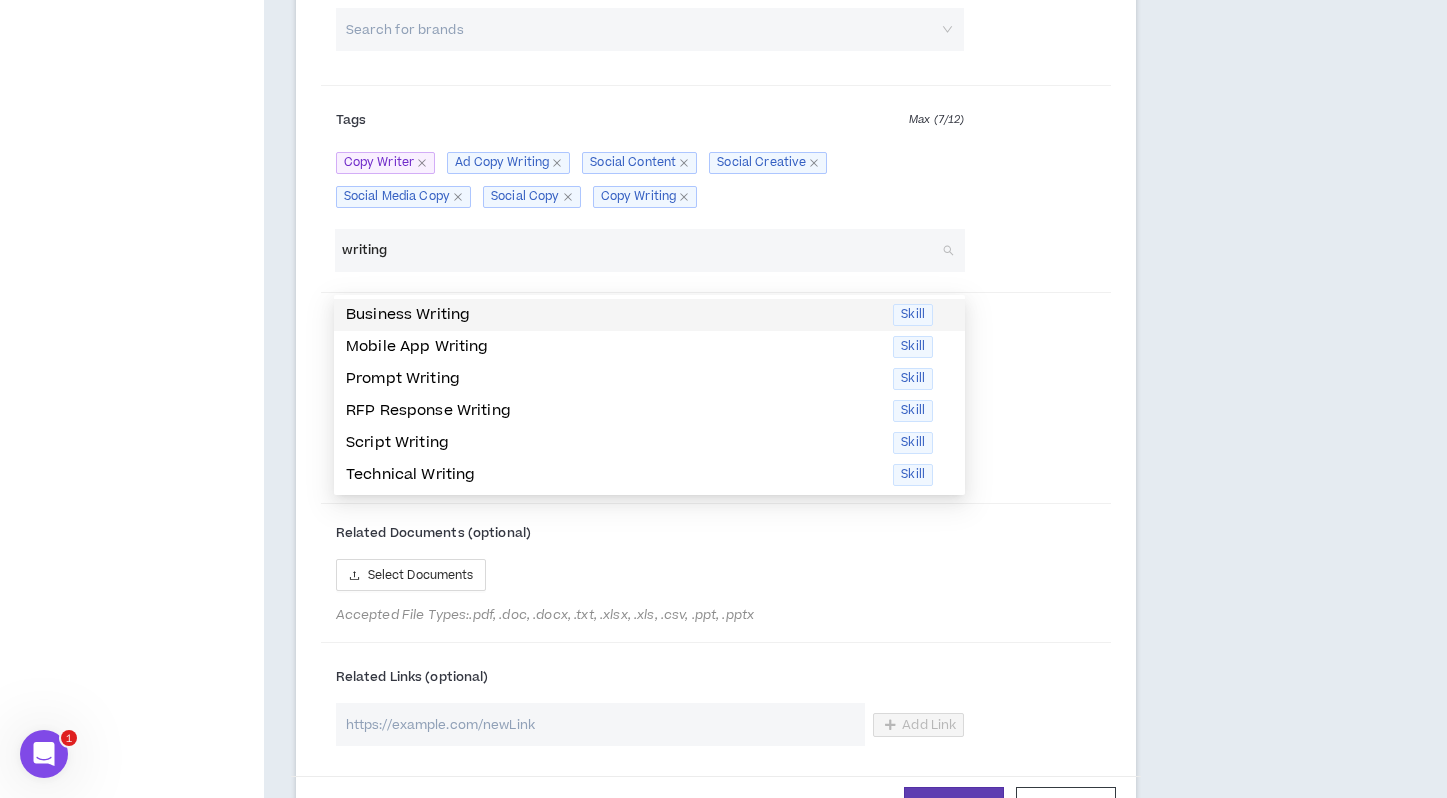 click on "writing" at bounding box center [640, 250] 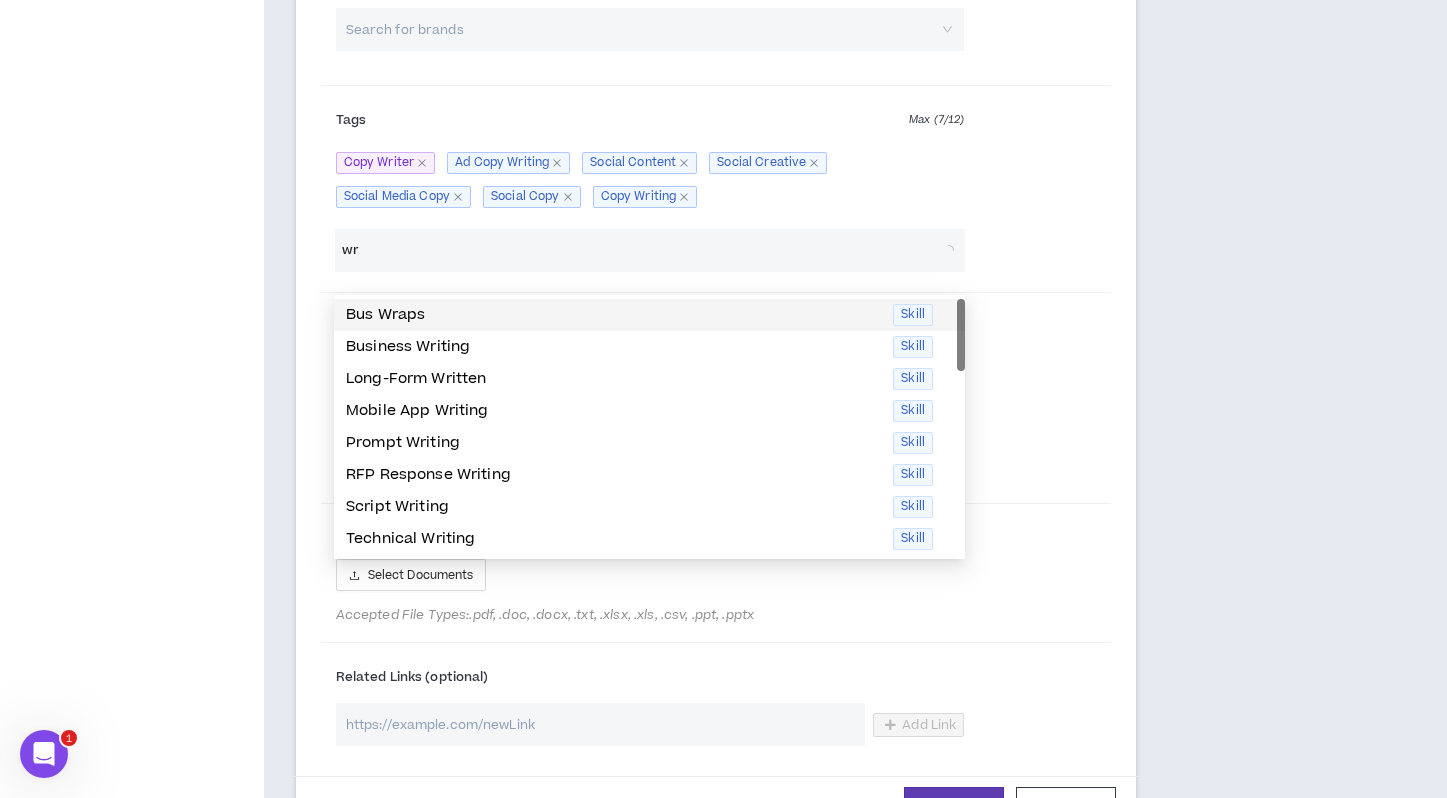 type on "w" 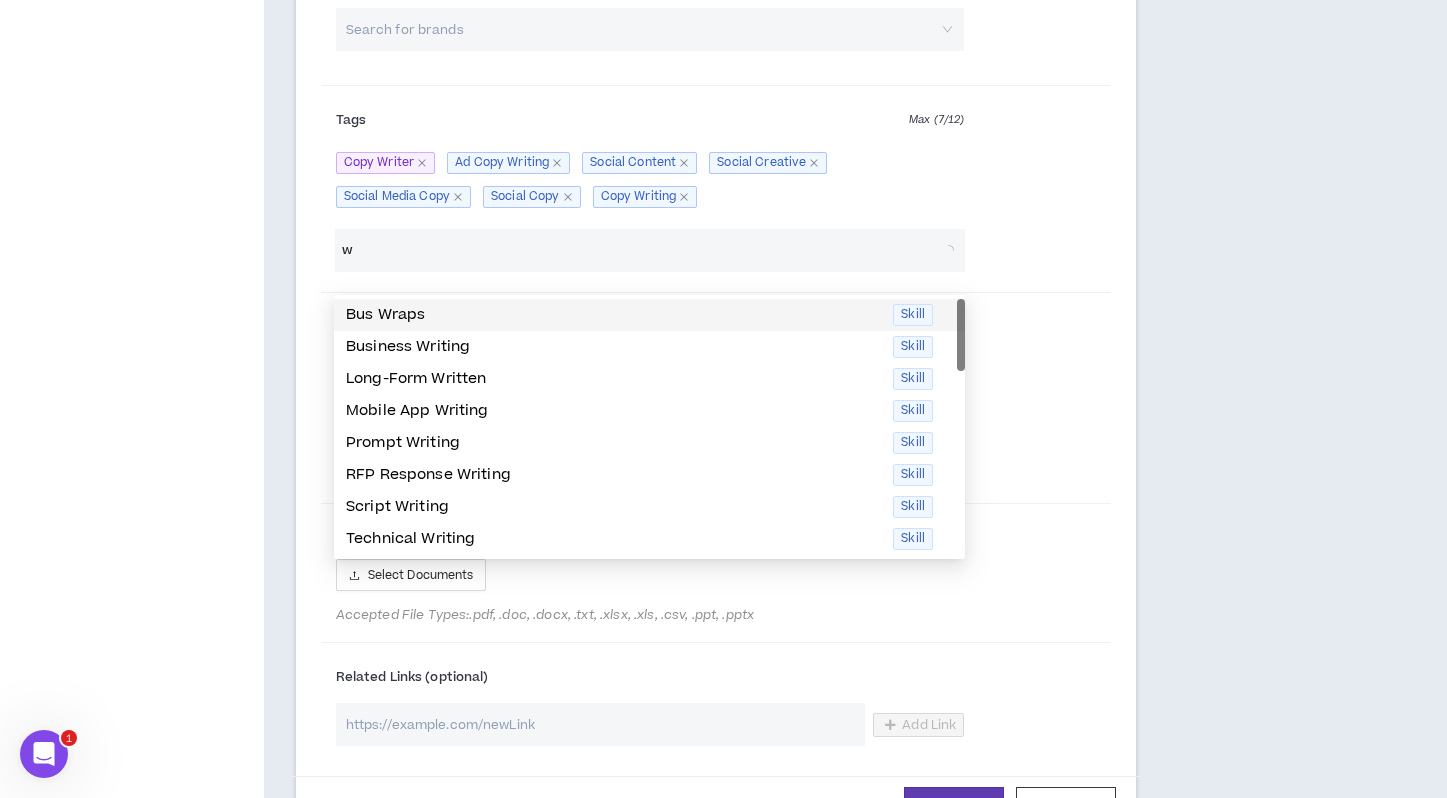 type 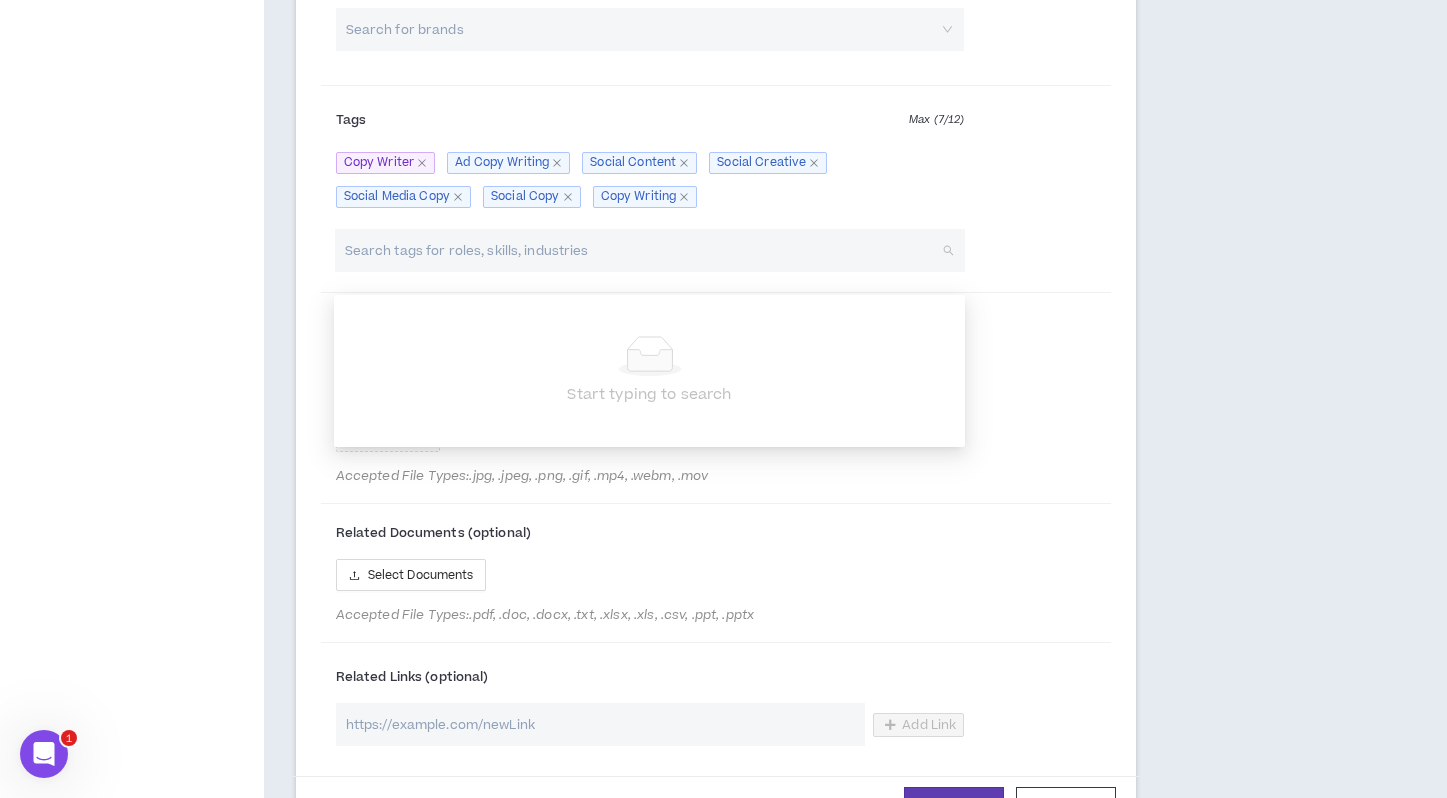 click on "Your profile is approved Preview   Client View Edit Your Profile Background Basic Information Bio Video Interview References Expertise Roles & Skills AI Expertise Skill Optimizer Industry Expertise Work Preferences Project Interests Work Status Worker Classification Work Highlights Brands Project Highlights Resume Work History Education Certifications Awards" at bounding box center [132, -580] 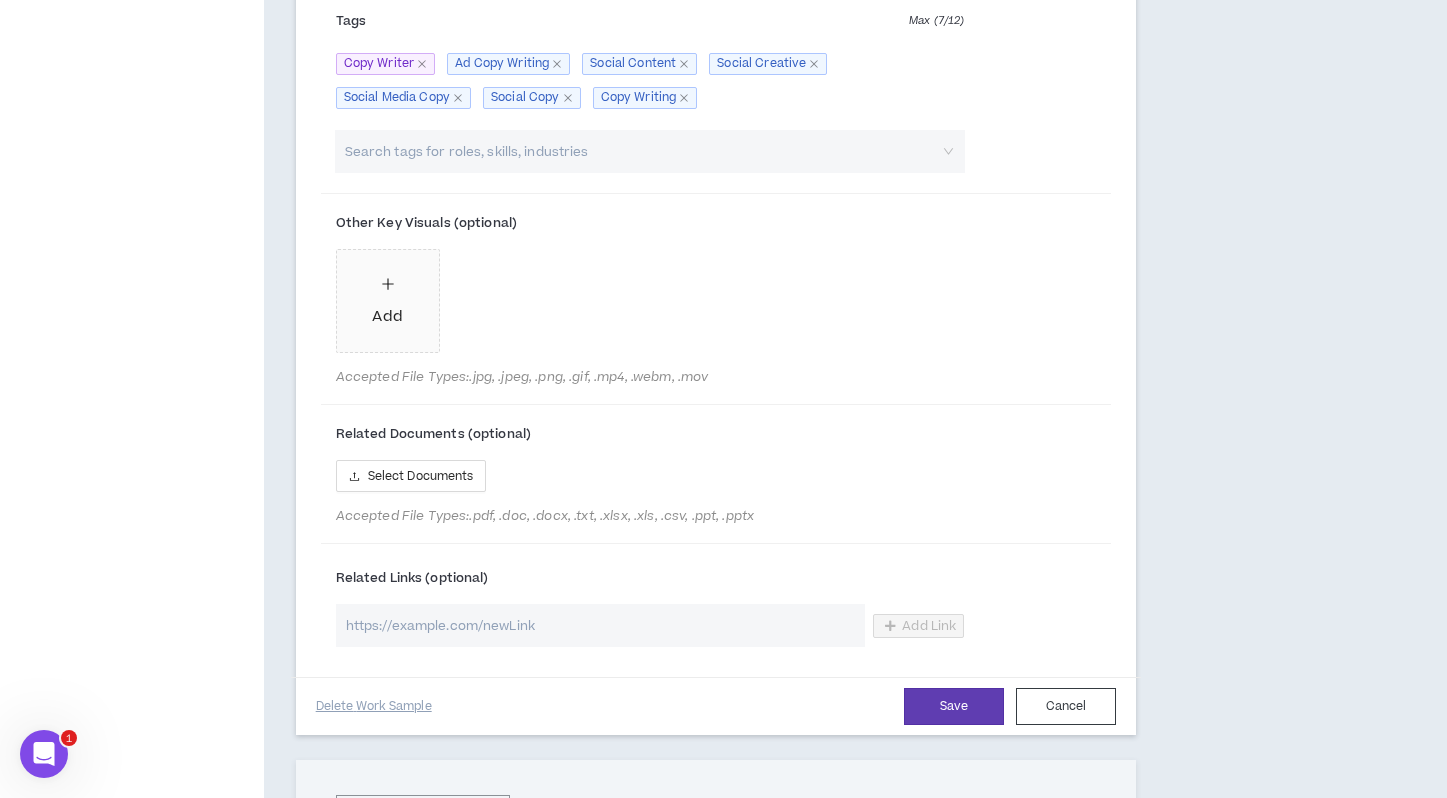 scroll, scrollTop: 2405, scrollLeft: 0, axis: vertical 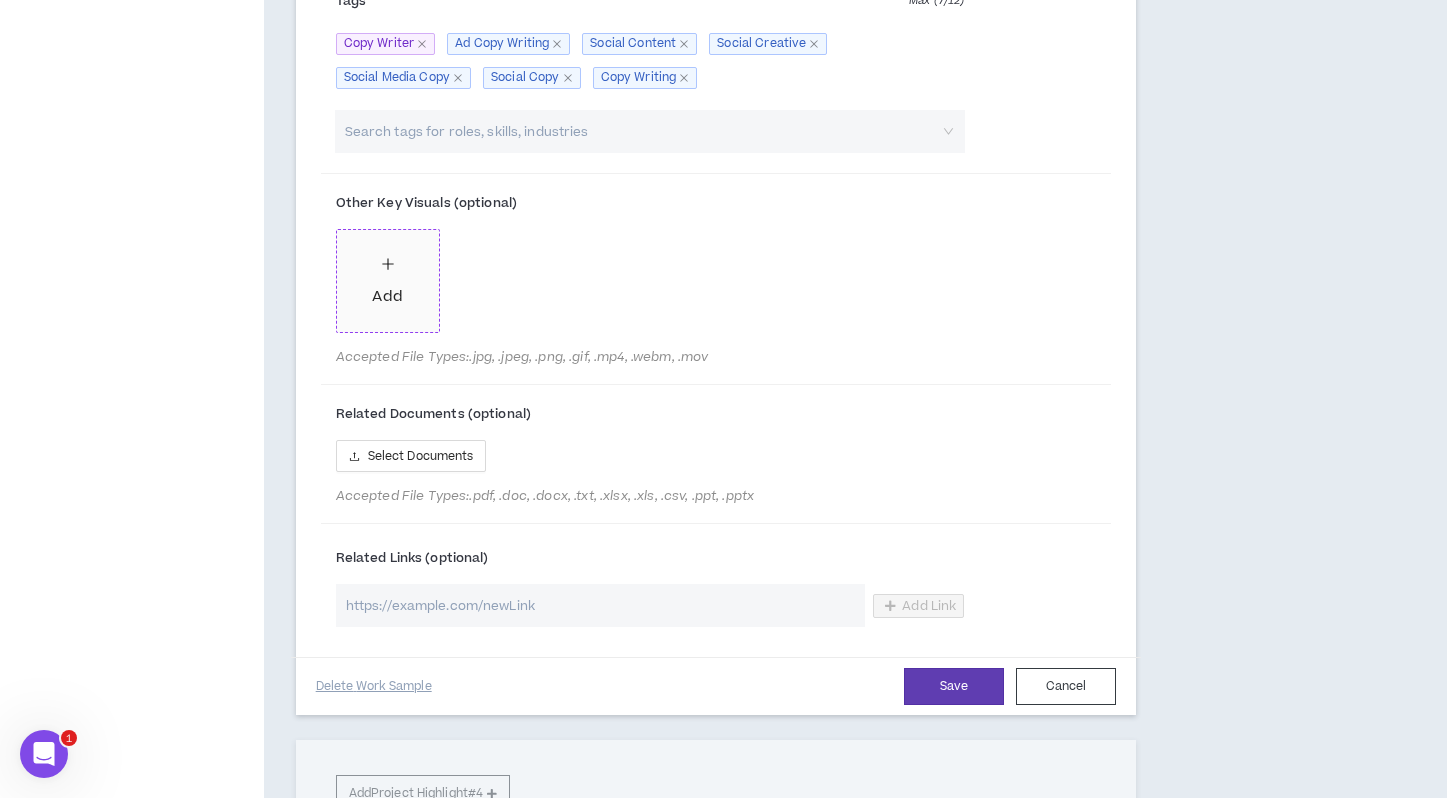 click on "Add" at bounding box center [388, 281] 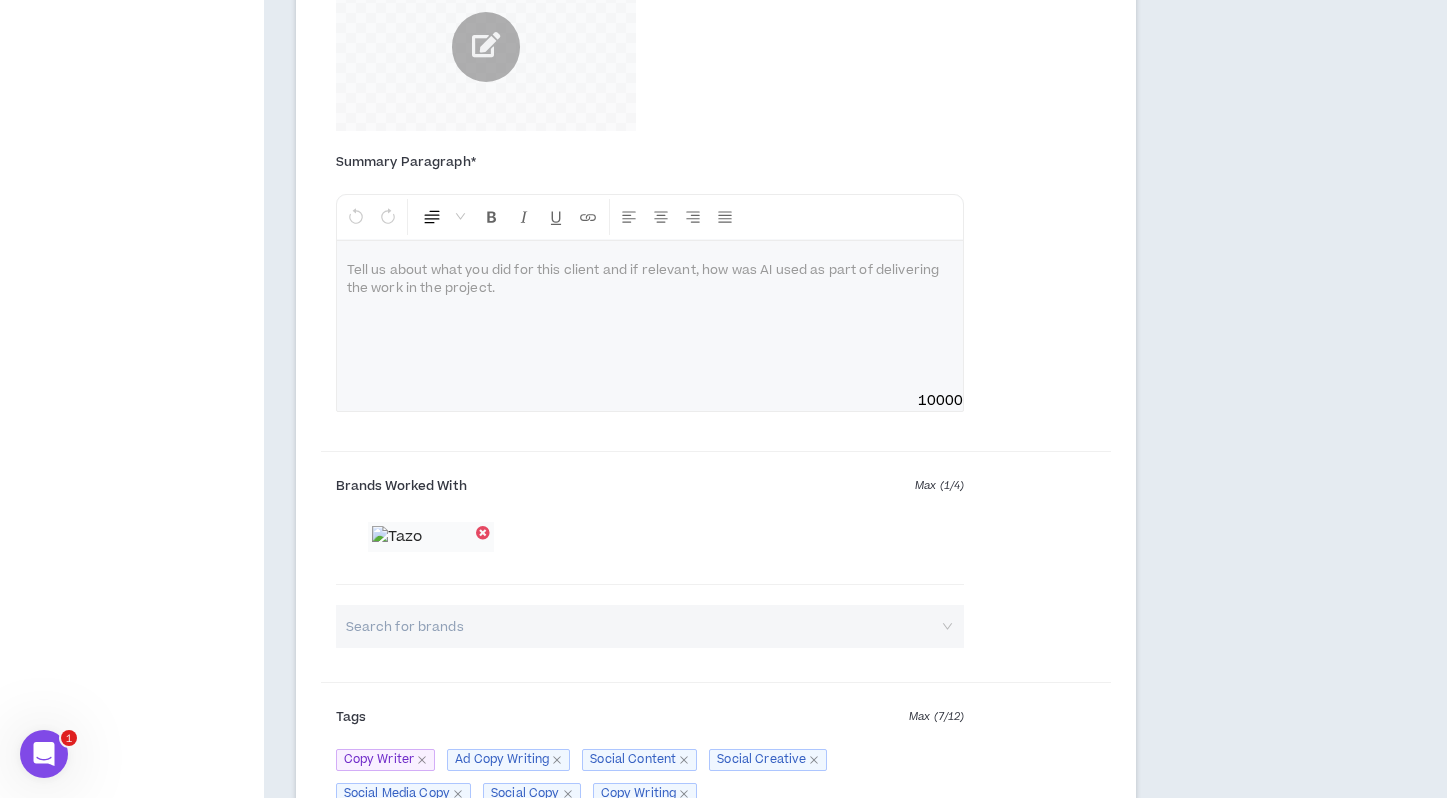 scroll, scrollTop: 1648, scrollLeft: 0, axis: vertical 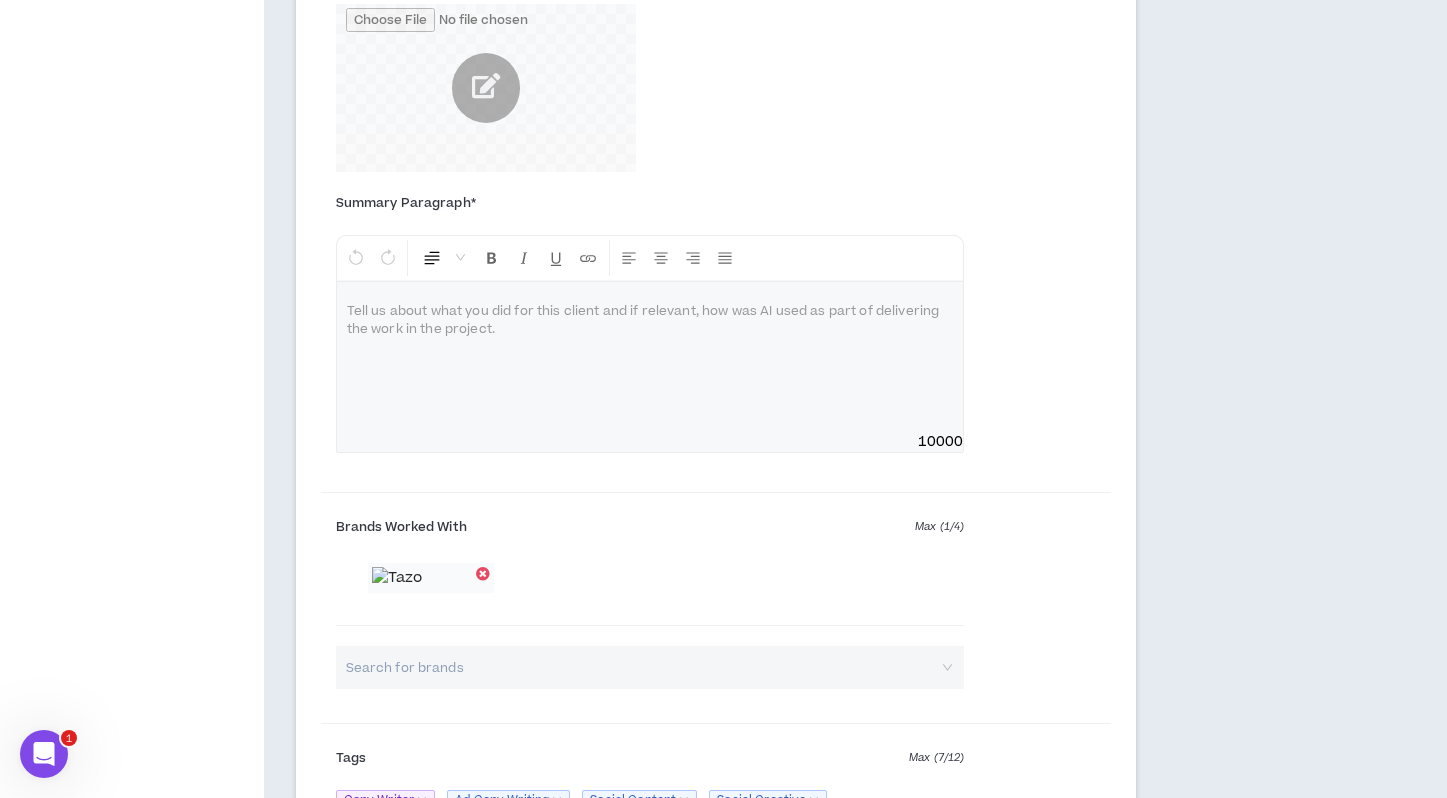 click at bounding box center (650, 312) 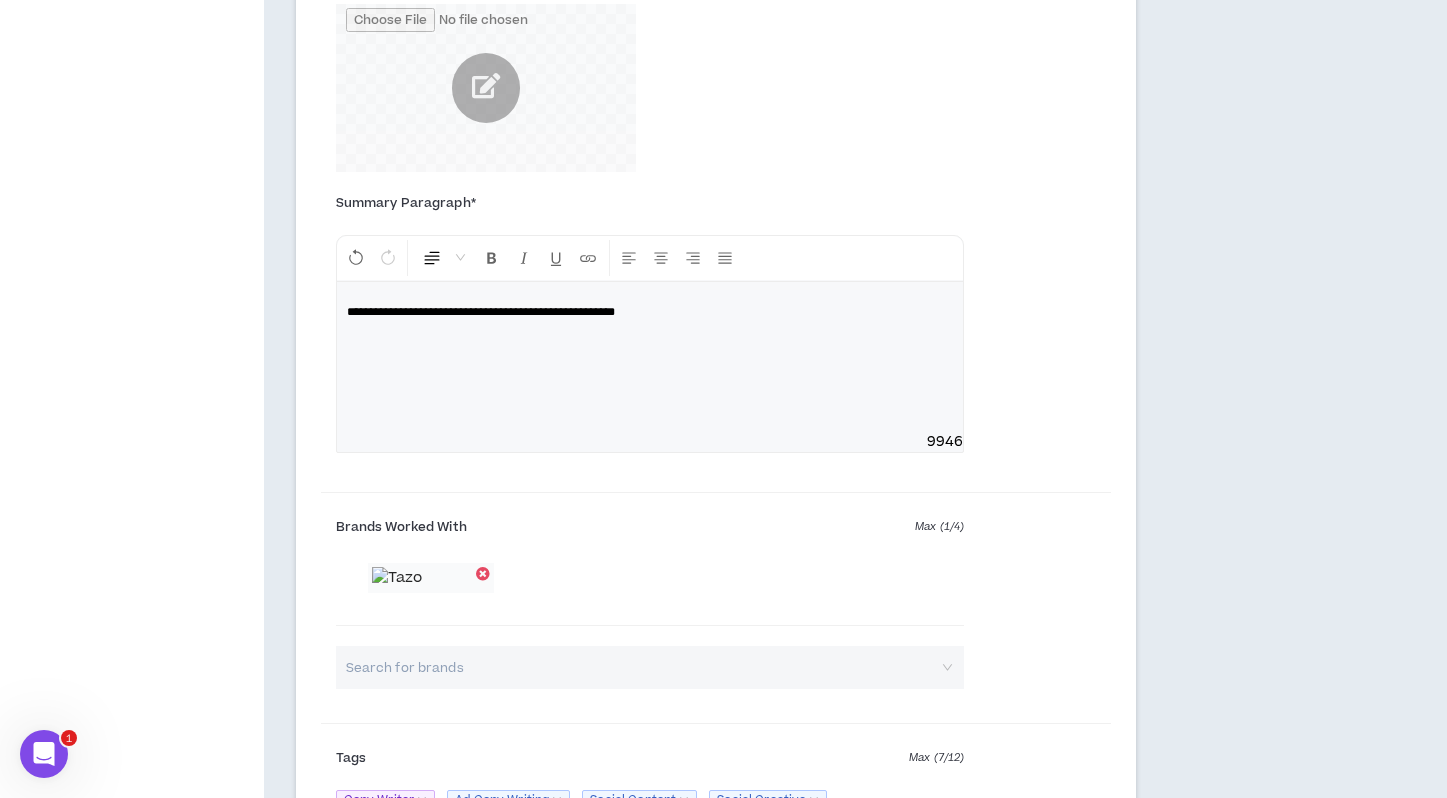 click on "**********" at bounding box center [481, 312] 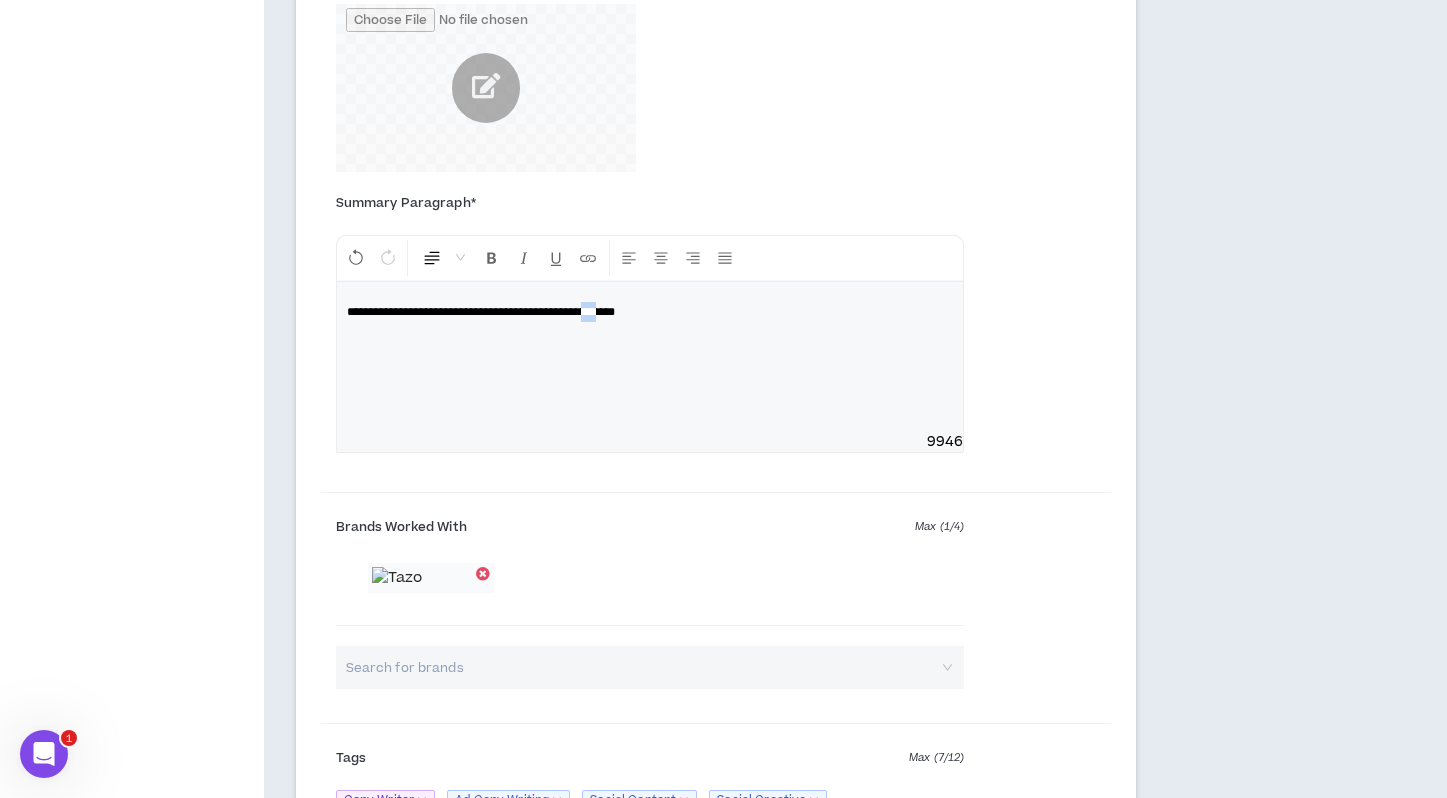 click on "**********" at bounding box center (481, 312) 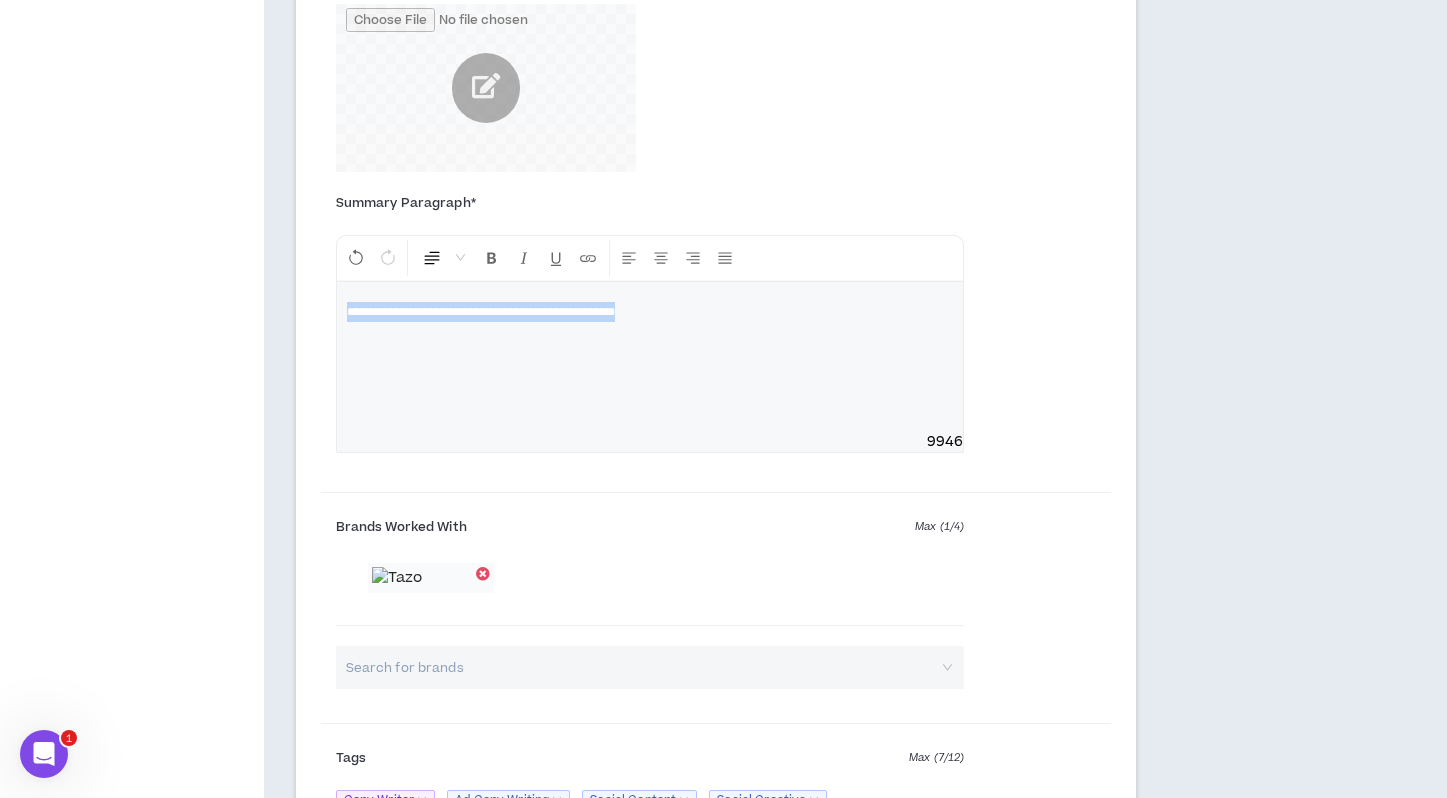 click on "**********" at bounding box center (481, 312) 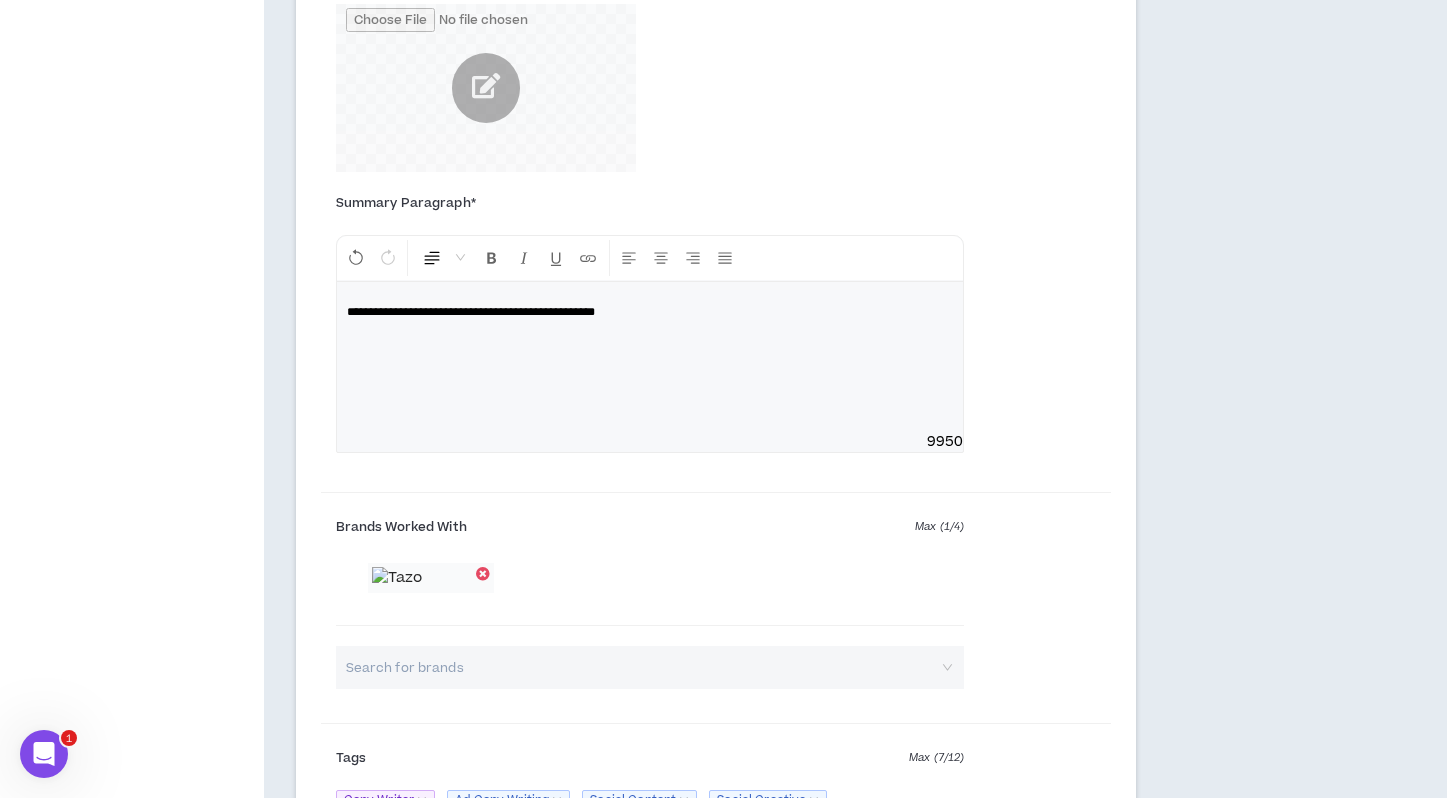 click on "**********" at bounding box center (471, 312) 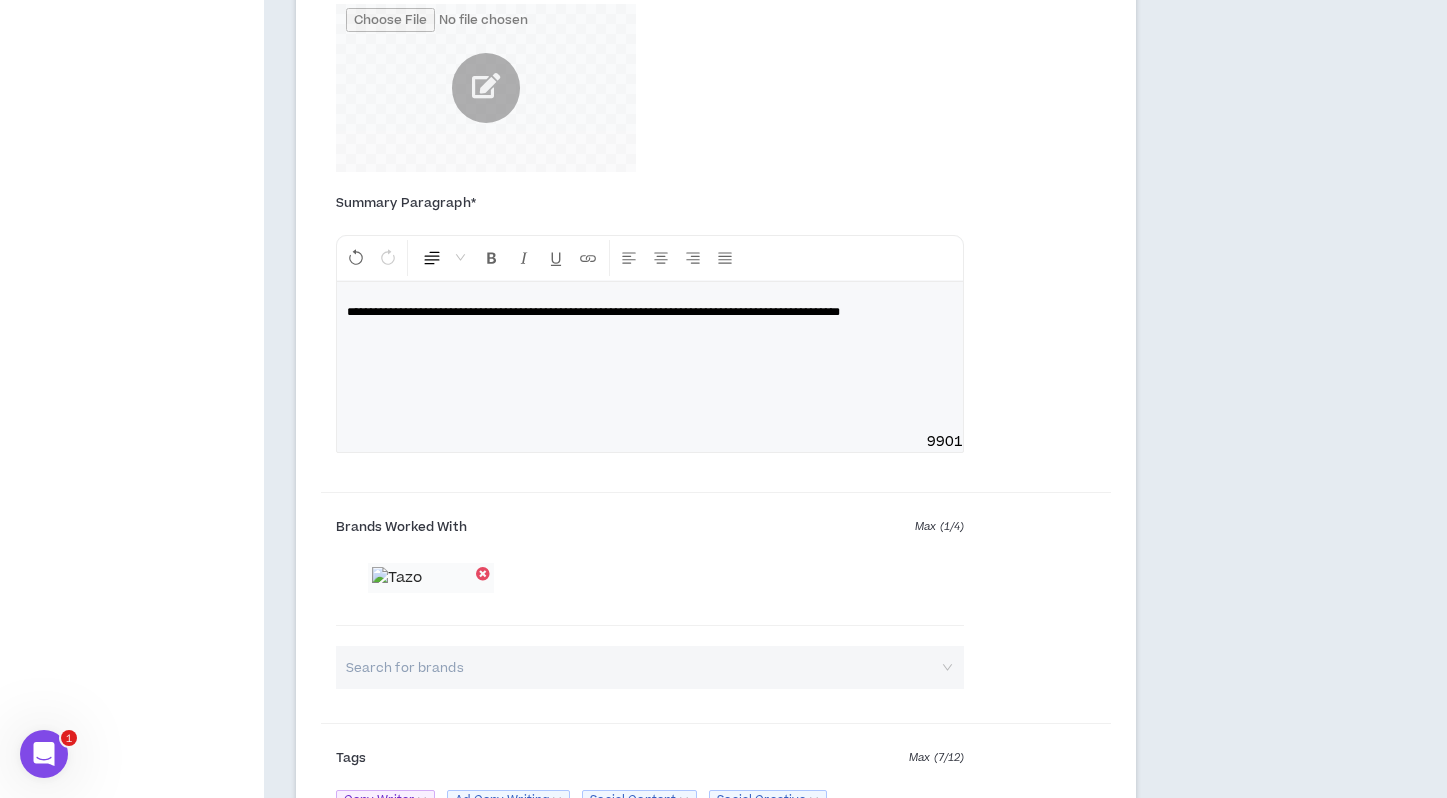 click on "**********" at bounding box center [650, 357] 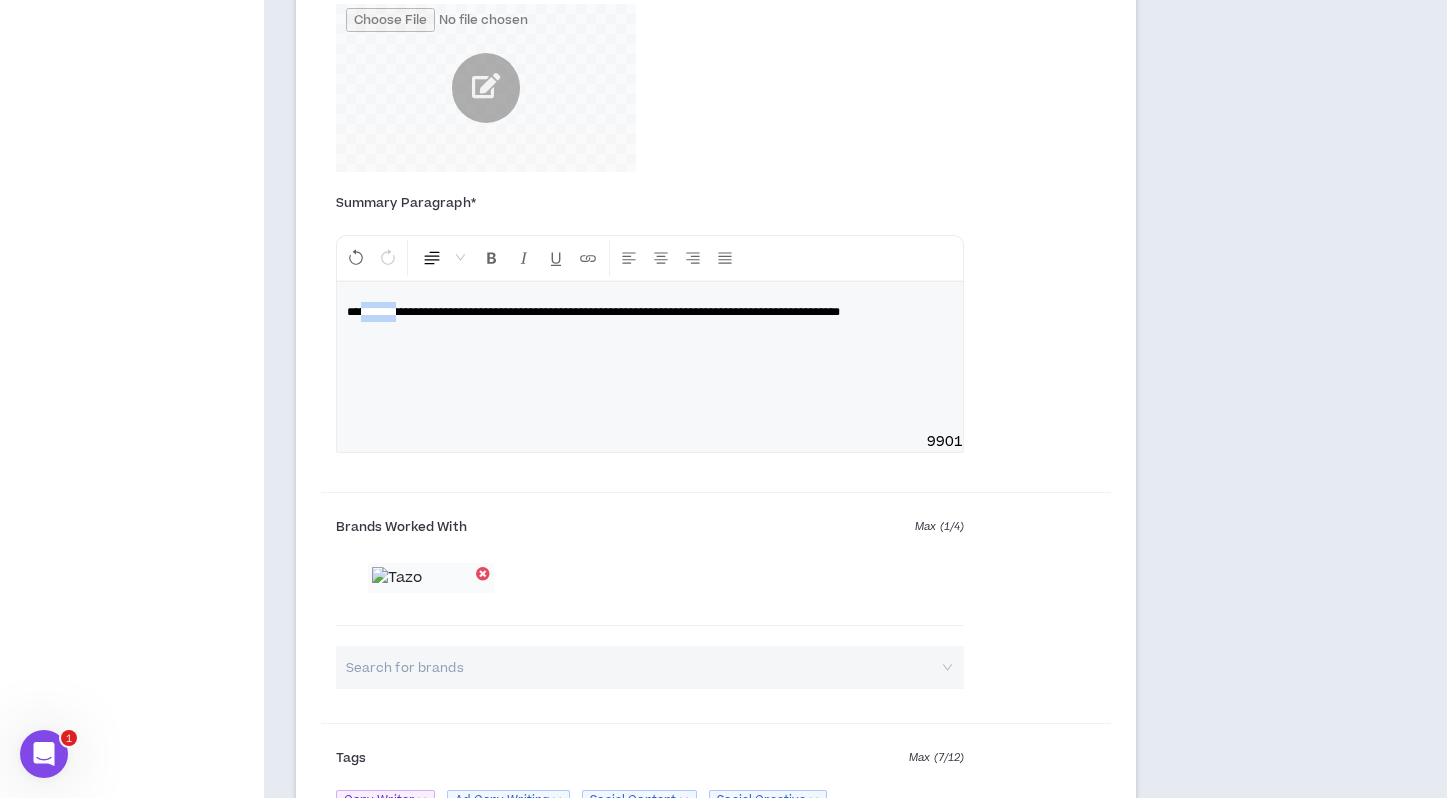 click on "**********" at bounding box center [593, 312] 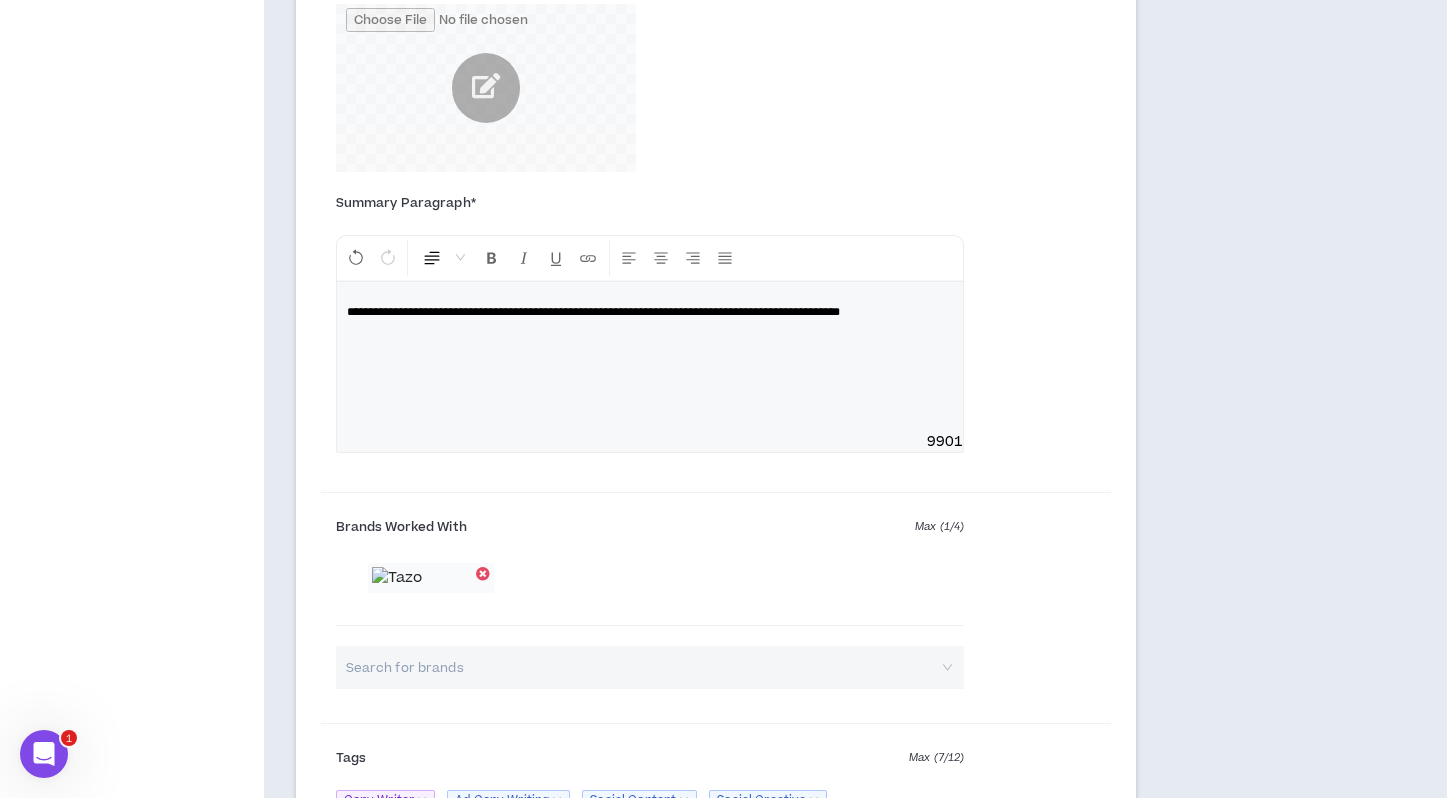 click on "**********" at bounding box center (650, 357) 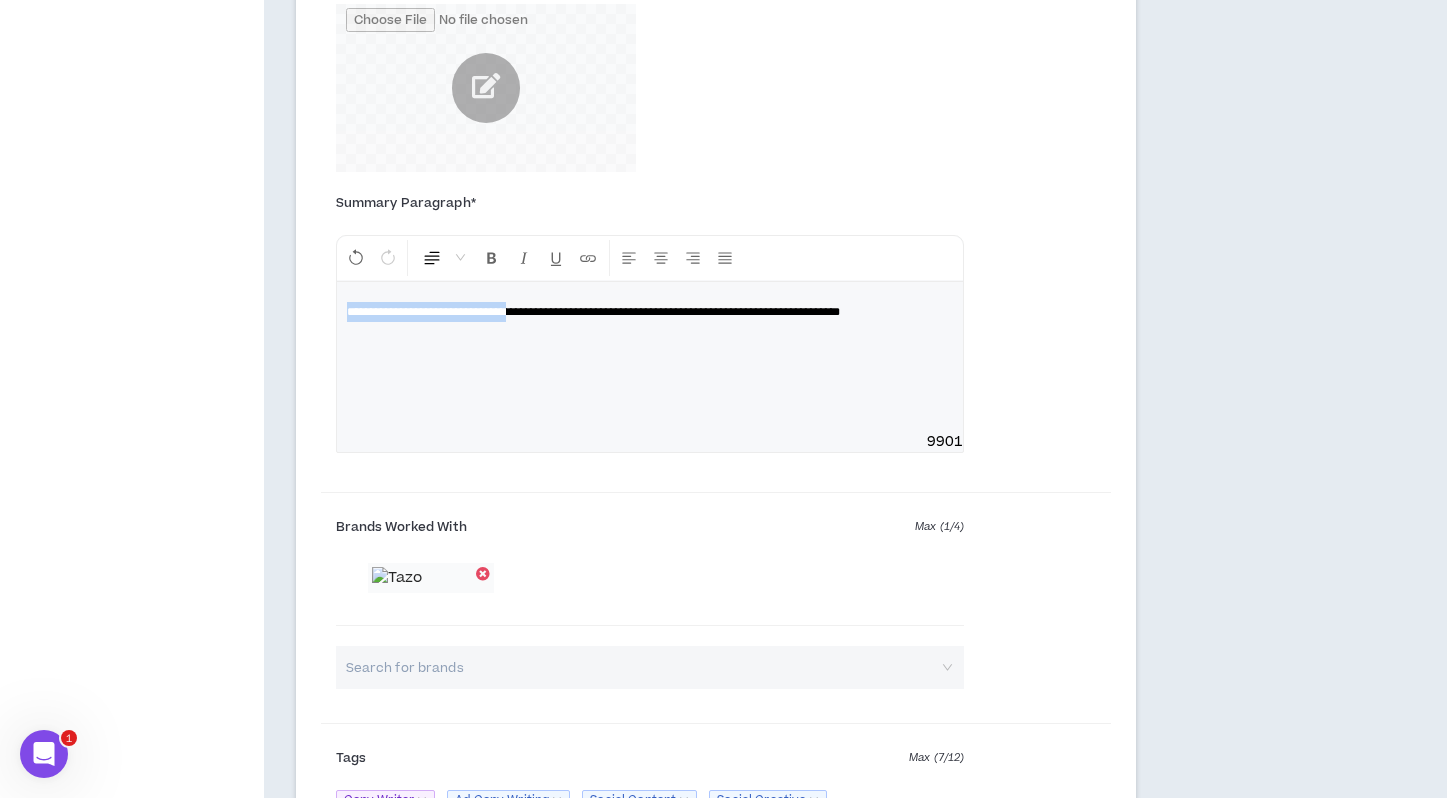 drag, startPoint x: 539, startPoint y: 315, endPoint x: 286, endPoint y: 316, distance: 253.00198 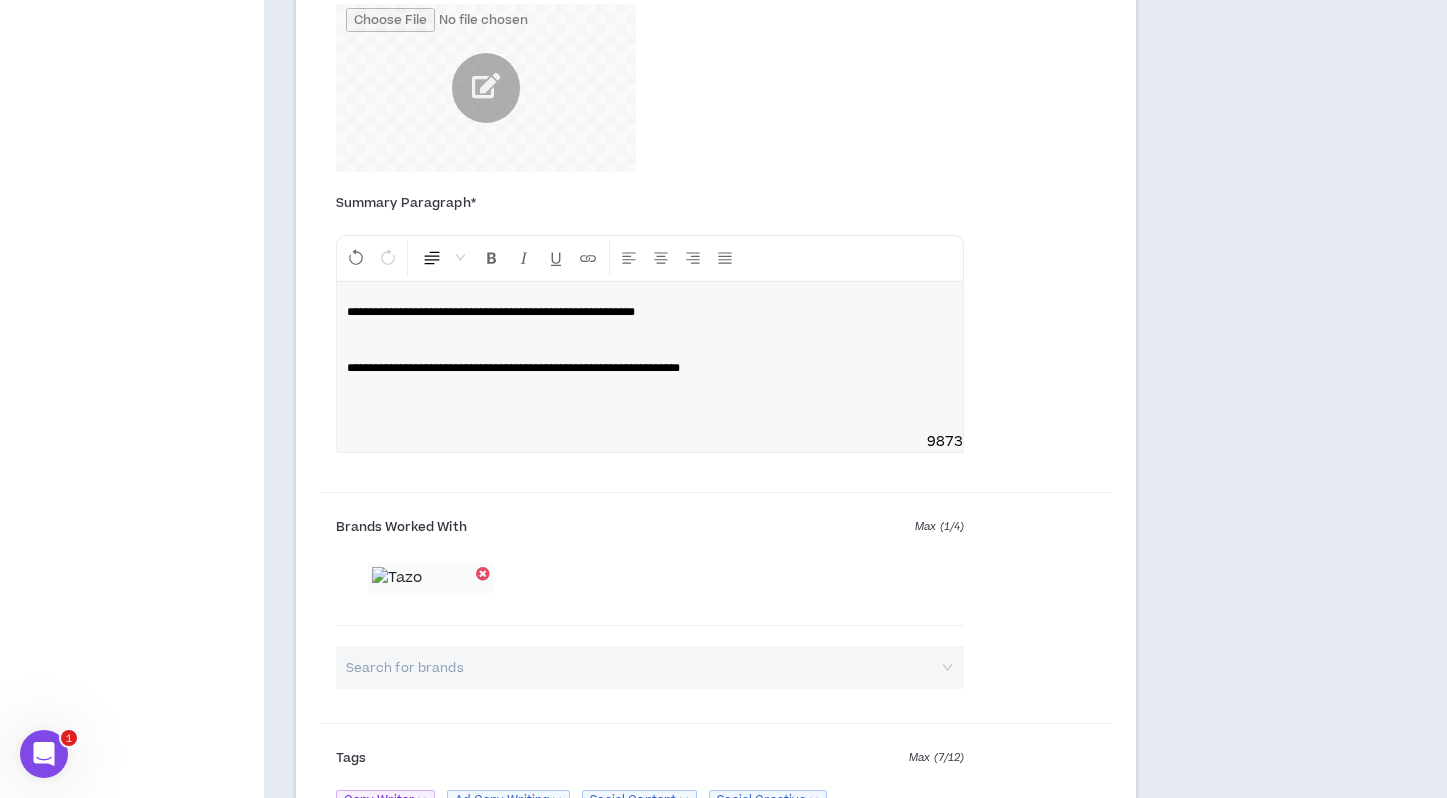 click on "**********" at bounding box center [650, 312] 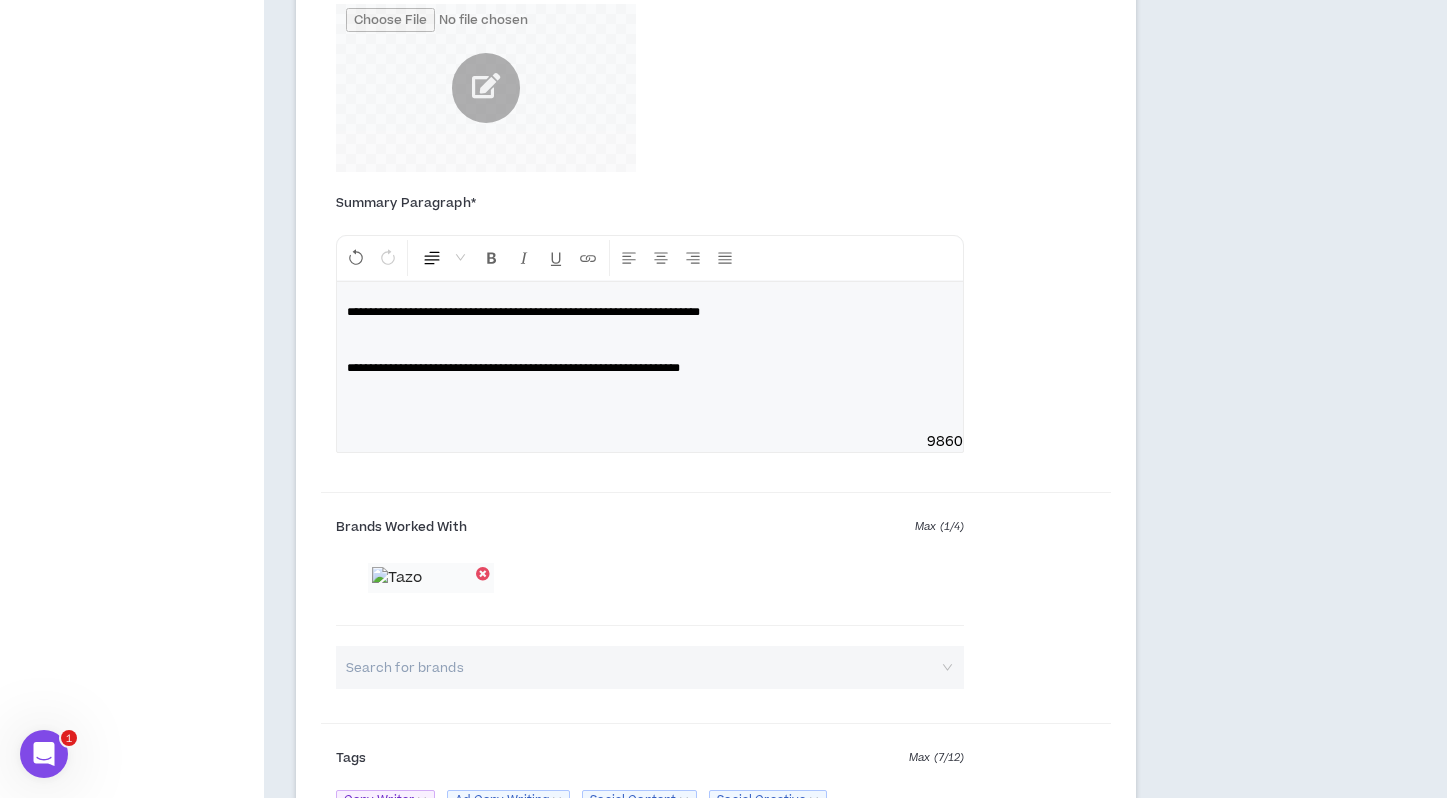 click on "**********" at bounding box center (523, 312) 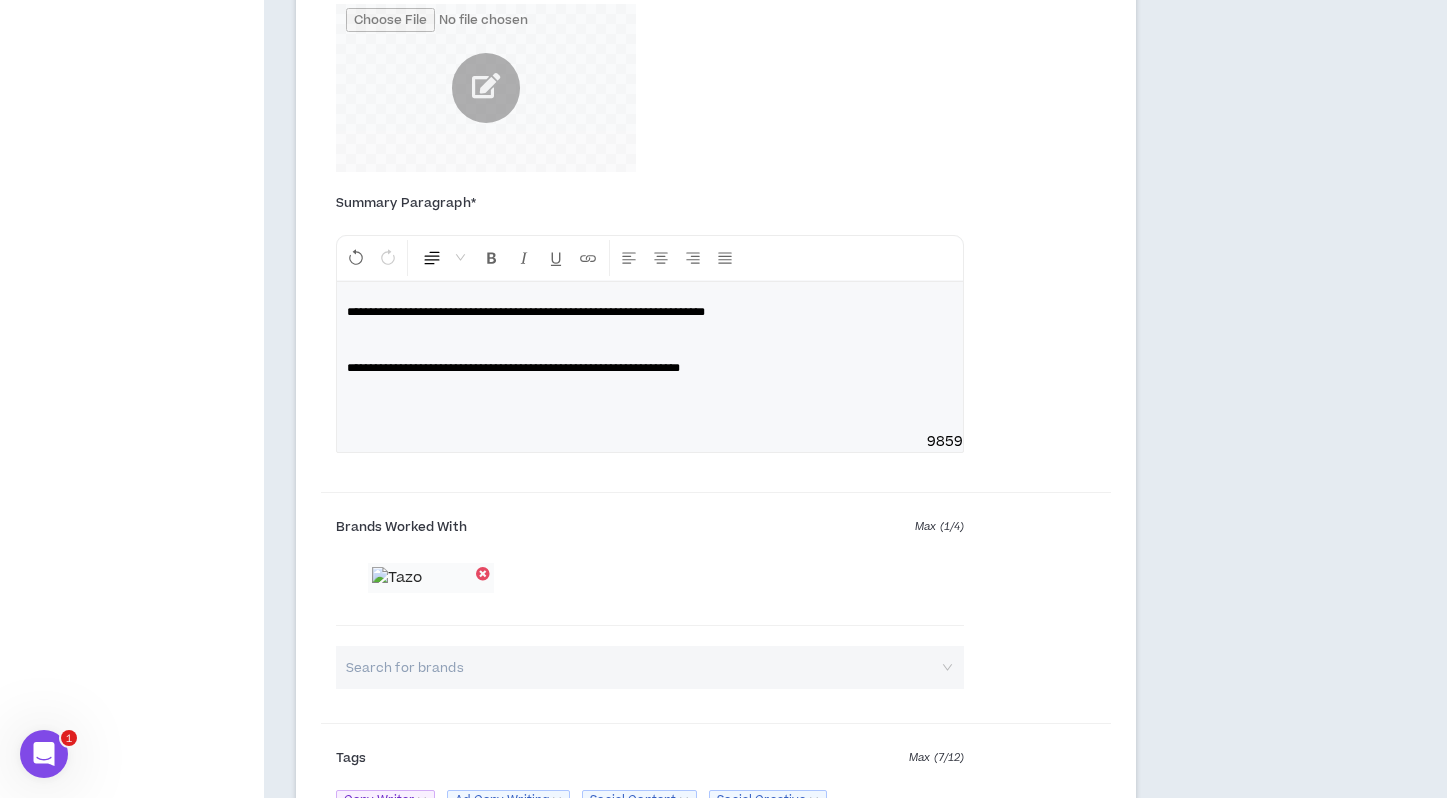 click on "**********" at bounding box center [650, 312] 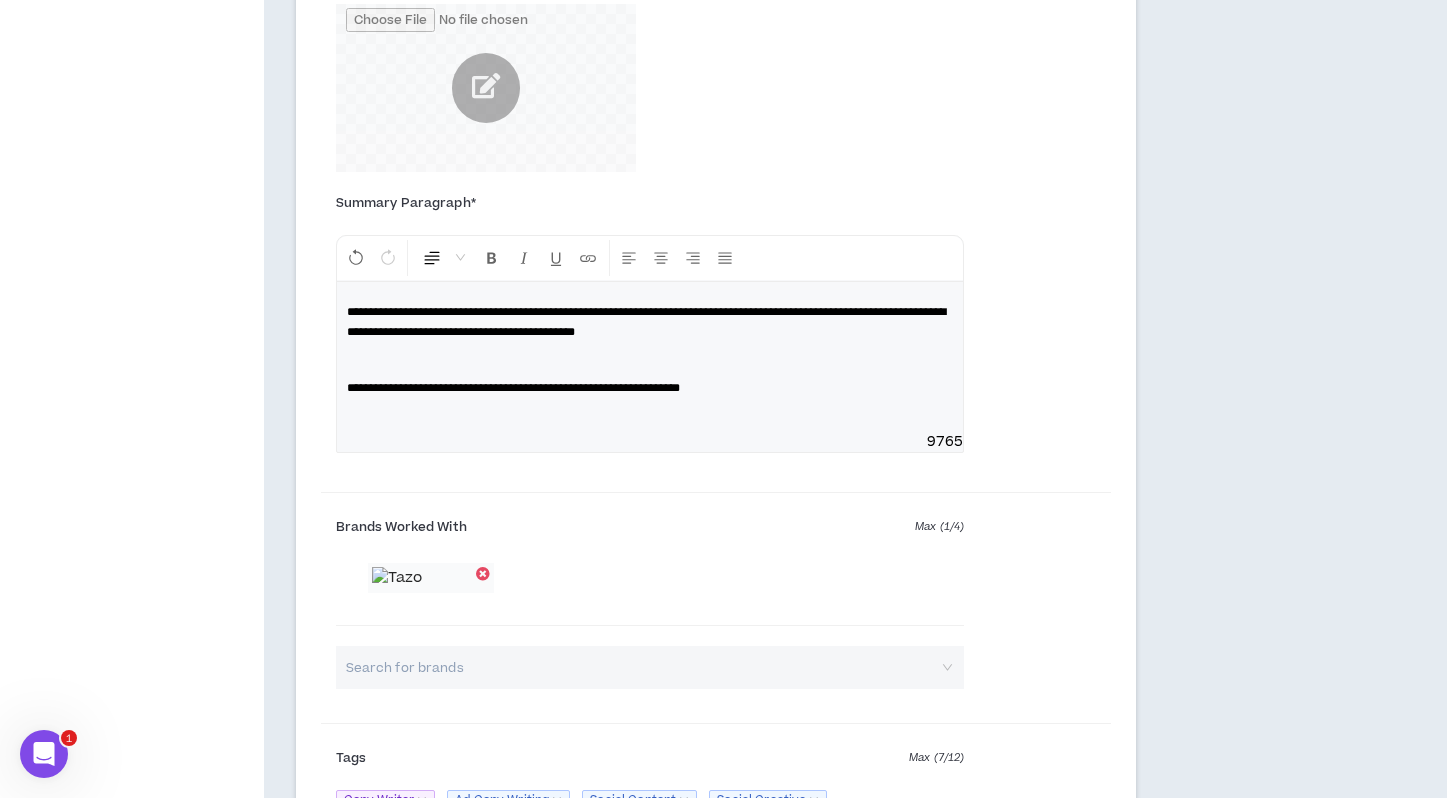 click on "**********" at bounding box center (513, 388) 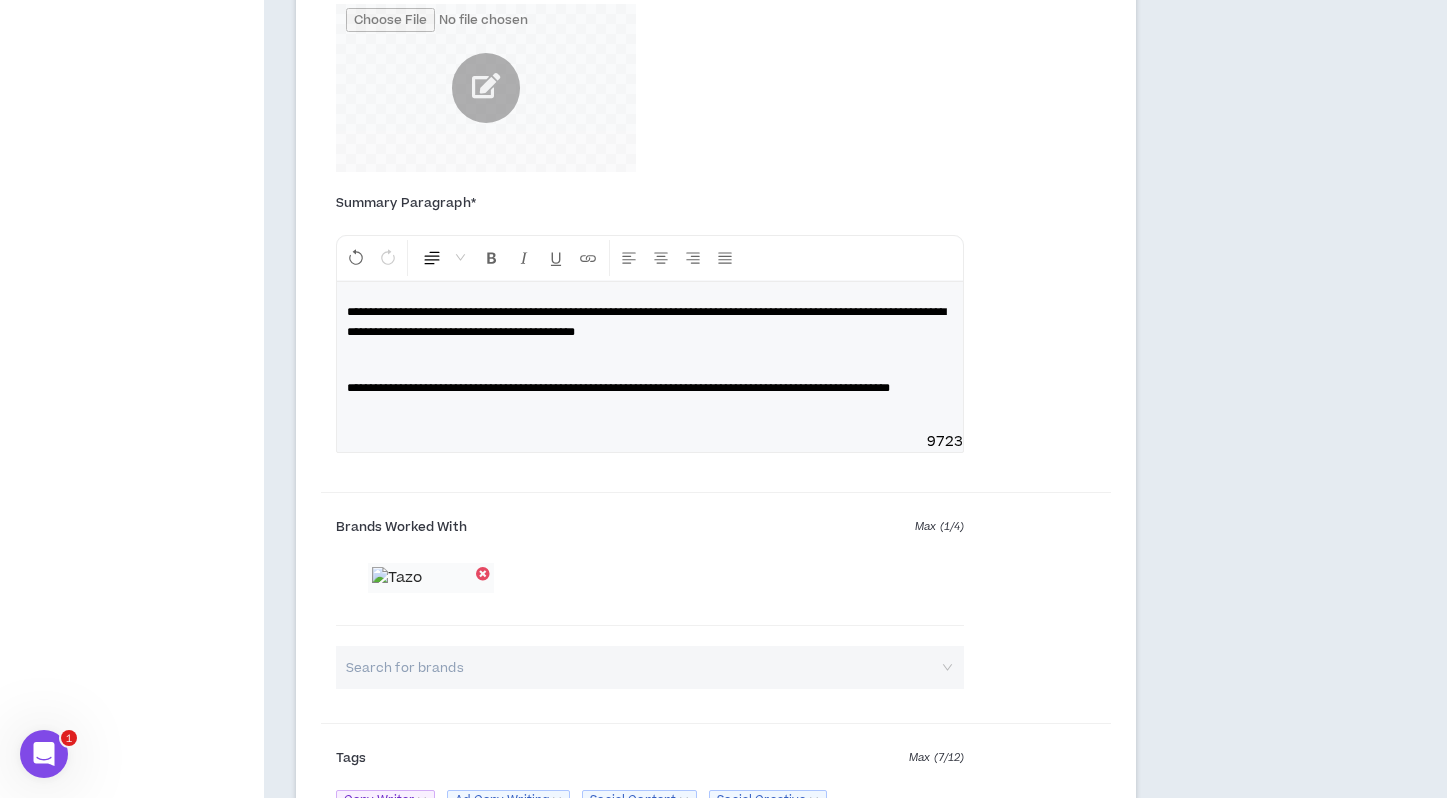 click on "**********" at bounding box center (650, 357) 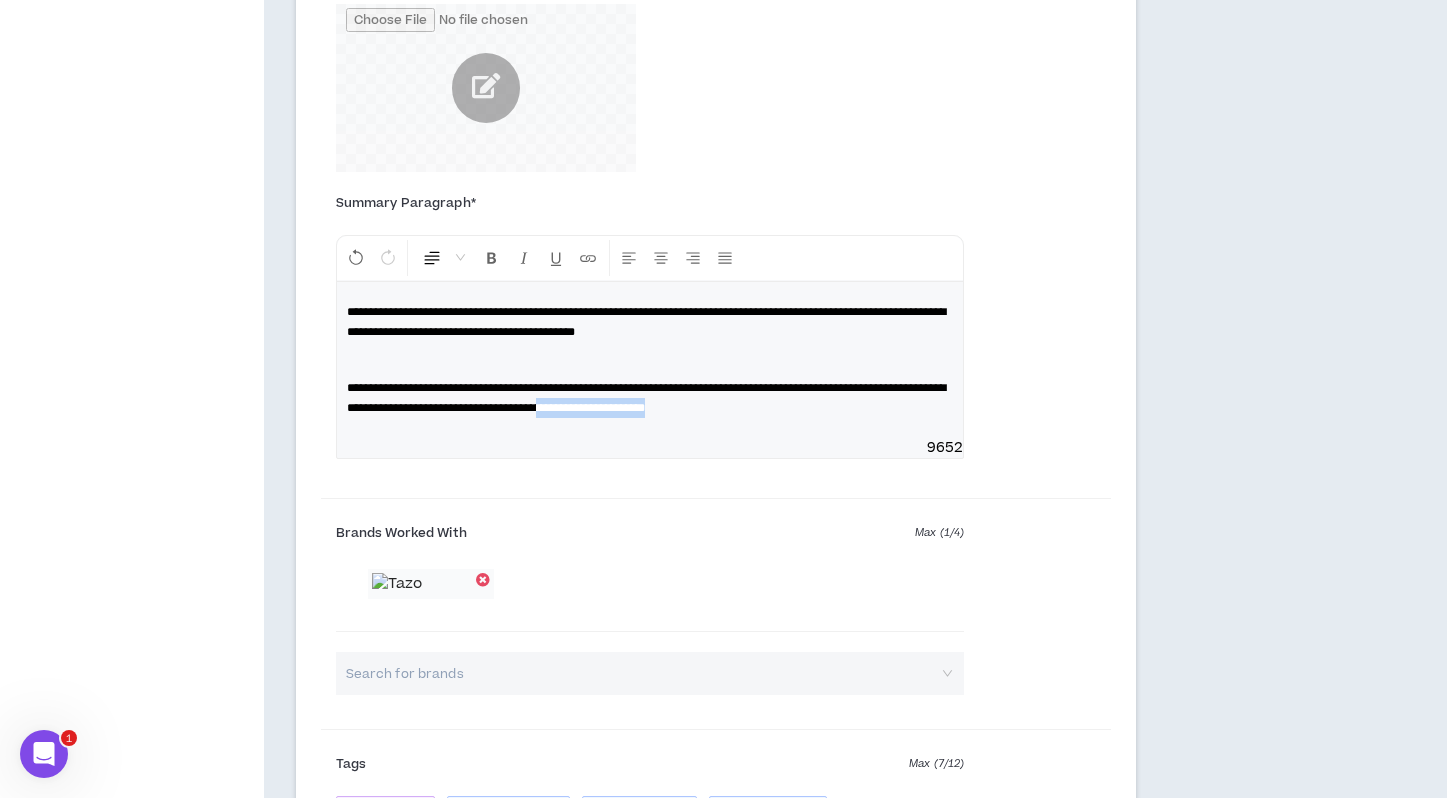 drag, startPoint x: 902, startPoint y: 412, endPoint x: 754, endPoint y: 415, distance: 148.0304 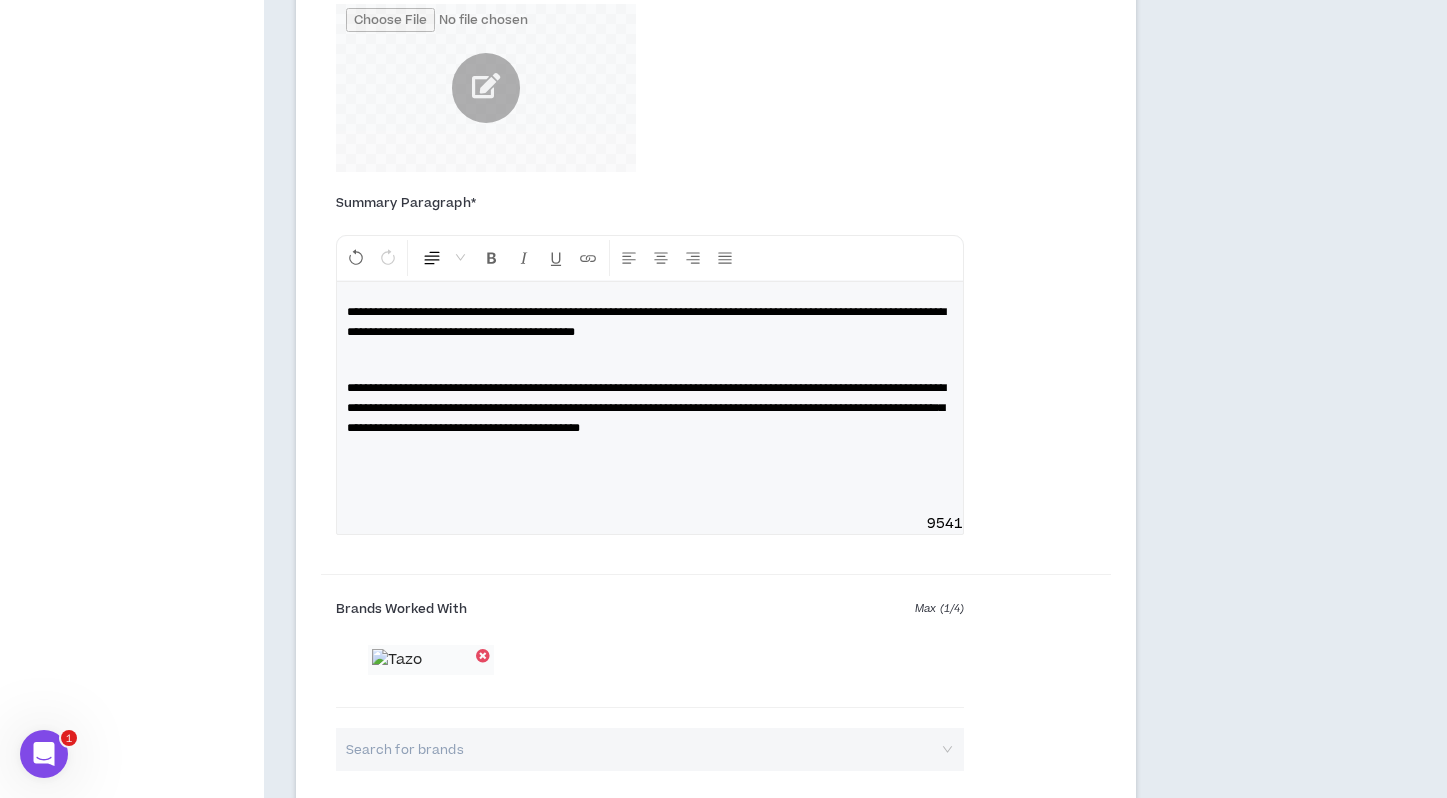 click on "**********" at bounding box center [646, 408] 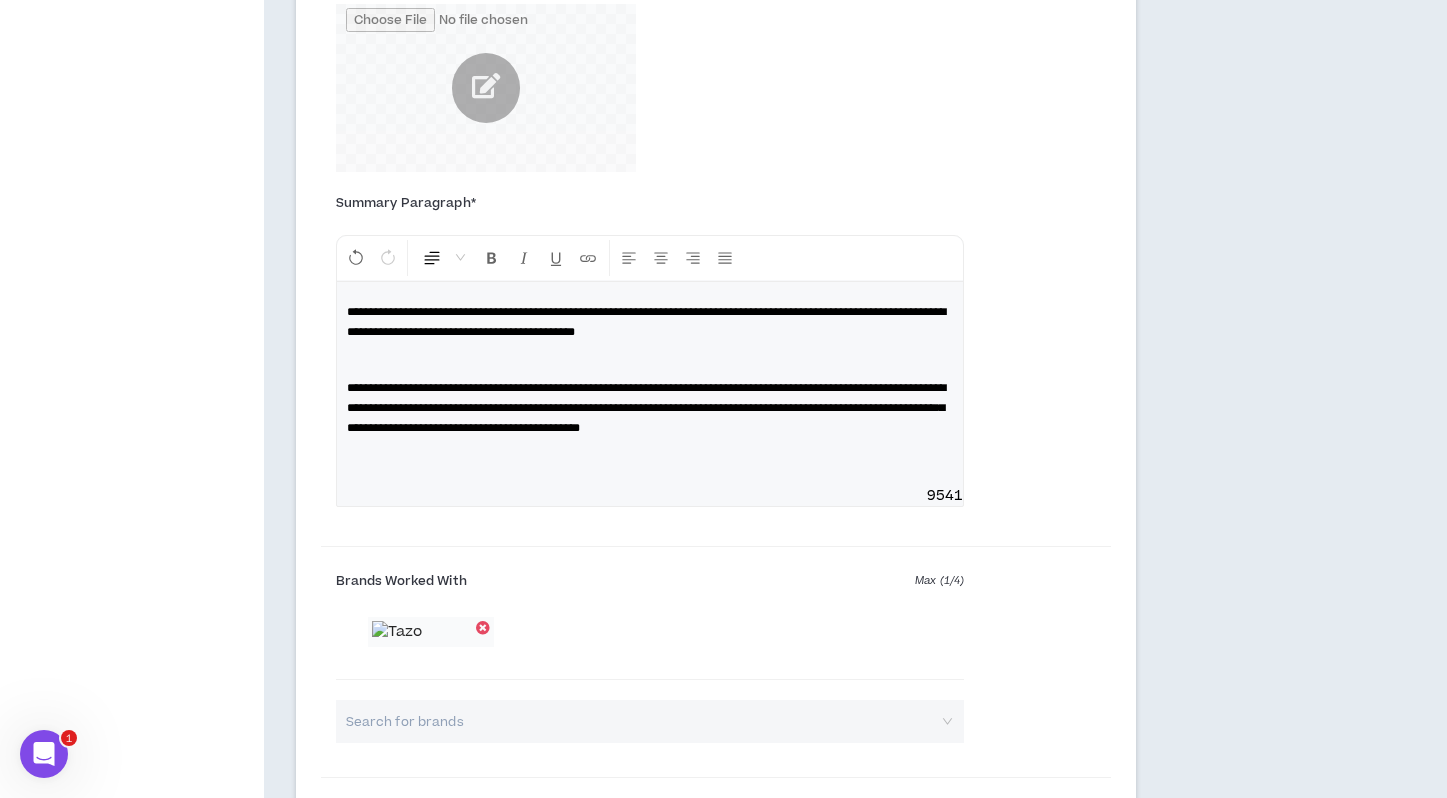 click on "**********" at bounding box center [650, 408] 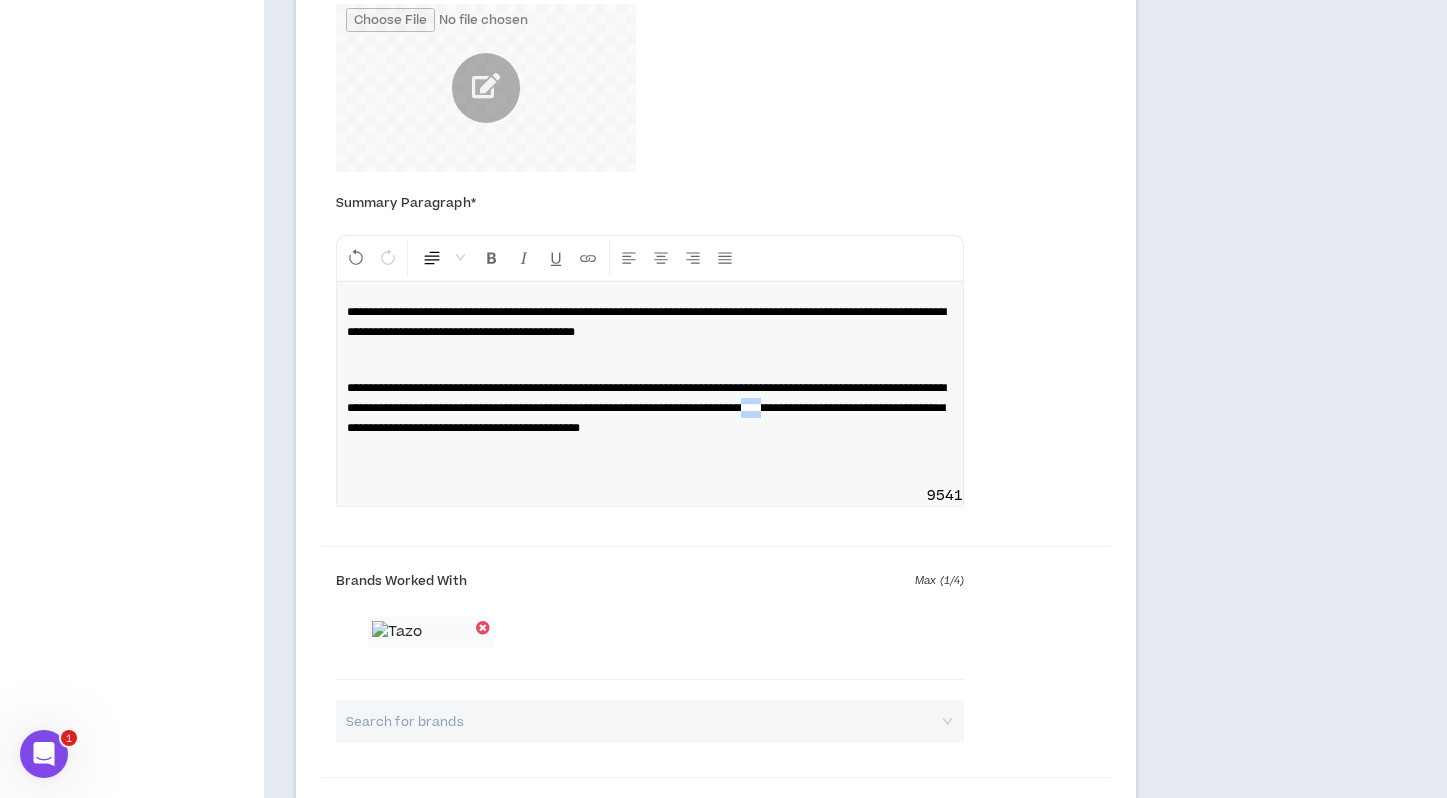 click on "**********" at bounding box center [650, 408] 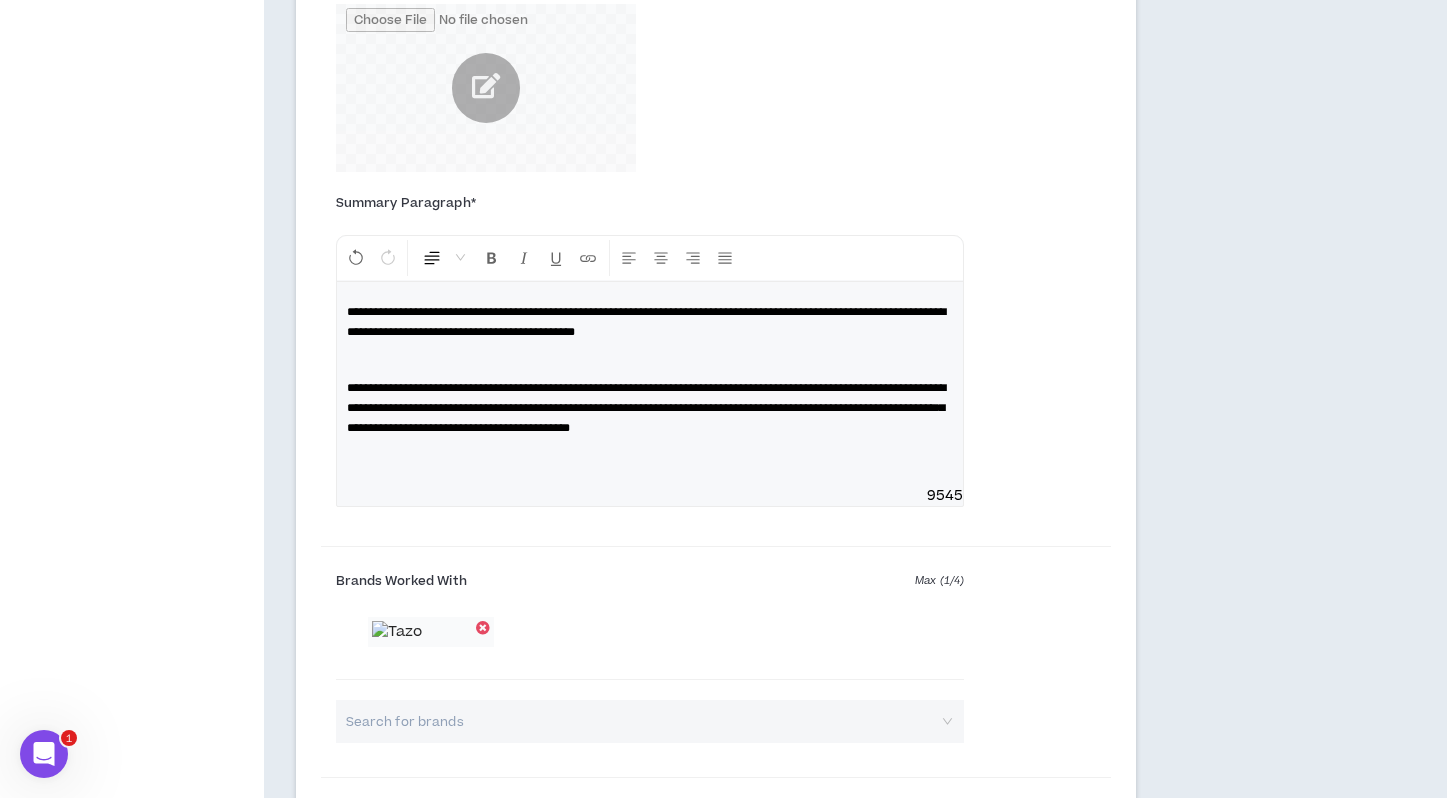 click on "**********" at bounding box center [650, 384] 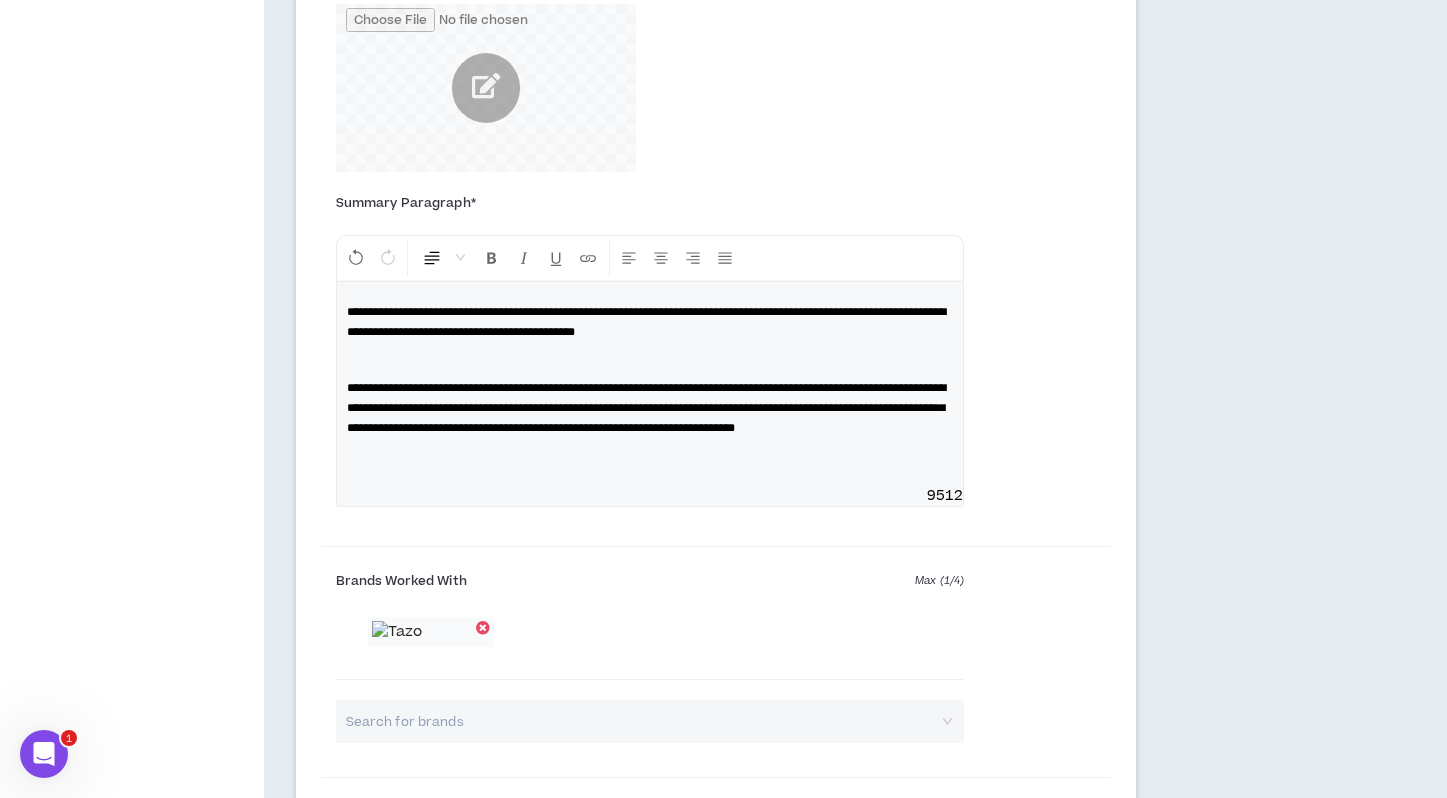click at bounding box center [650, 456] 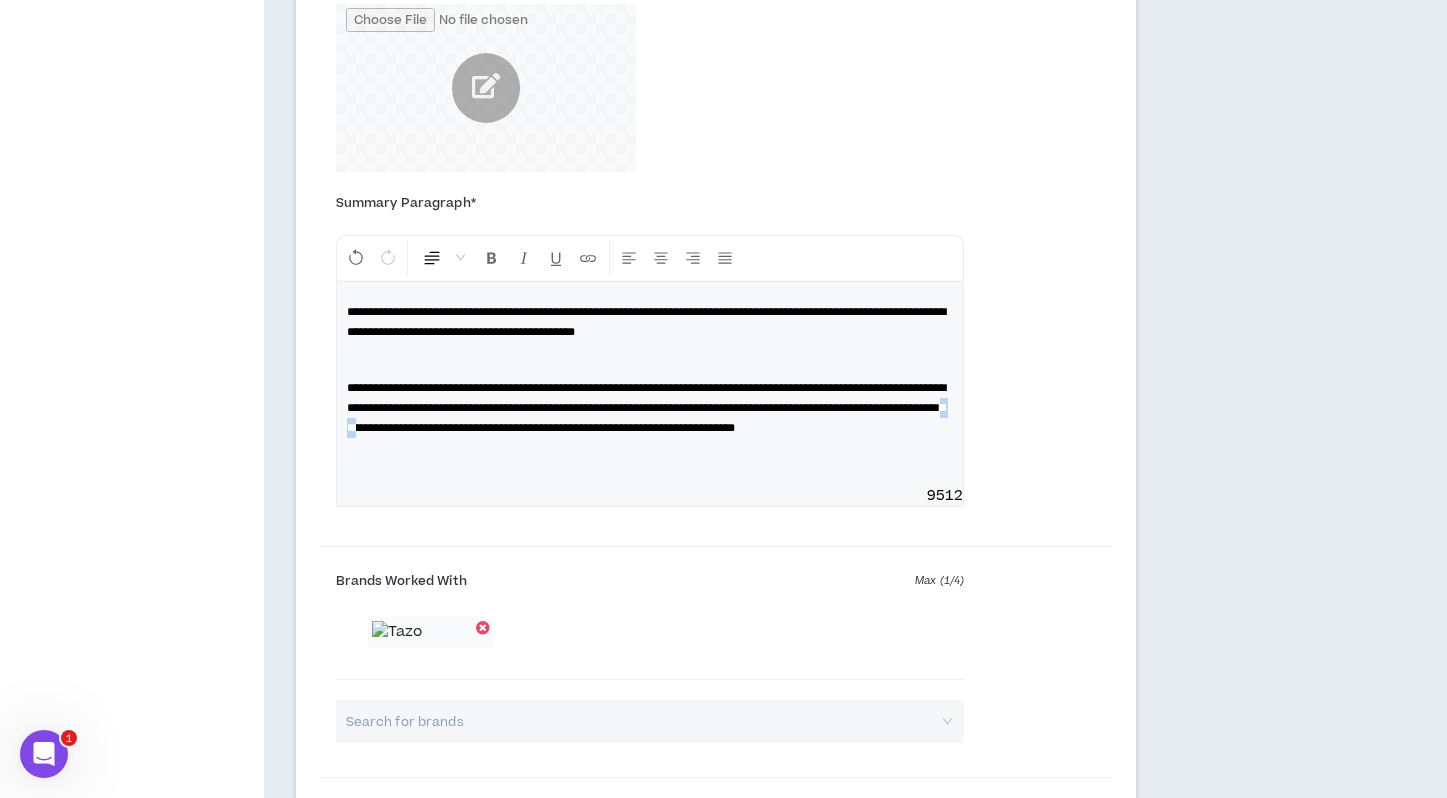 click on "**********" at bounding box center [646, 408] 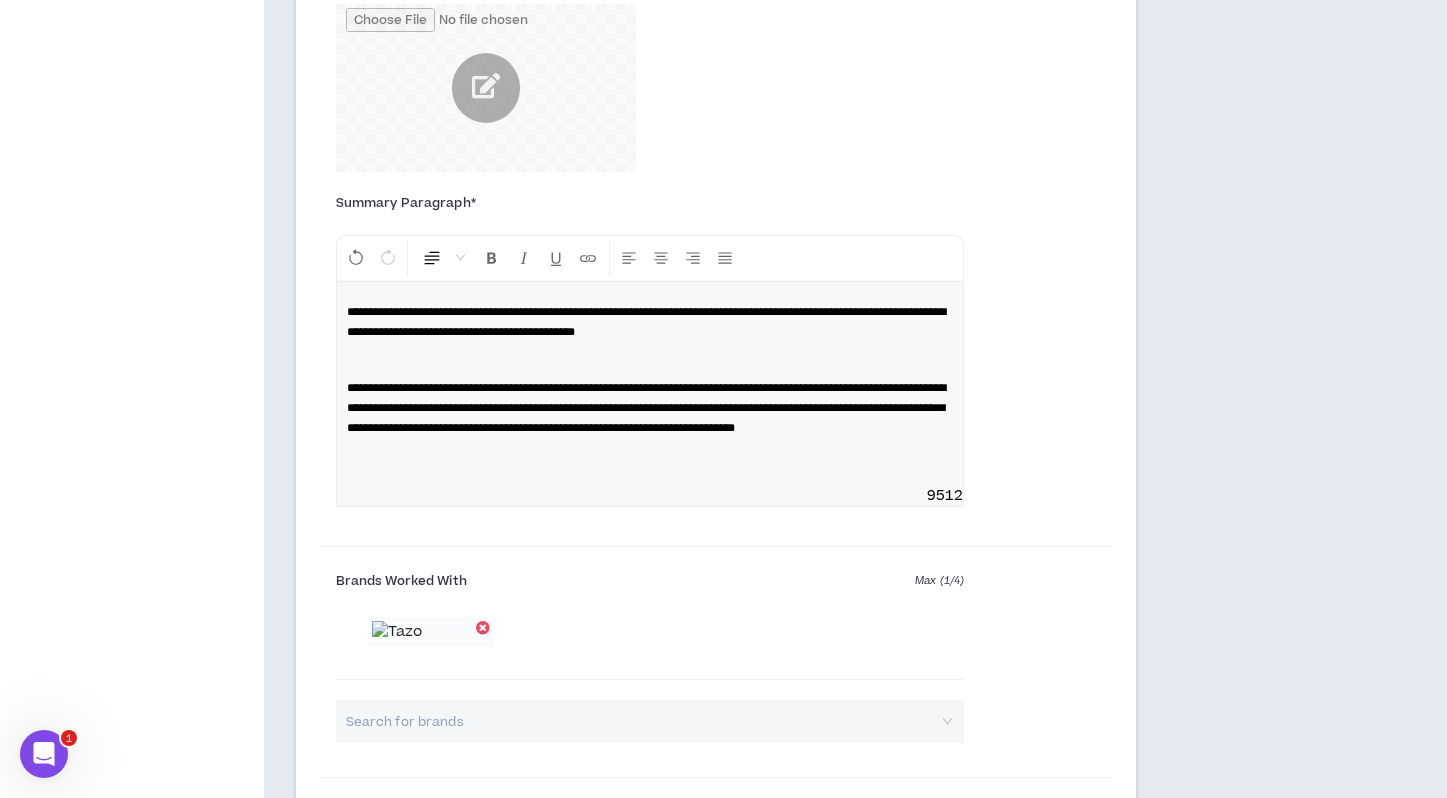 click on "**********" at bounding box center [646, 408] 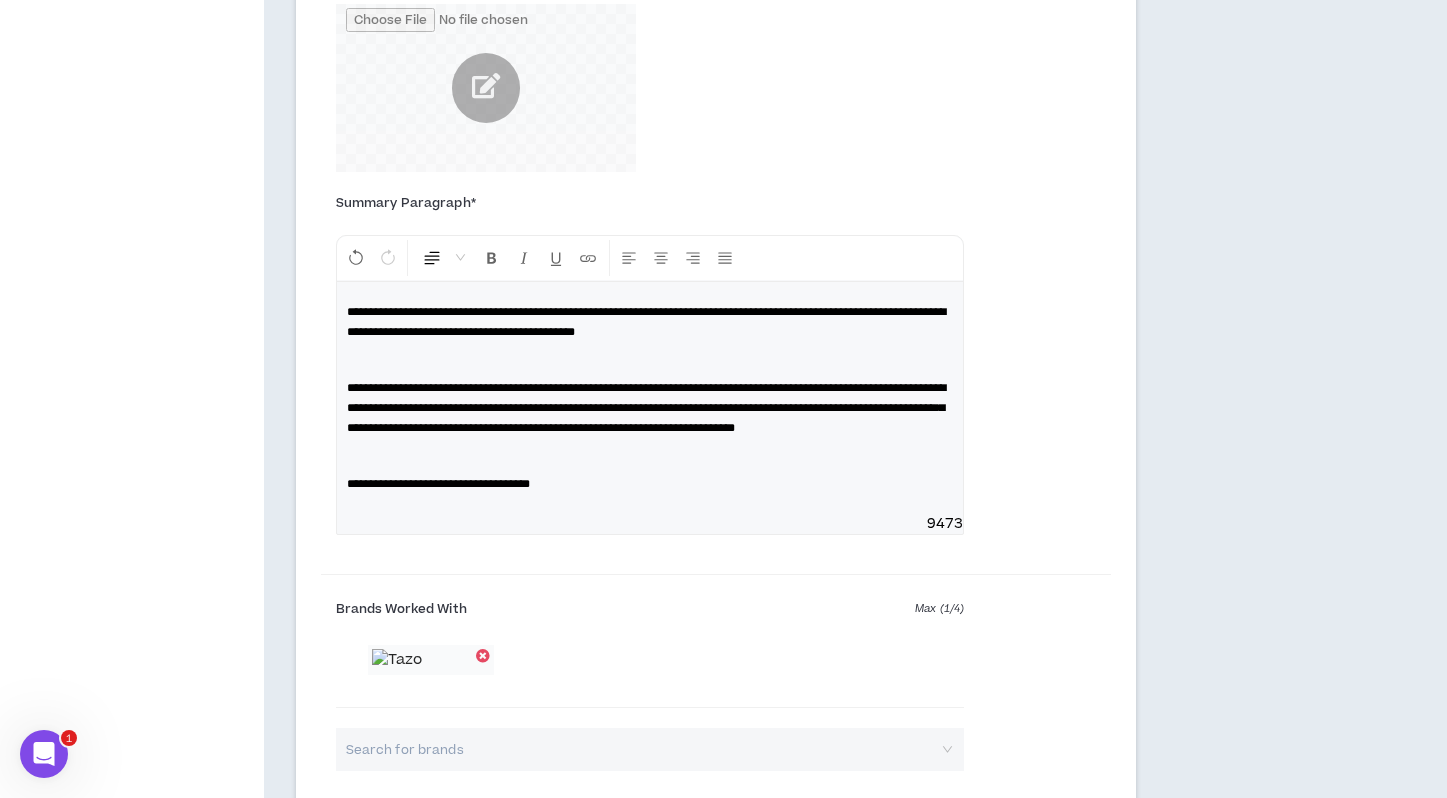 click on "**********" at bounding box center (438, 484) 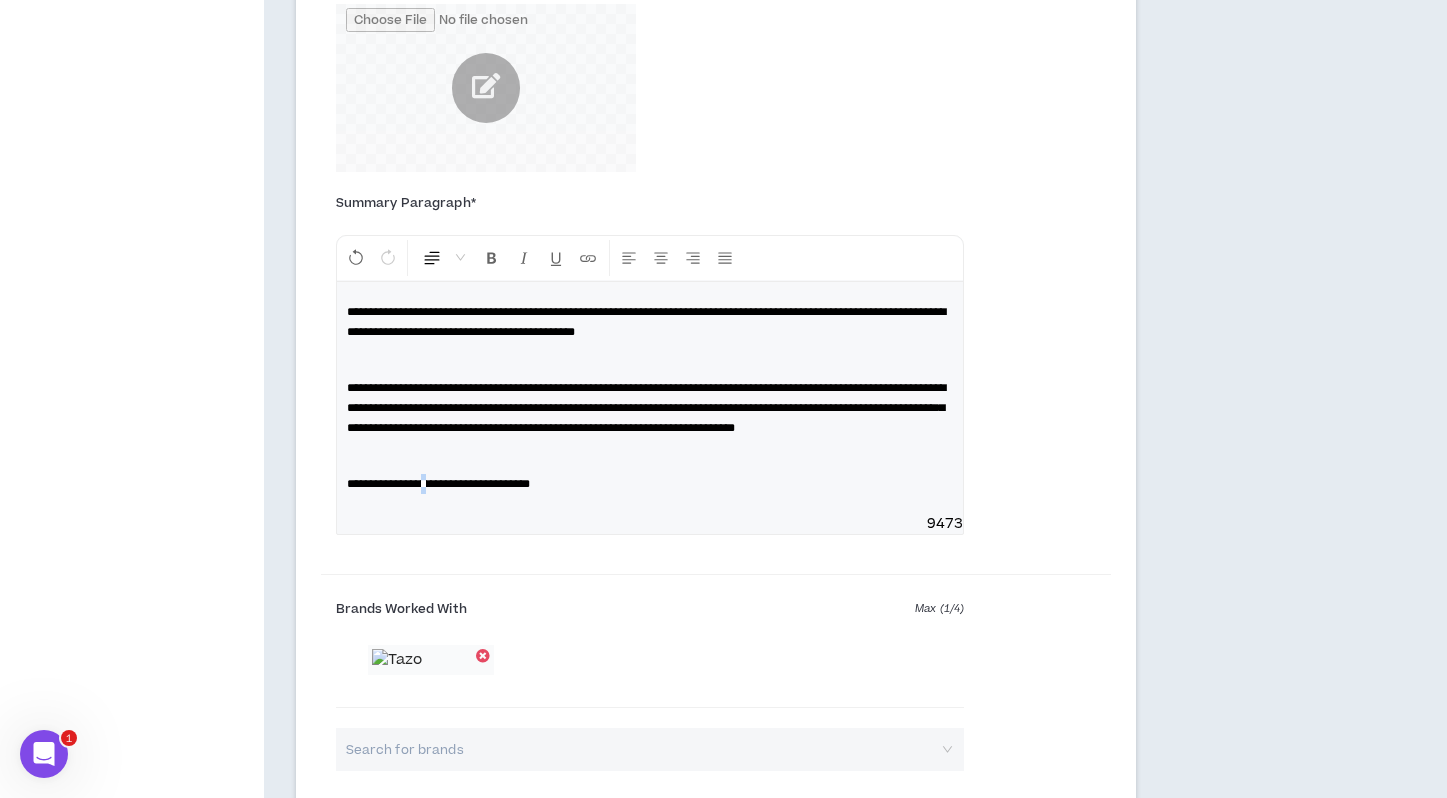 click on "**********" at bounding box center (438, 484) 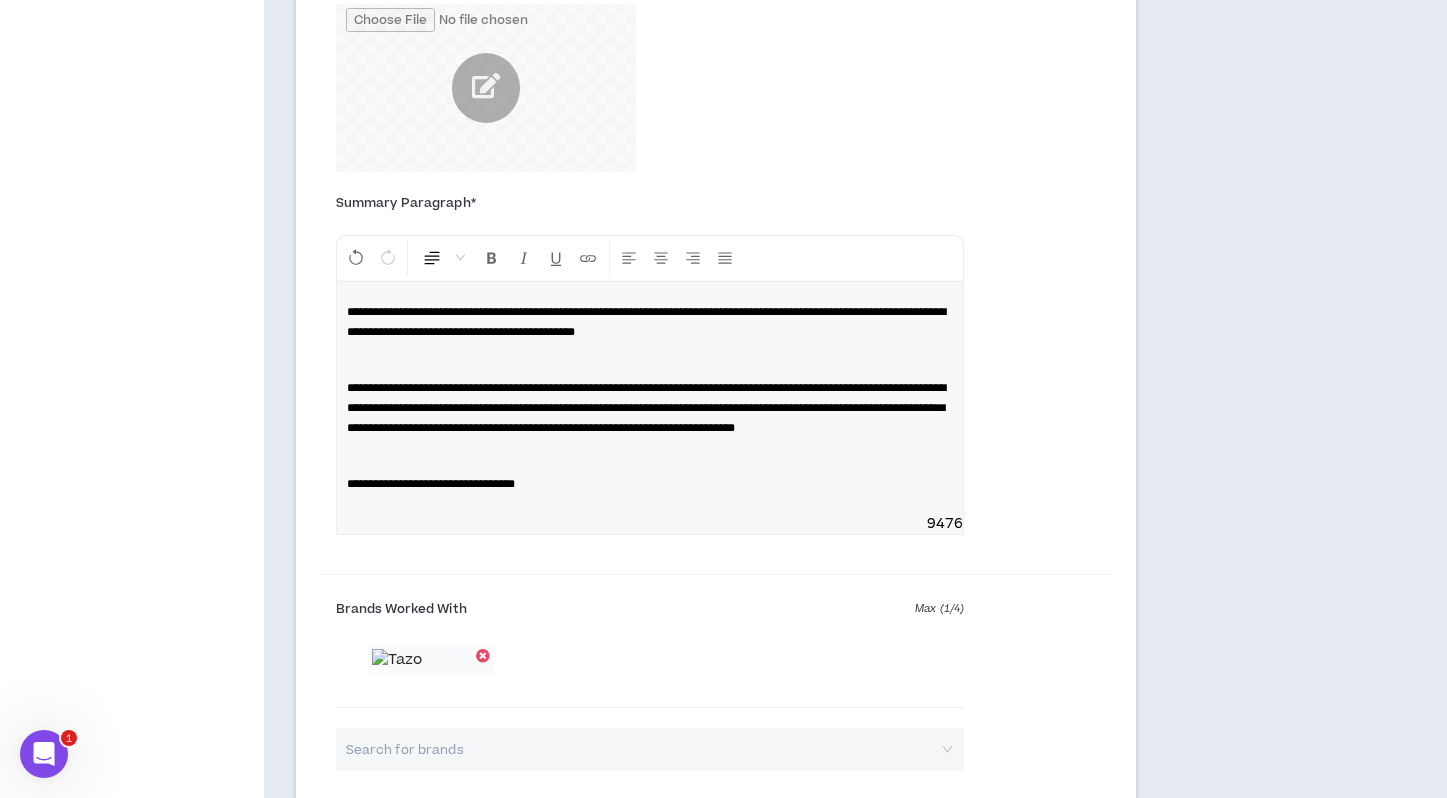 click on "**********" at bounding box center (431, 484) 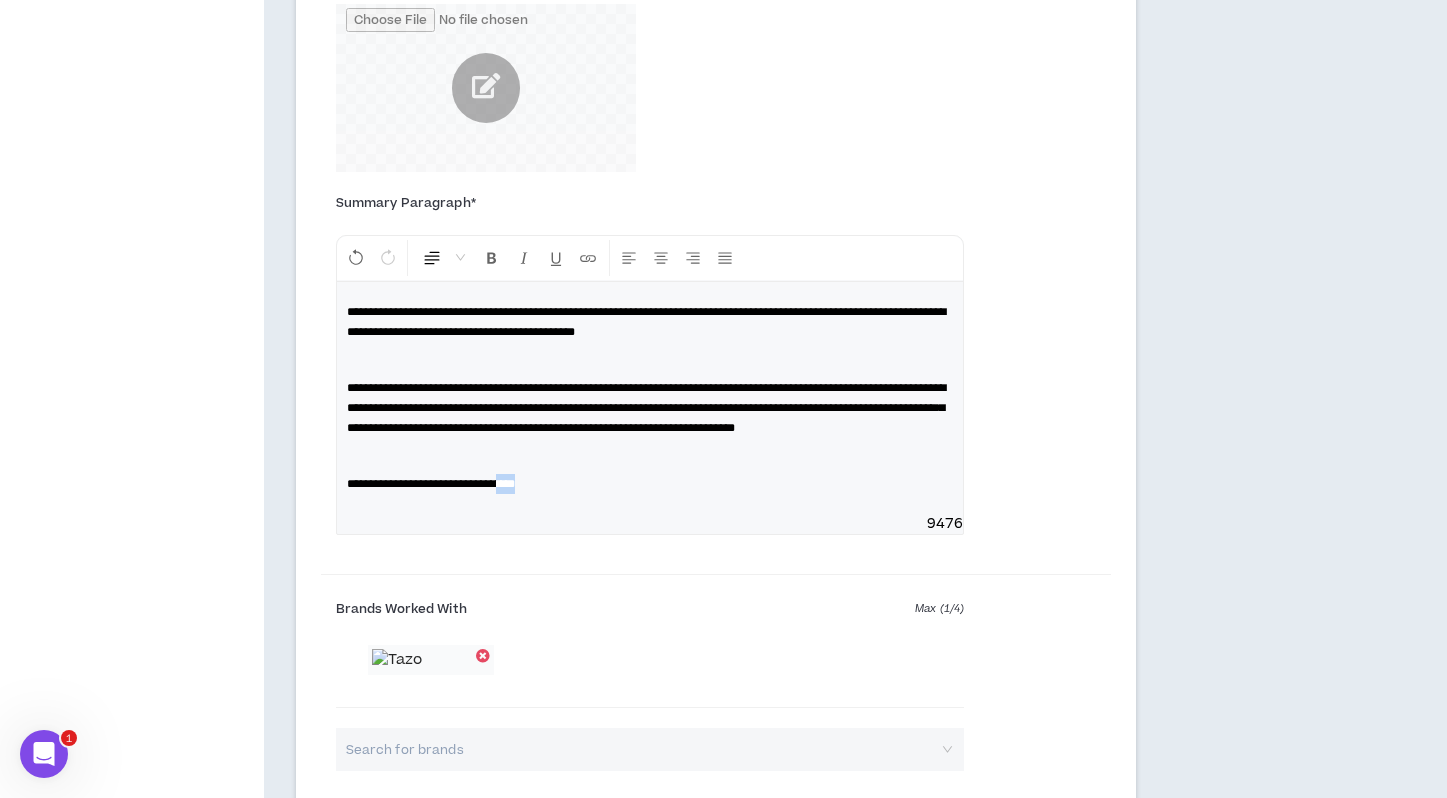 click on "**********" at bounding box center (431, 484) 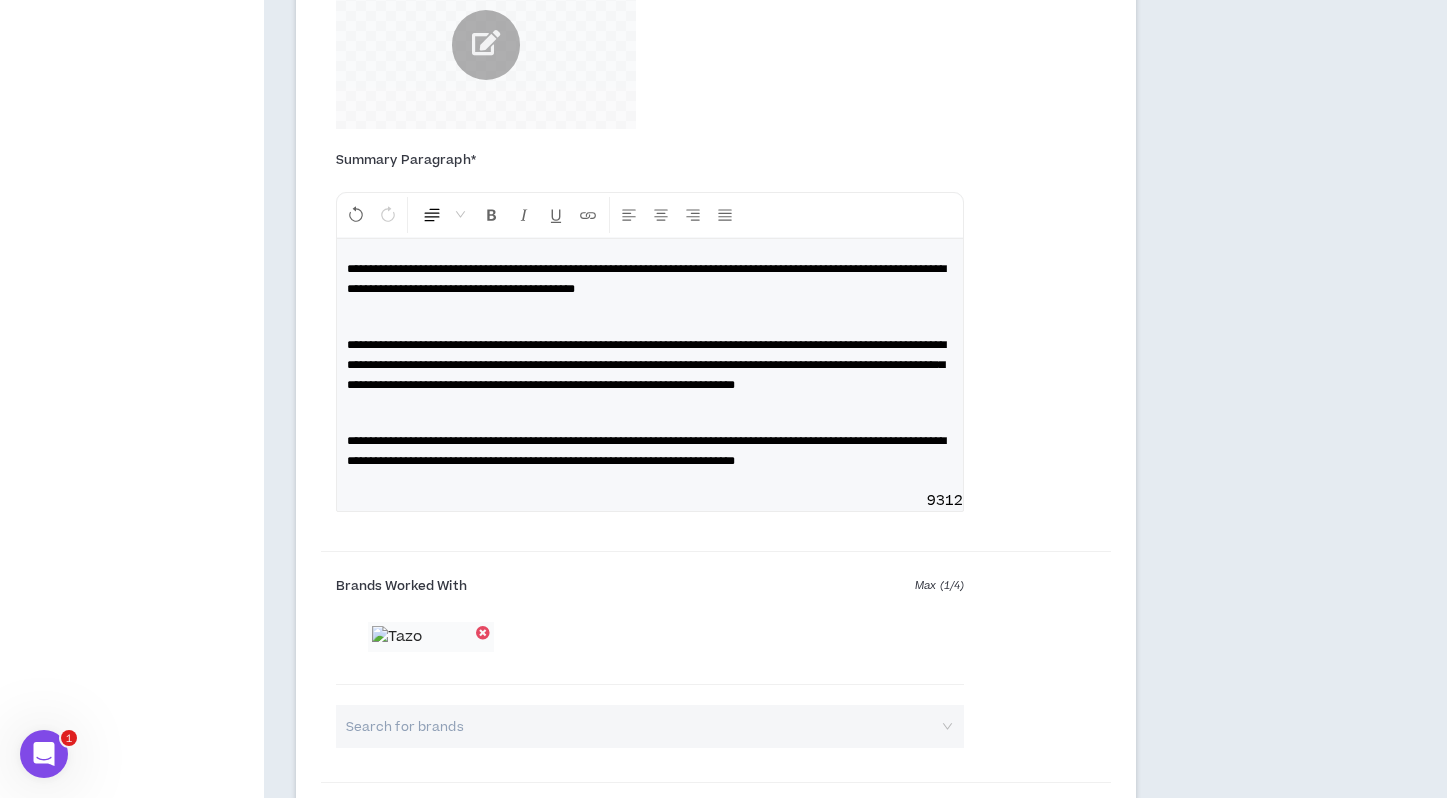 scroll, scrollTop: 1711, scrollLeft: 0, axis: vertical 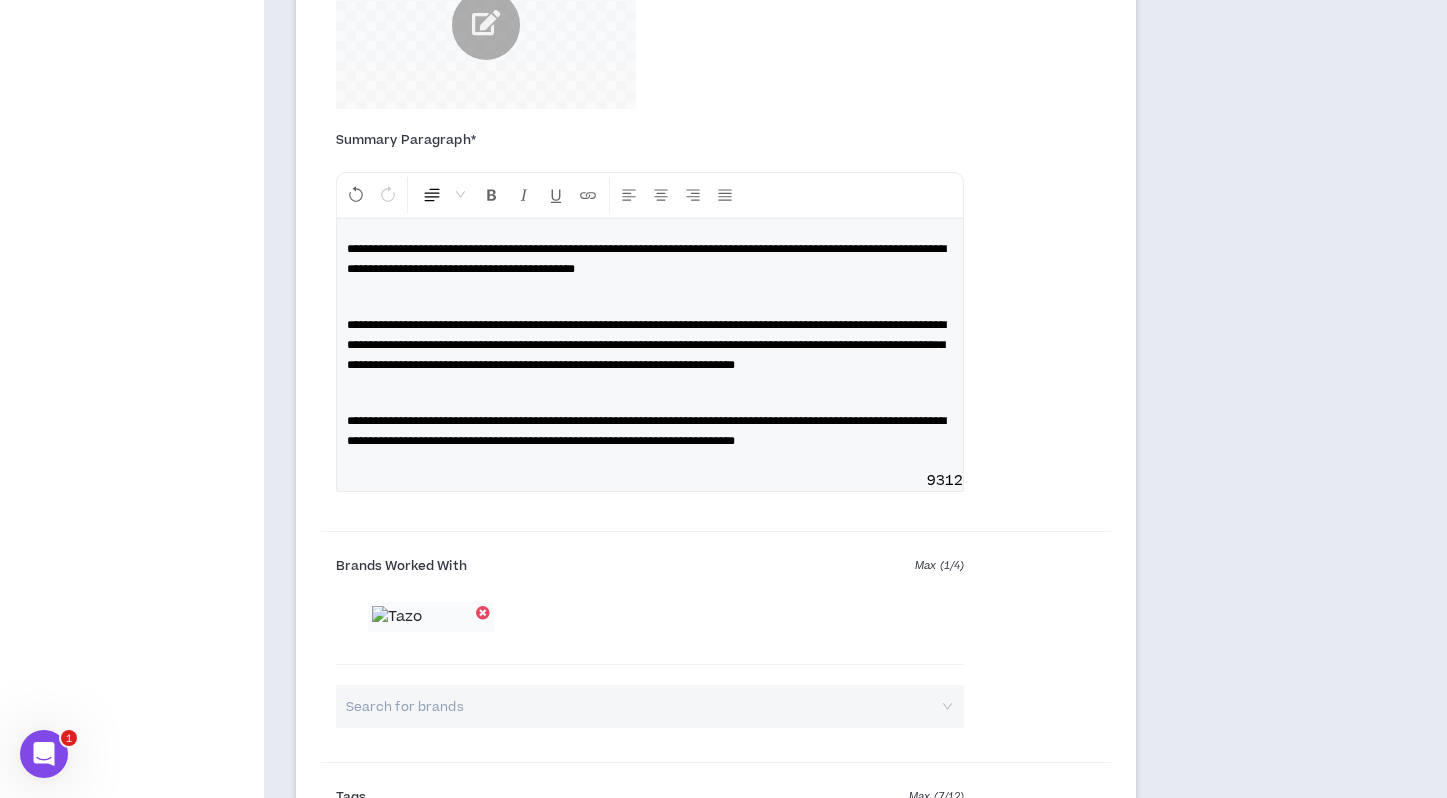 click on "**********" at bounding box center (646, 431) 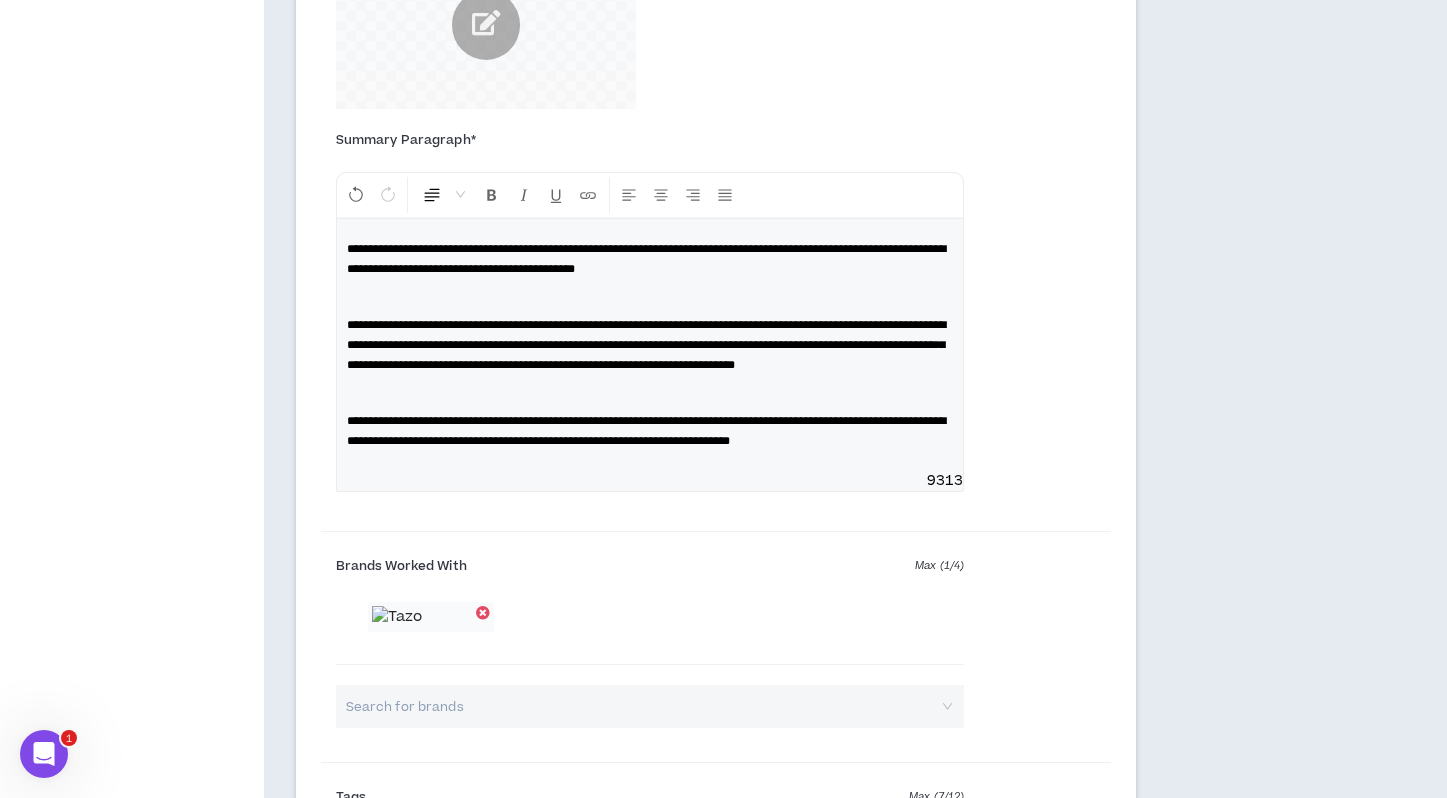 click on "**********" at bounding box center (646, 431) 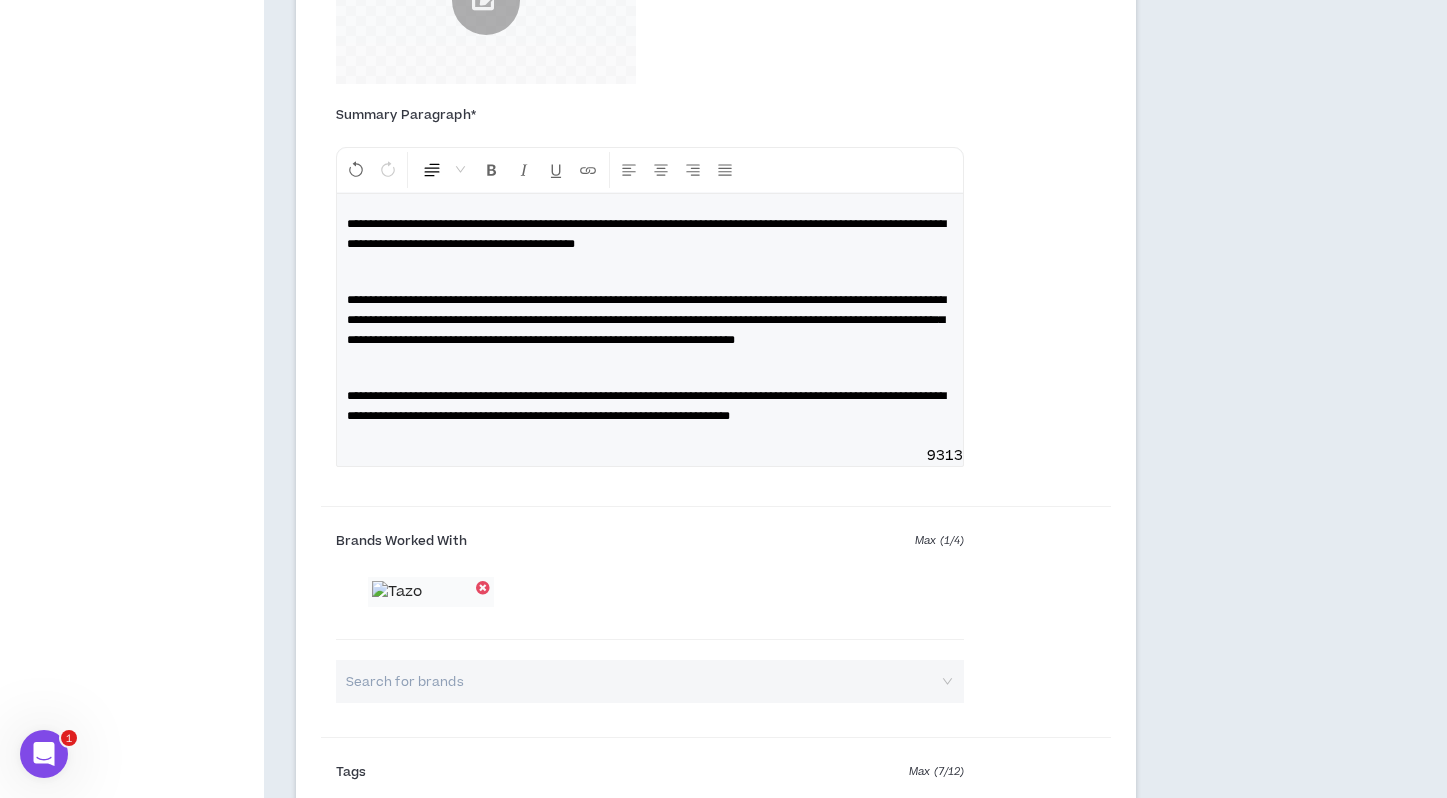 click on "**********" at bounding box center [646, 406] 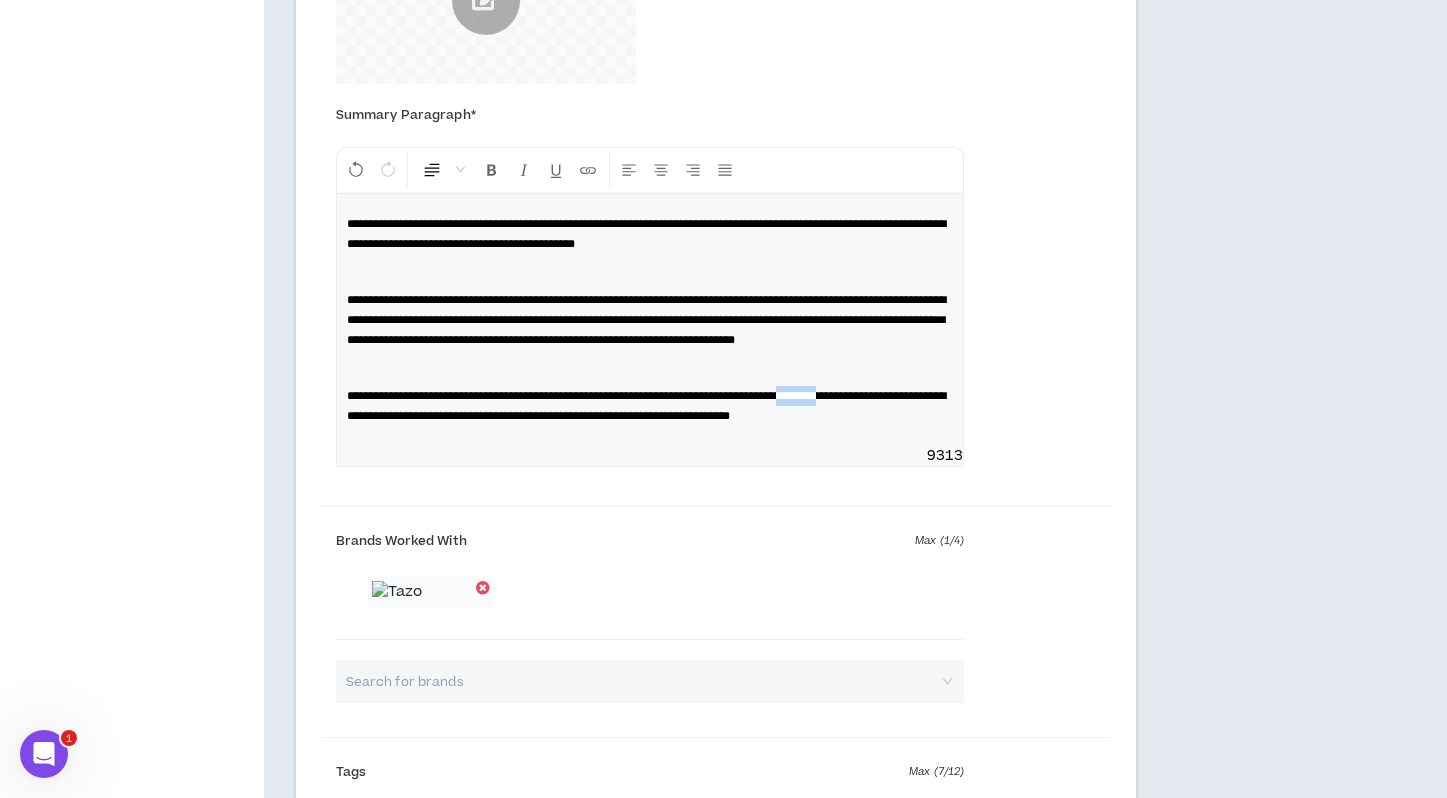 click on "**********" at bounding box center [646, 406] 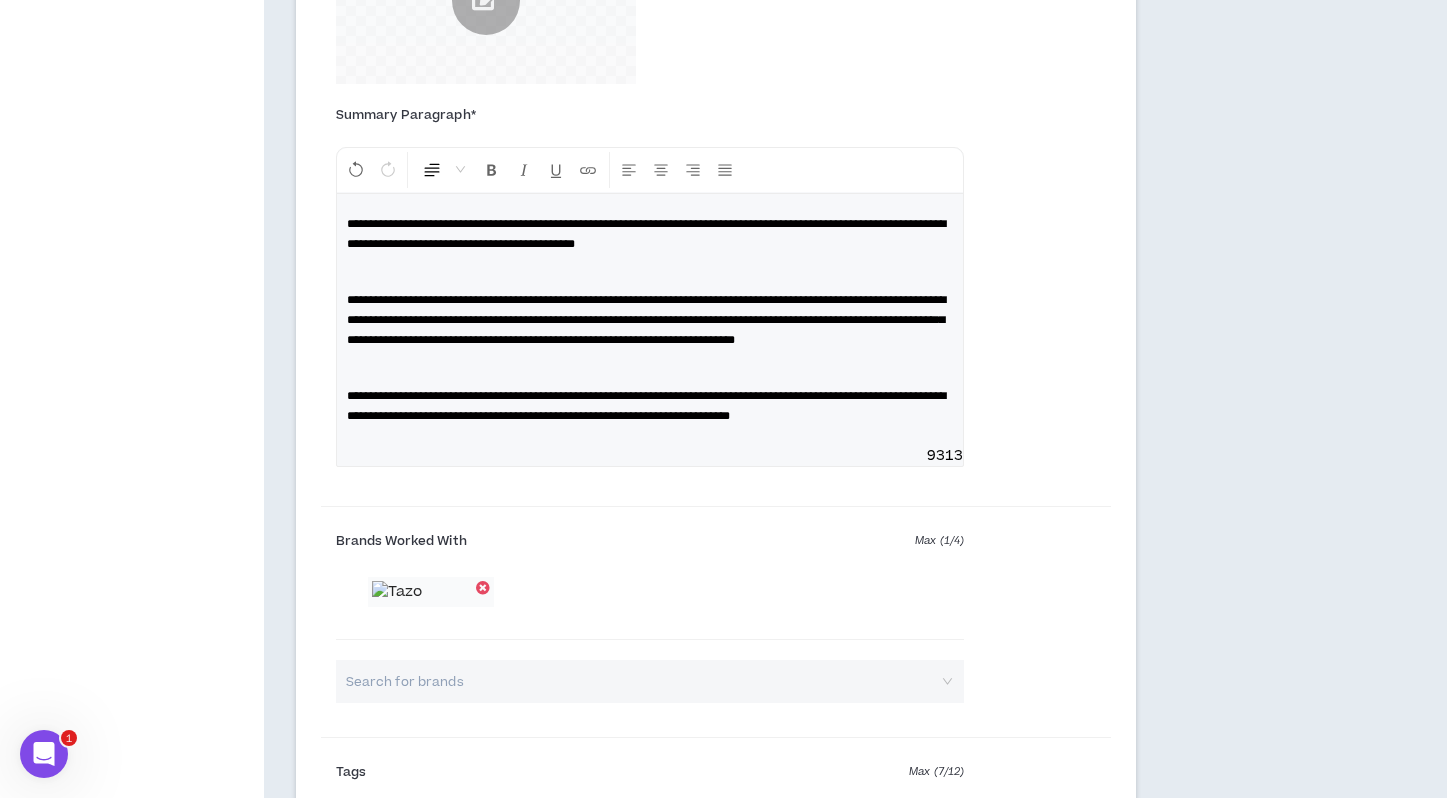 click on "**********" at bounding box center (650, 406) 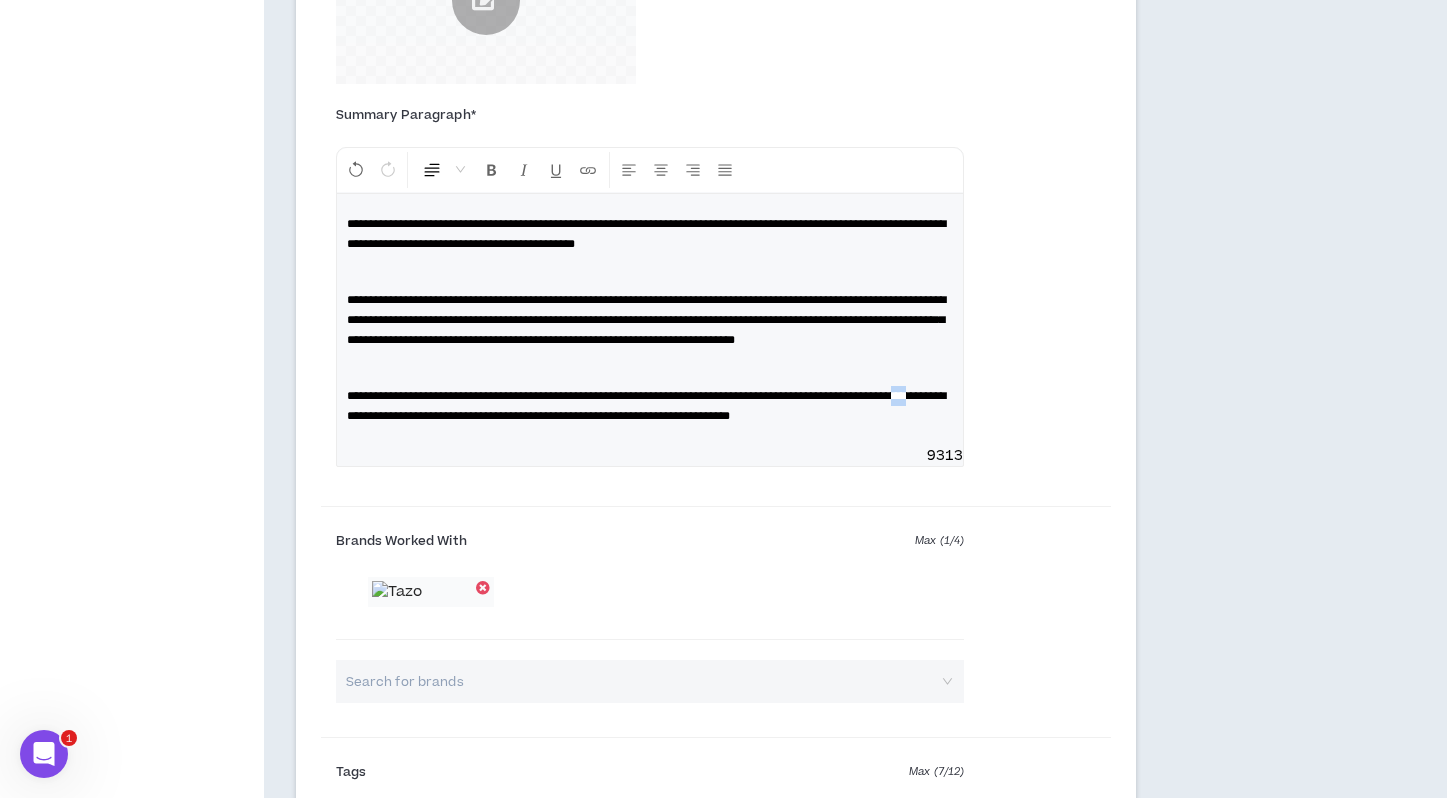click on "**********" at bounding box center [646, 406] 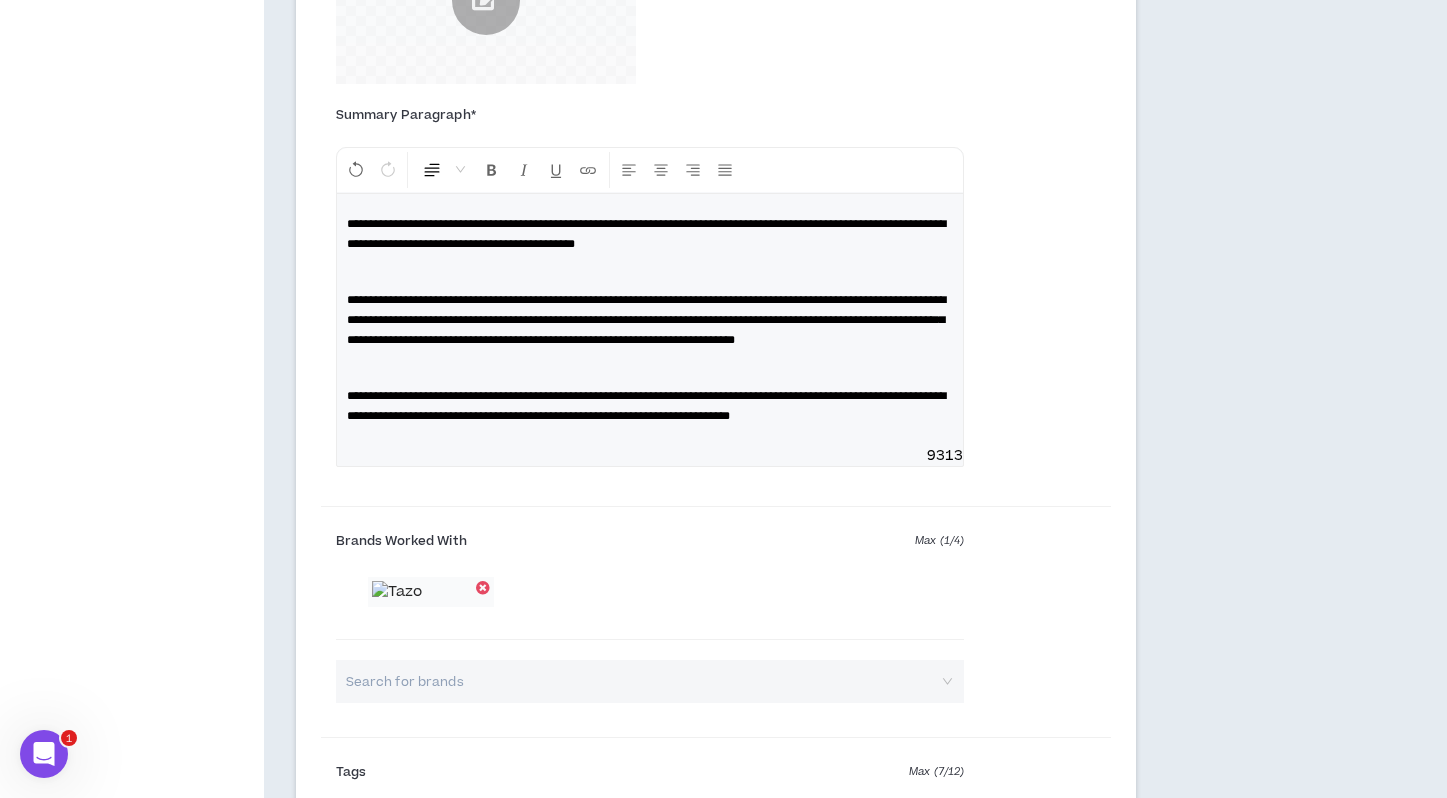 click on "**********" at bounding box center [646, 406] 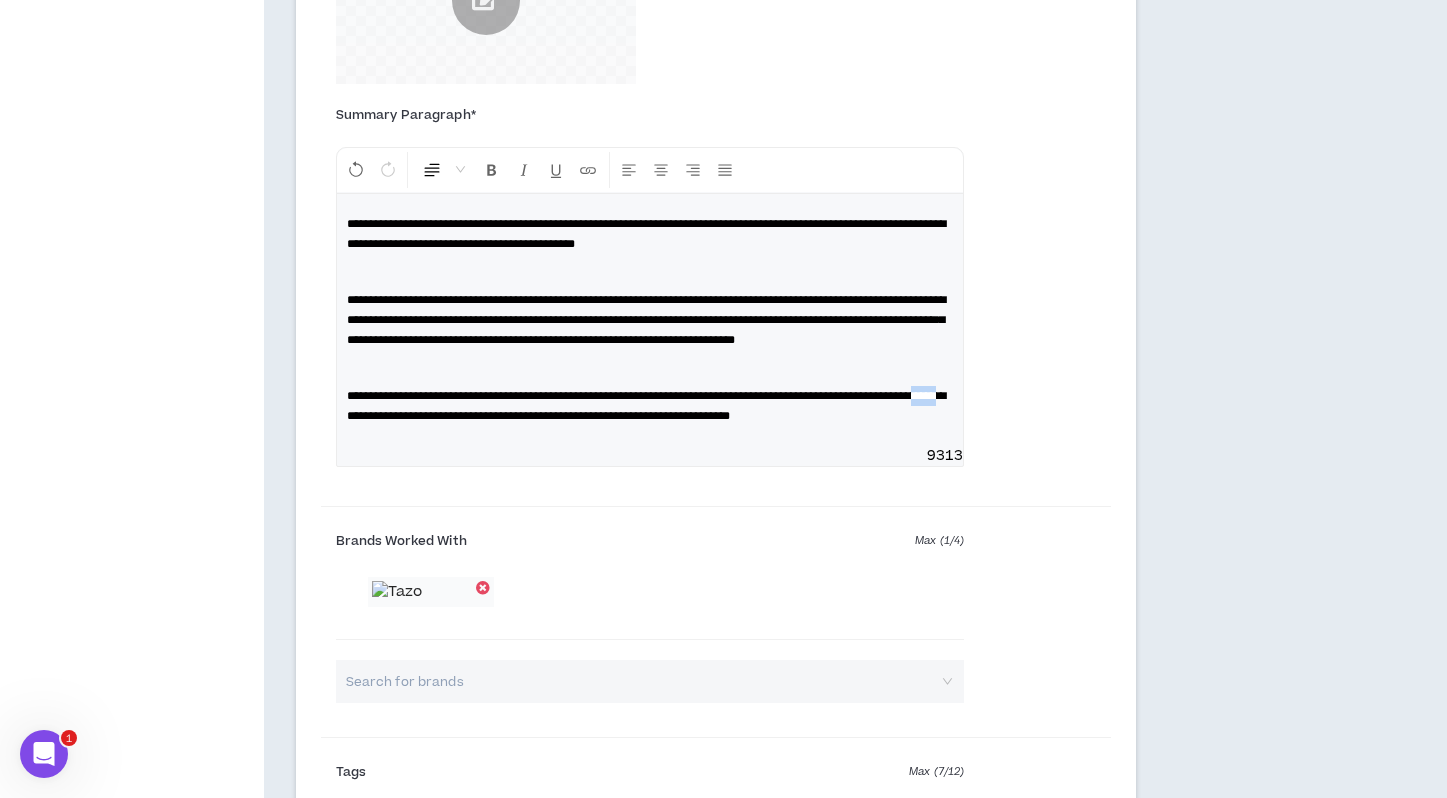 click on "**********" at bounding box center (646, 406) 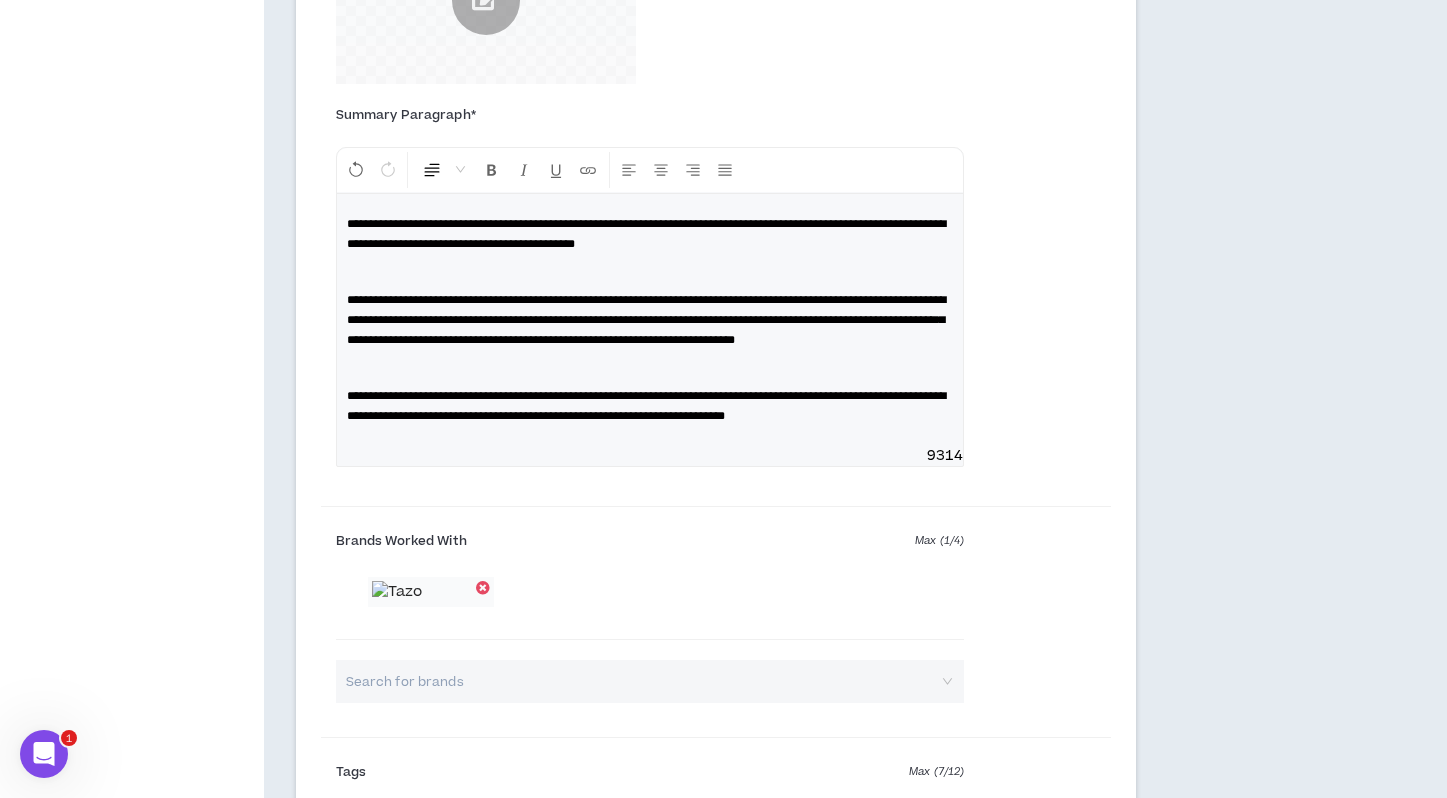 click on "**********" at bounding box center [646, 406] 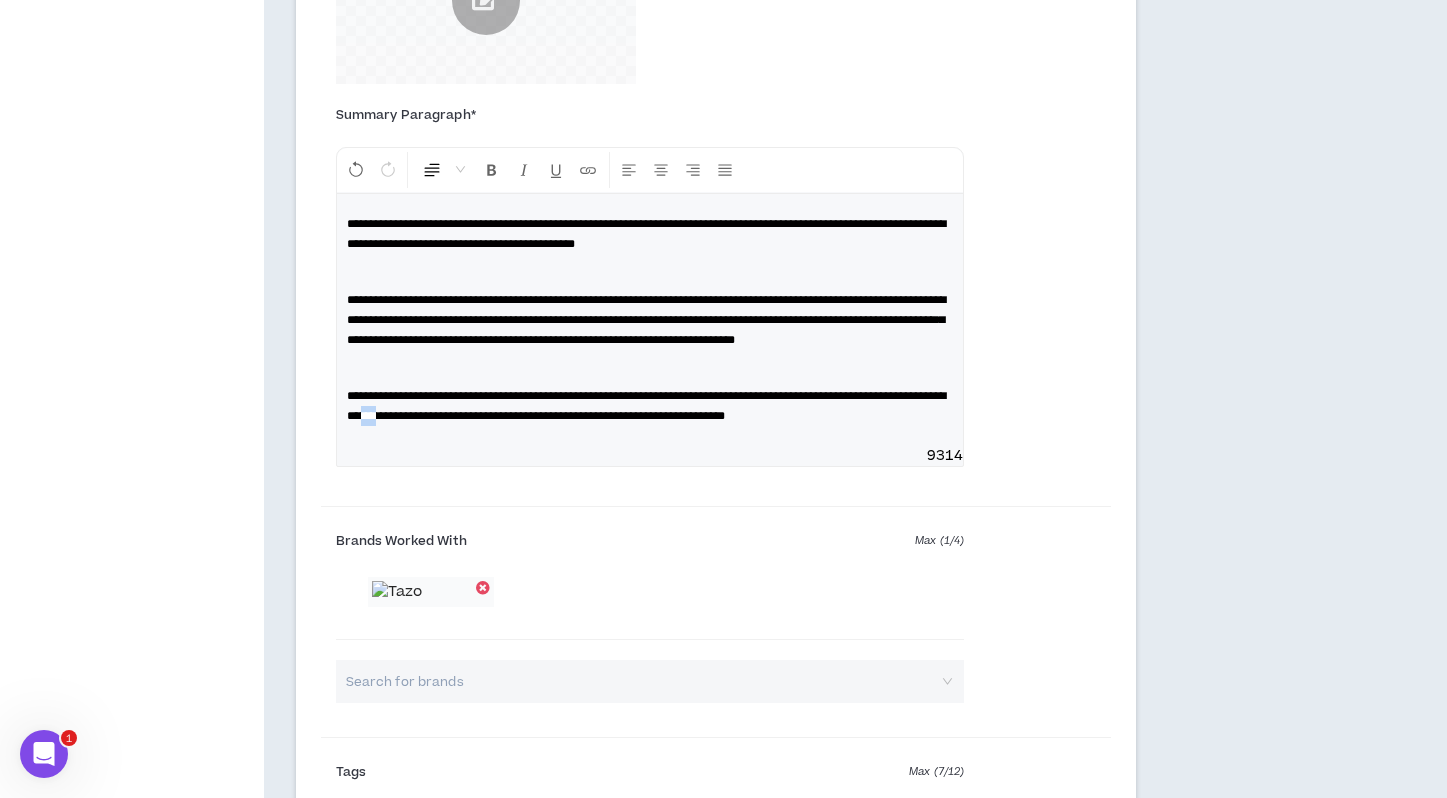 click on "**********" at bounding box center [646, 406] 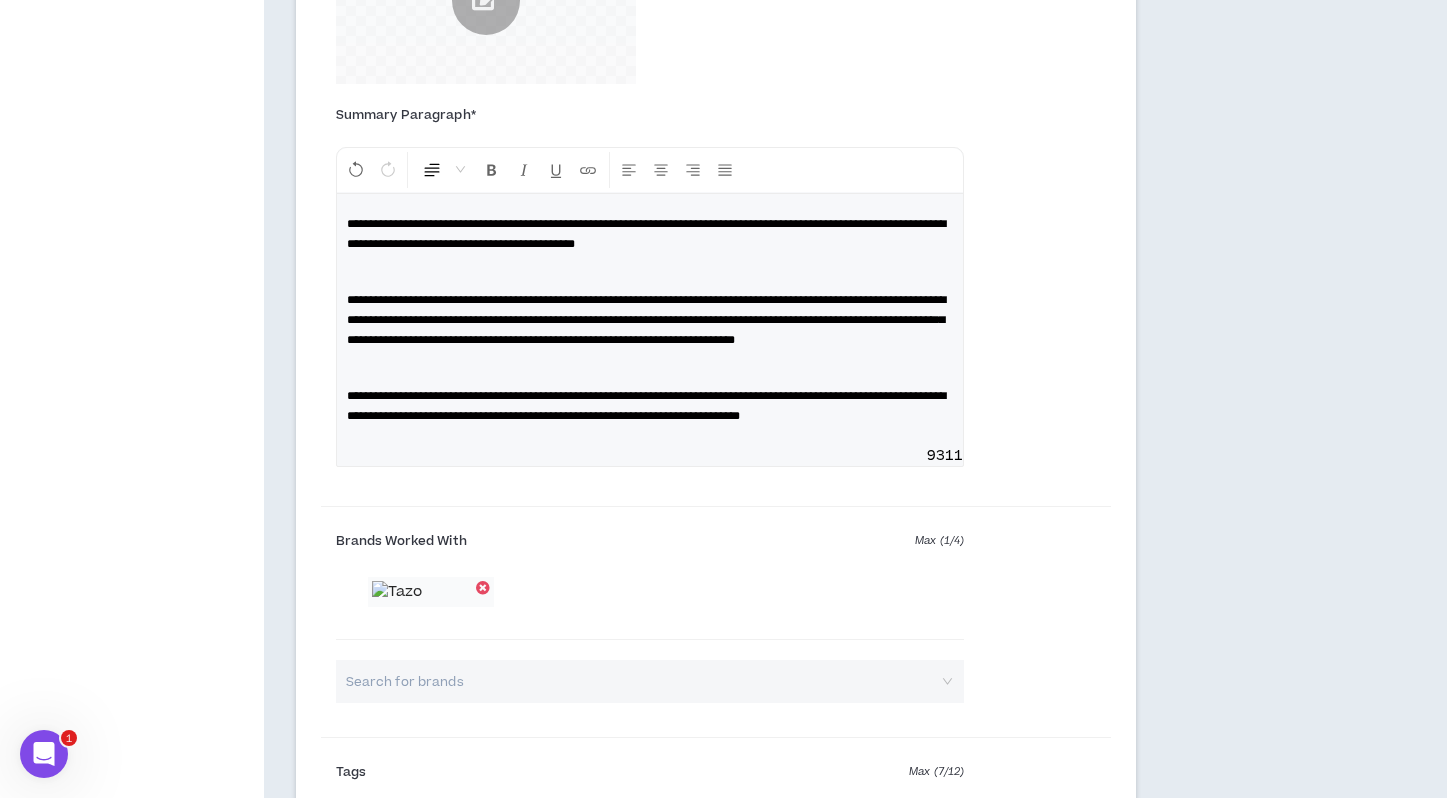 click on "**********" at bounding box center [646, 406] 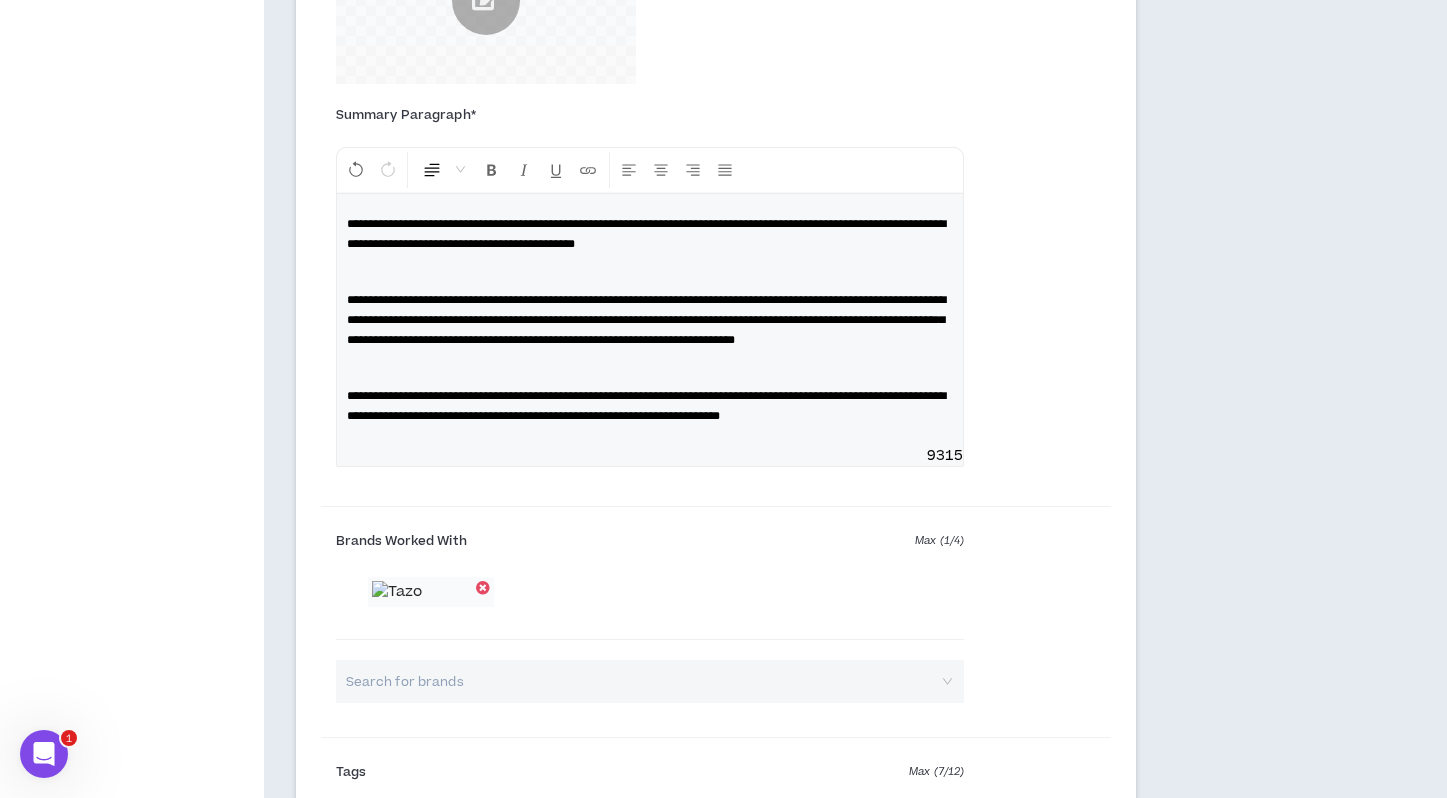 click on "**********" at bounding box center (650, 406) 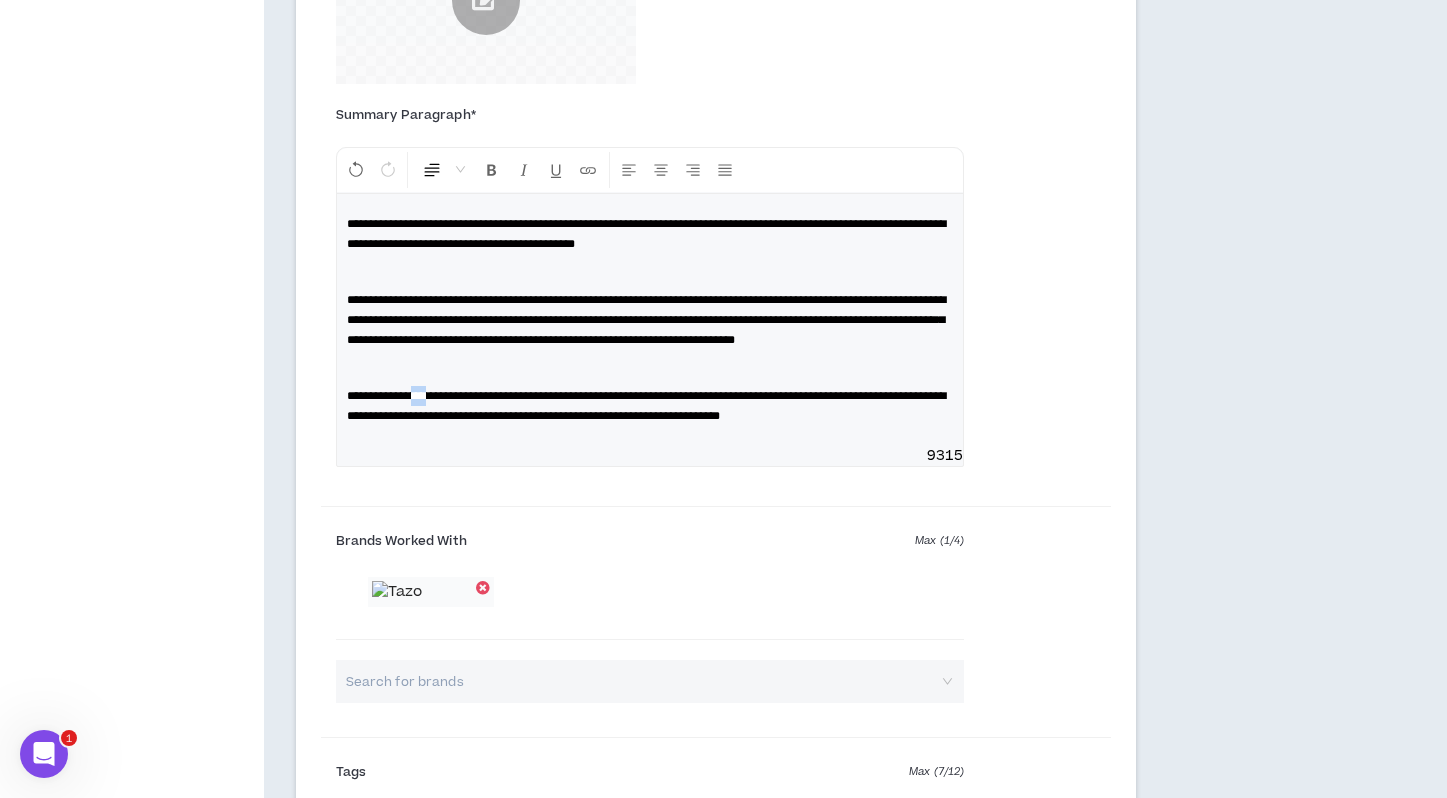 click on "**********" at bounding box center [646, 406] 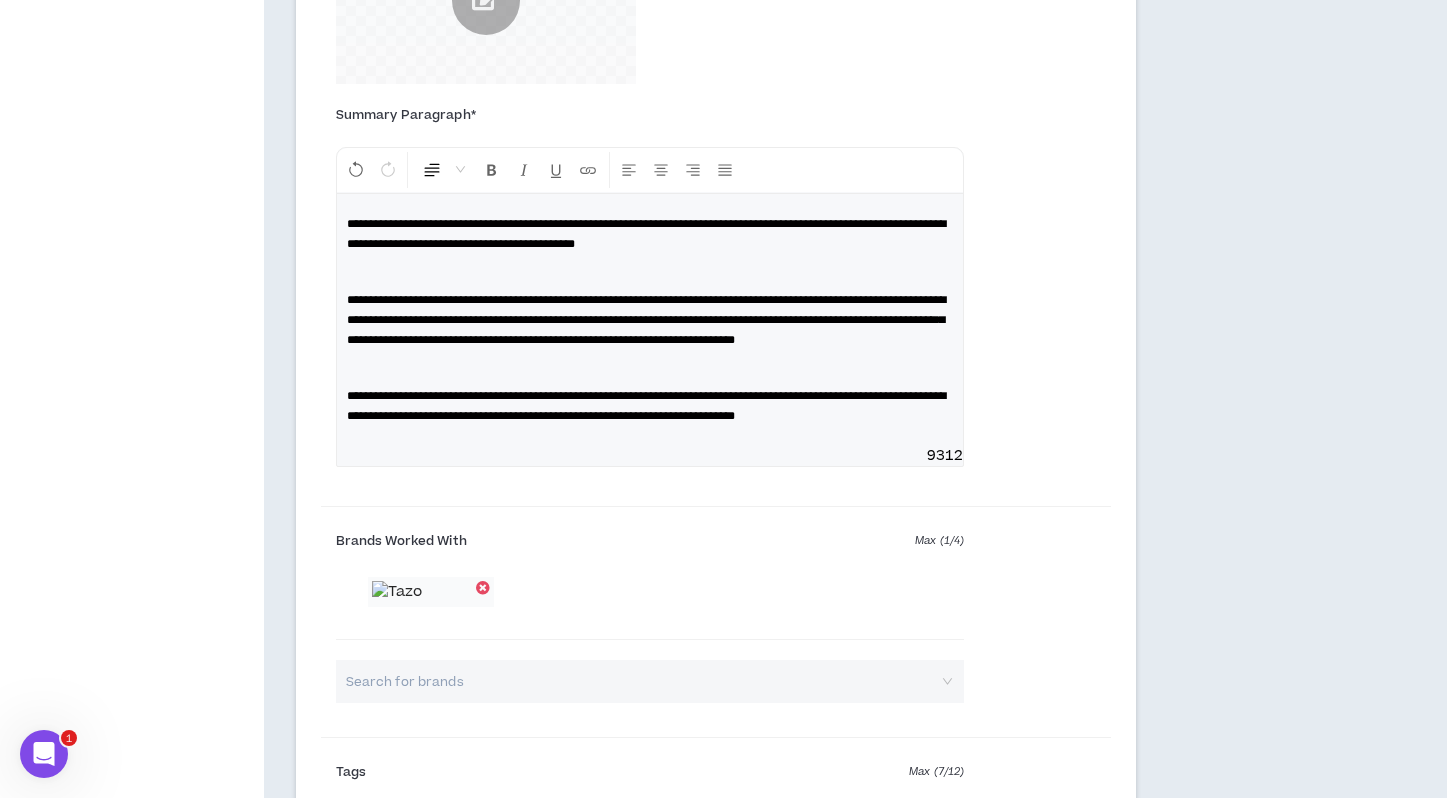 click on "**********" at bounding box center [650, 406] 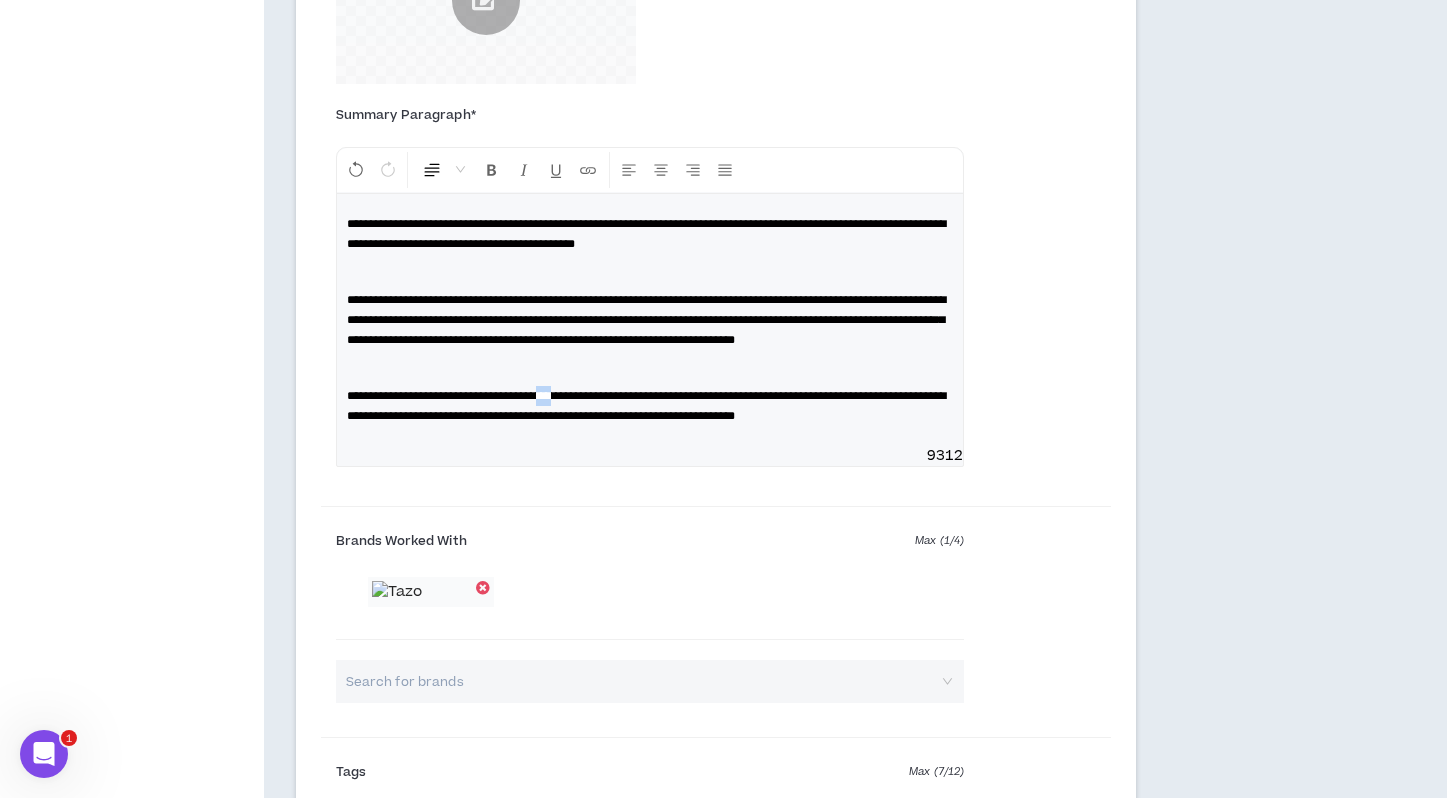 click on "**********" at bounding box center (646, 406) 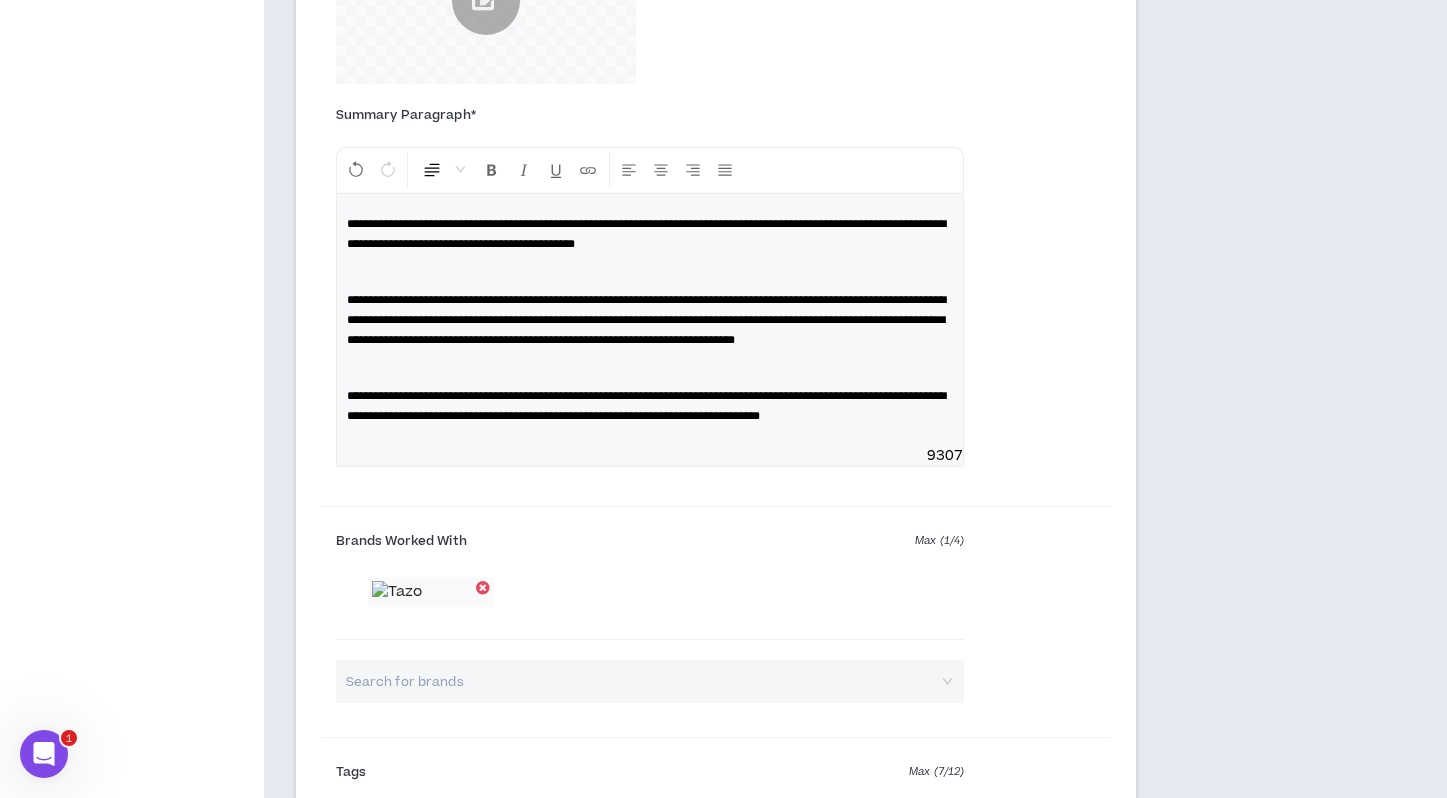 click on "**********" at bounding box center (650, 320) 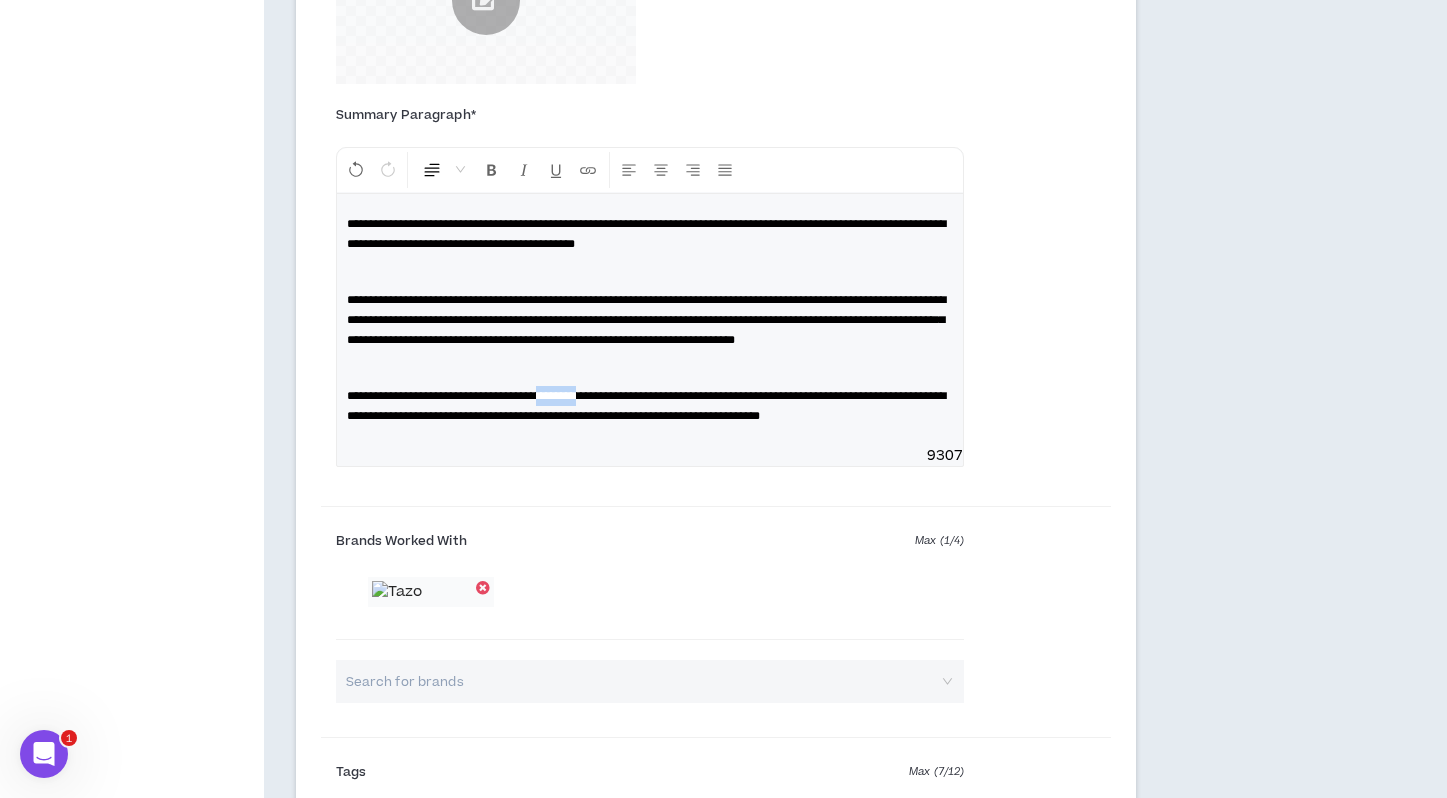 click on "**********" at bounding box center (646, 406) 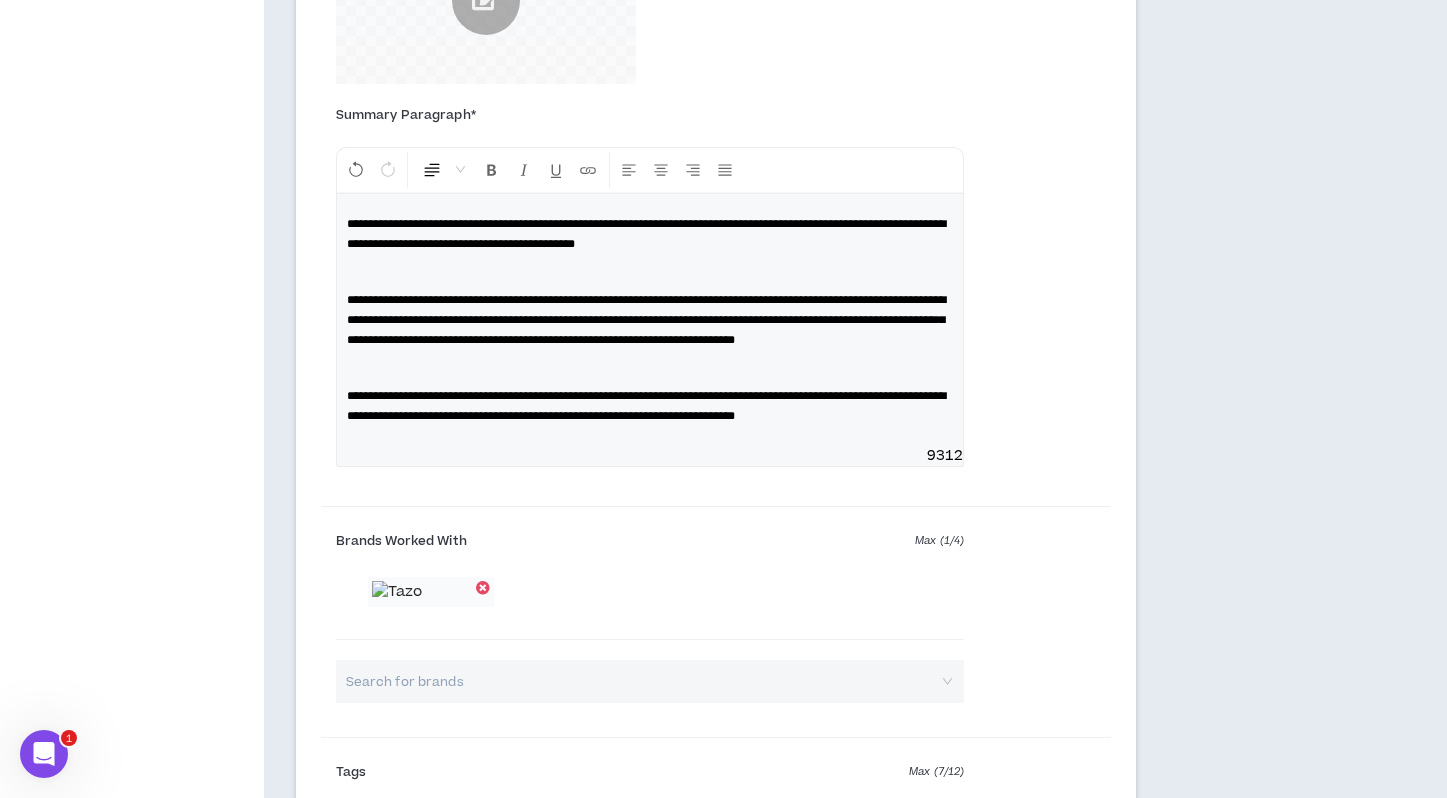 click on "**********" at bounding box center (650, 320) 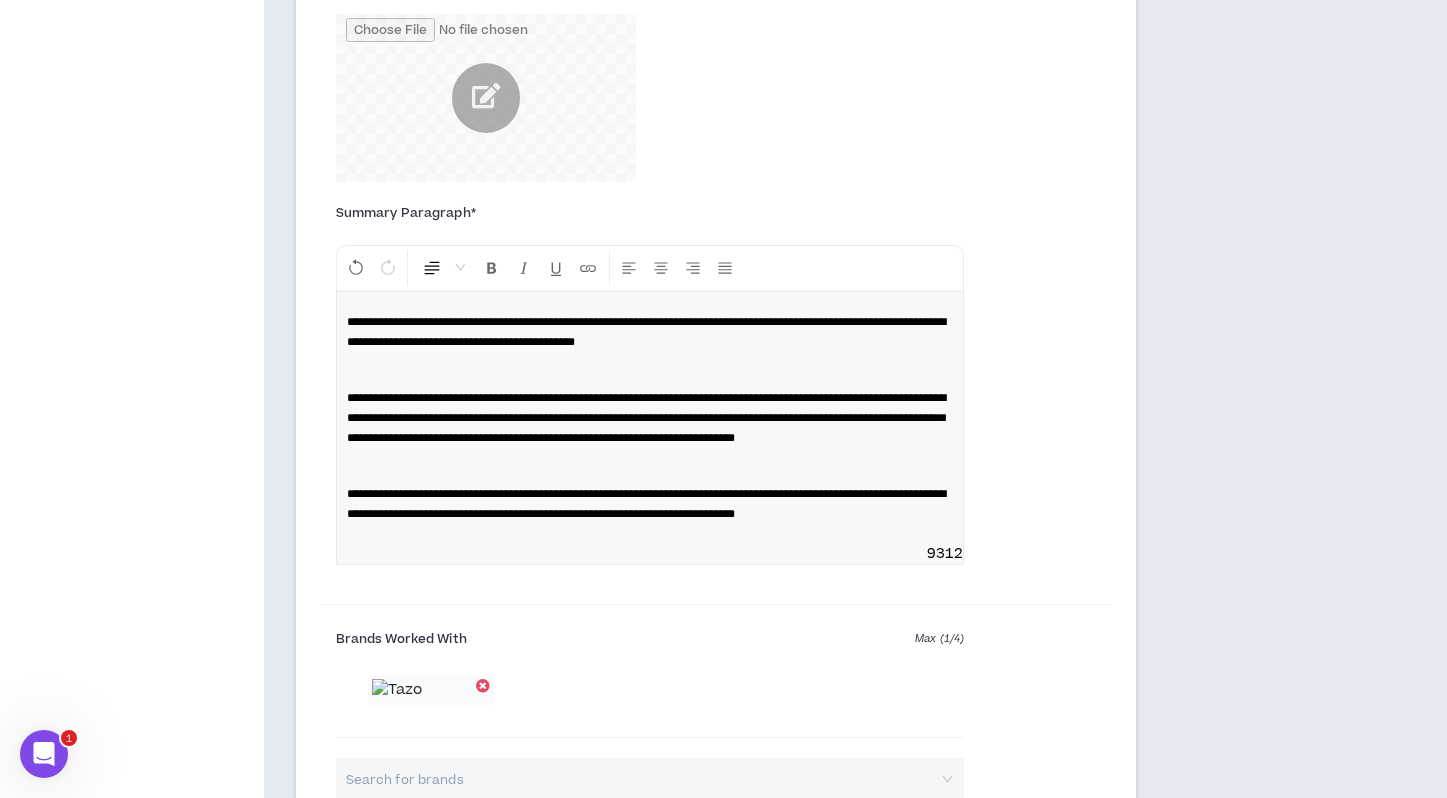 scroll, scrollTop: 1482, scrollLeft: 0, axis: vertical 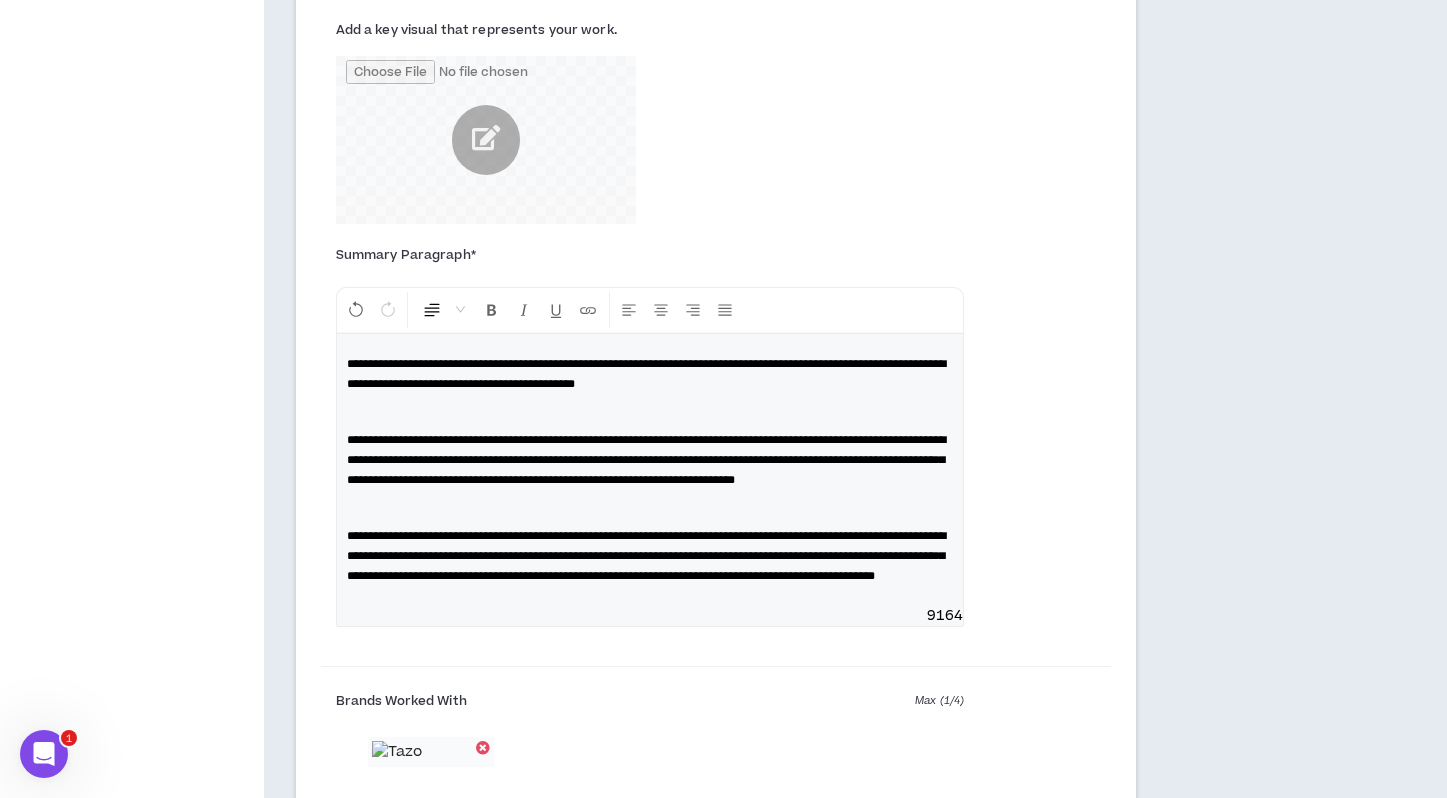 click on "**********" at bounding box center (646, 556) 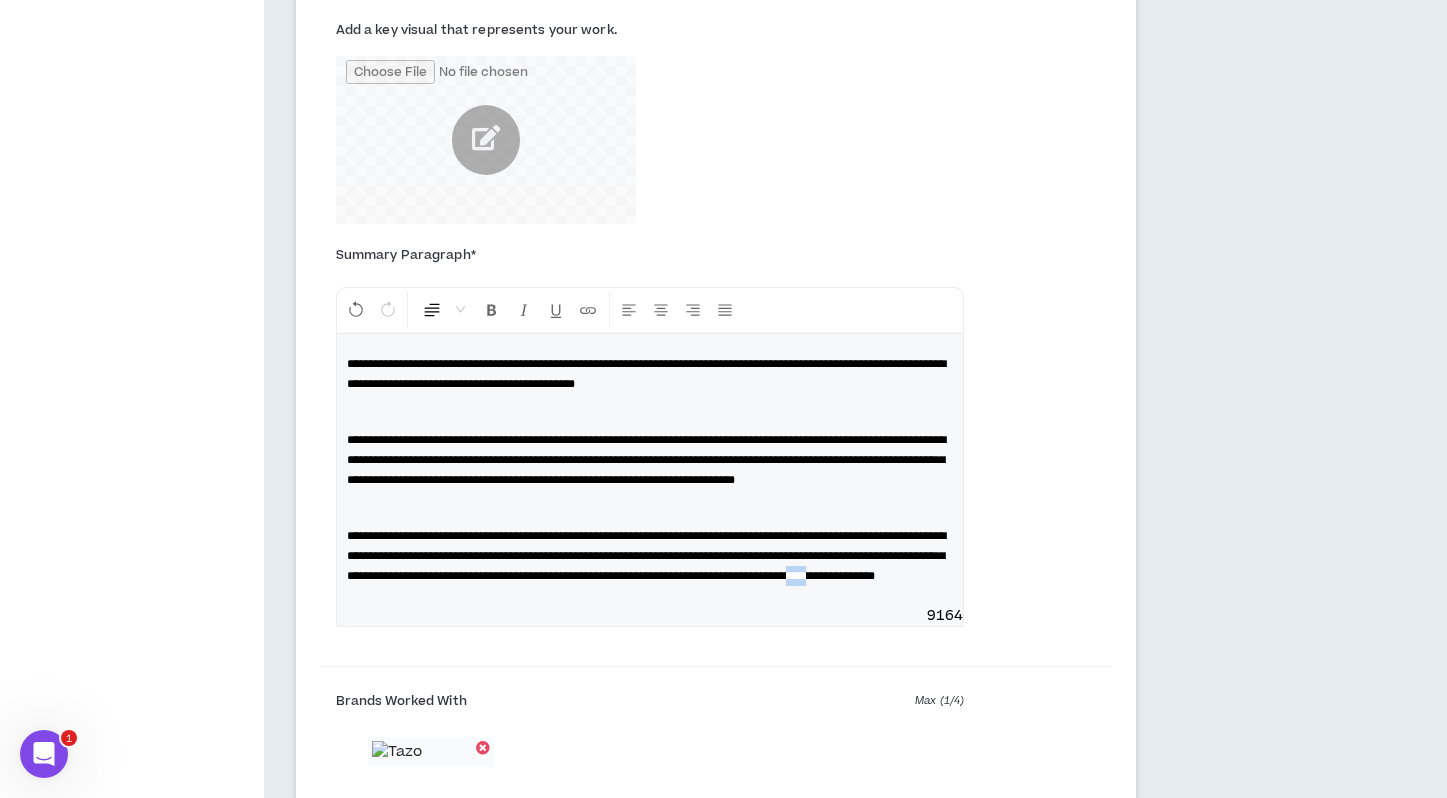 click on "**********" at bounding box center [646, 556] 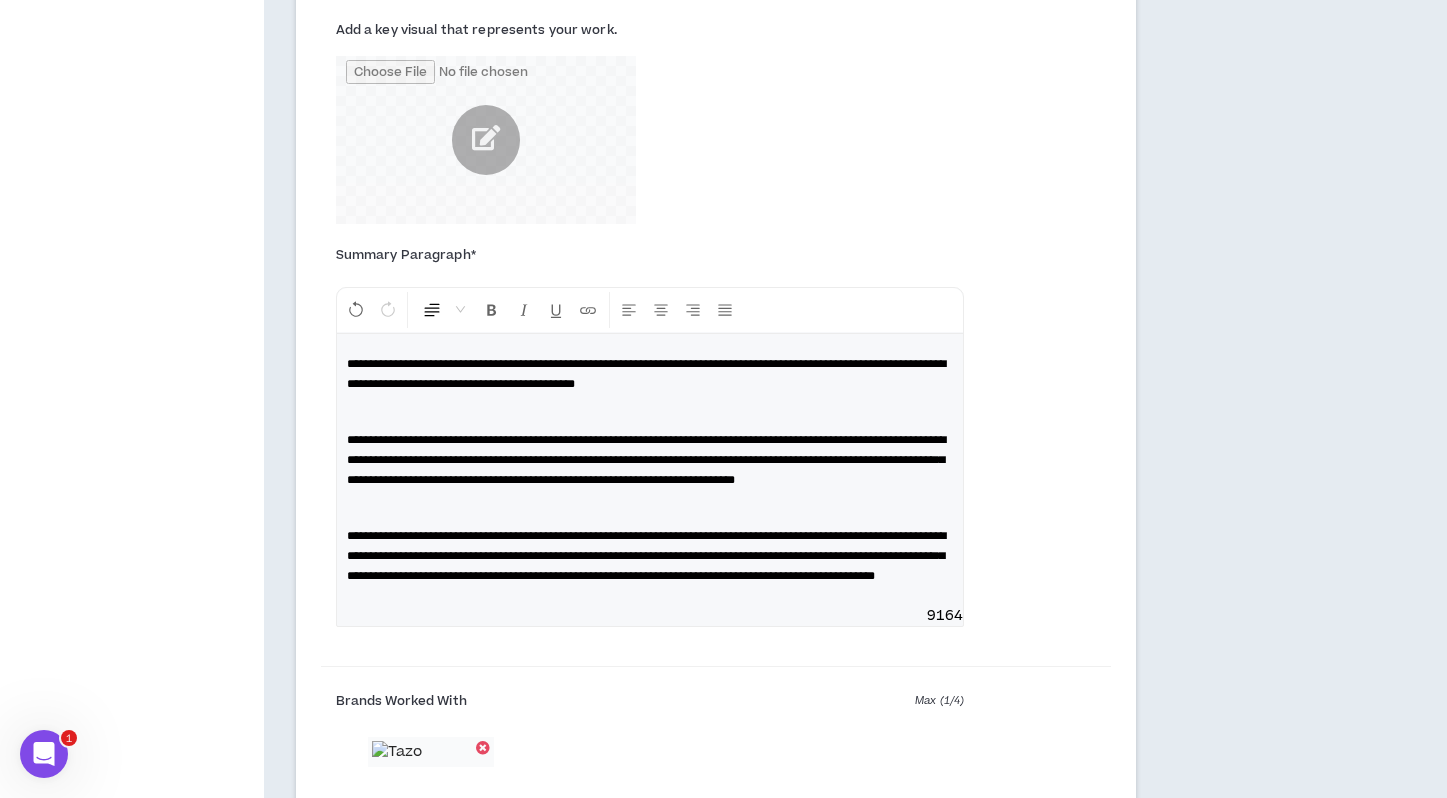 click on "**********" at bounding box center [650, 470] 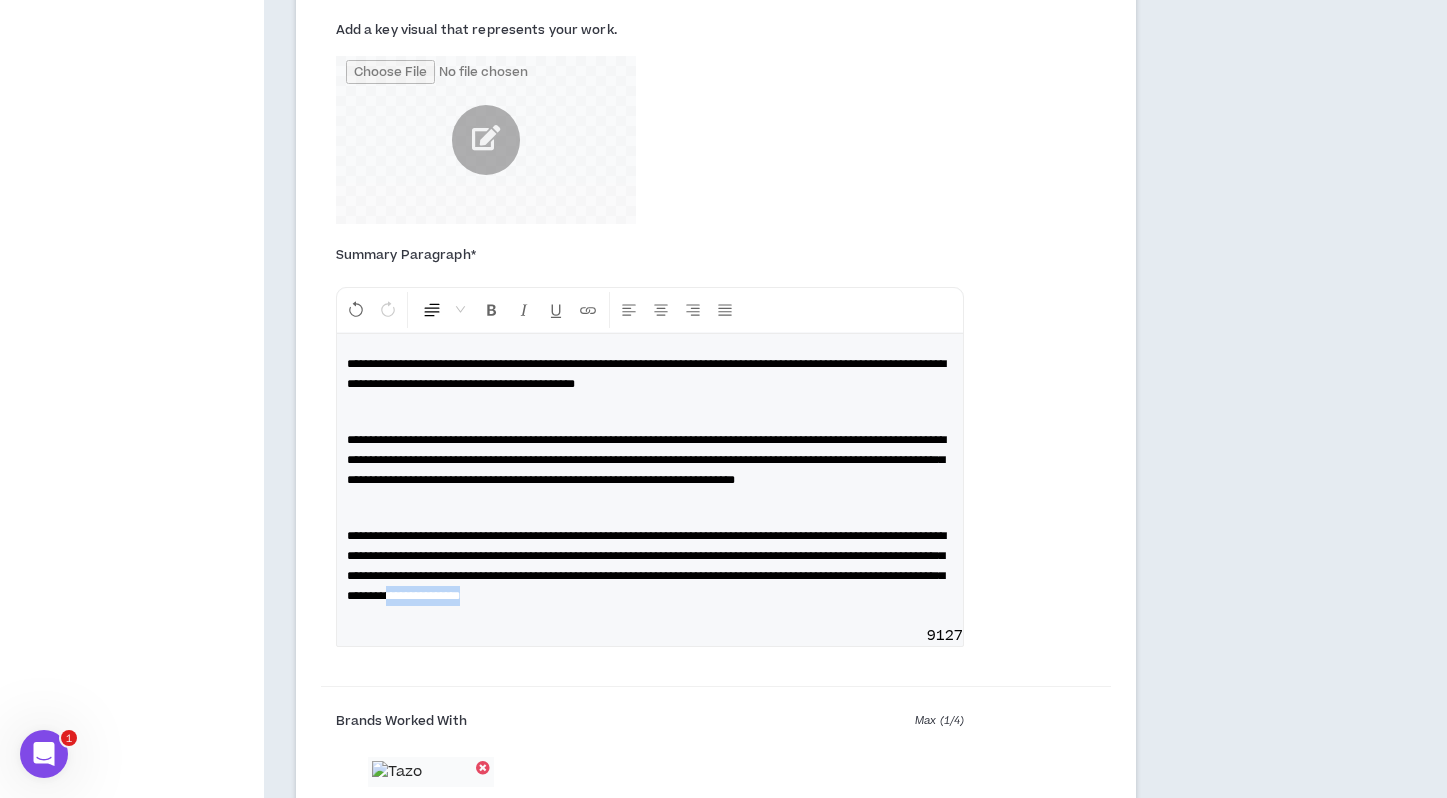 drag, startPoint x: 459, startPoint y: 646, endPoint x: 339, endPoint y: 640, distance: 120.14991 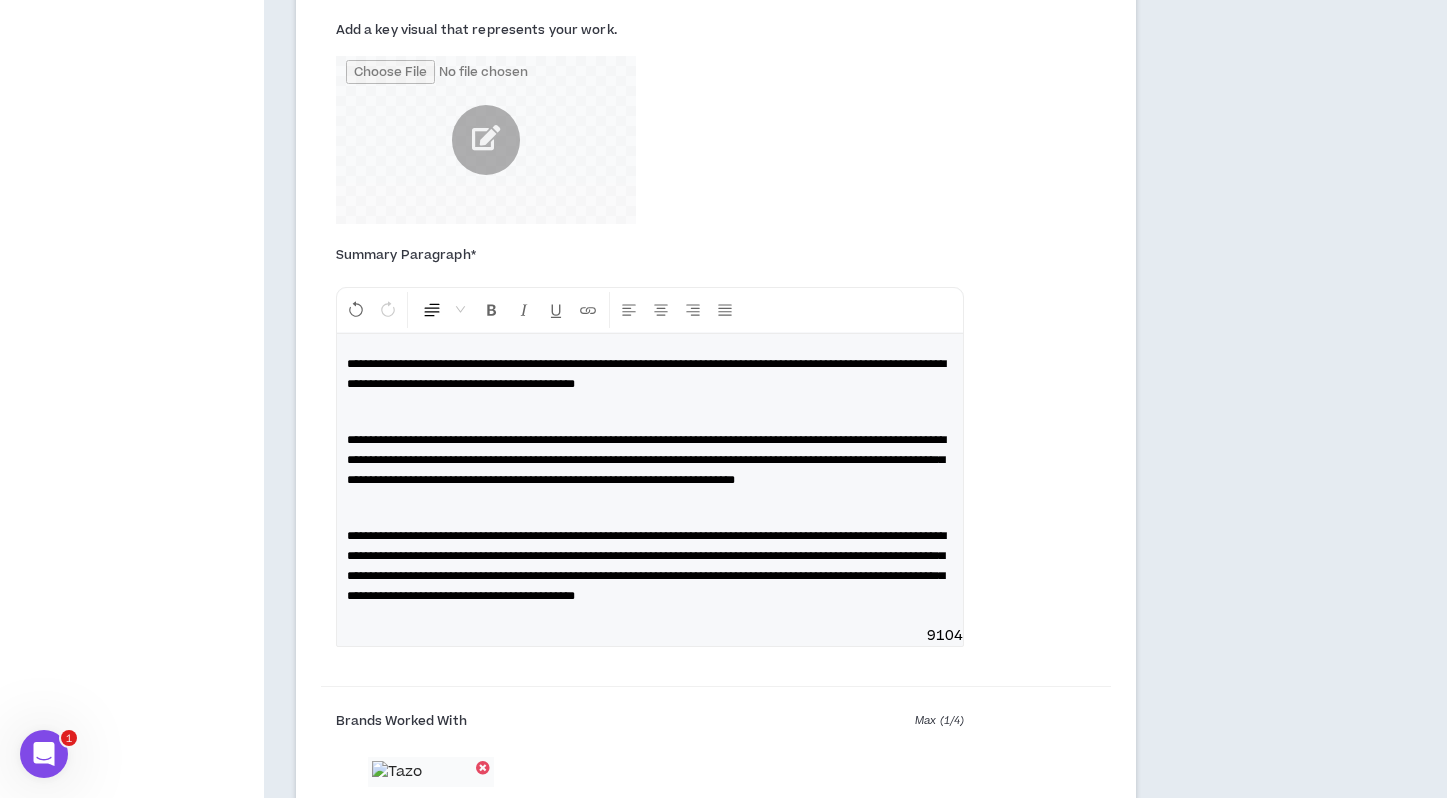 click on "**********" at bounding box center [650, 566] 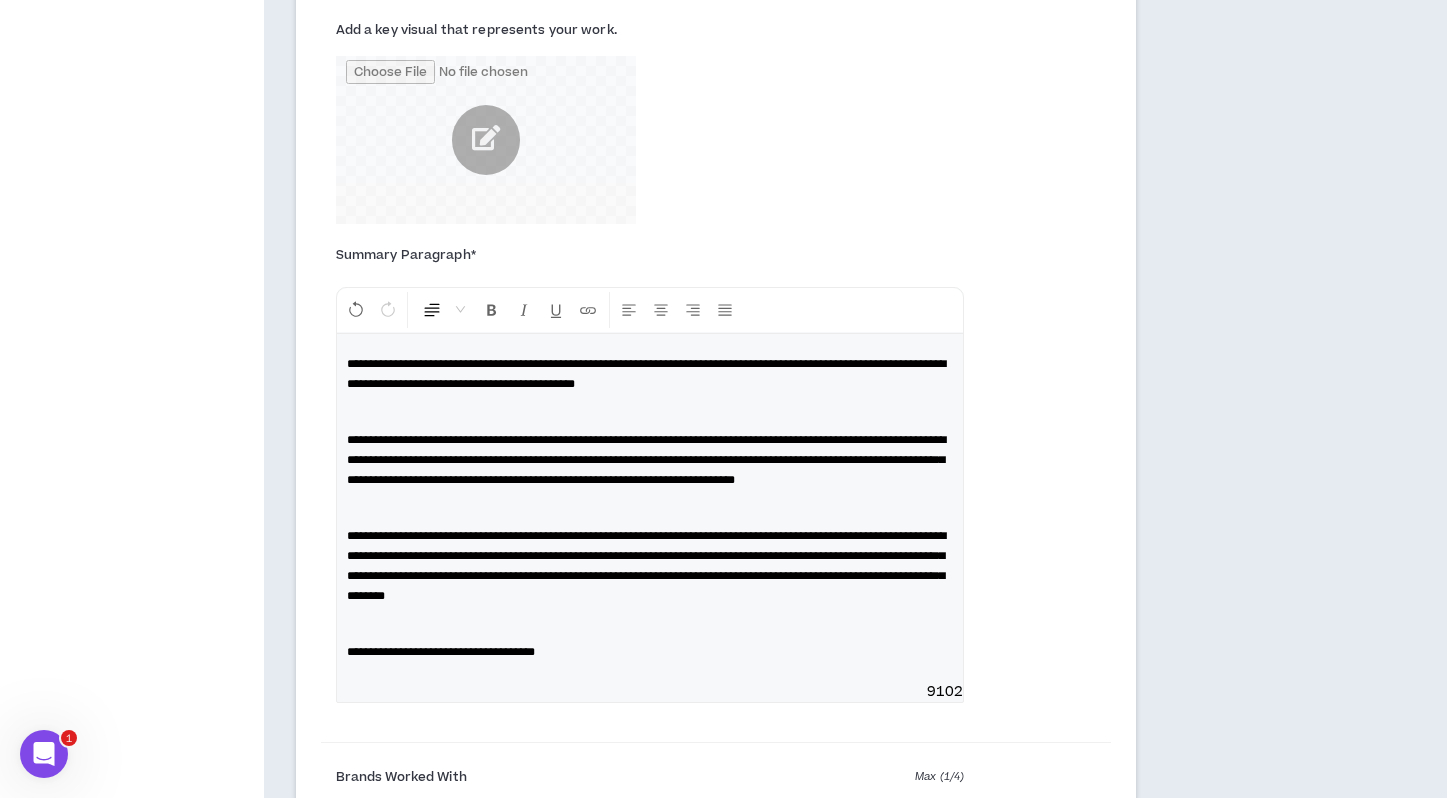 click on "**********" at bounding box center (650, 652) 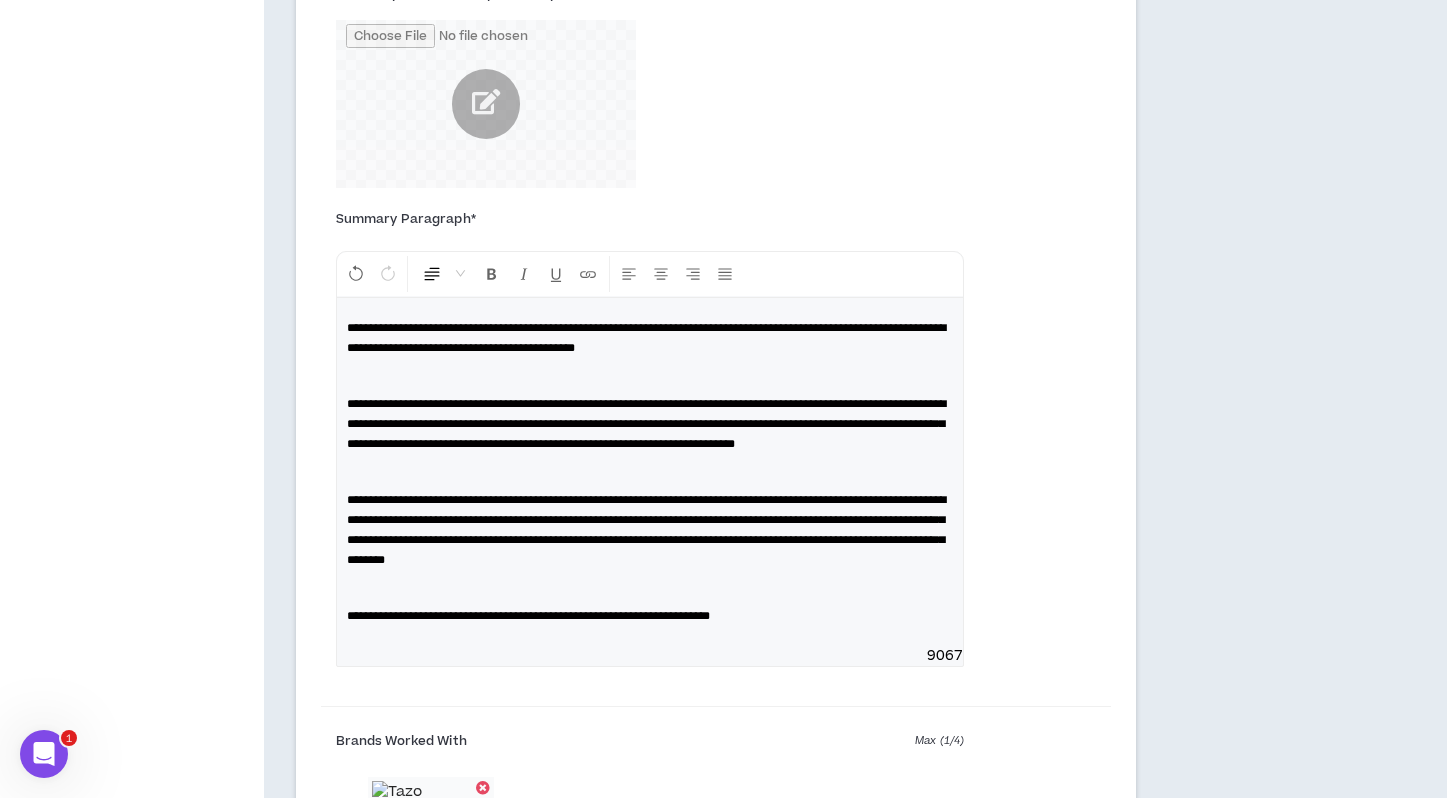 scroll, scrollTop: 1646, scrollLeft: 0, axis: vertical 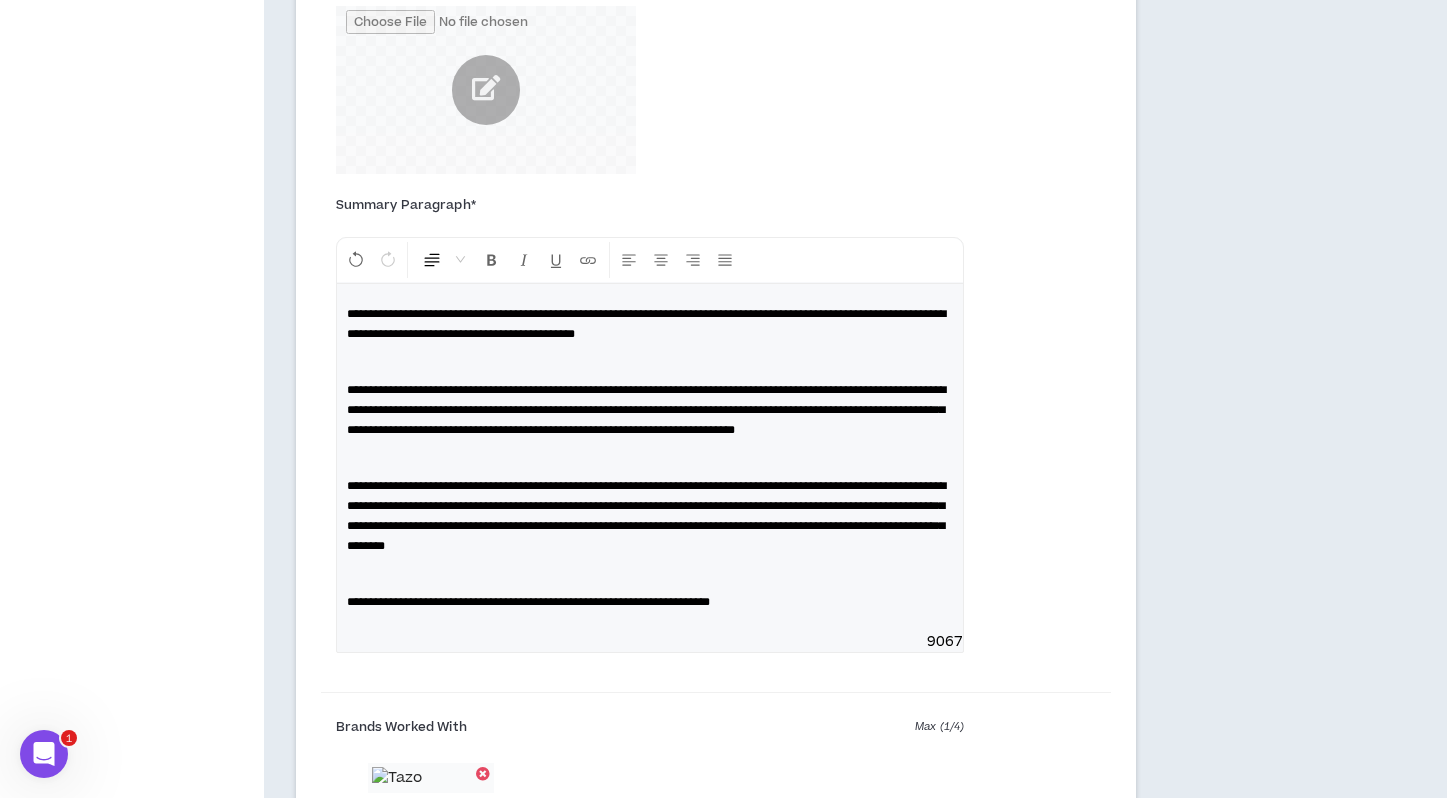click on "**********" at bounding box center [528, 602] 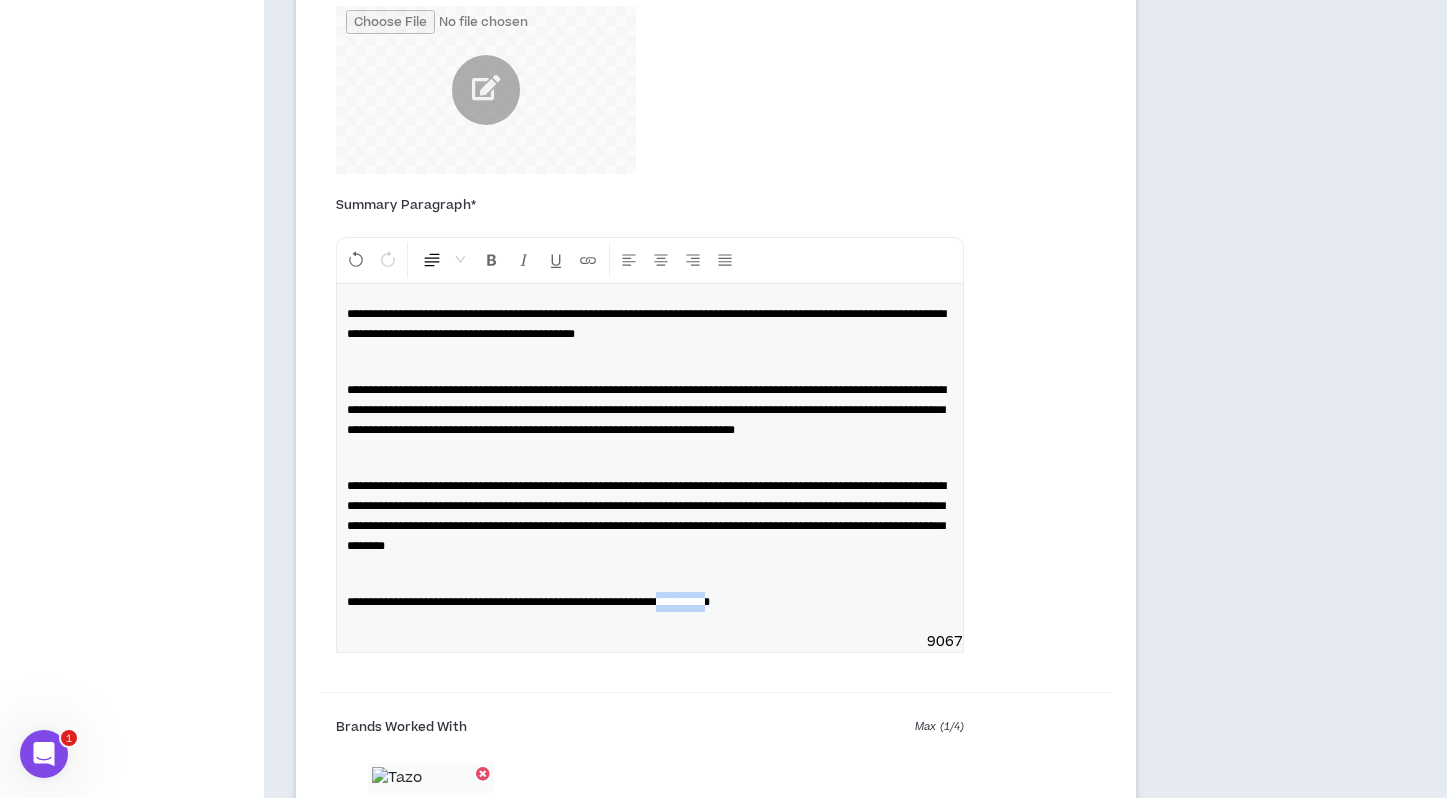 click on "**********" at bounding box center (528, 602) 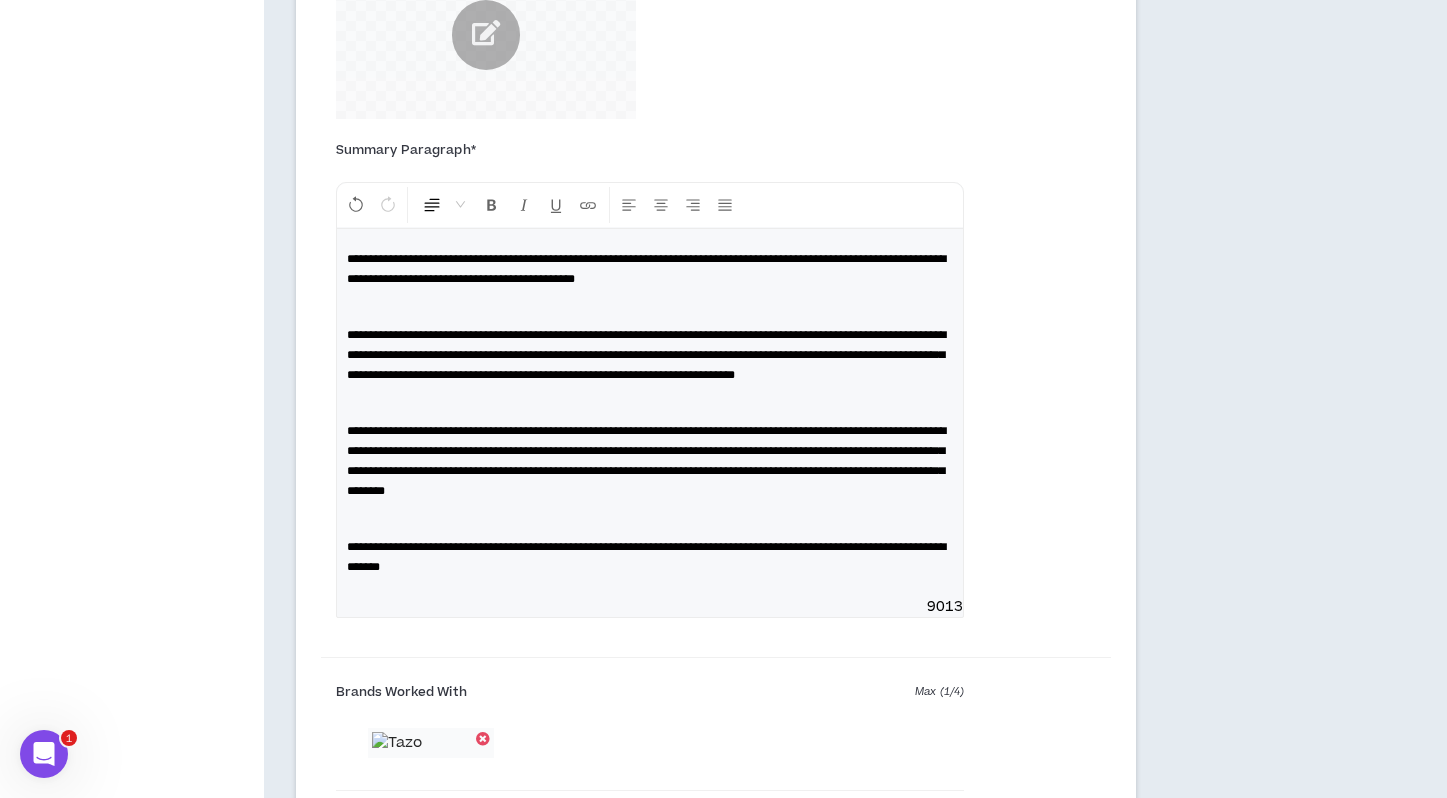 scroll, scrollTop: 1783, scrollLeft: 0, axis: vertical 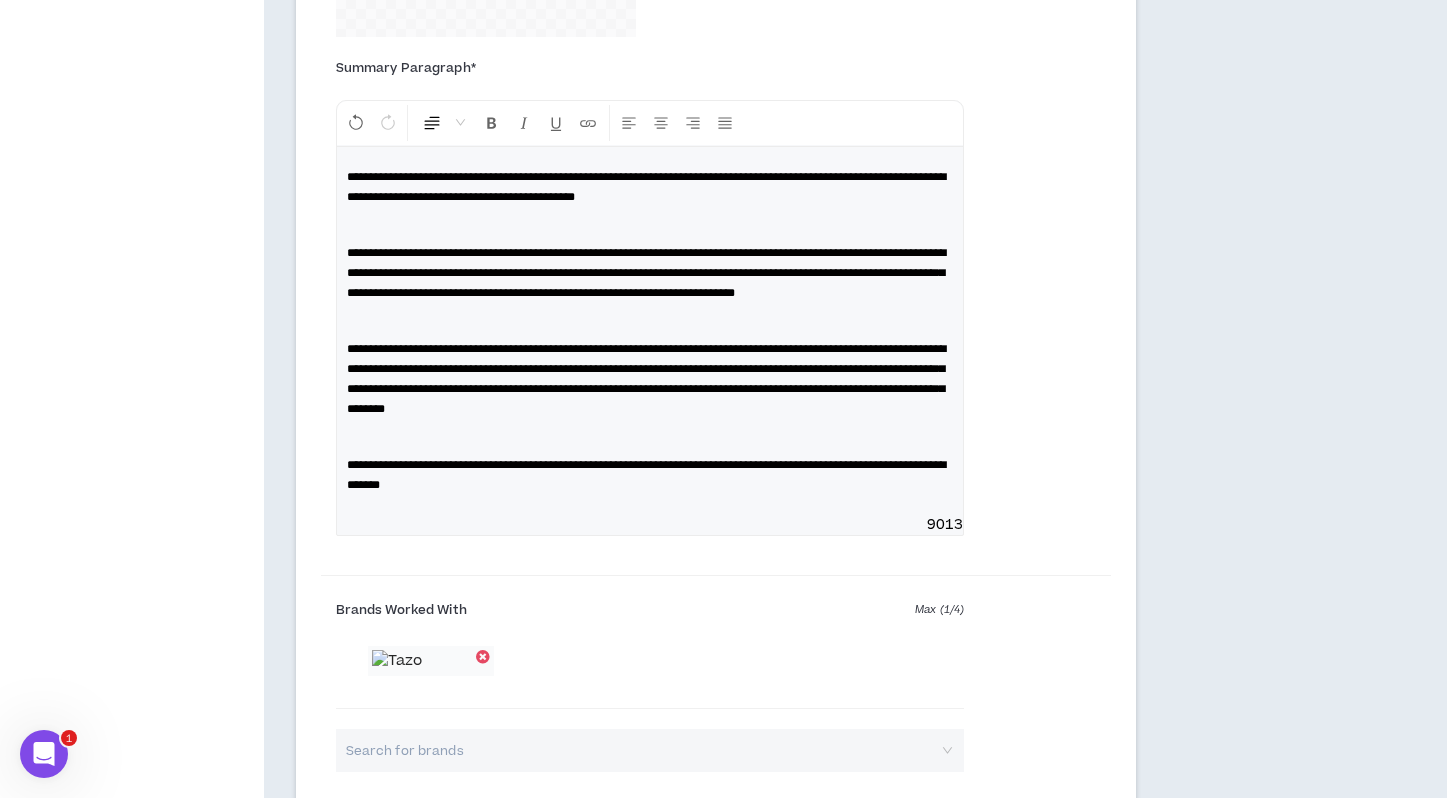 click on "**********" at bounding box center [650, 475] 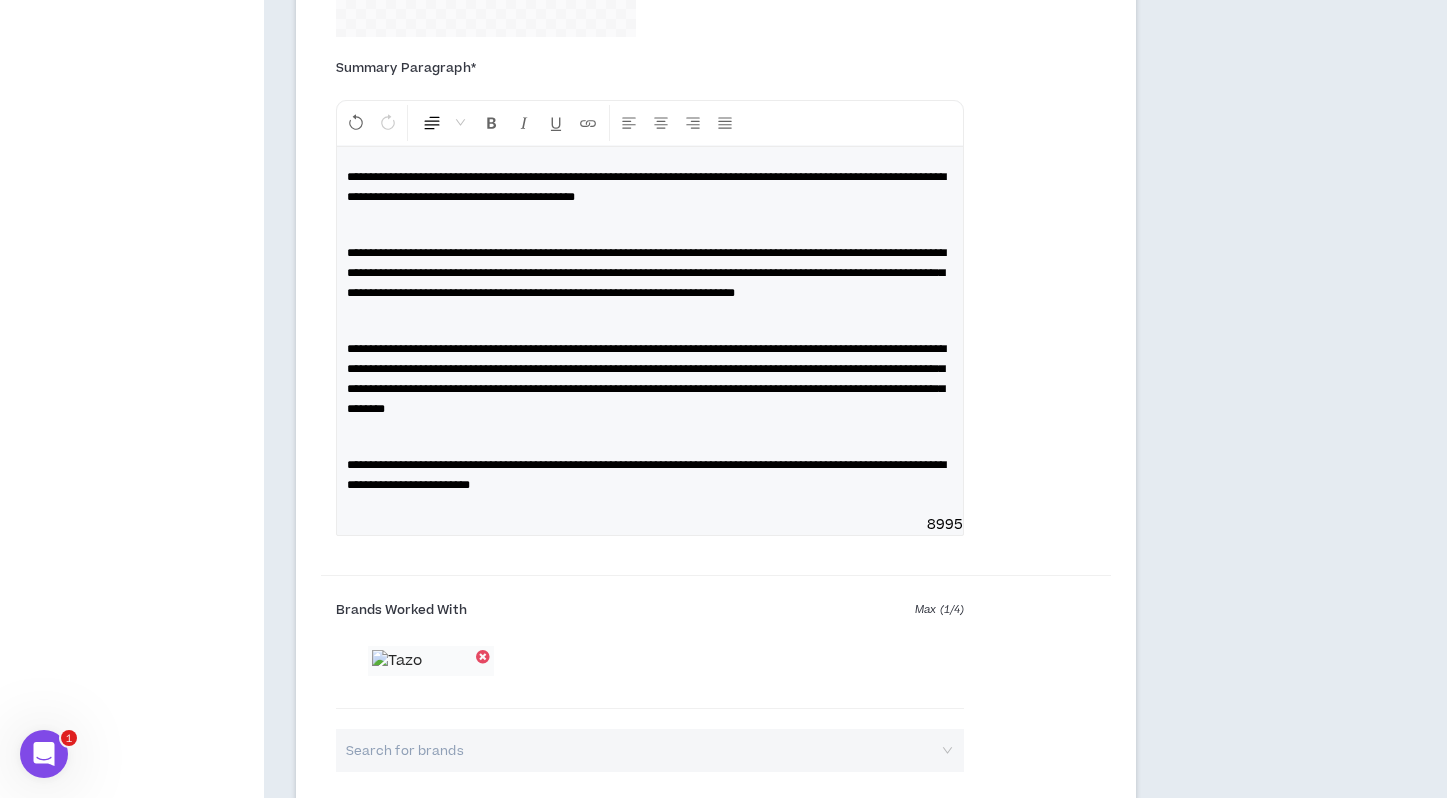 click on "**********" at bounding box center (650, 331) 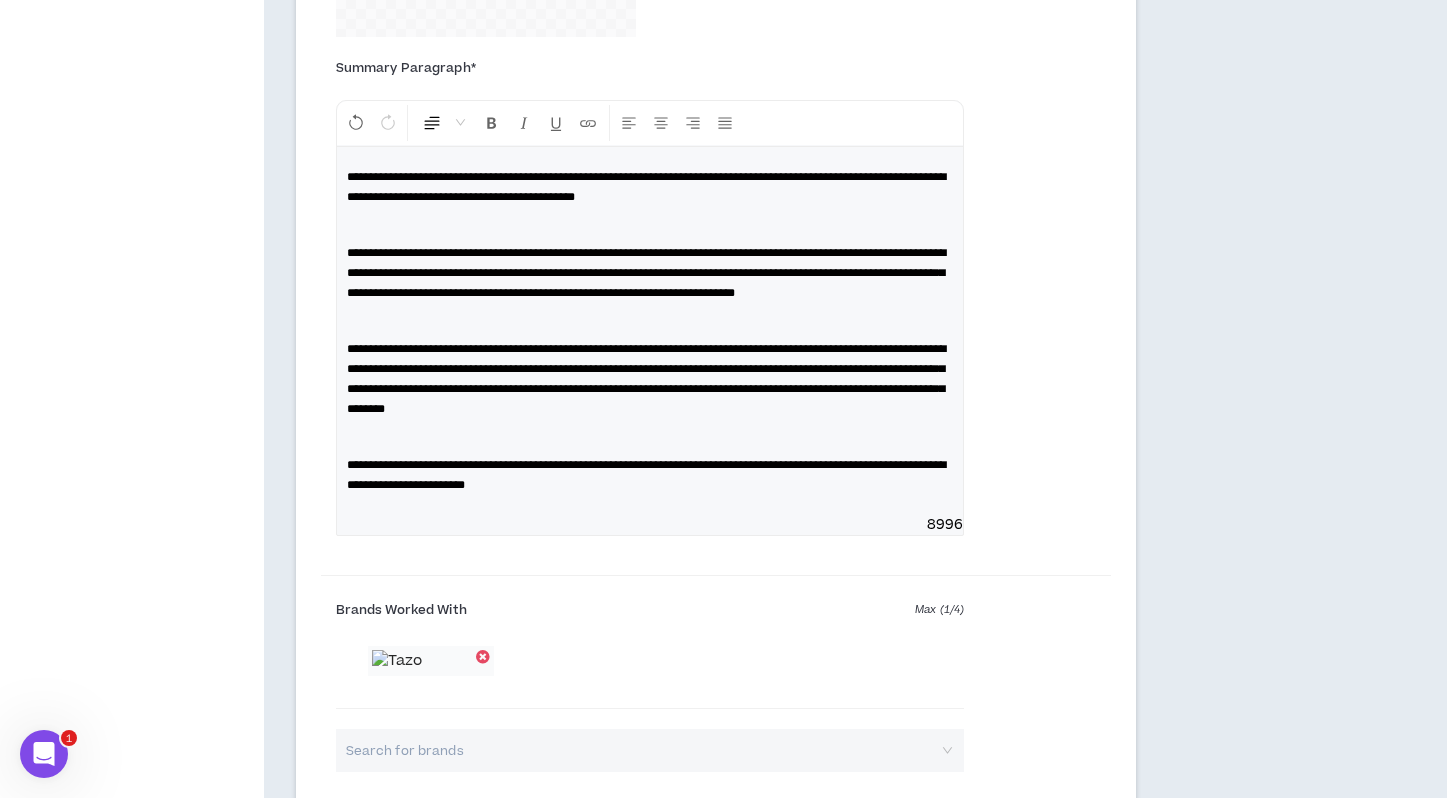 click on "**********" at bounding box center [650, 331] 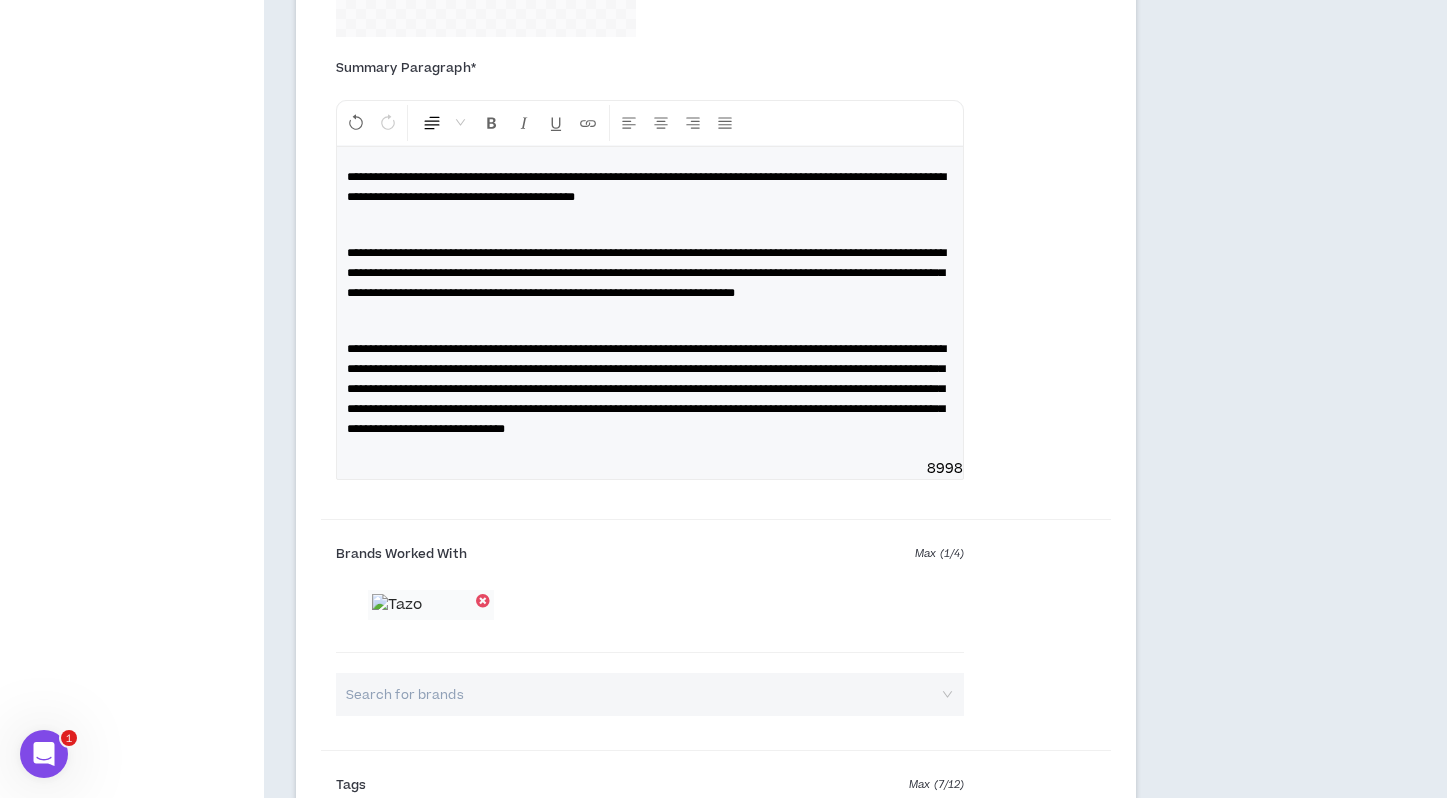 click on "**********" at bounding box center (650, 303) 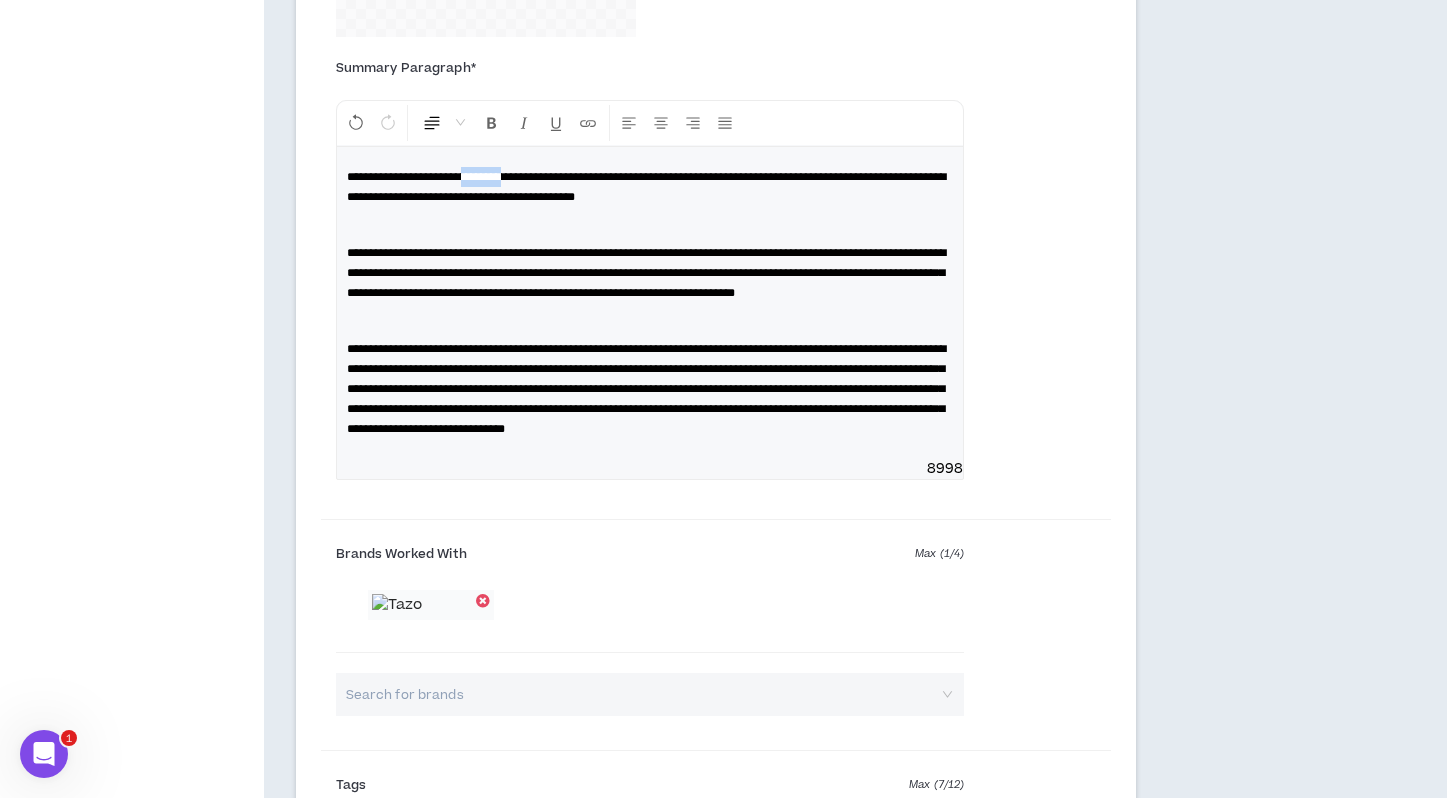 click on "**********" at bounding box center (646, 187) 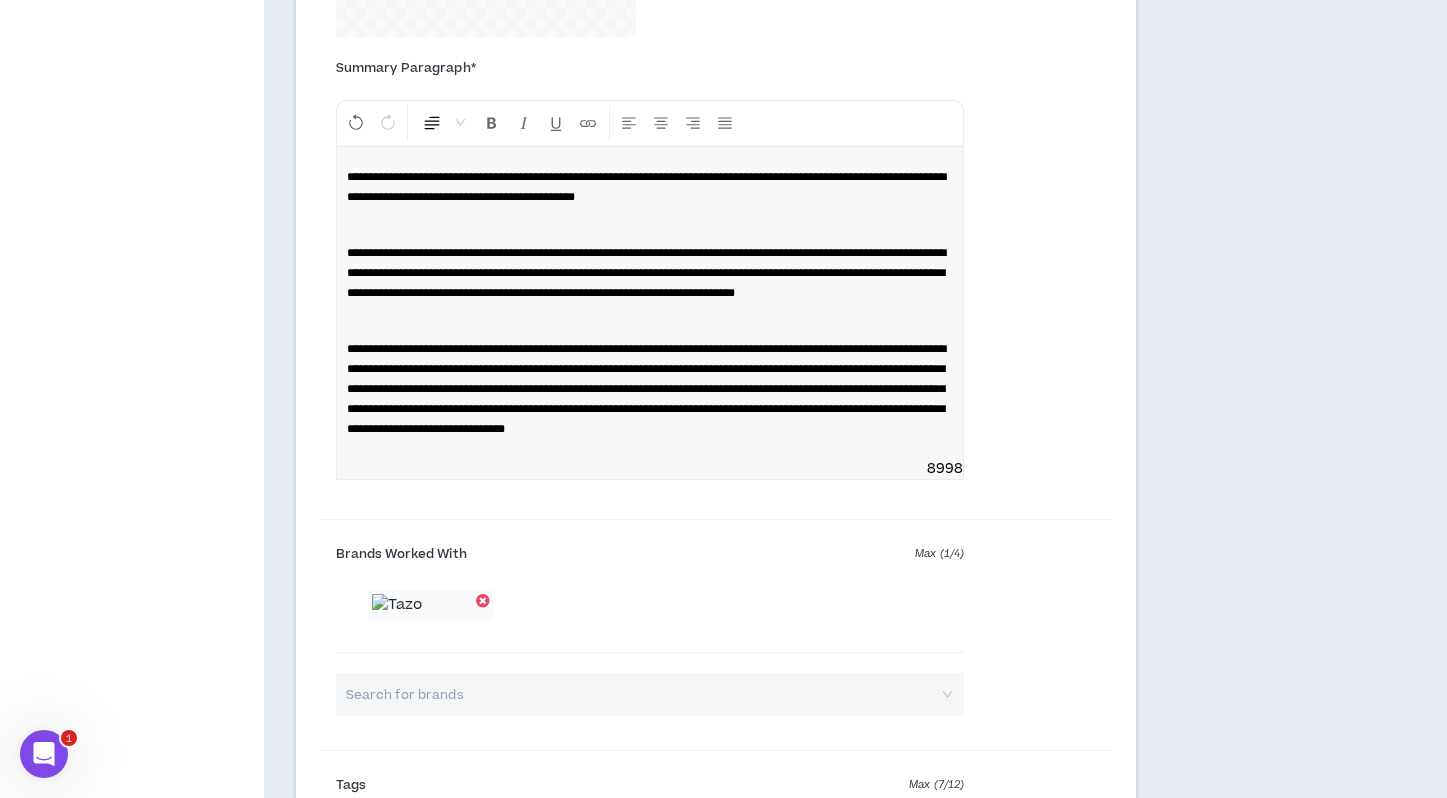click on "**********" at bounding box center [650, 303] 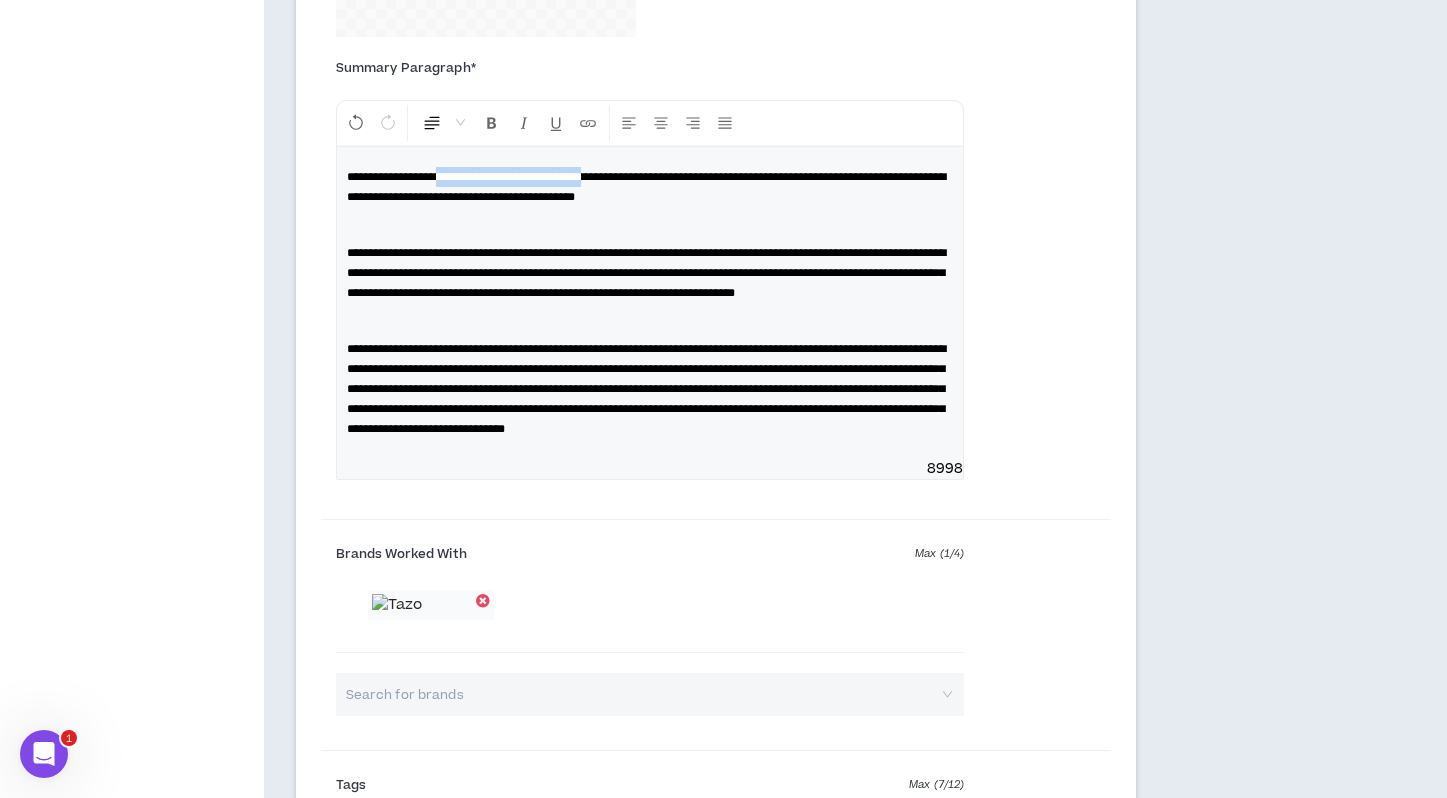 drag, startPoint x: 644, startPoint y: 177, endPoint x: 466, endPoint y: 181, distance: 178.04494 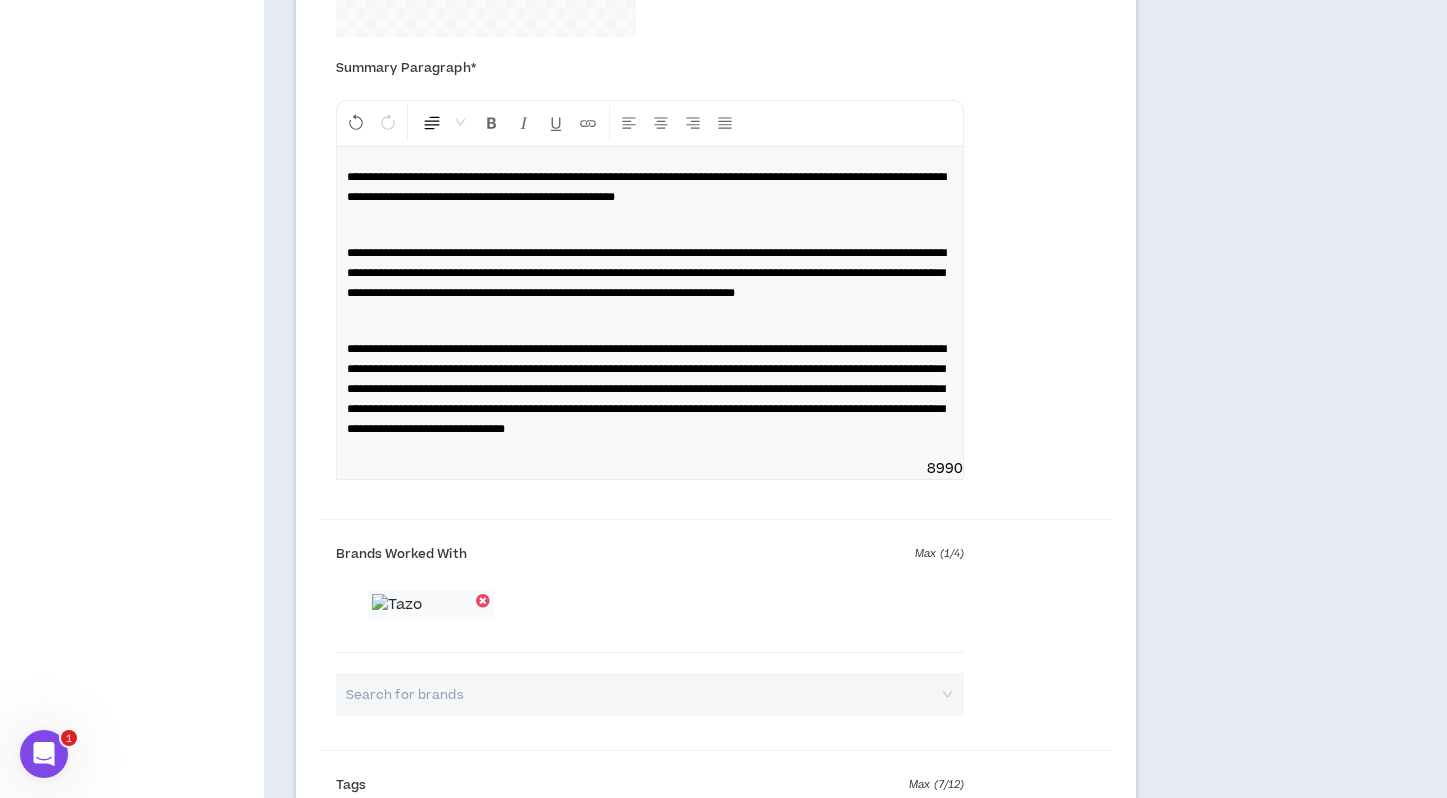 click on "**********" at bounding box center (646, 273) 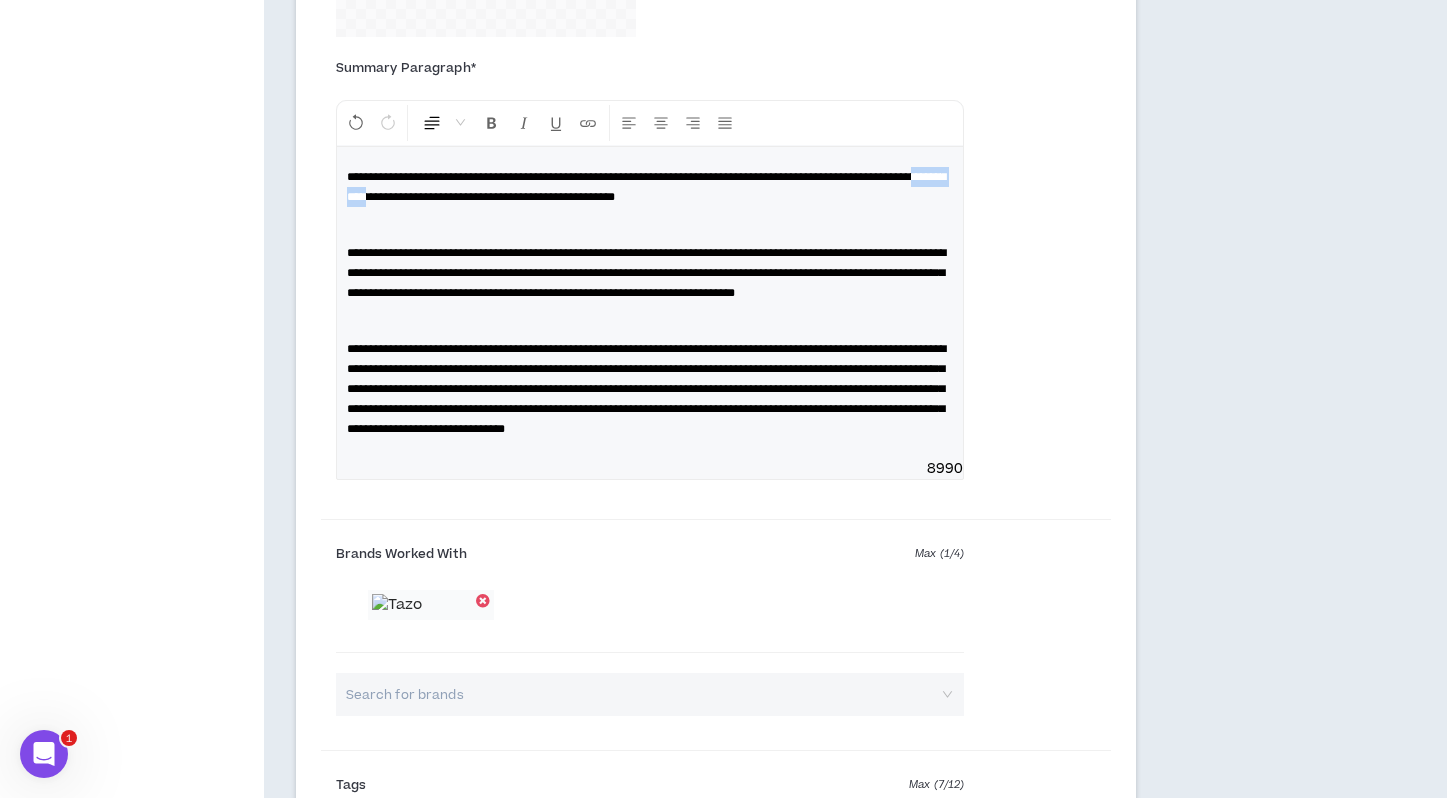 drag, startPoint x: 610, startPoint y: 200, endPoint x: 544, endPoint y: 200, distance: 66 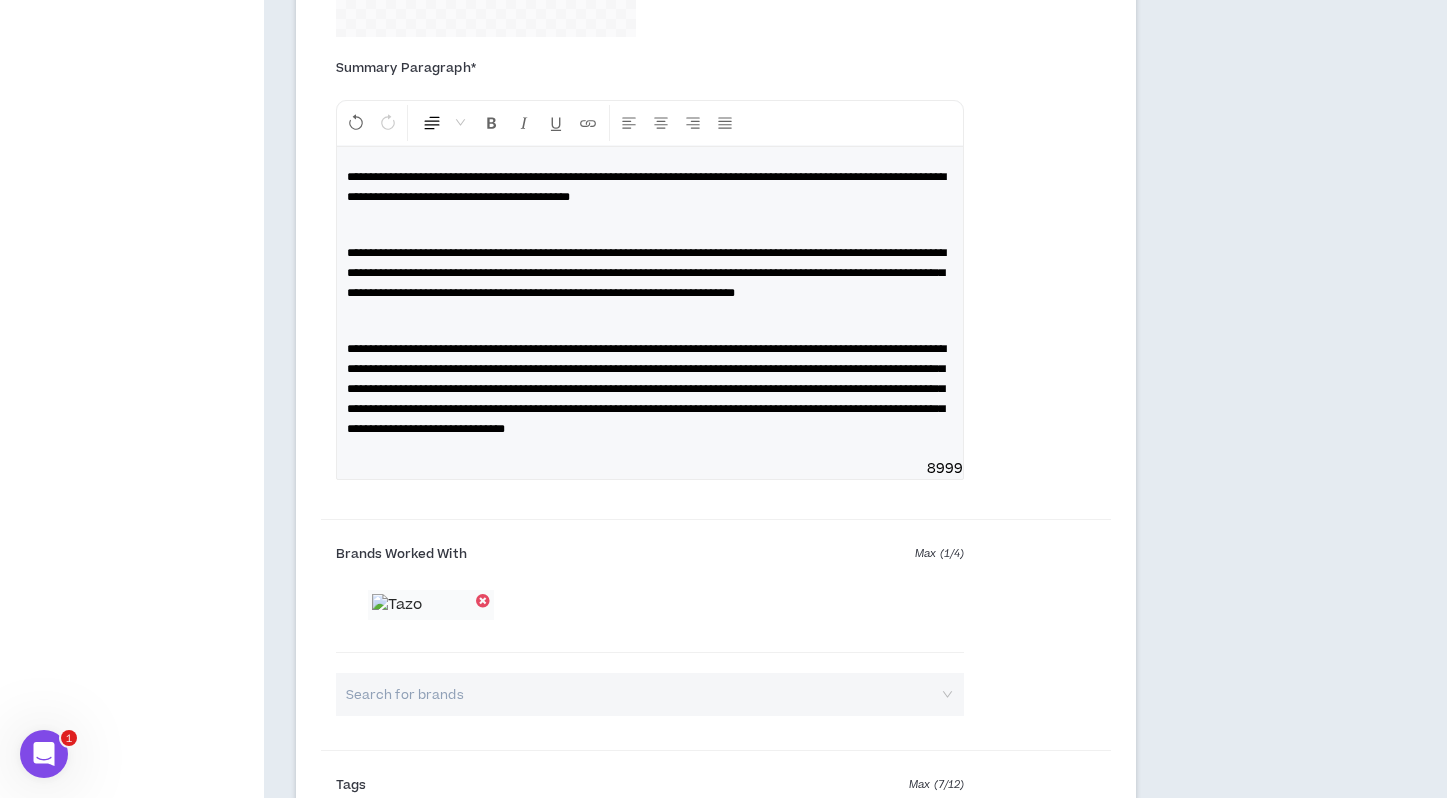 click on "**********" at bounding box center [646, 187] 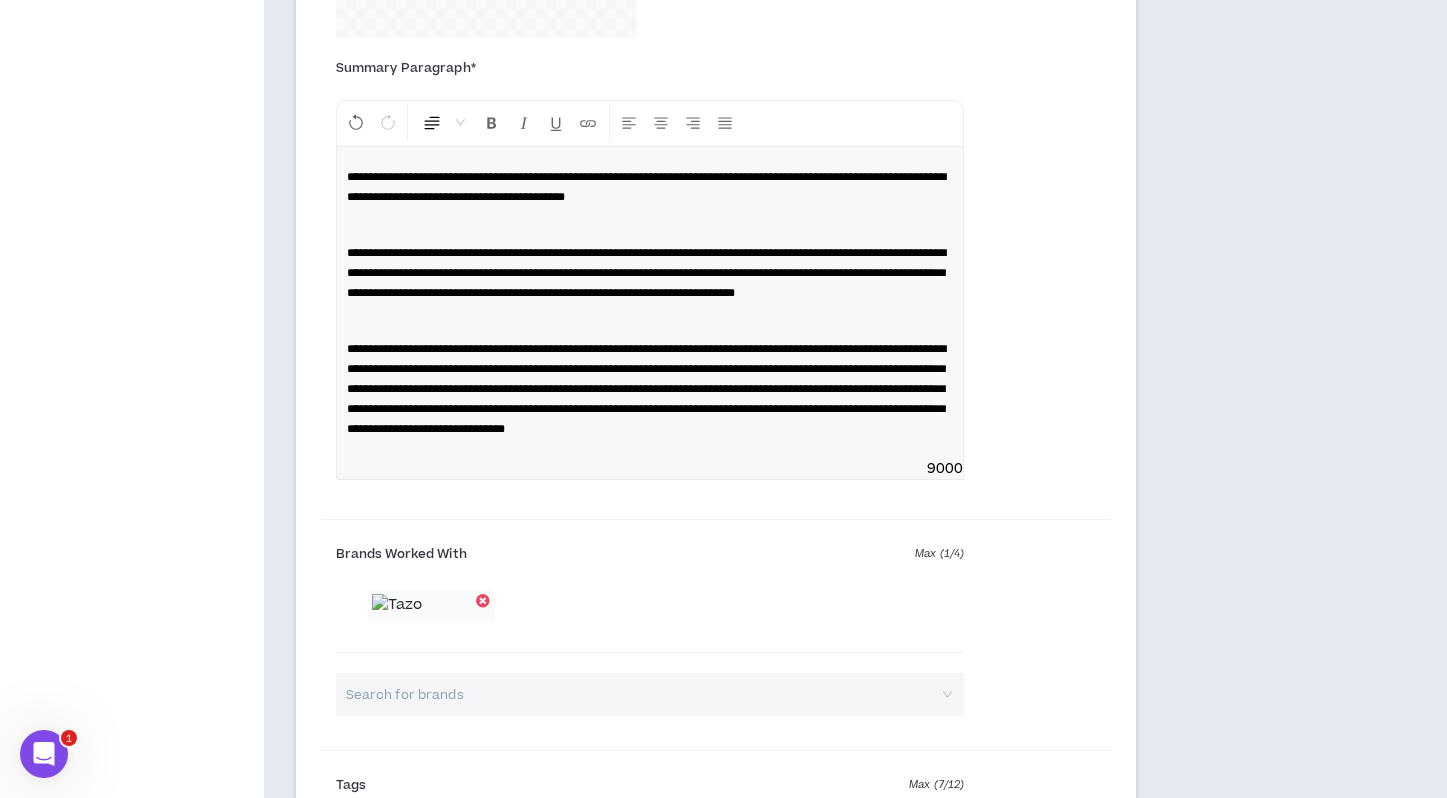 click on "**********" at bounding box center [650, 187] 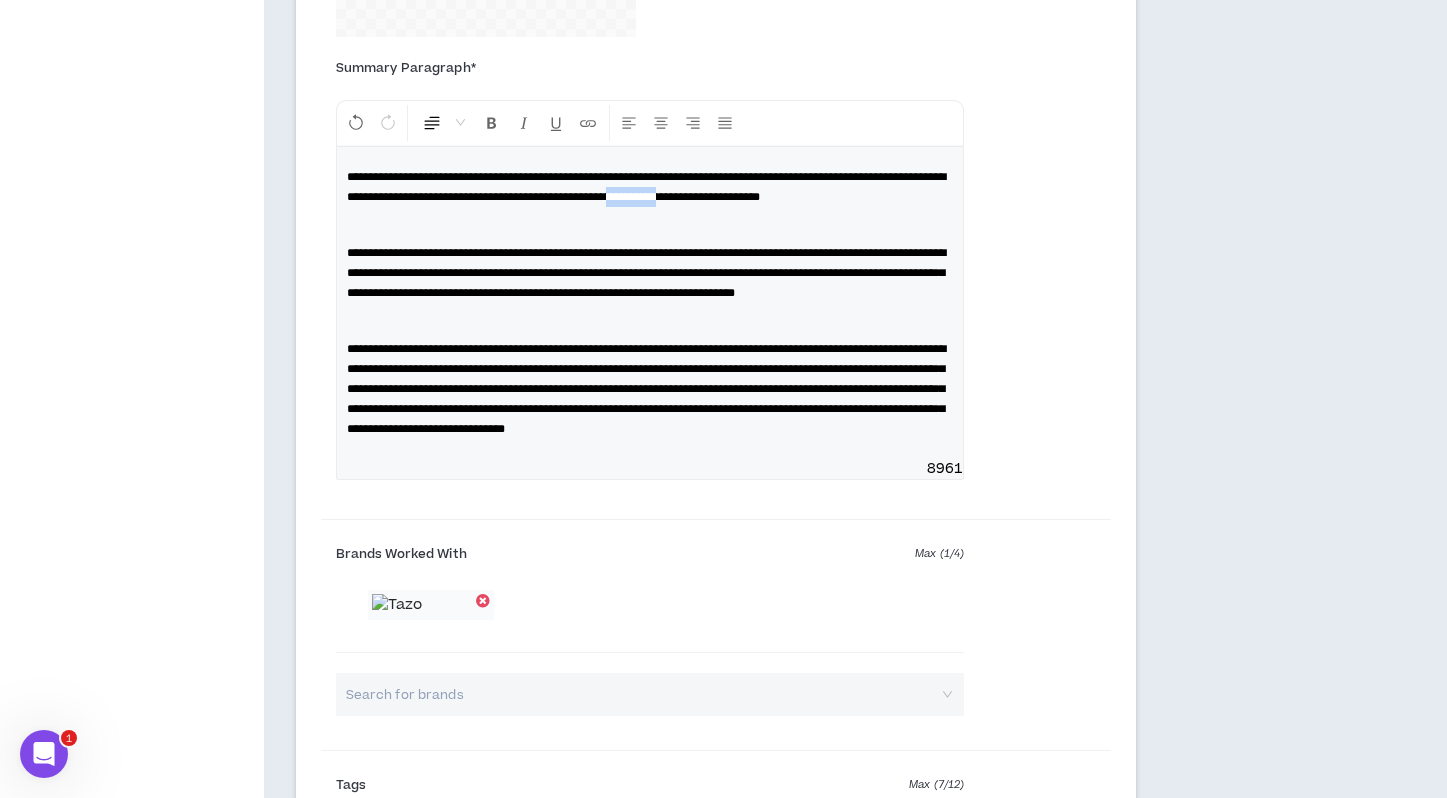 click on "**********" at bounding box center (646, 187) 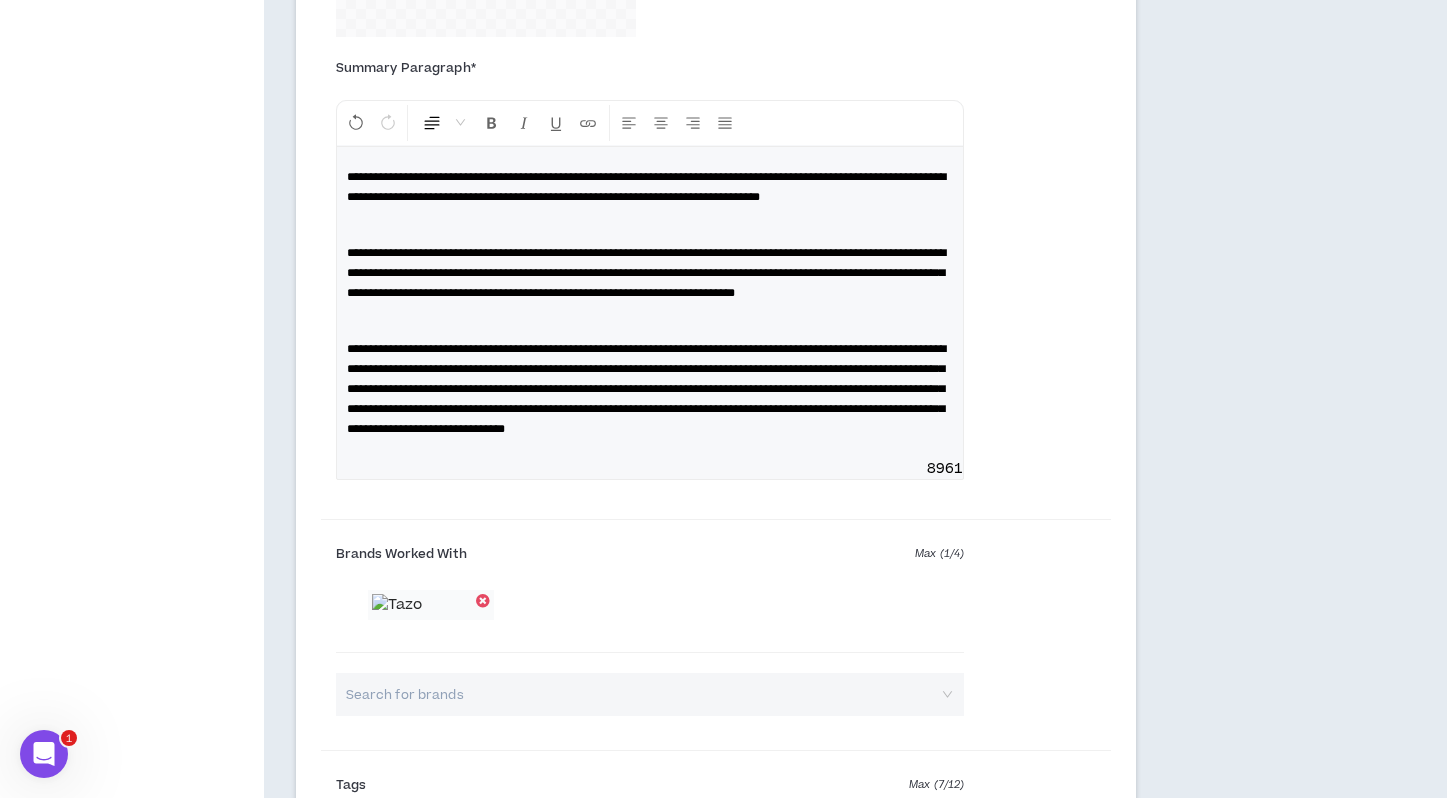 click on "**********" at bounding box center (646, 187) 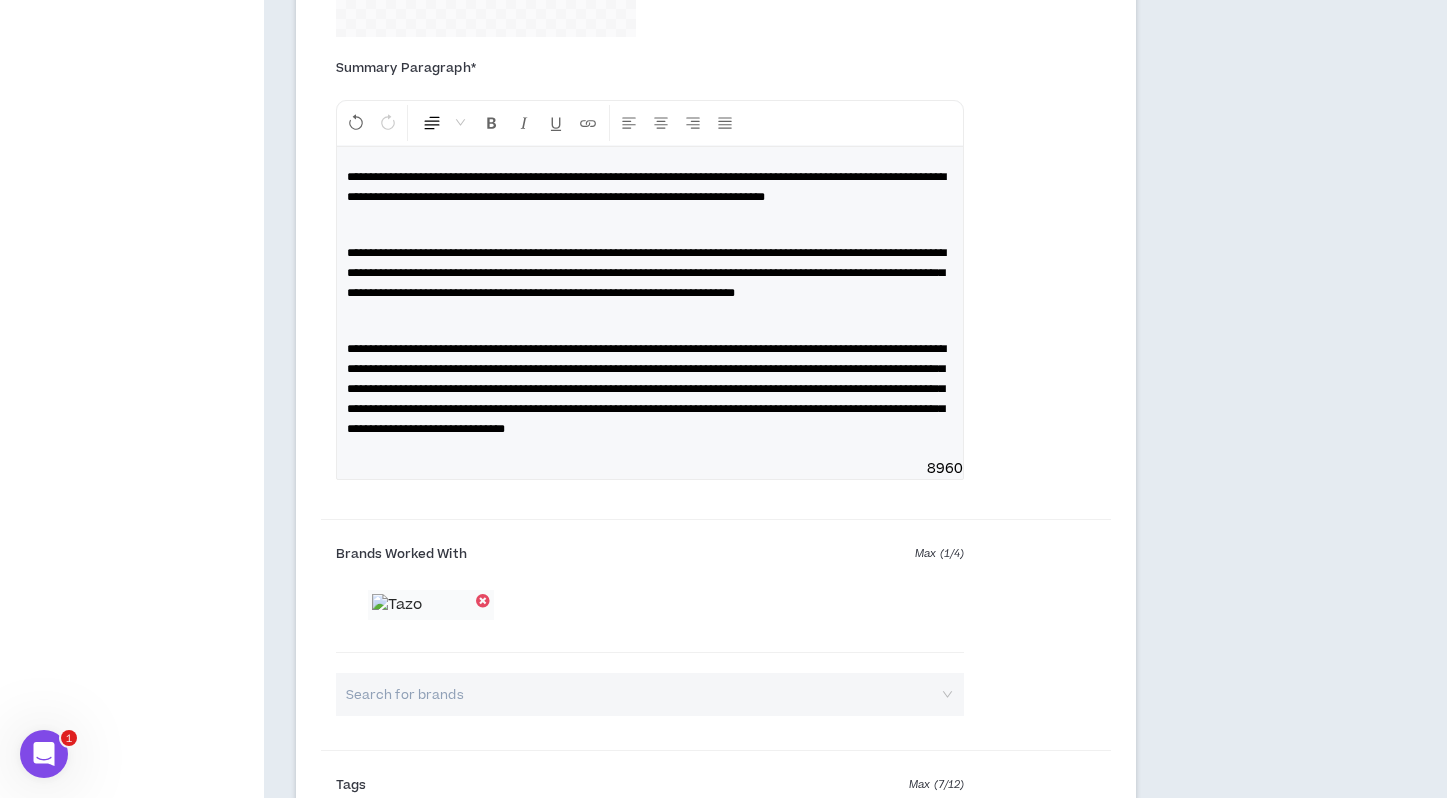 click on "**********" at bounding box center (646, 273) 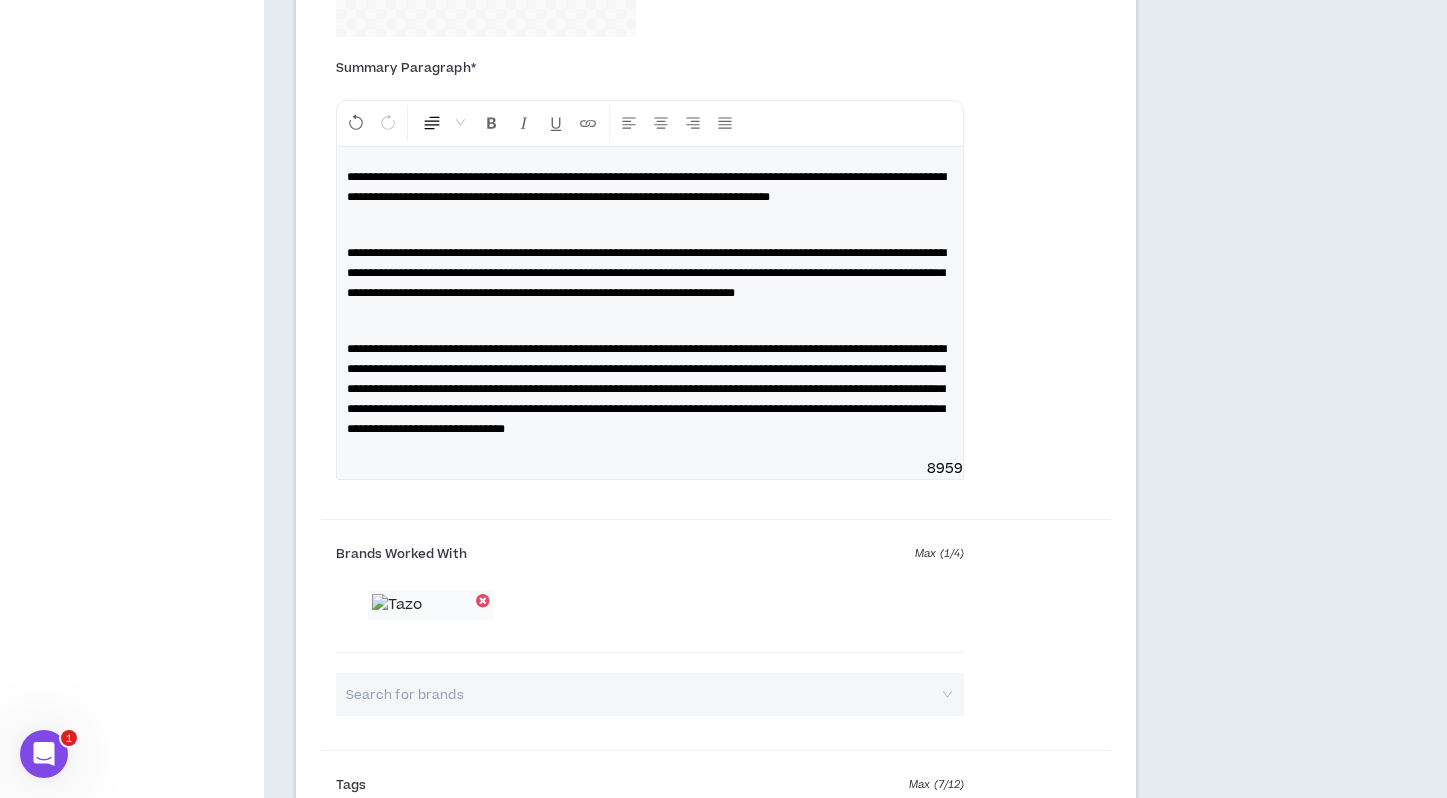 click on "**********" at bounding box center [646, 187] 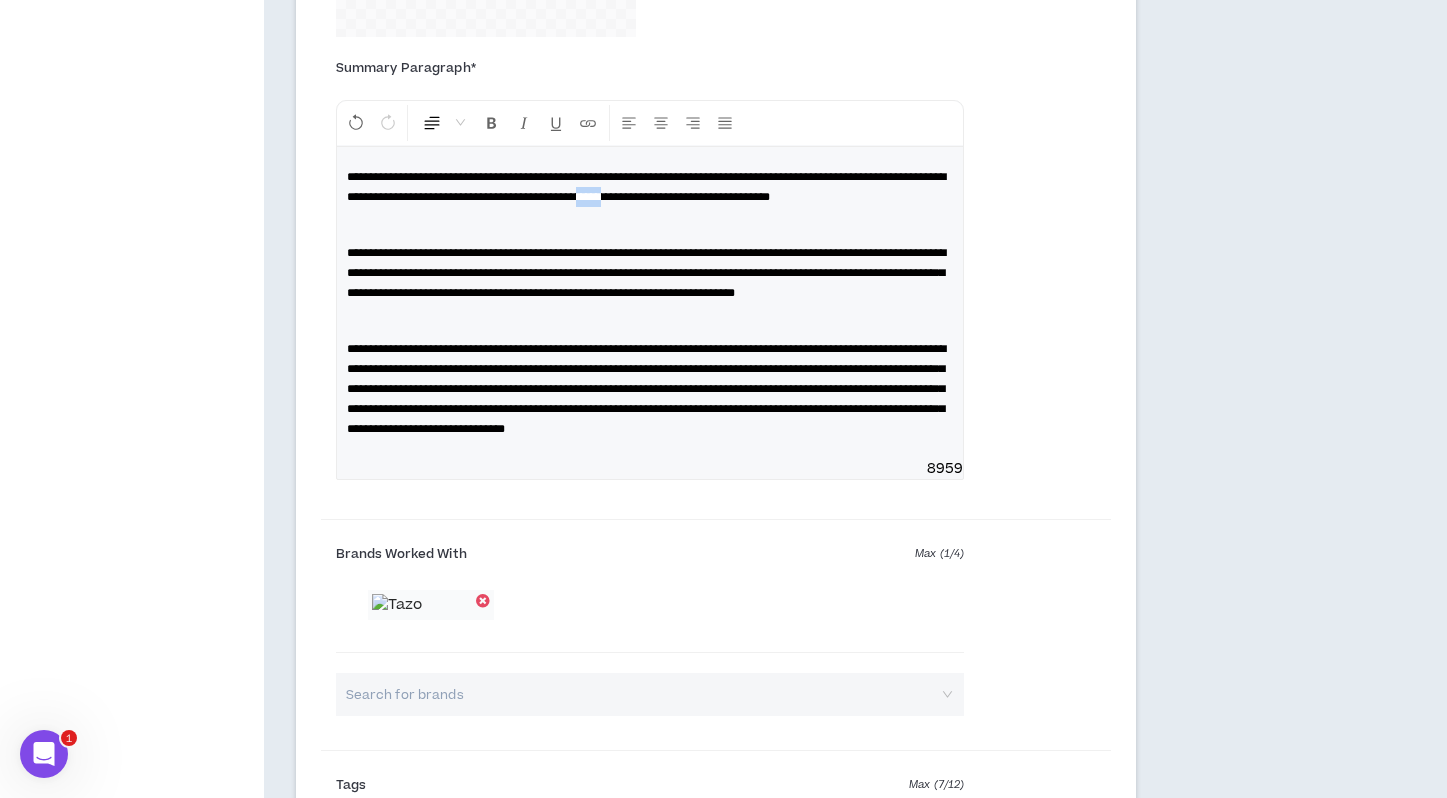 click on "**********" at bounding box center [646, 187] 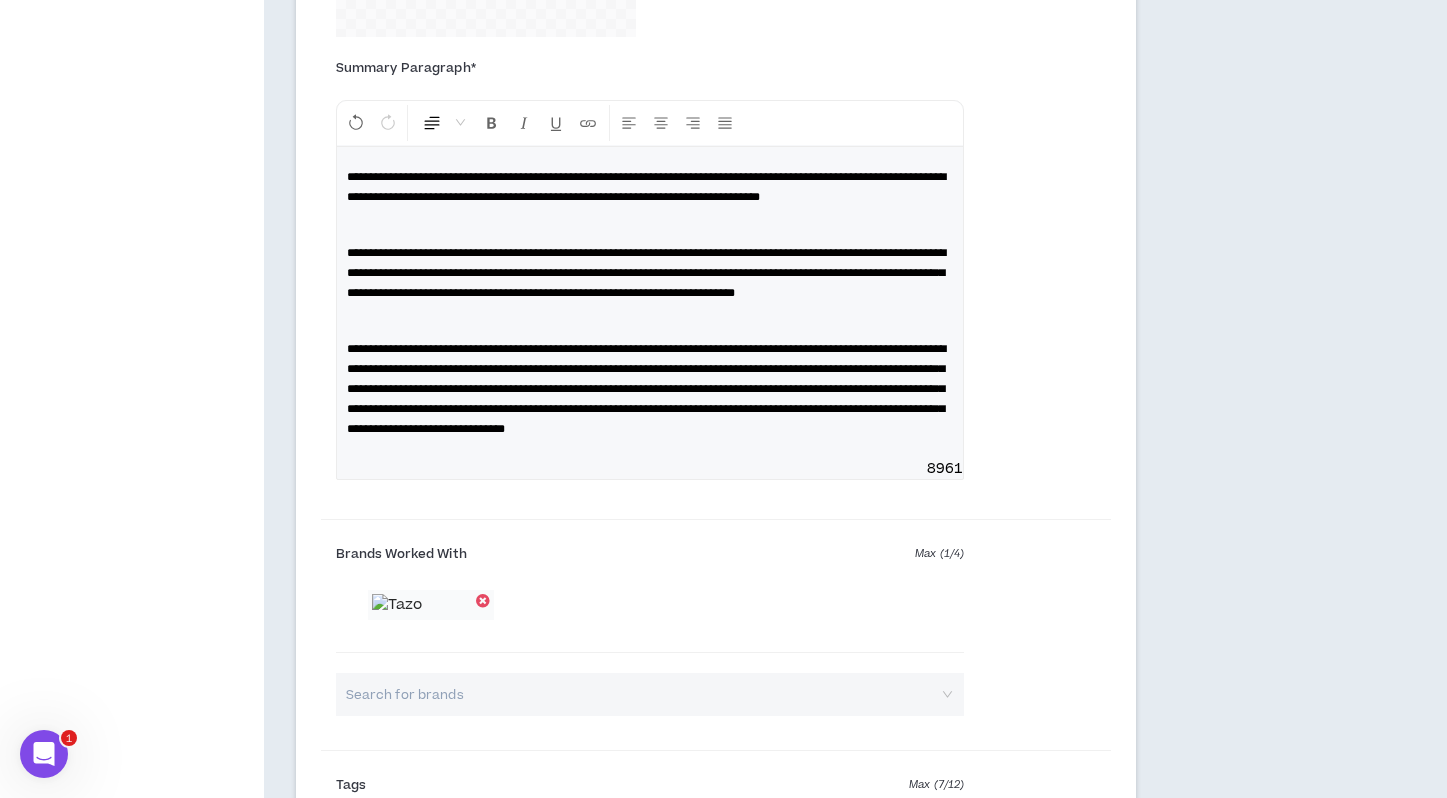 click on "**********" at bounding box center (650, 187) 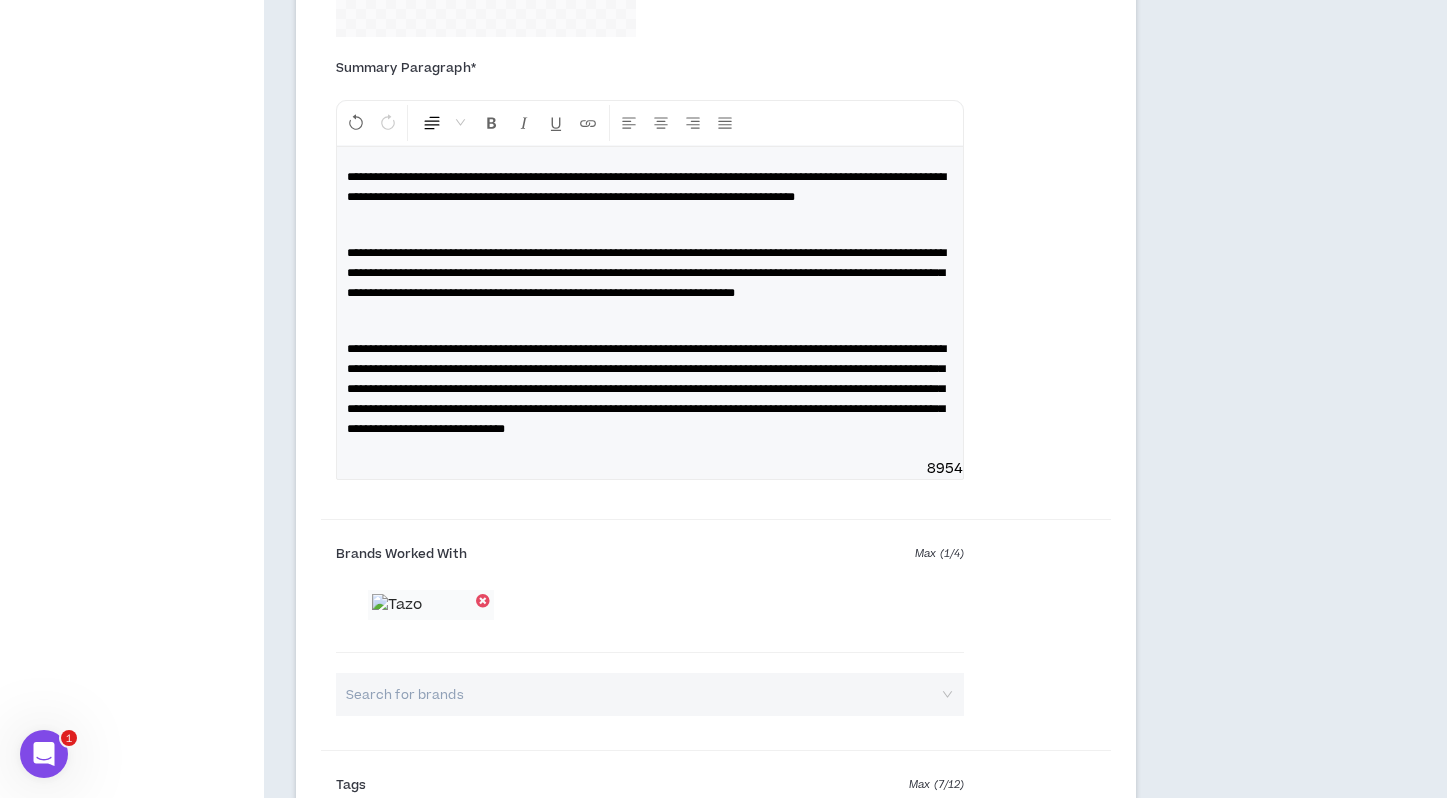 click on "**********" at bounding box center [650, 303] 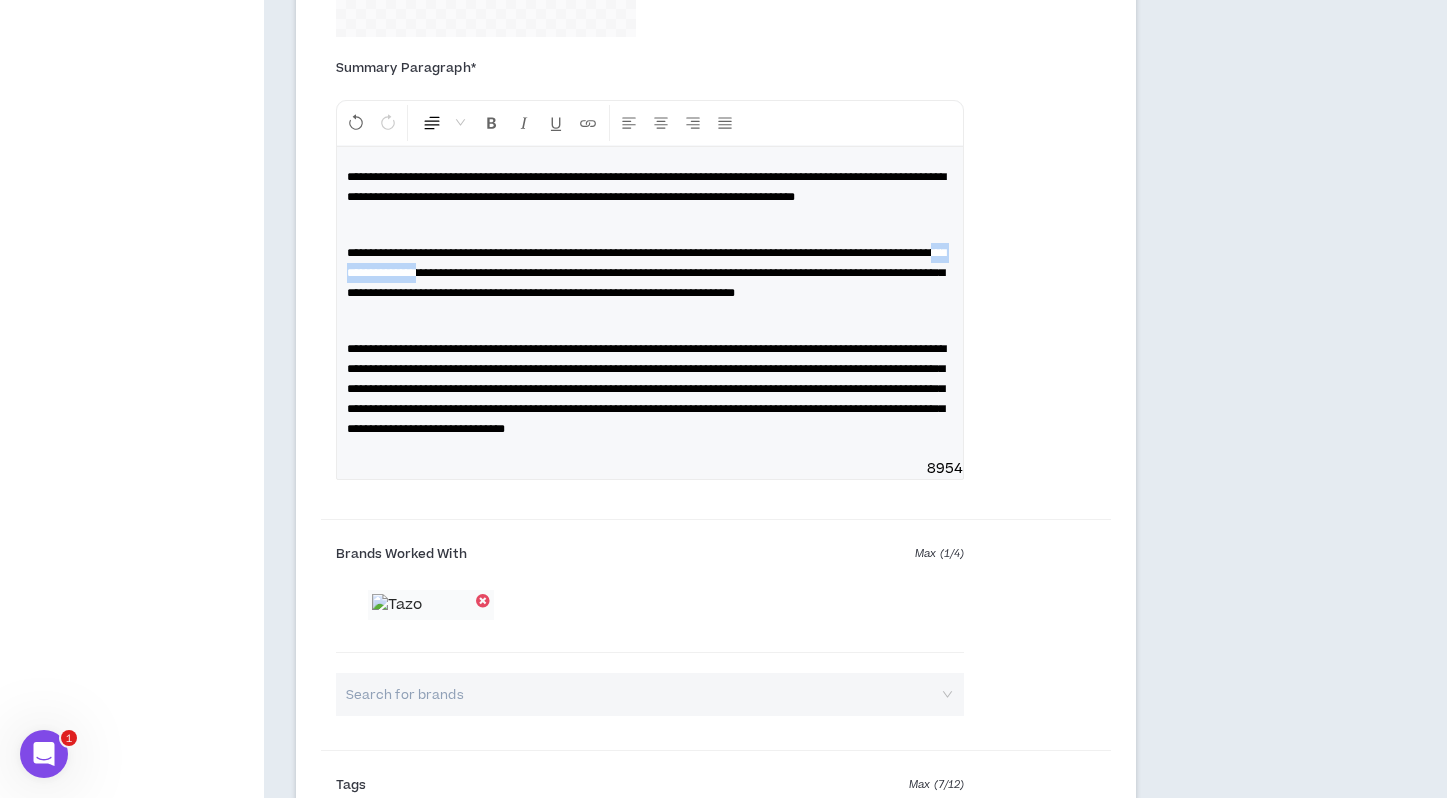 drag, startPoint x: 610, startPoint y: 297, endPoint x: 501, endPoint y: 300, distance: 109.041275 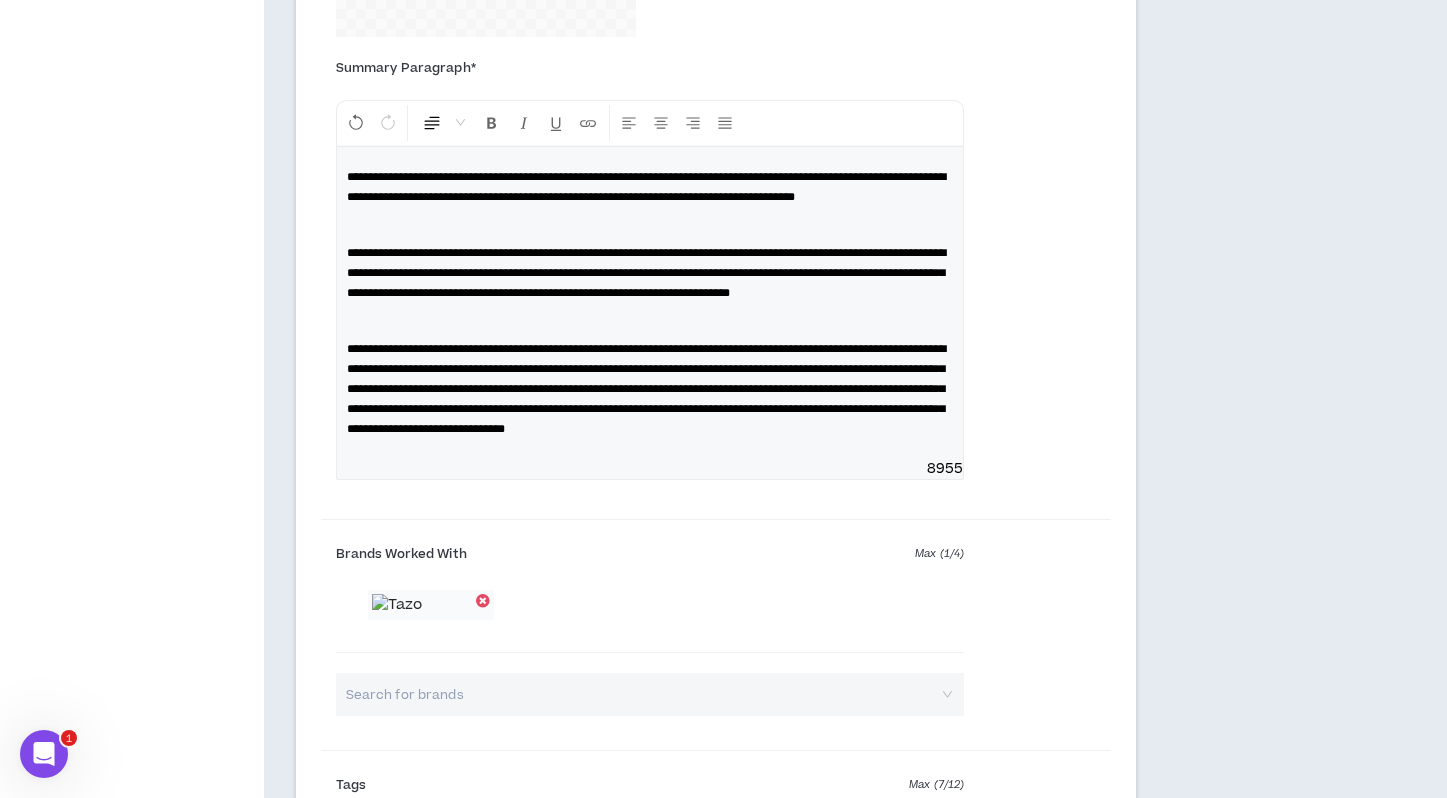 click at bounding box center (650, 321) 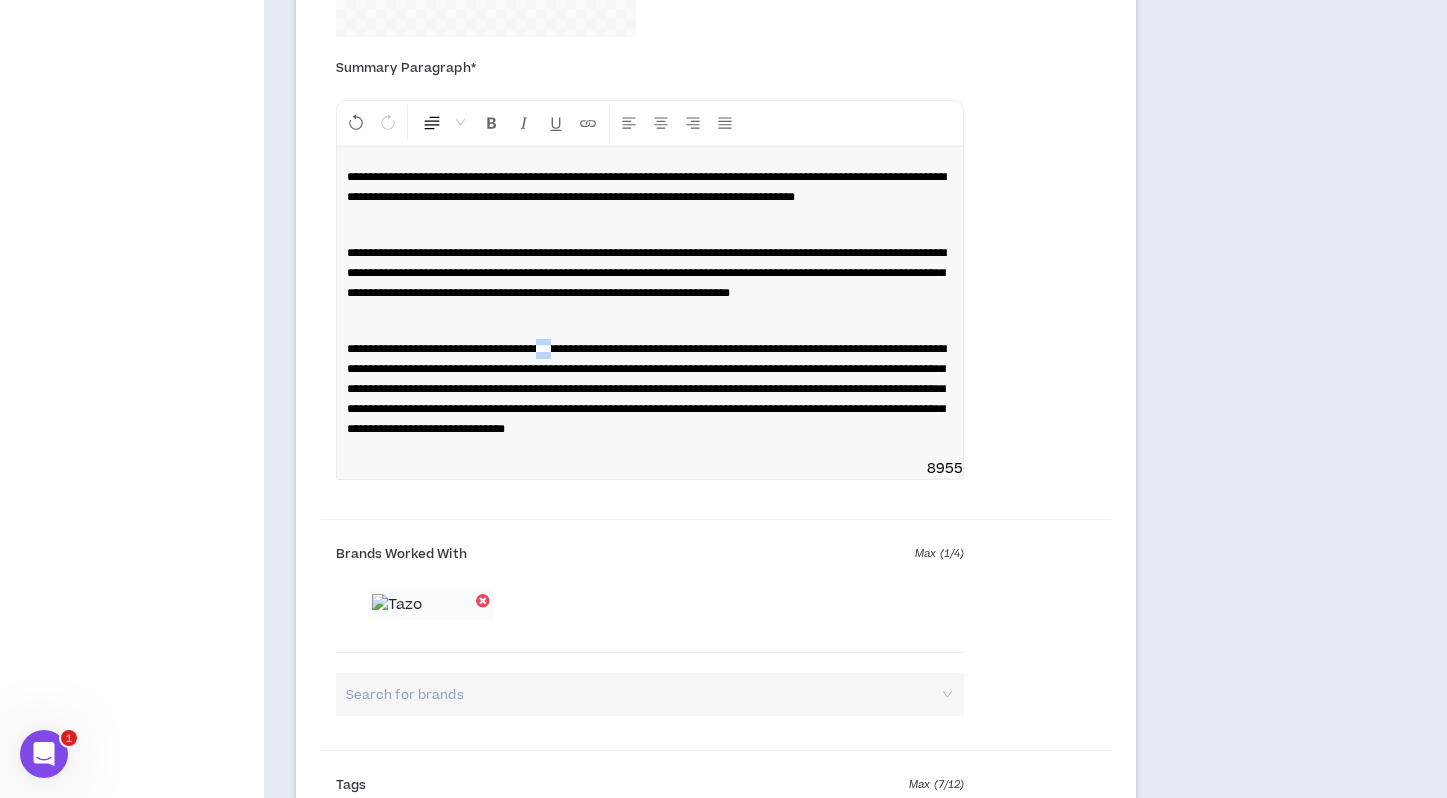 click on "**********" at bounding box center [646, 389] 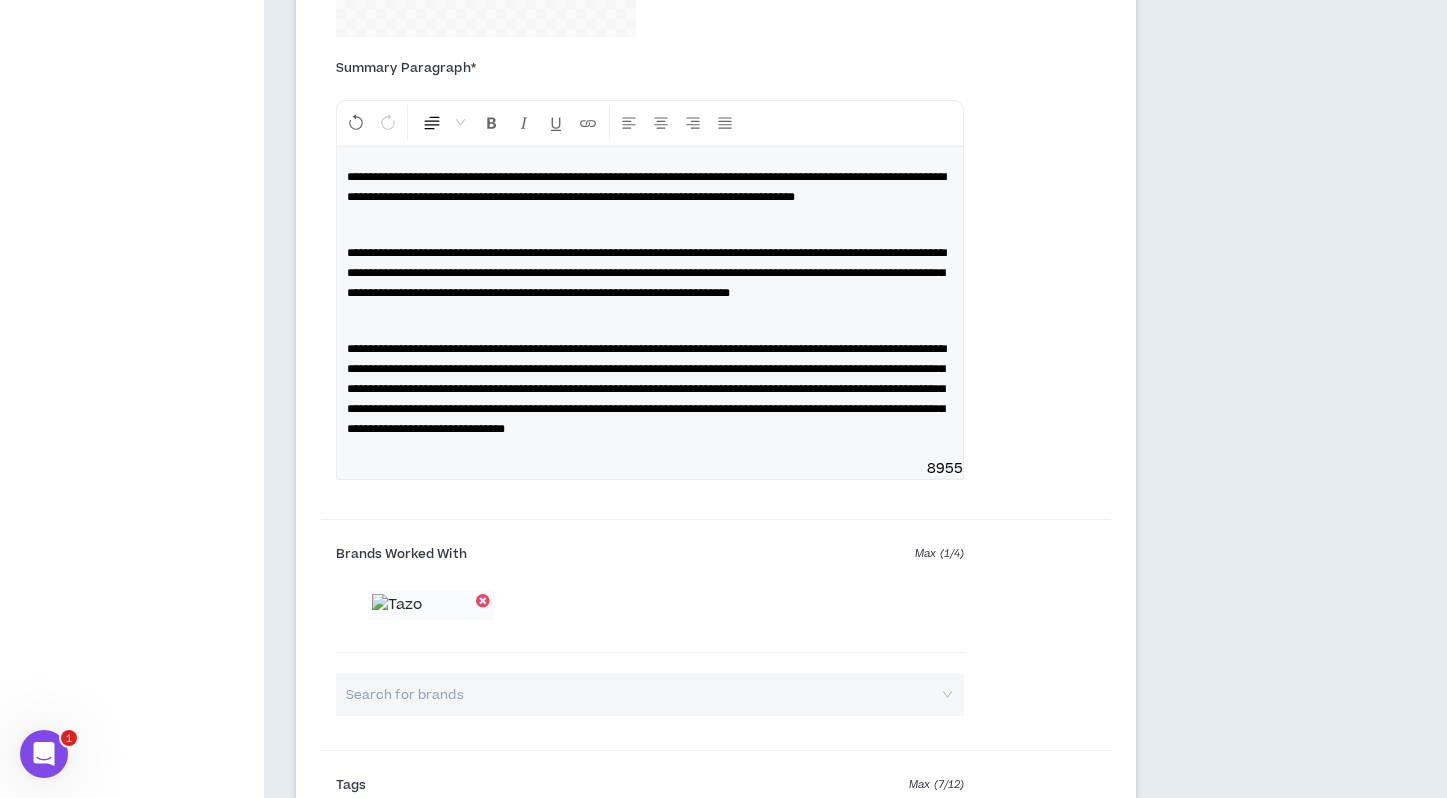 click on "**********" at bounding box center (650, 389) 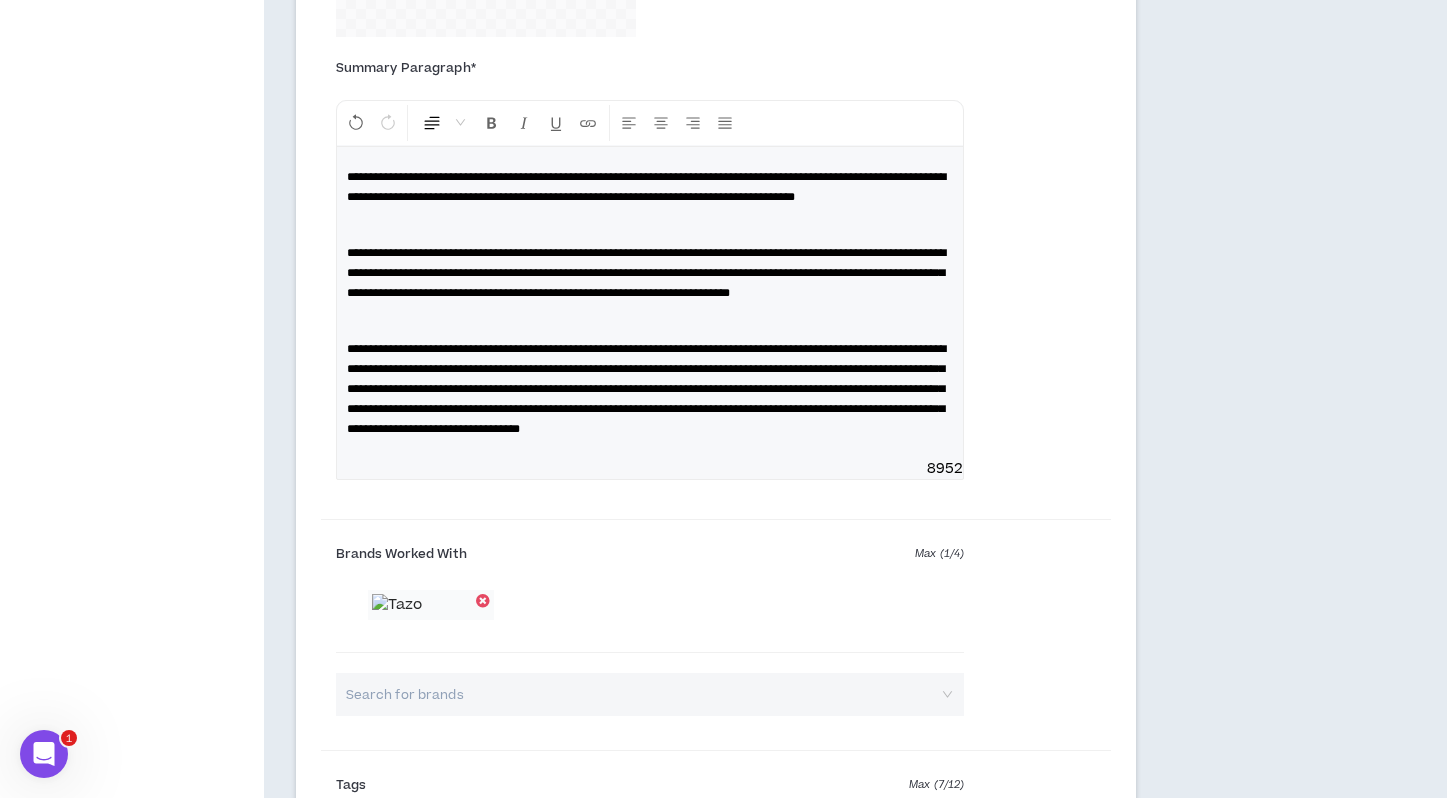 click on "**********" at bounding box center (646, 389) 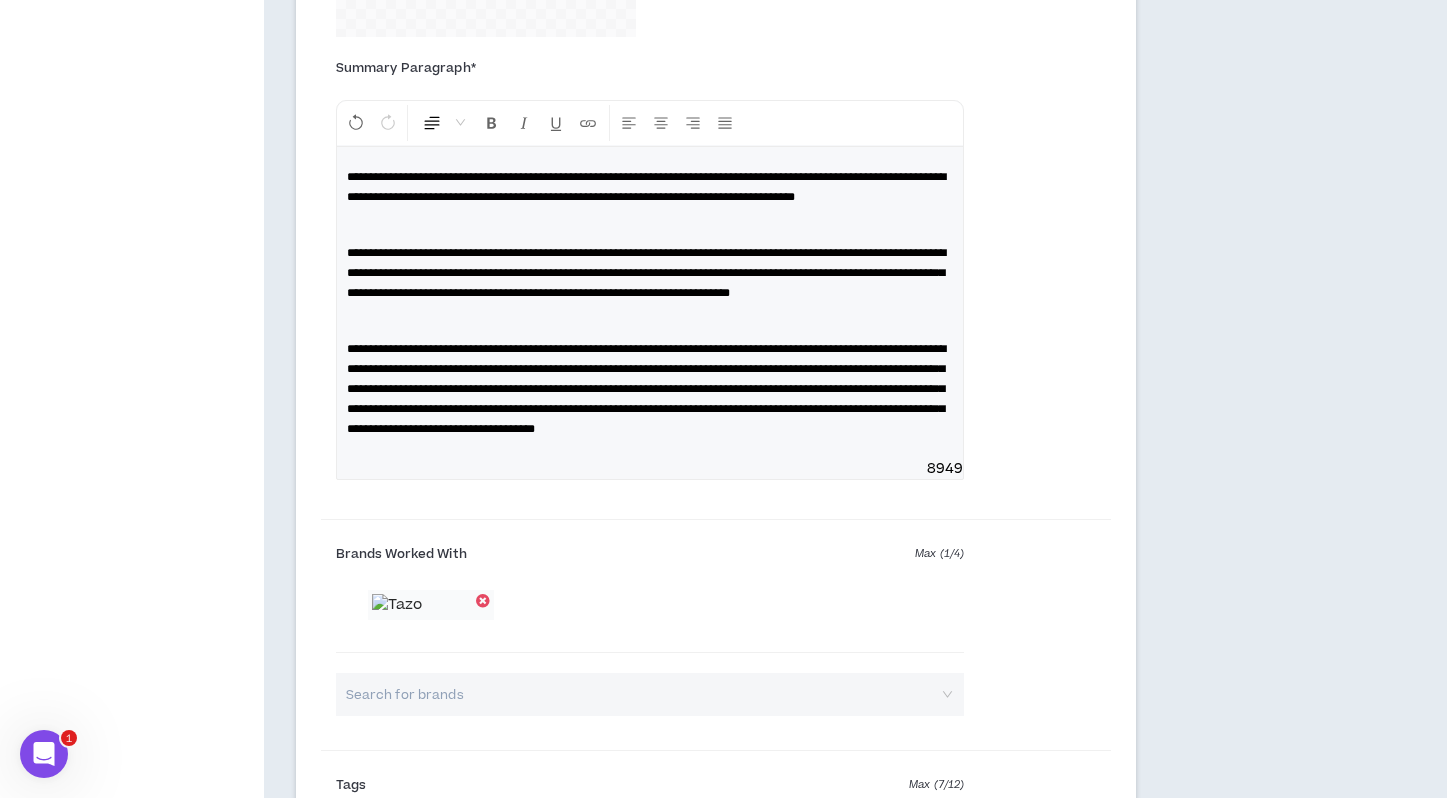 click on "**********" at bounding box center (646, 389) 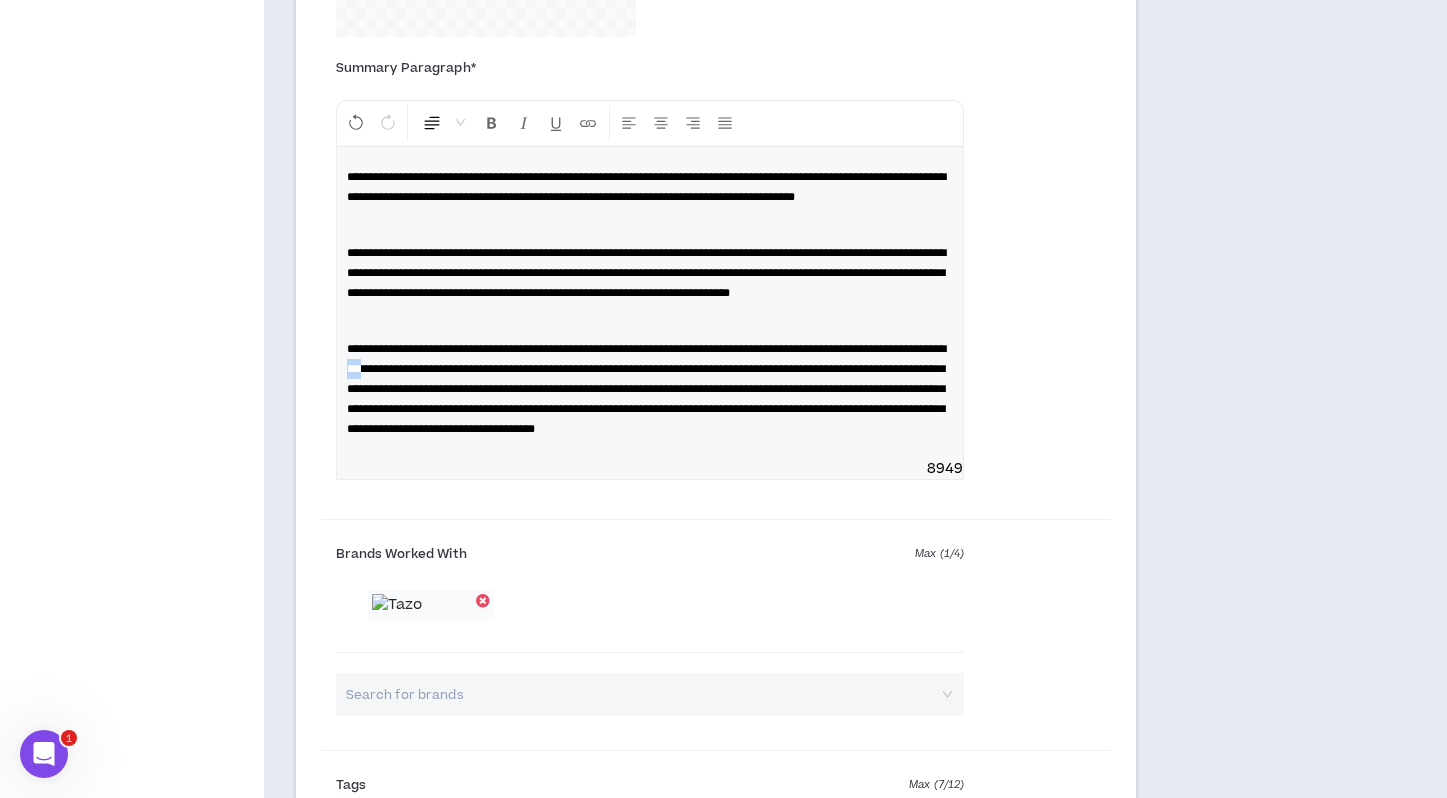 click on "**********" at bounding box center (646, 389) 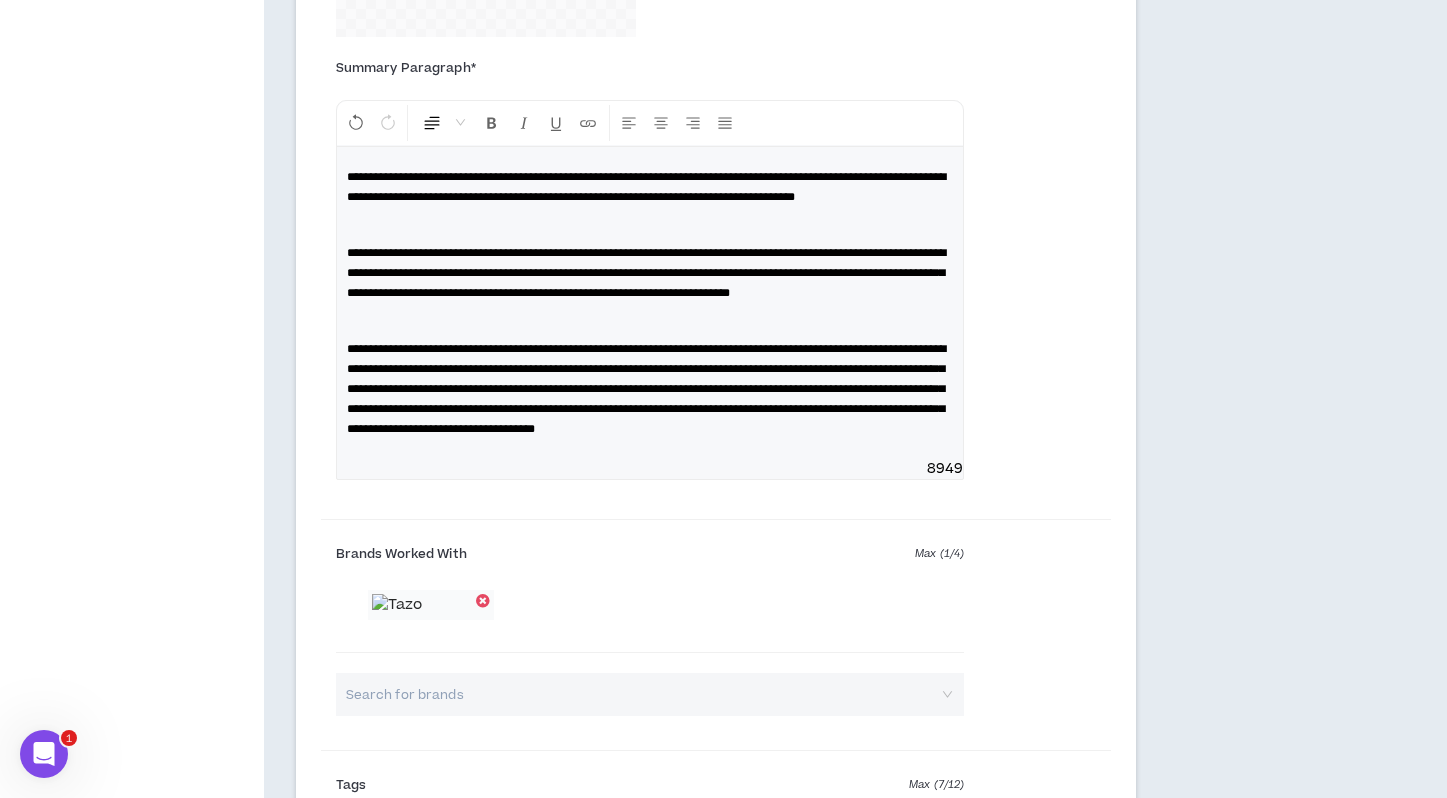 click on "**********" at bounding box center (650, 389) 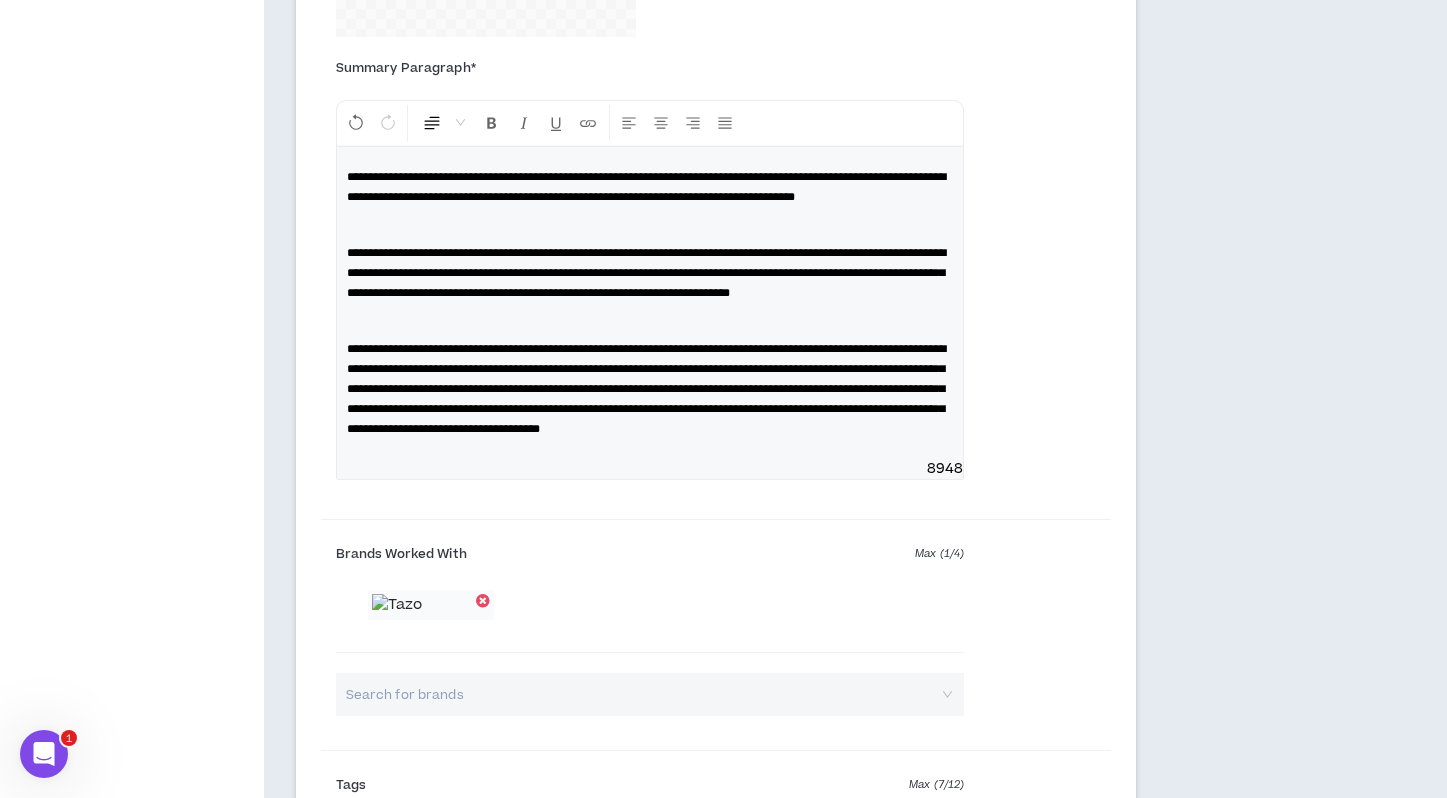 click on "**********" at bounding box center [650, 303] 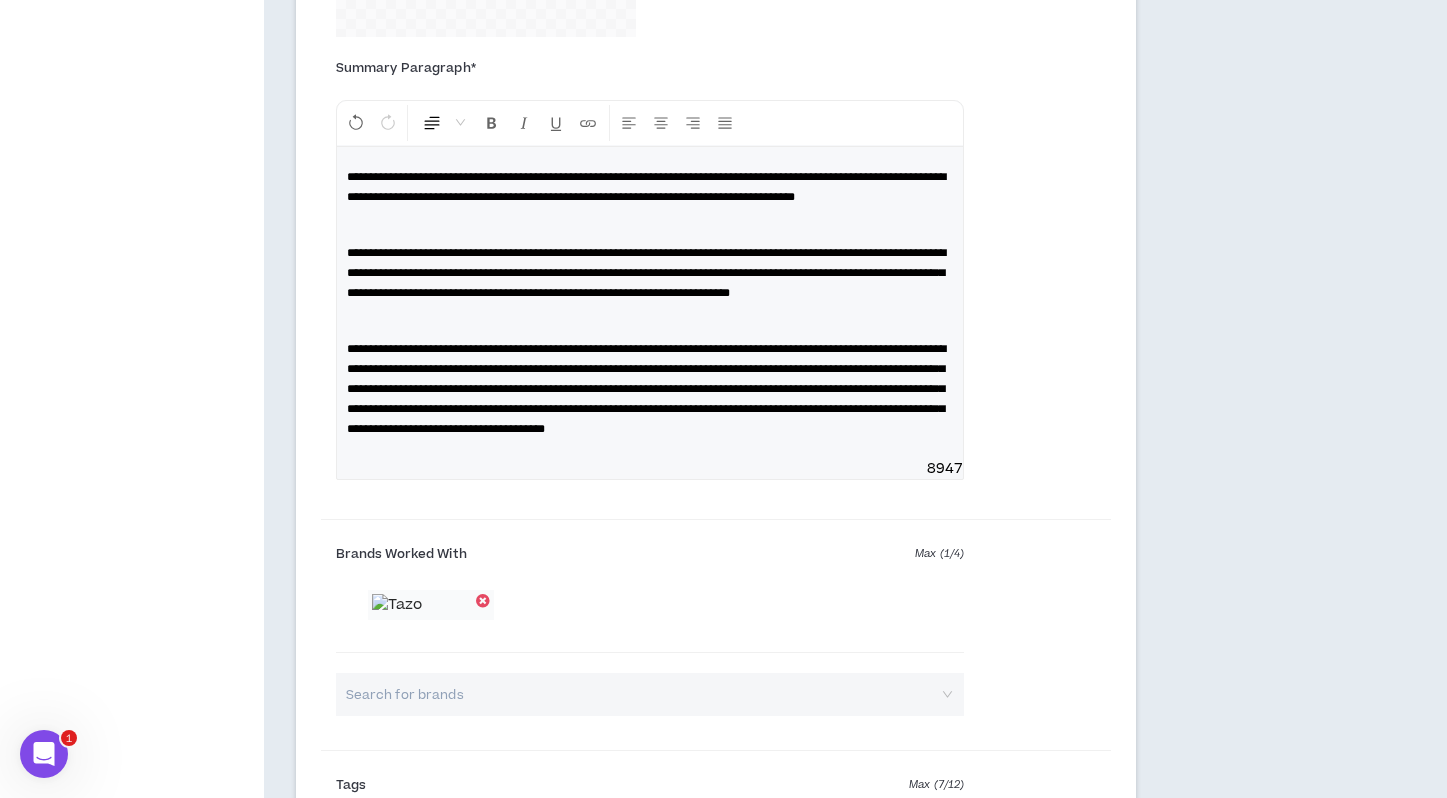 click on "**********" at bounding box center (650, 389) 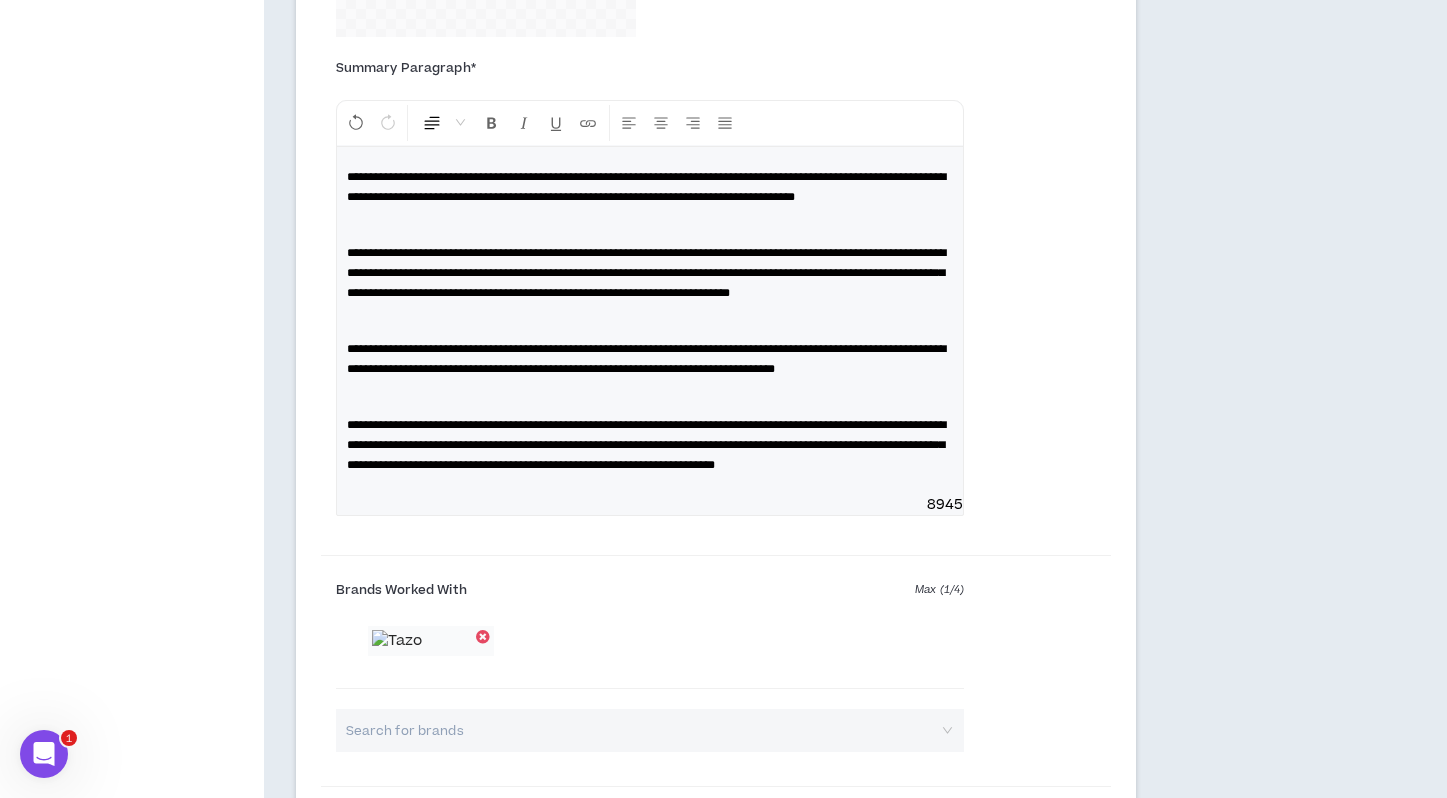 click on "**********" at bounding box center (650, 445) 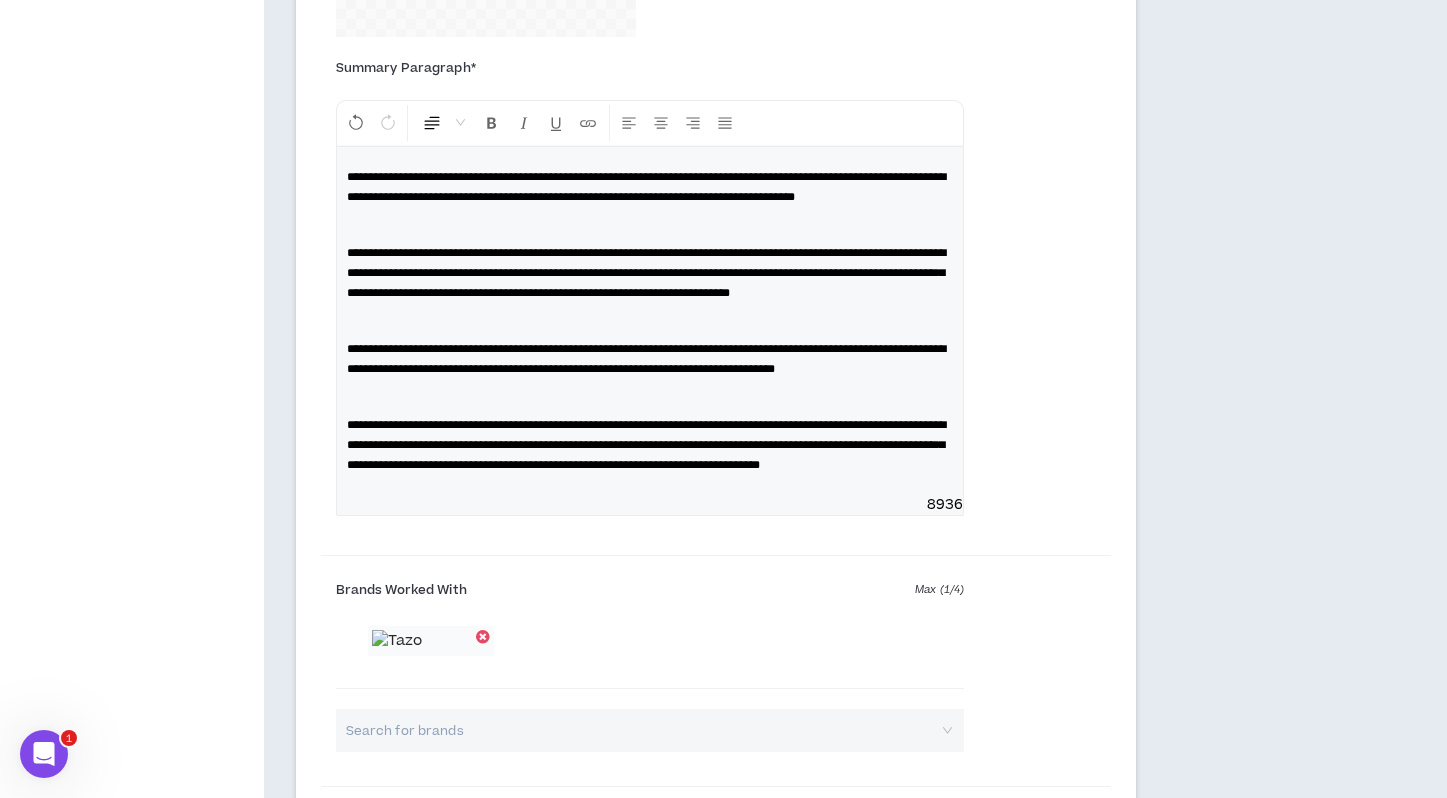 click on "**********" at bounding box center [650, 445] 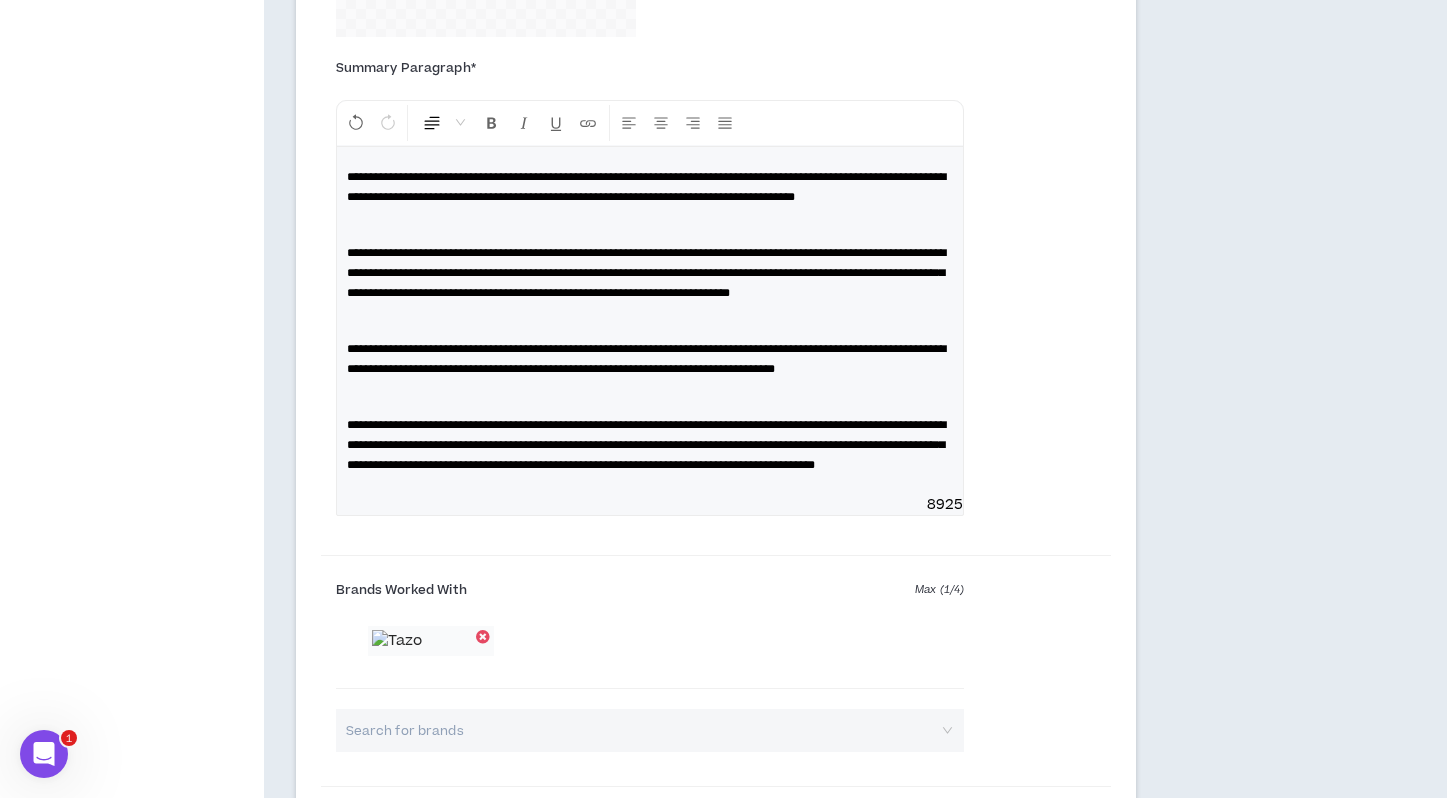 click on "**********" at bounding box center [646, 445] 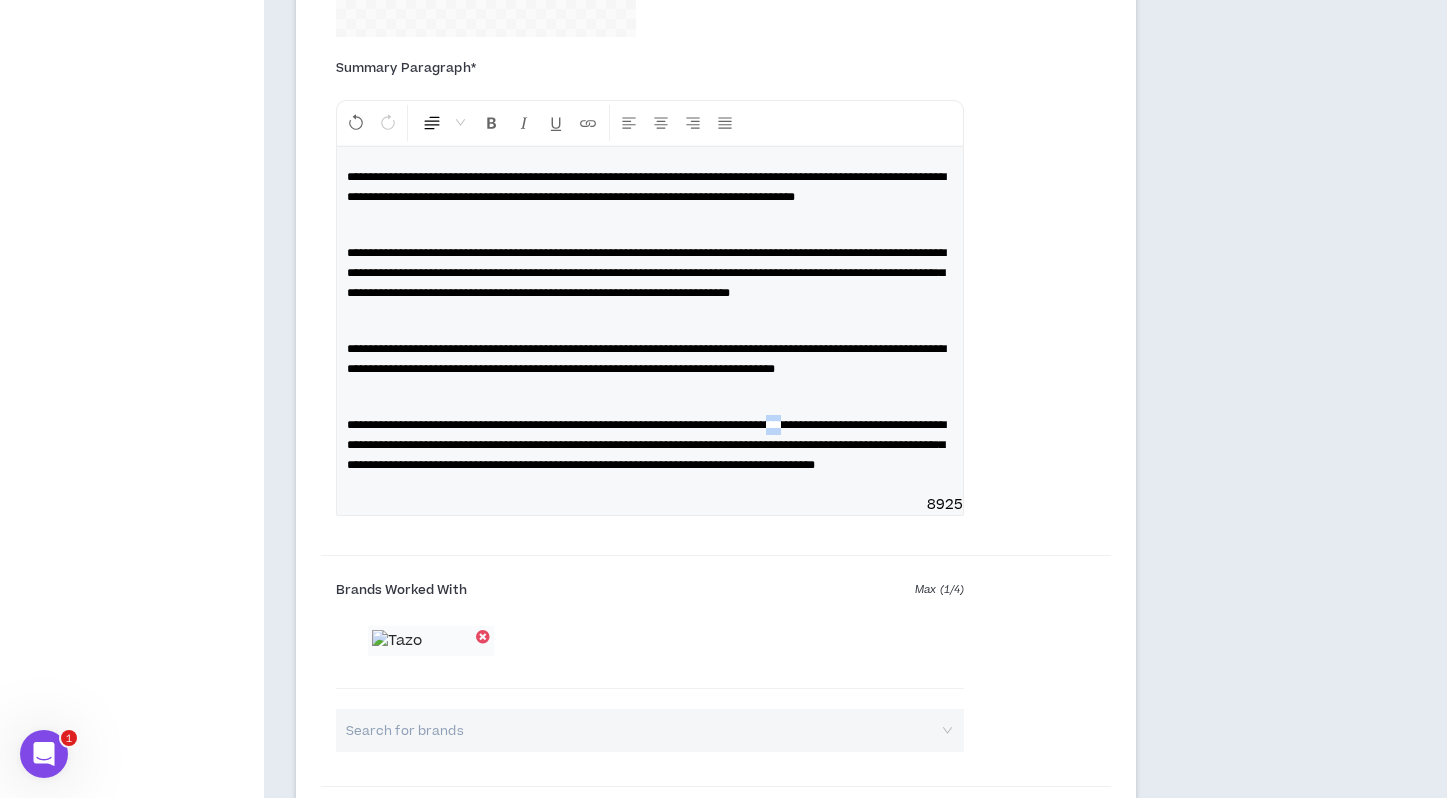 click on "**********" at bounding box center (646, 445) 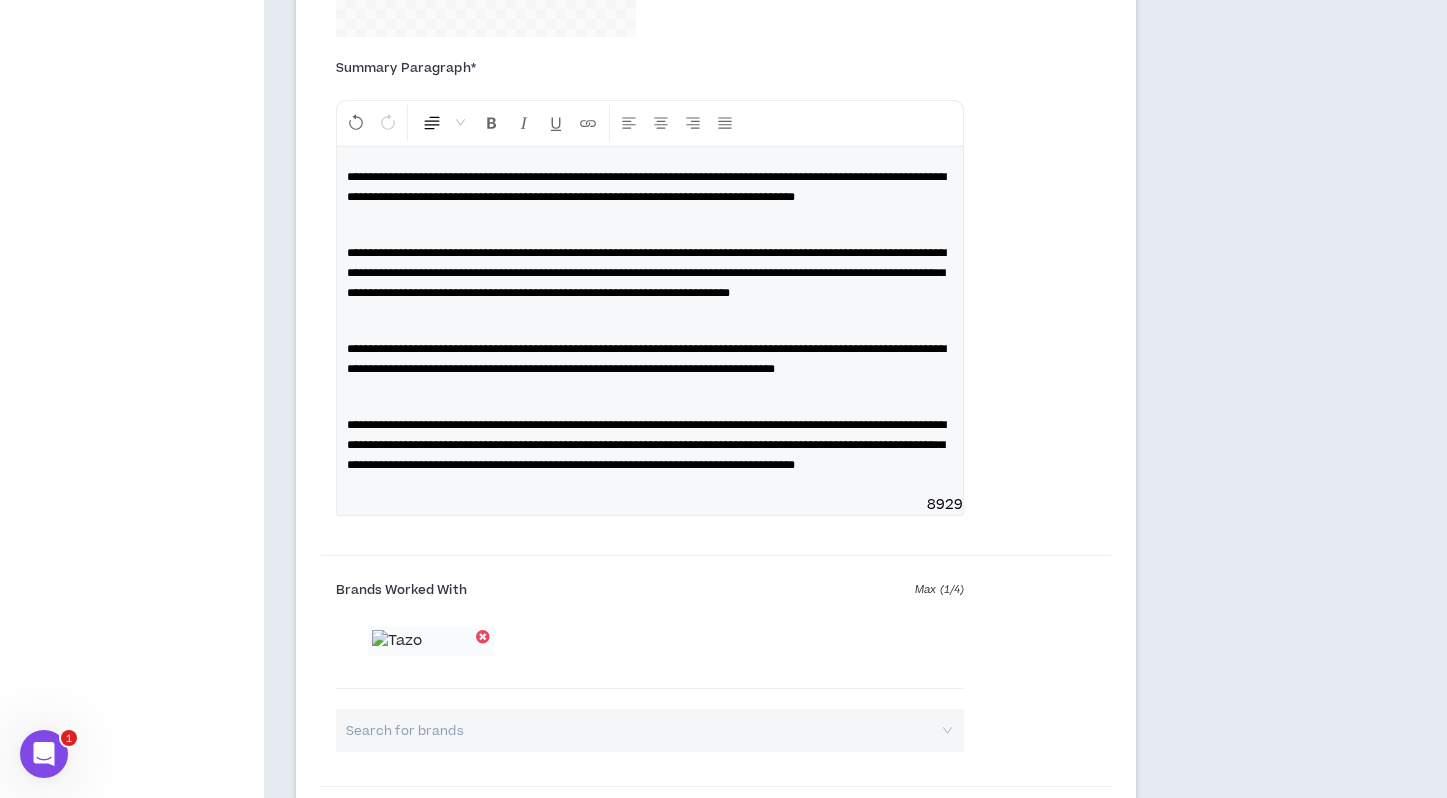 click on "**********" at bounding box center (646, 445) 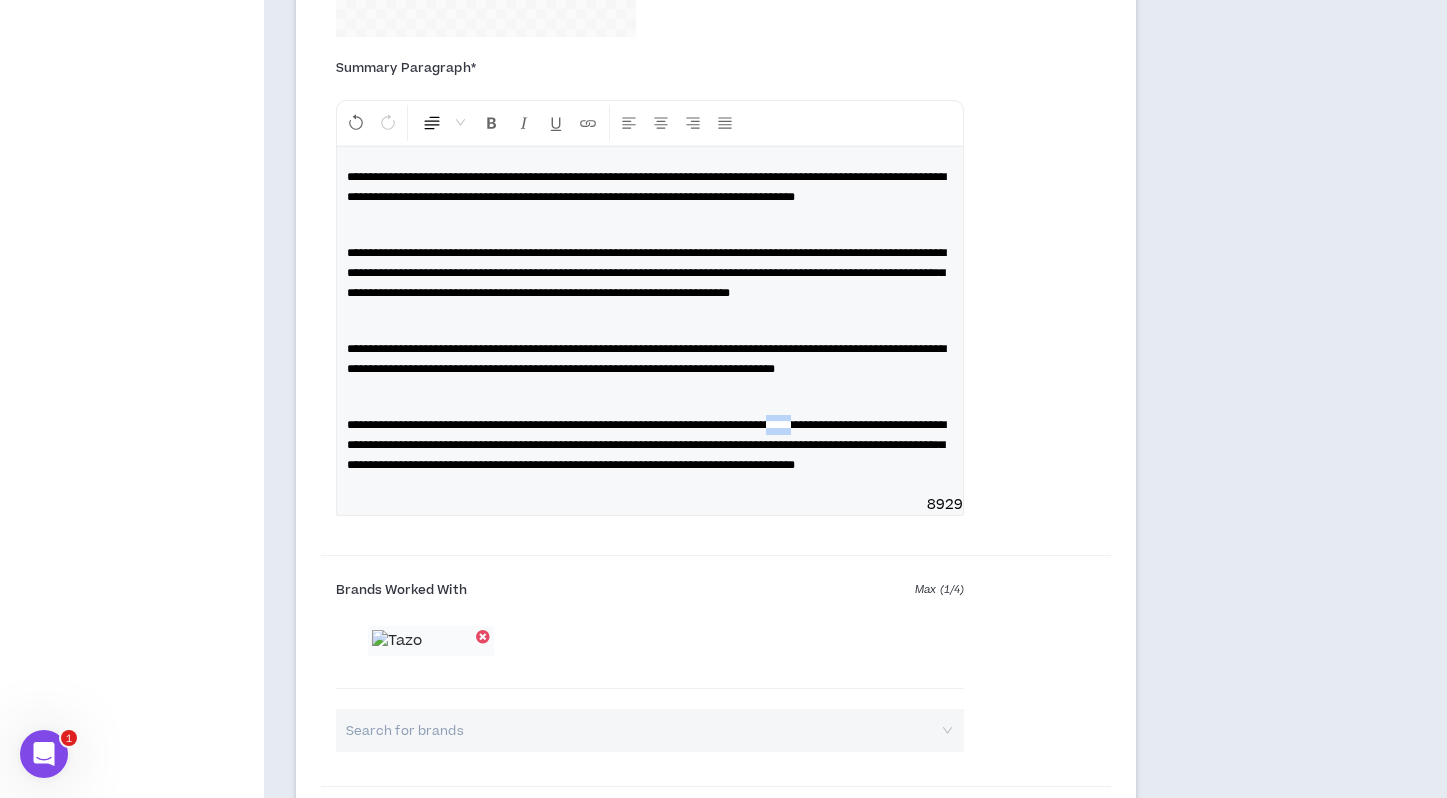 click on "**********" at bounding box center (646, 445) 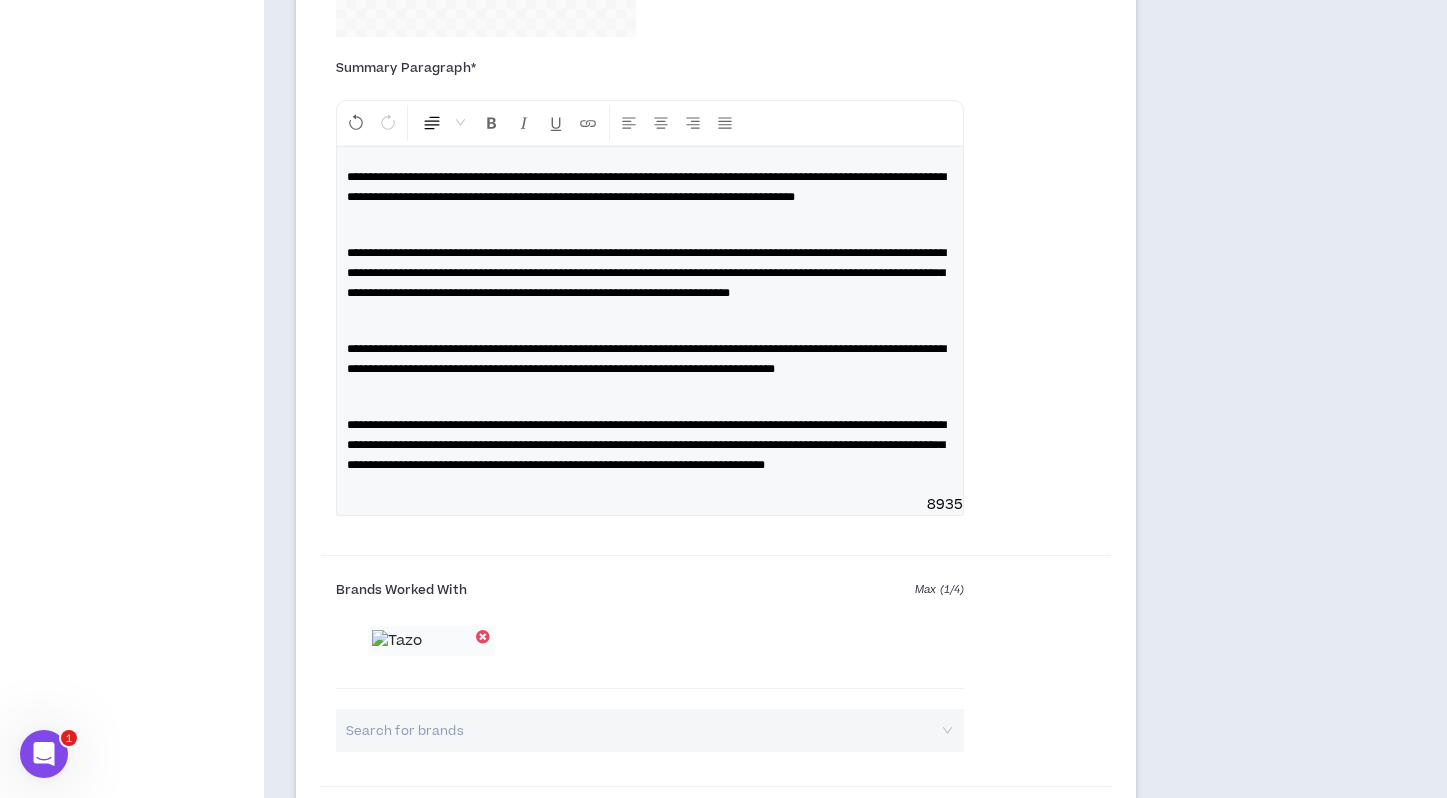 click on "**********" at bounding box center [650, 321] 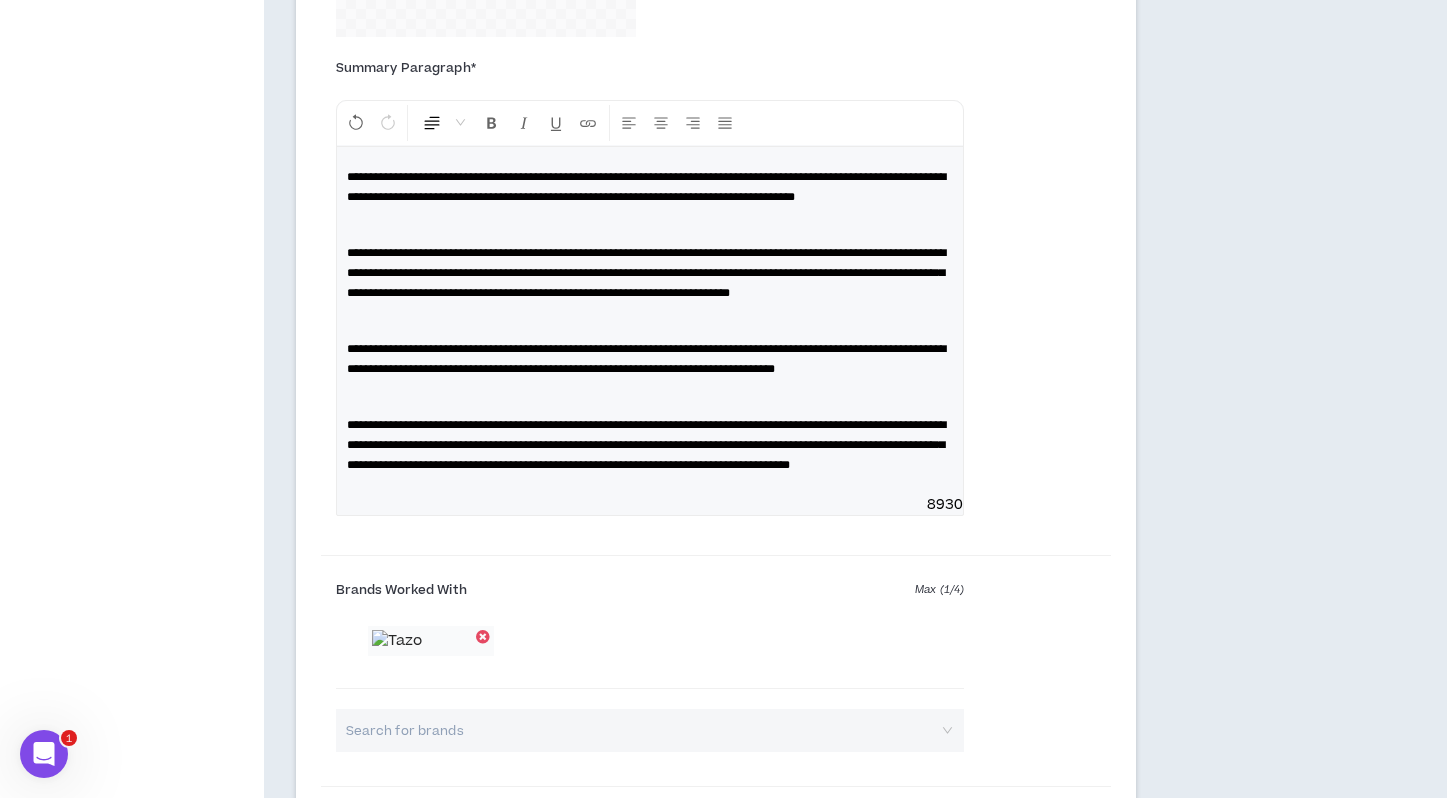 click on "**********" at bounding box center [650, 445] 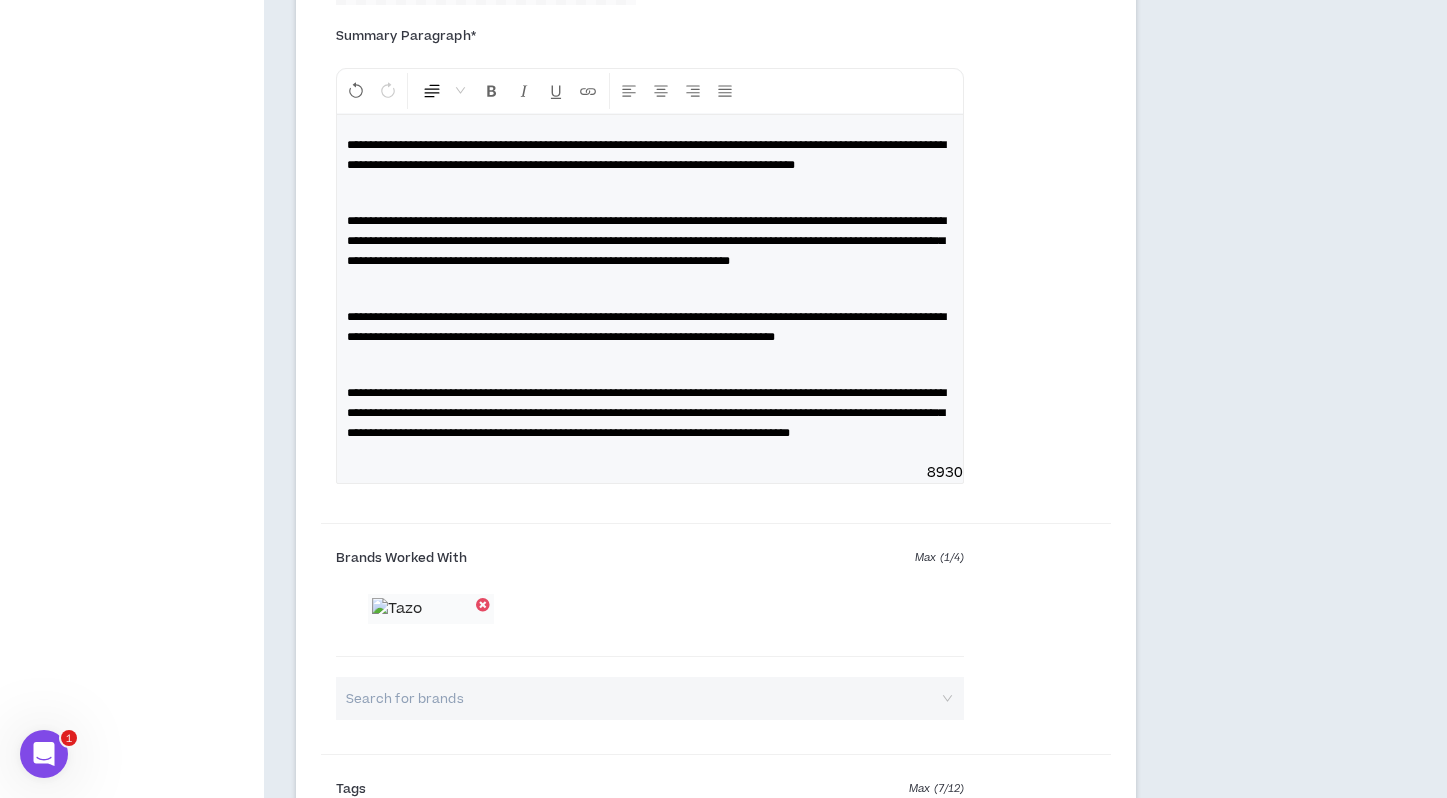 scroll, scrollTop: 1818, scrollLeft: 0, axis: vertical 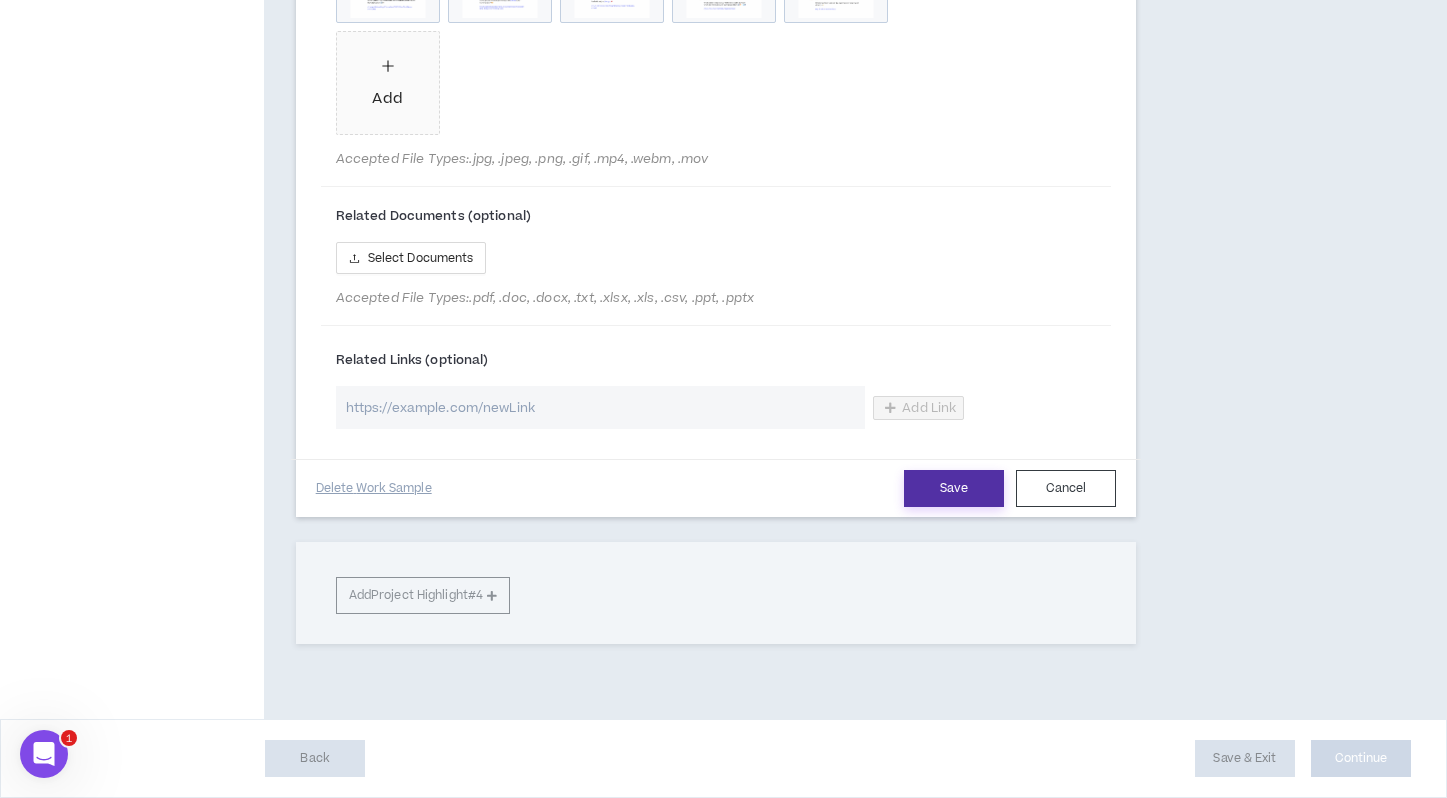 click on "Save" at bounding box center [954, 488] 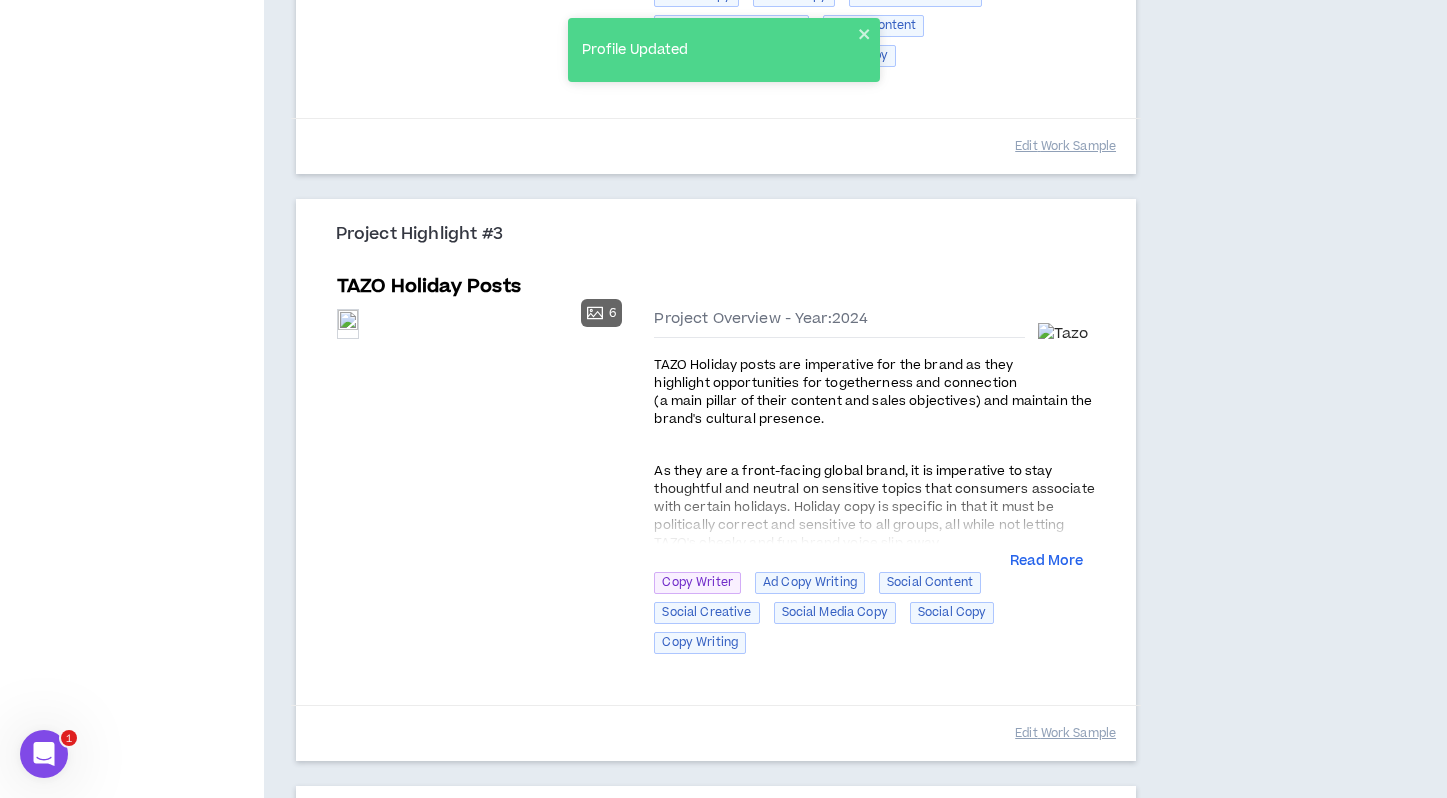 scroll, scrollTop: 1289, scrollLeft: 0, axis: vertical 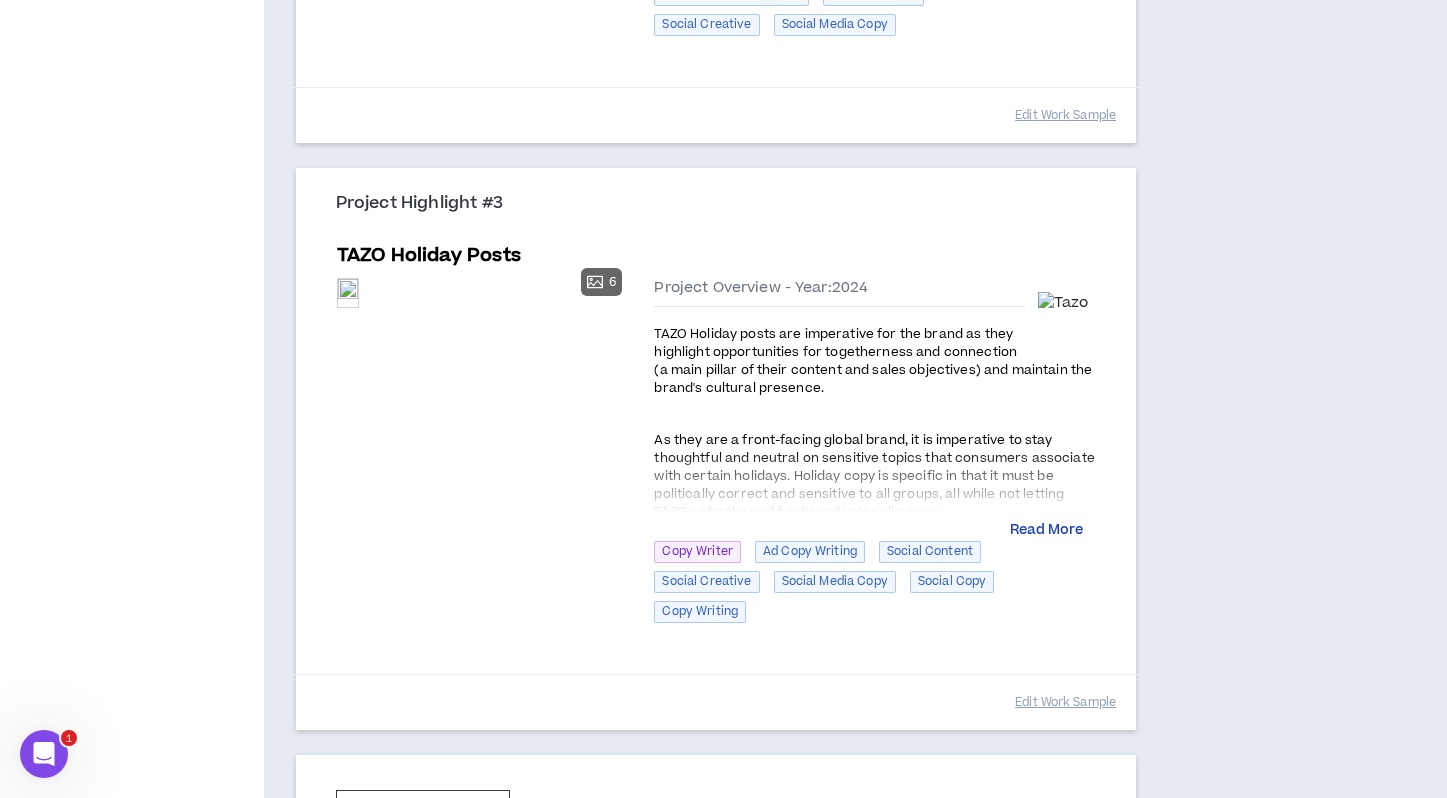 click on "Read More" at bounding box center (1046, 531) 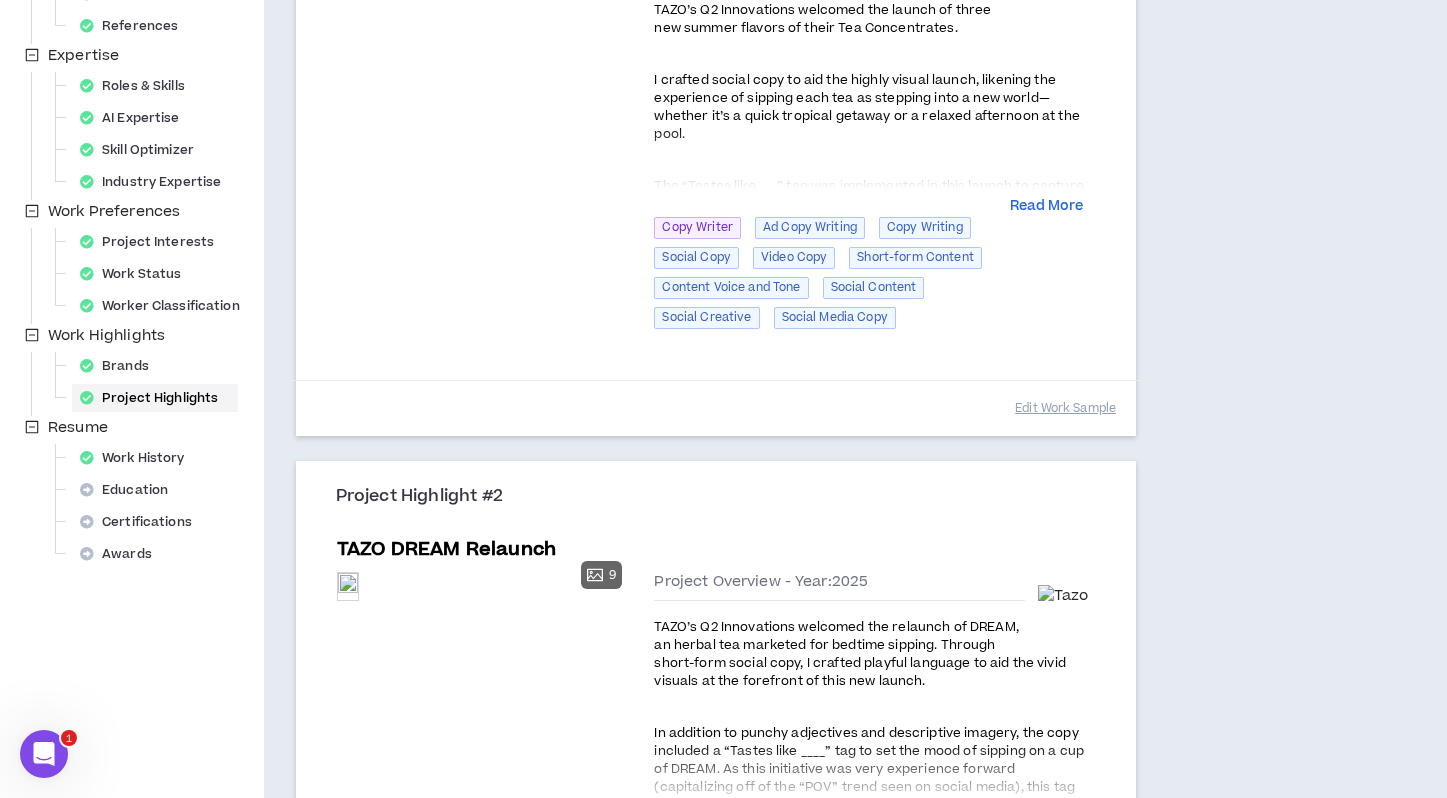 scroll, scrollTop: 521, scrollLeft: 0, axis: vertical 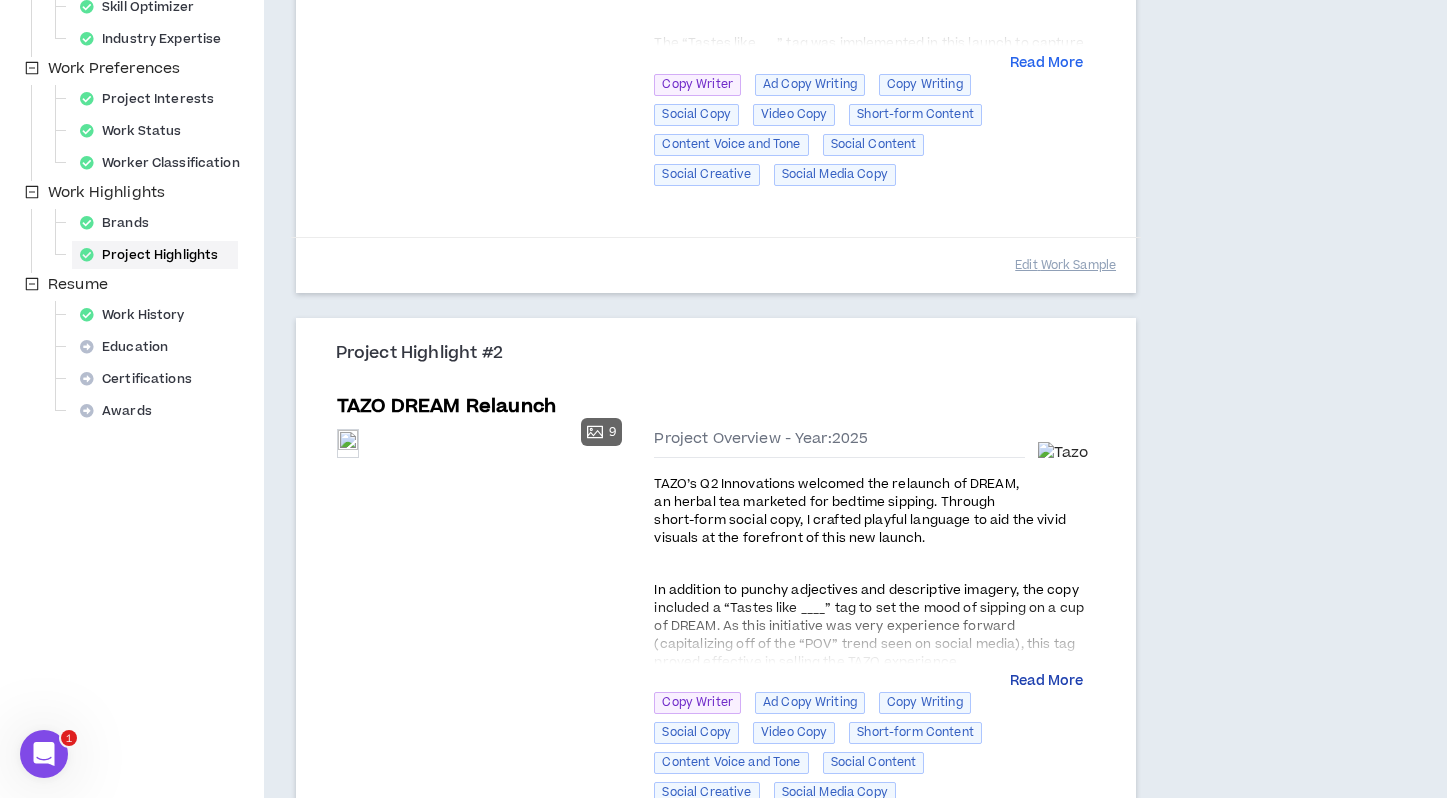 click on "Read More" at bounding box center (1046, 682) 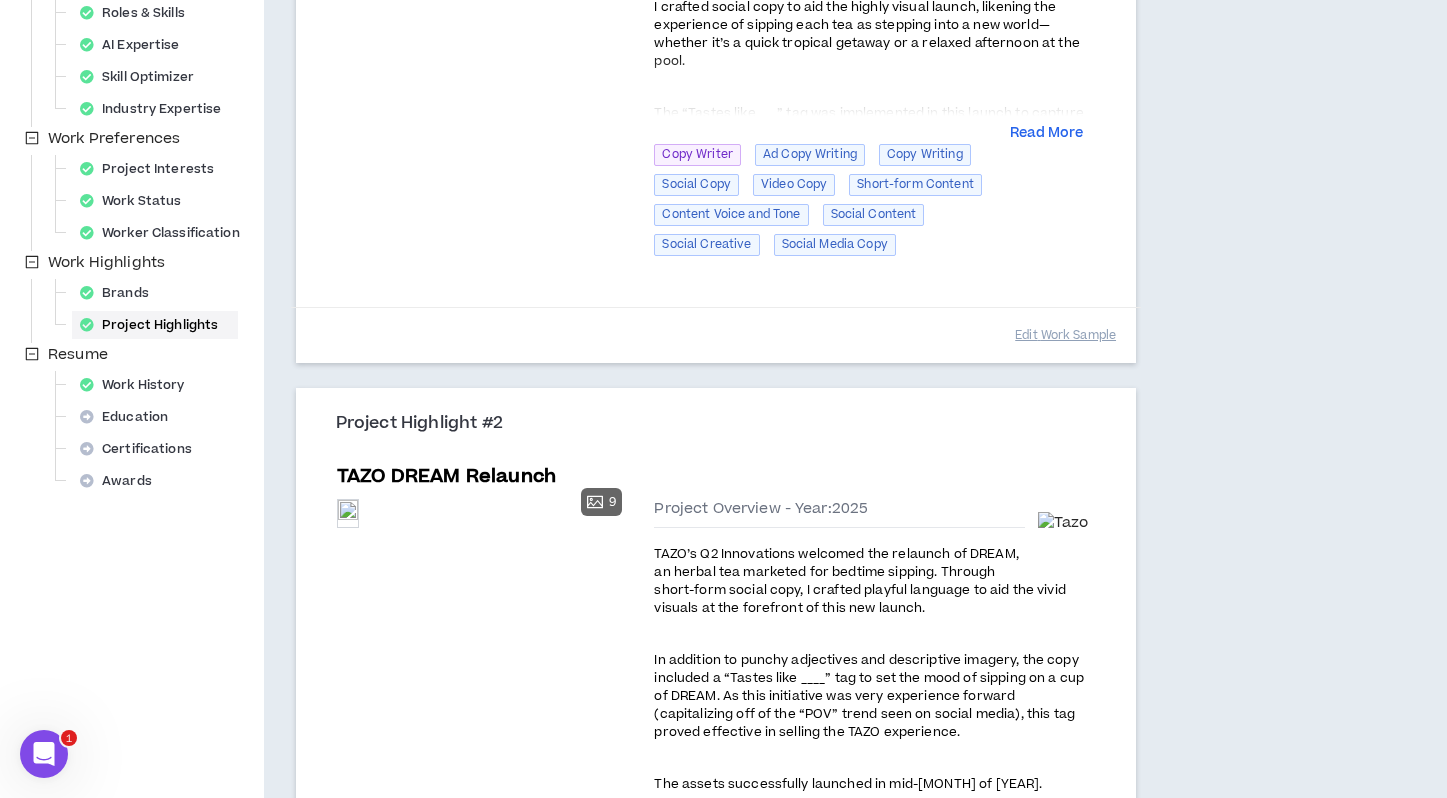 scroll, scrollTop: 282, scrollLeft: 0, axis: vertical 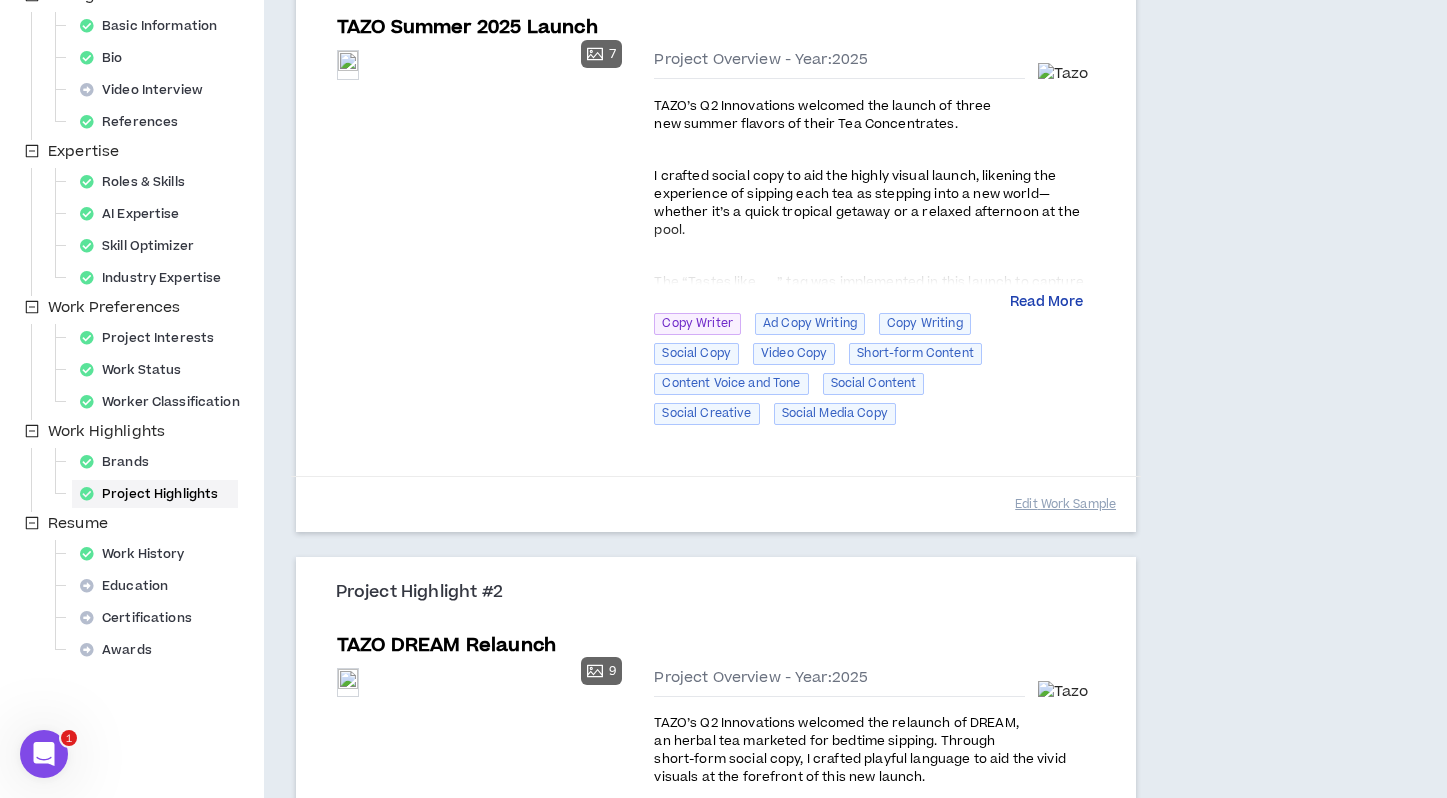 click on "Read More" at bounding box center [1046, 303] 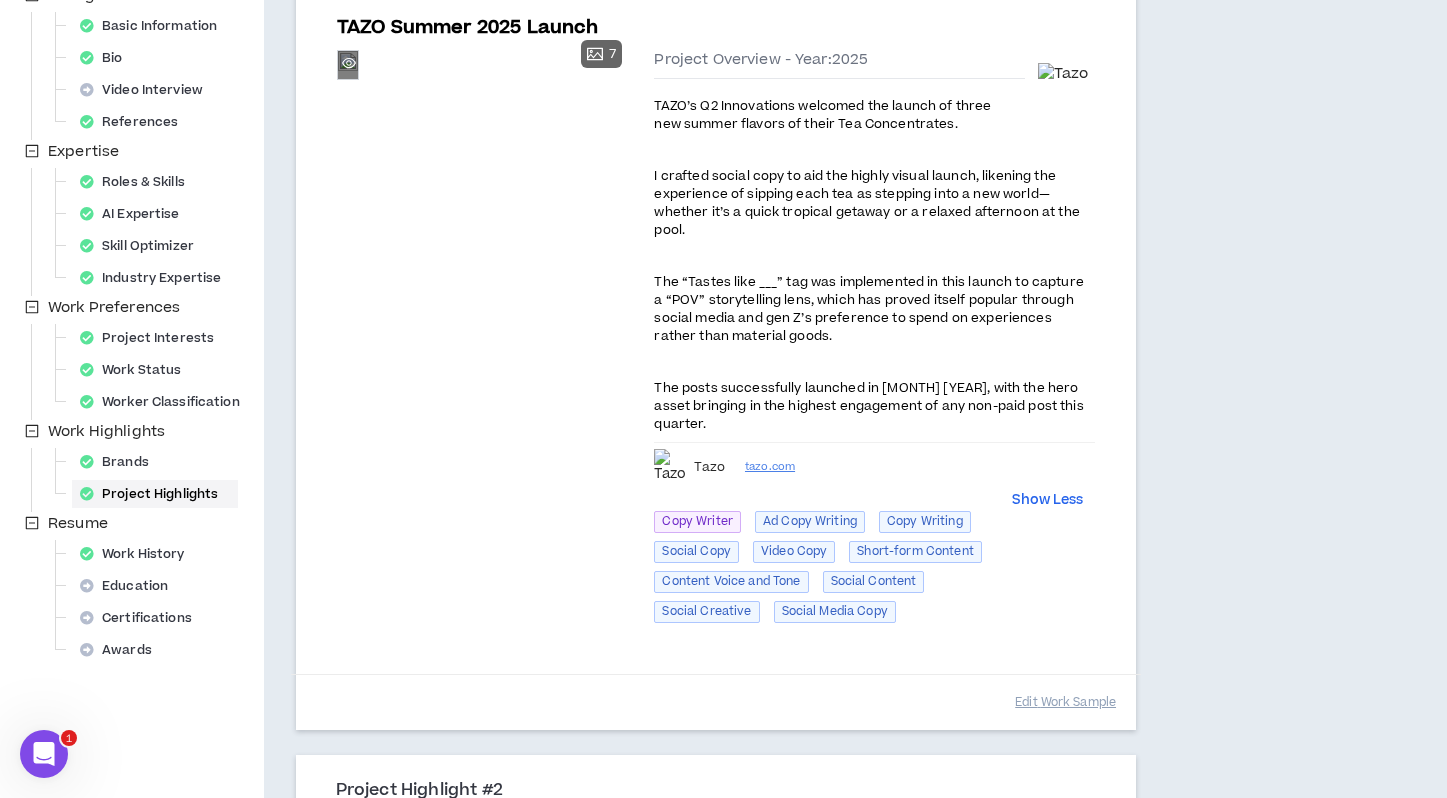 click on "Preview" at bounding box center (348, 64) 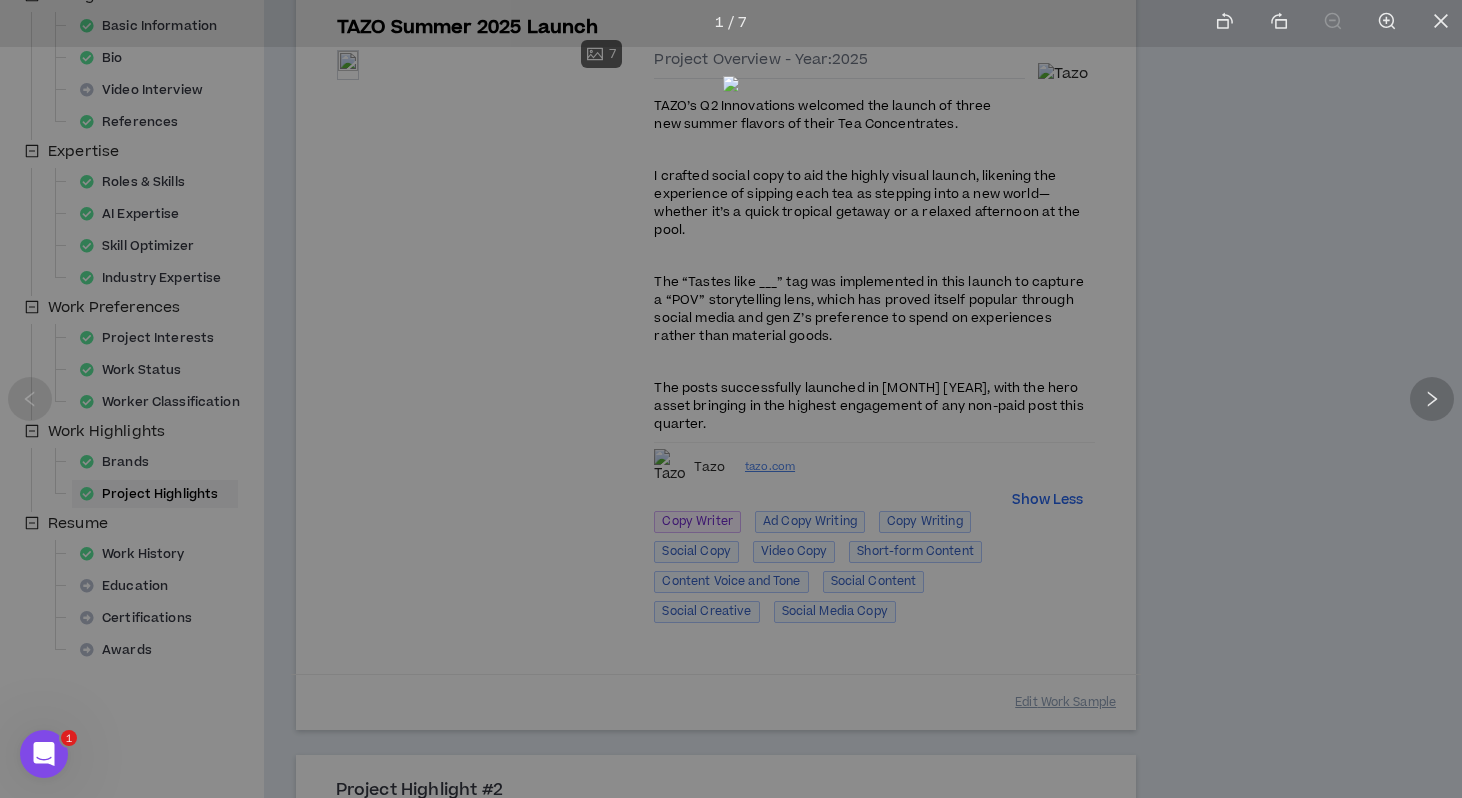 click at bounding box center [1432, 399] 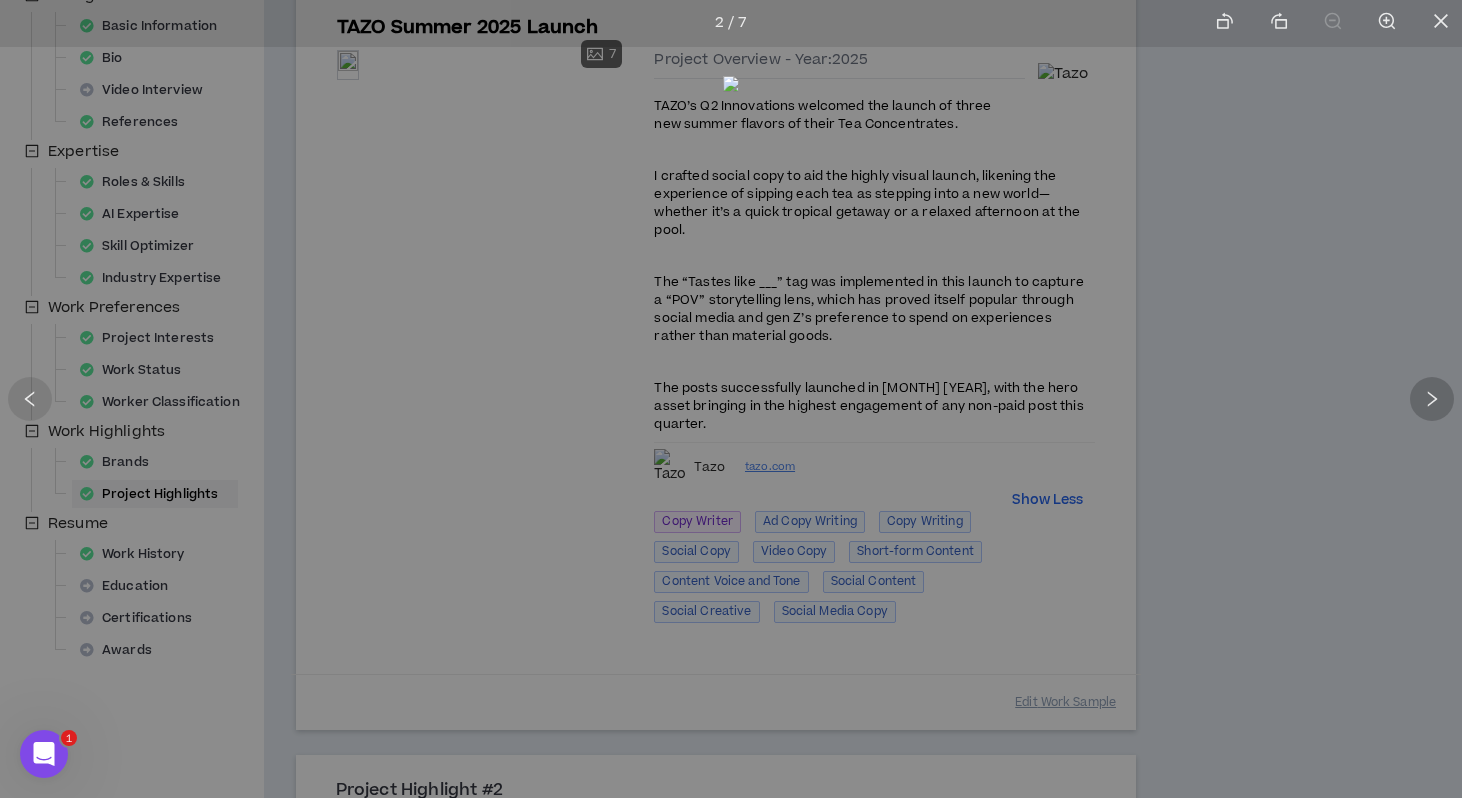 click at bounding box center (1432, 399) 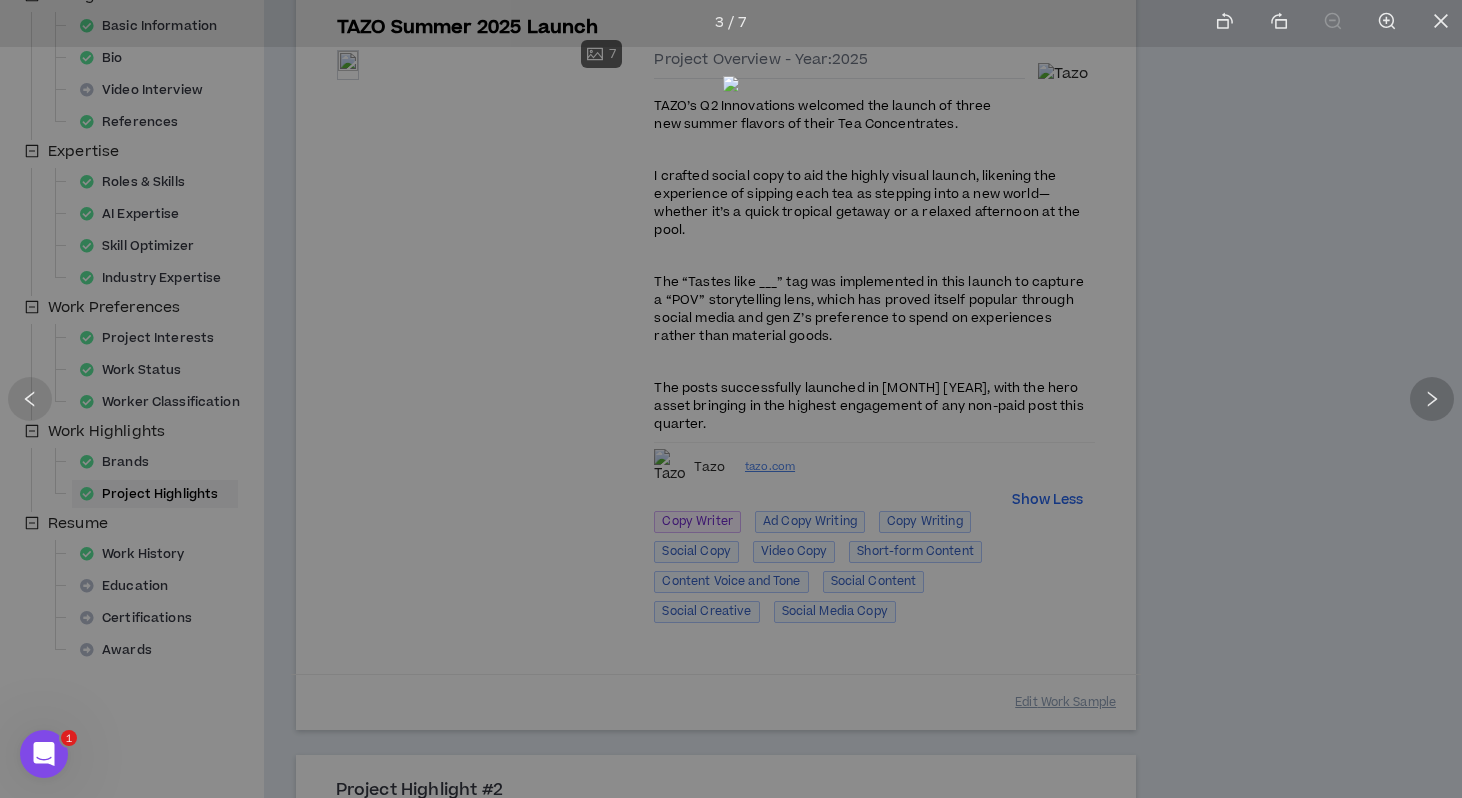click at bounding box center [1432, 399] 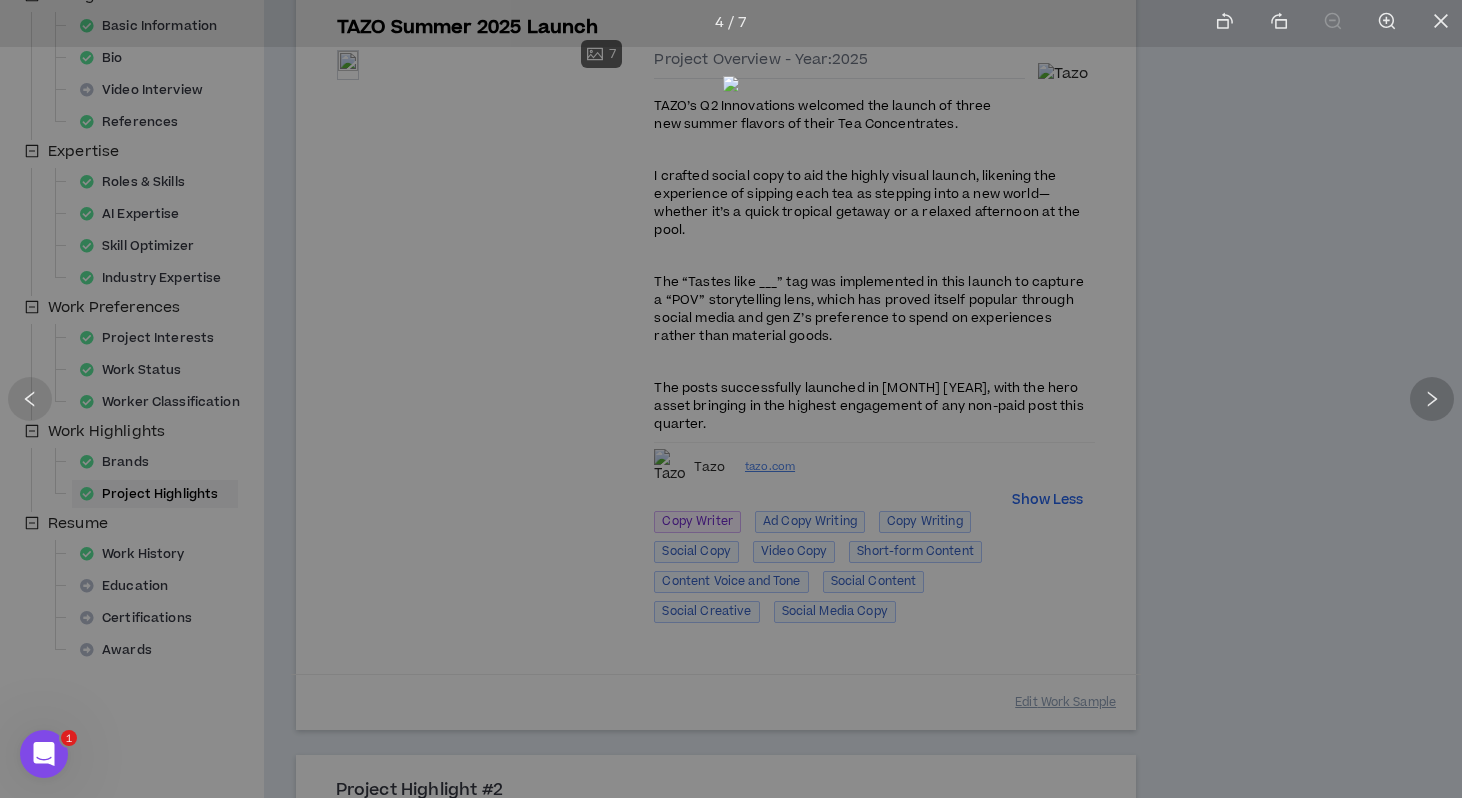 click at bounding box center (1432, 399) 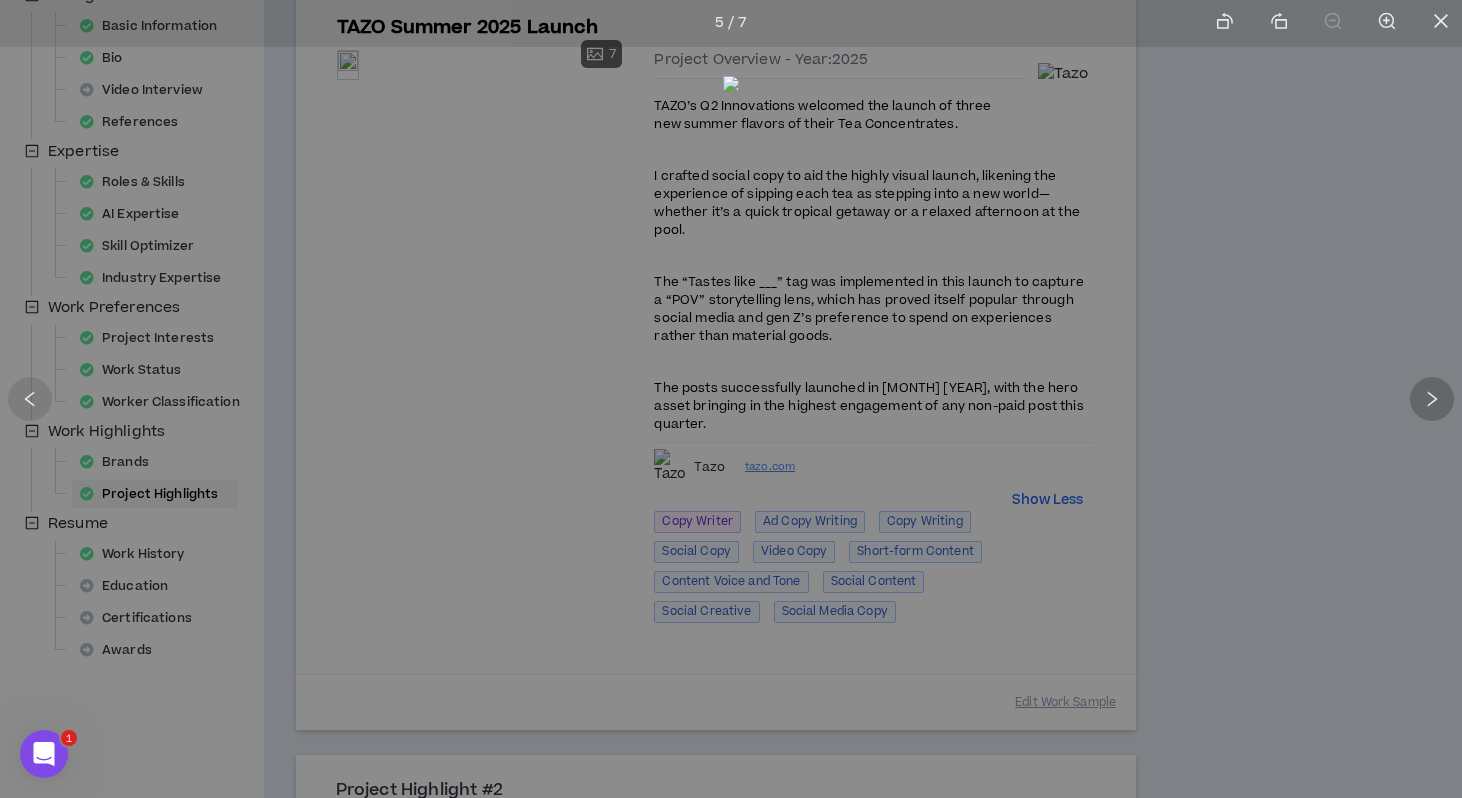 click at bounding box center [1432, 399] 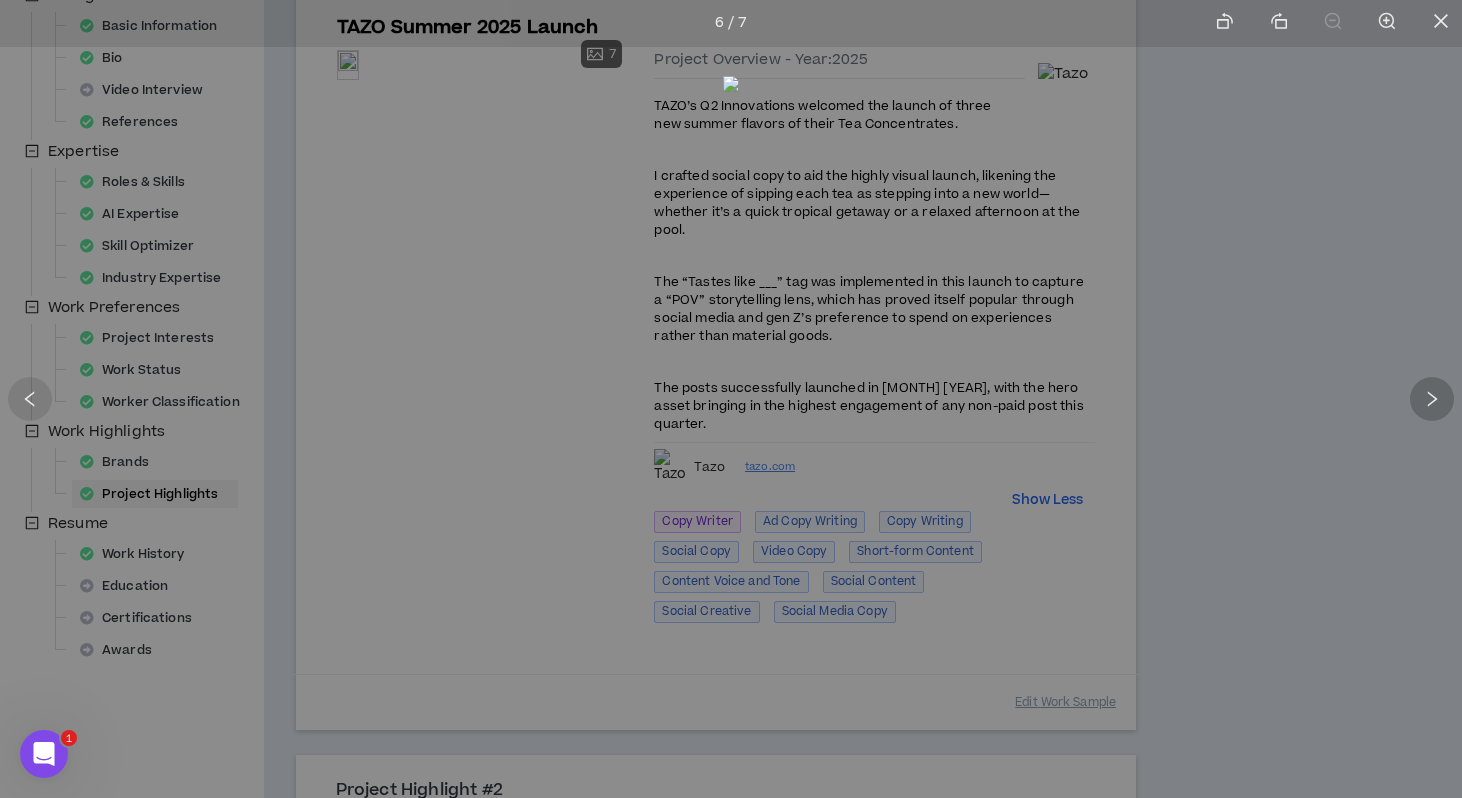 click at bounding box center [1432, 399] 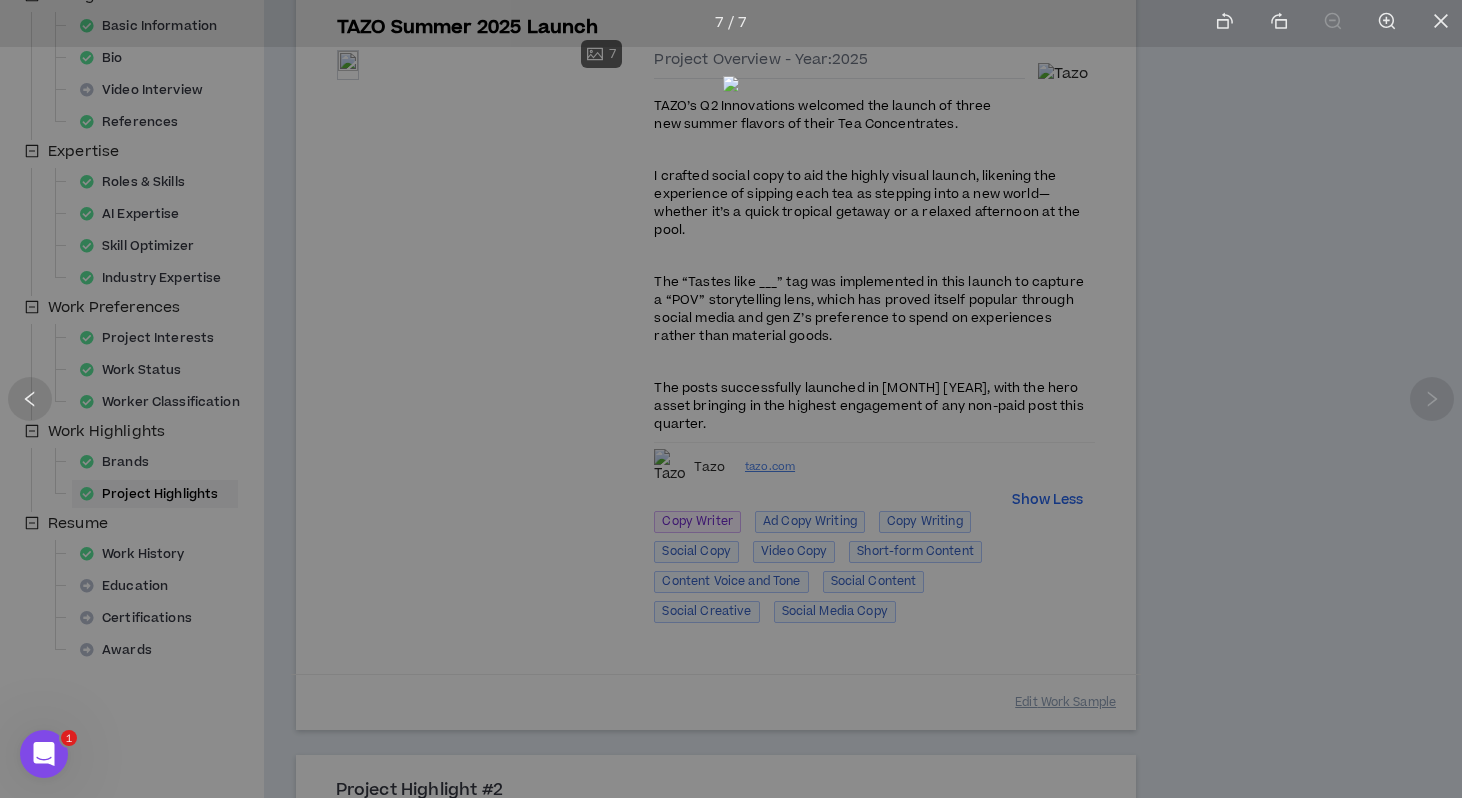 click at bounding box center [1432, 399] 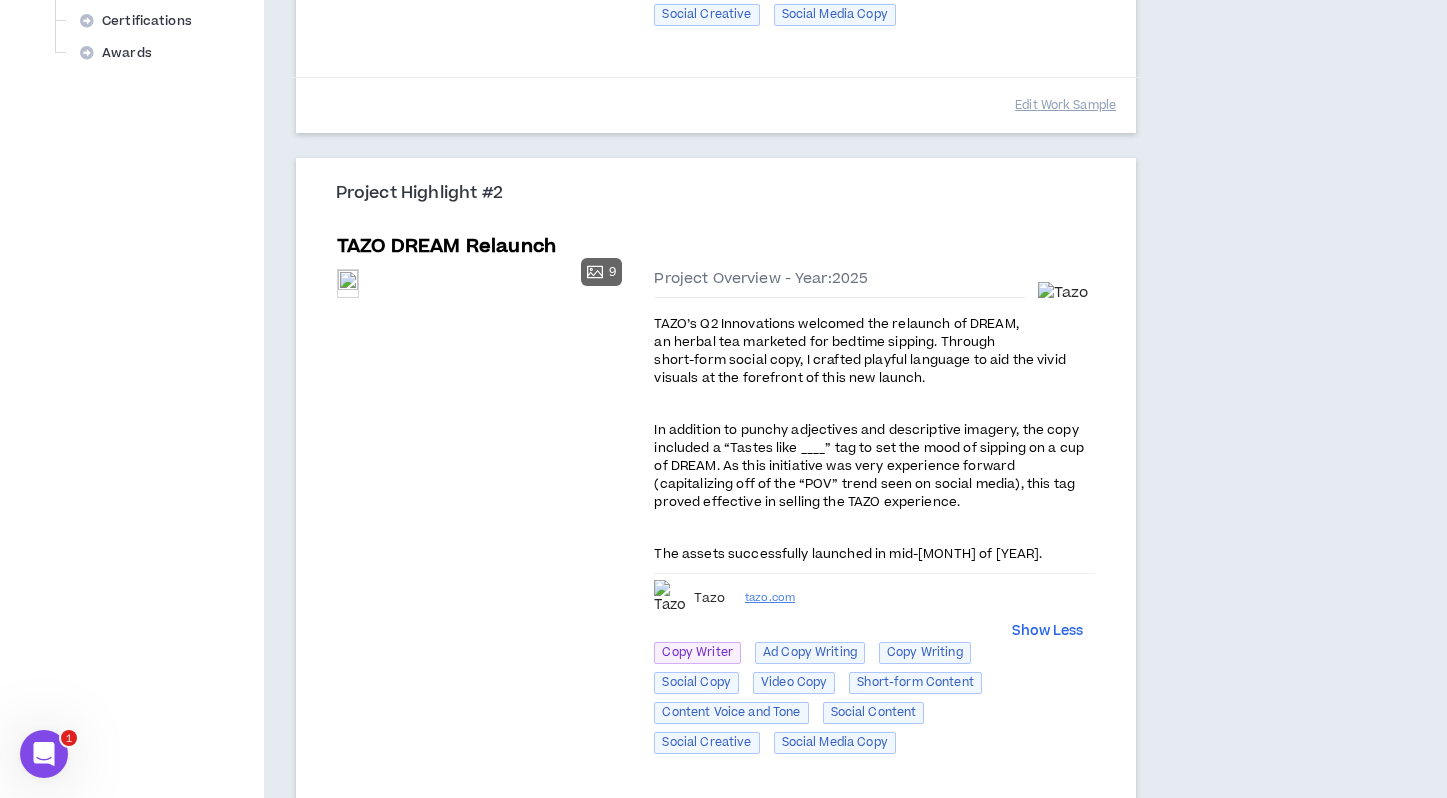 scroll, scrollTop: 900, scrollLeft: 0, axis: vertical 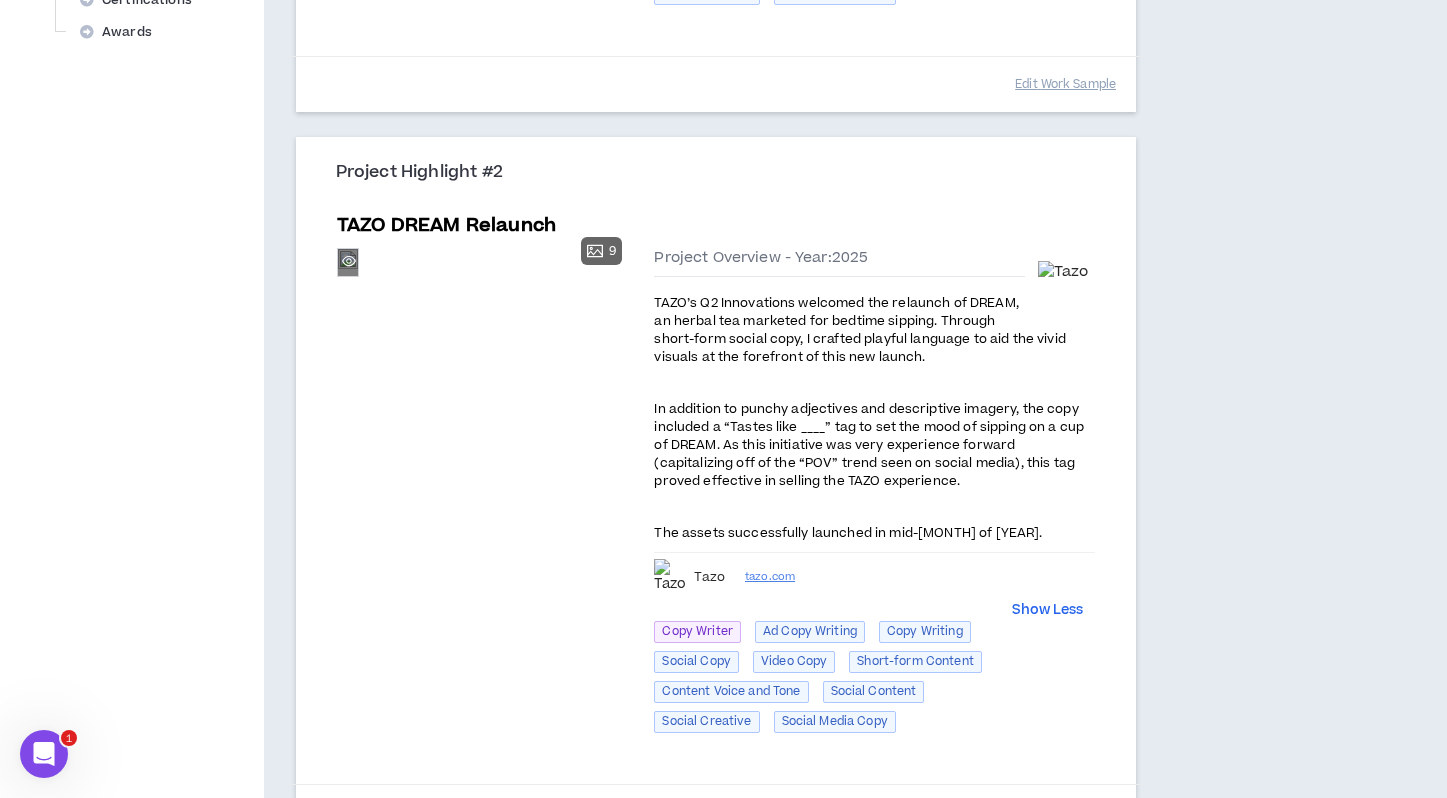 click on "Preview" at bounding box center (348, 262) 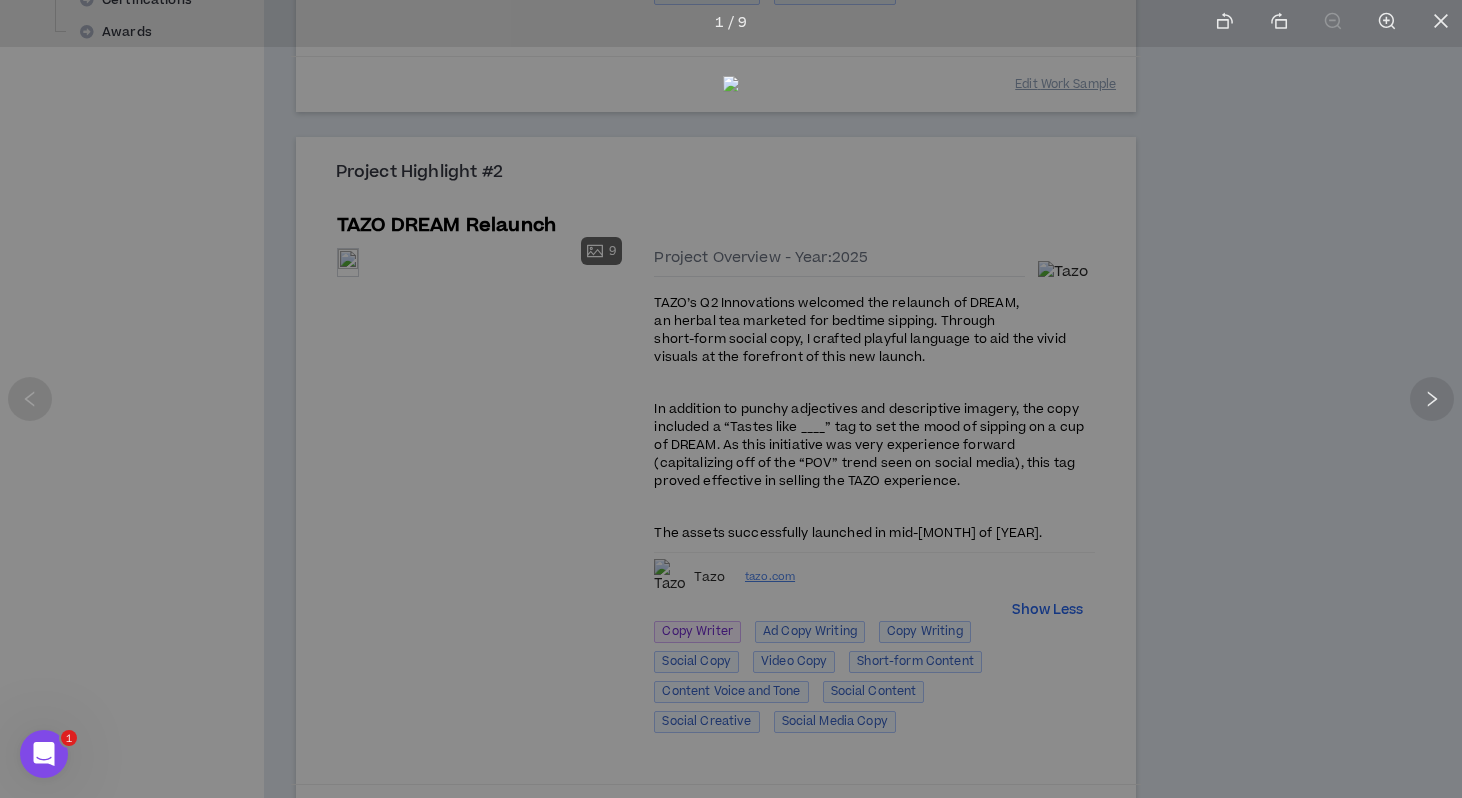click at bounding box center [731, 399] 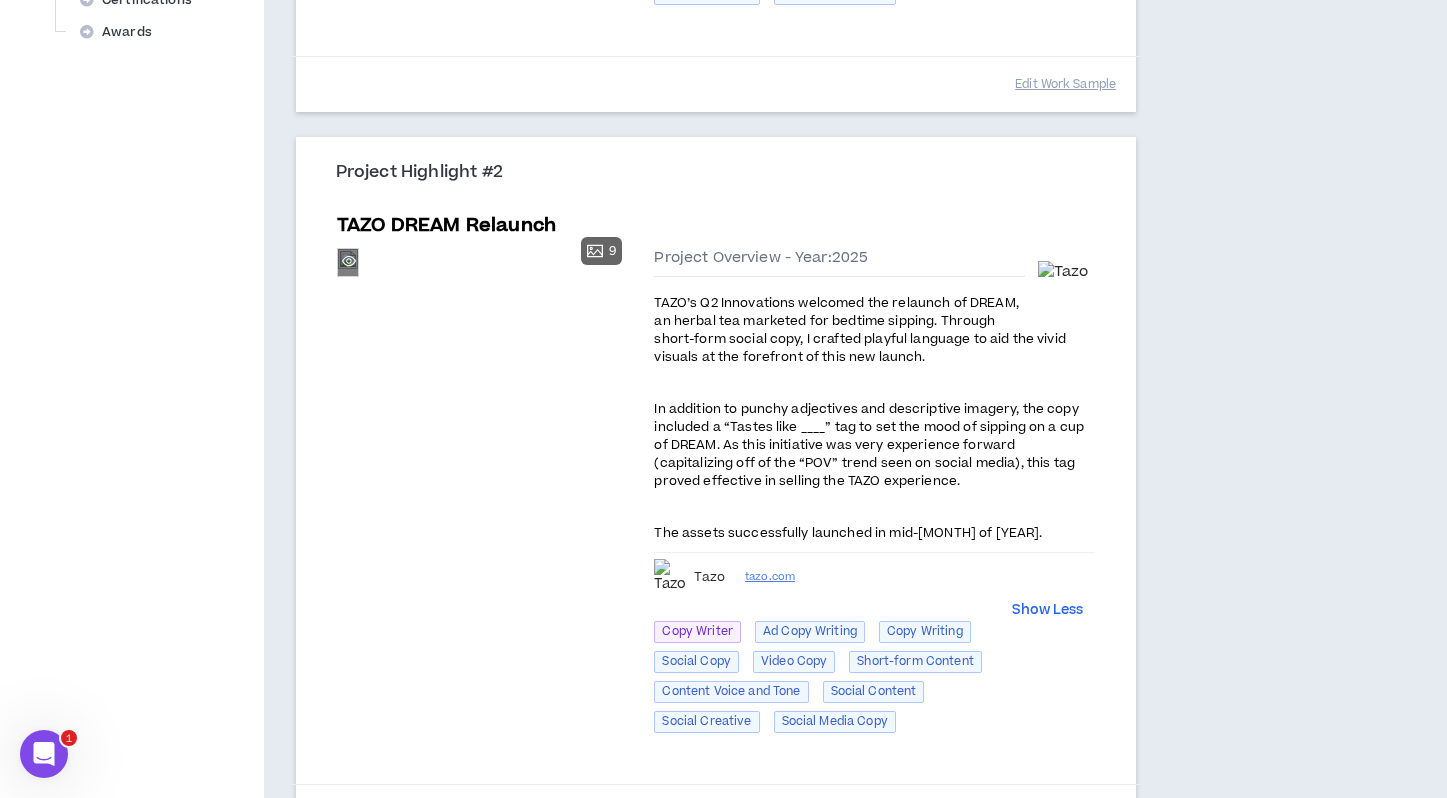 click on "Preview" at bounding box center (348, 262) 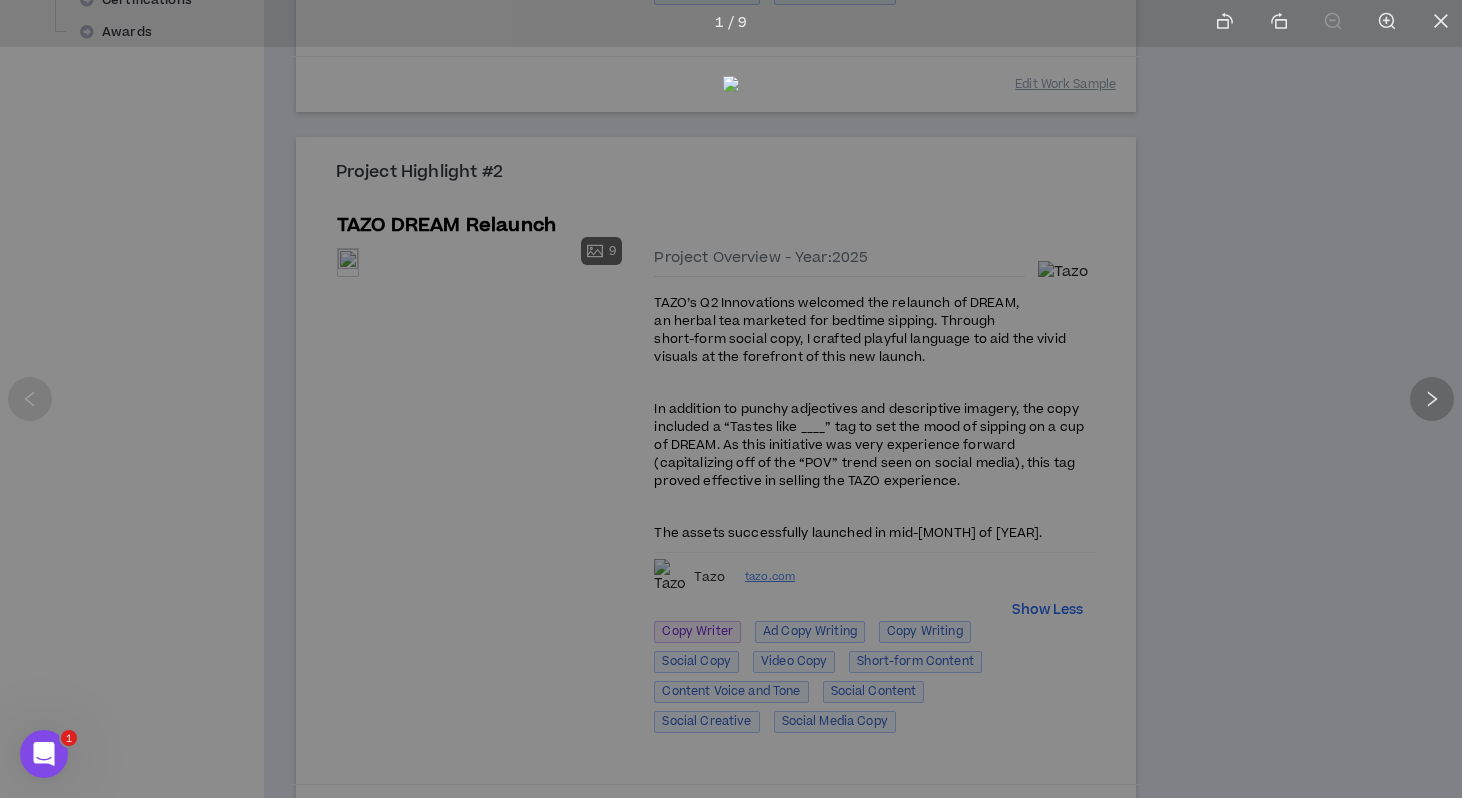 click 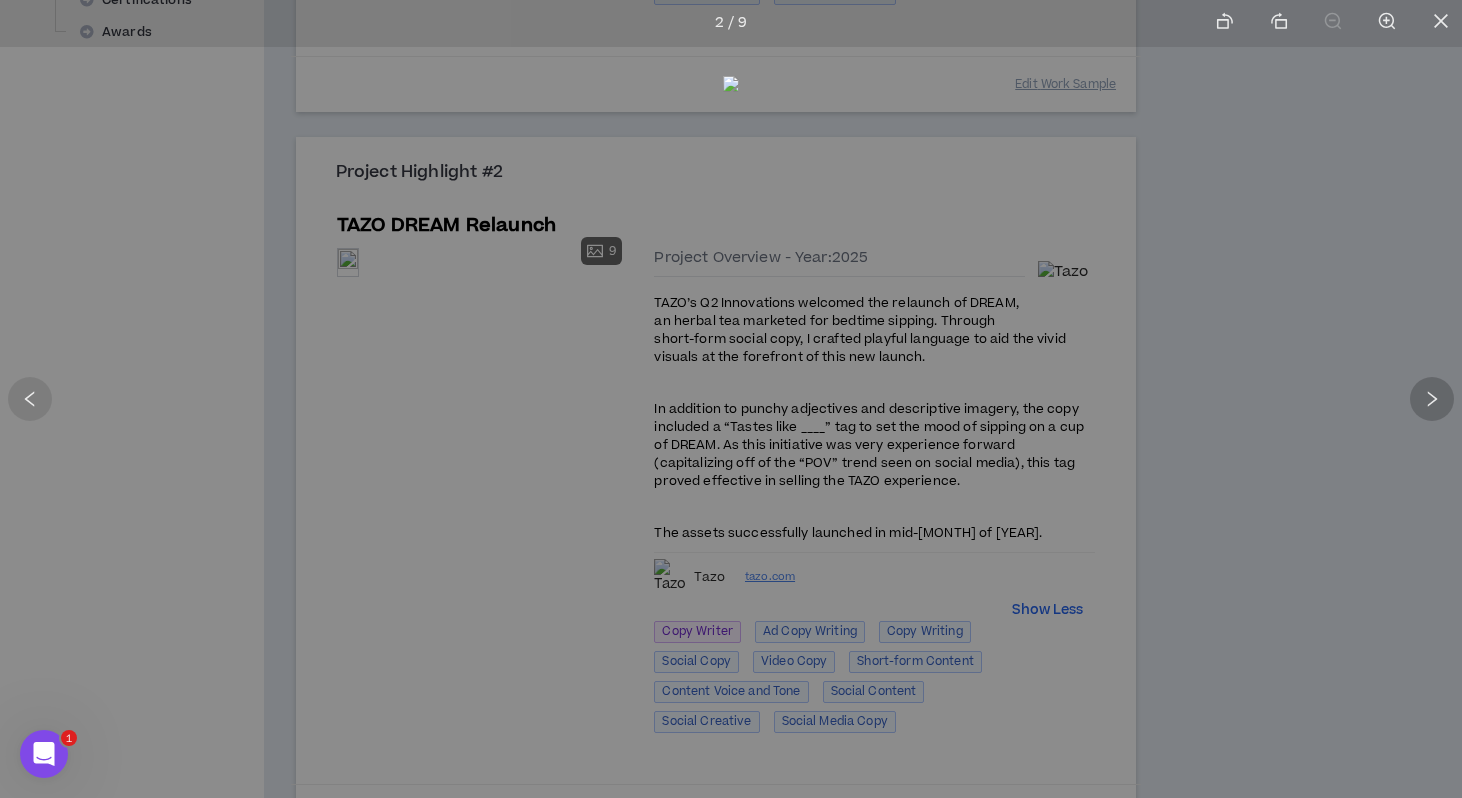 click 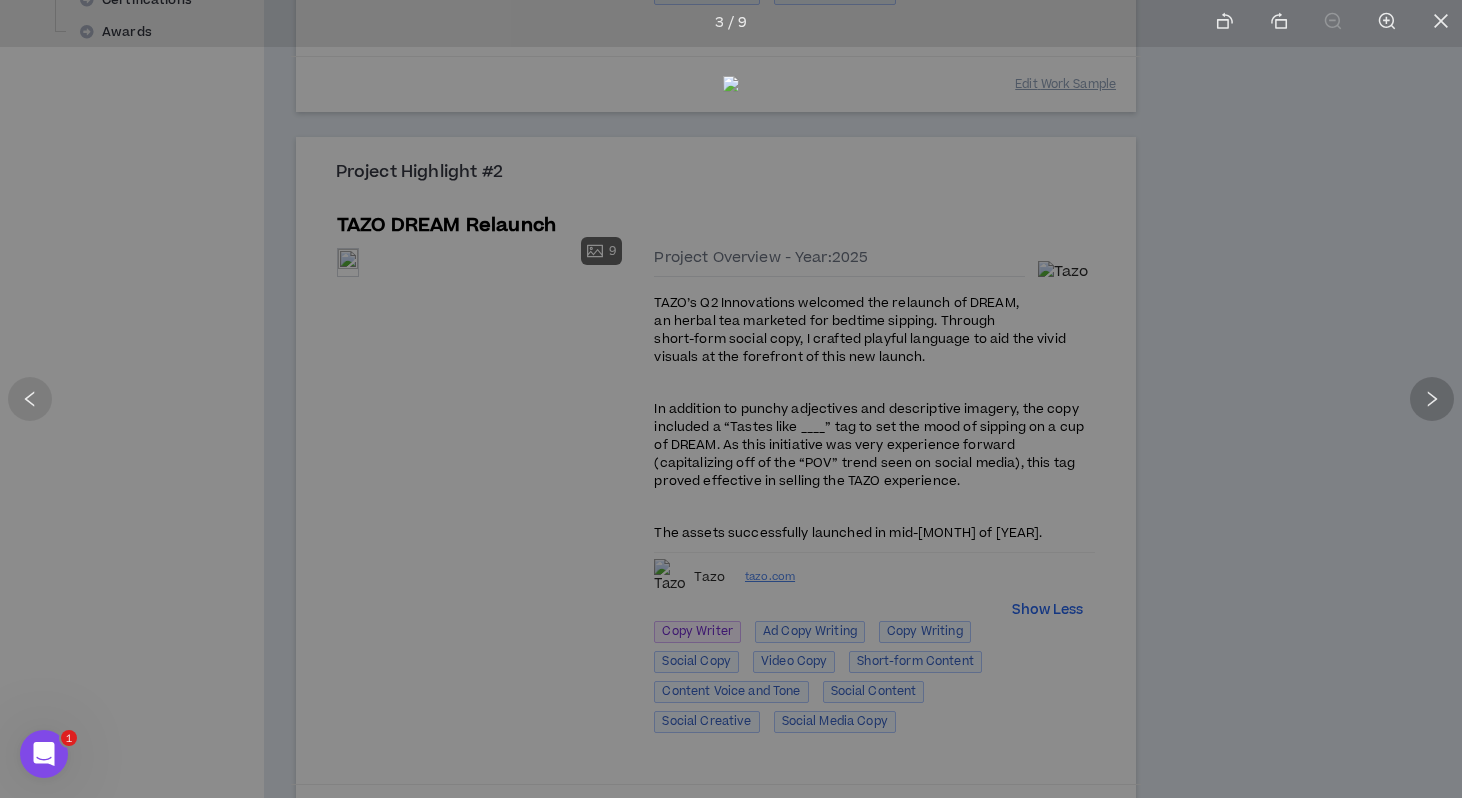 click 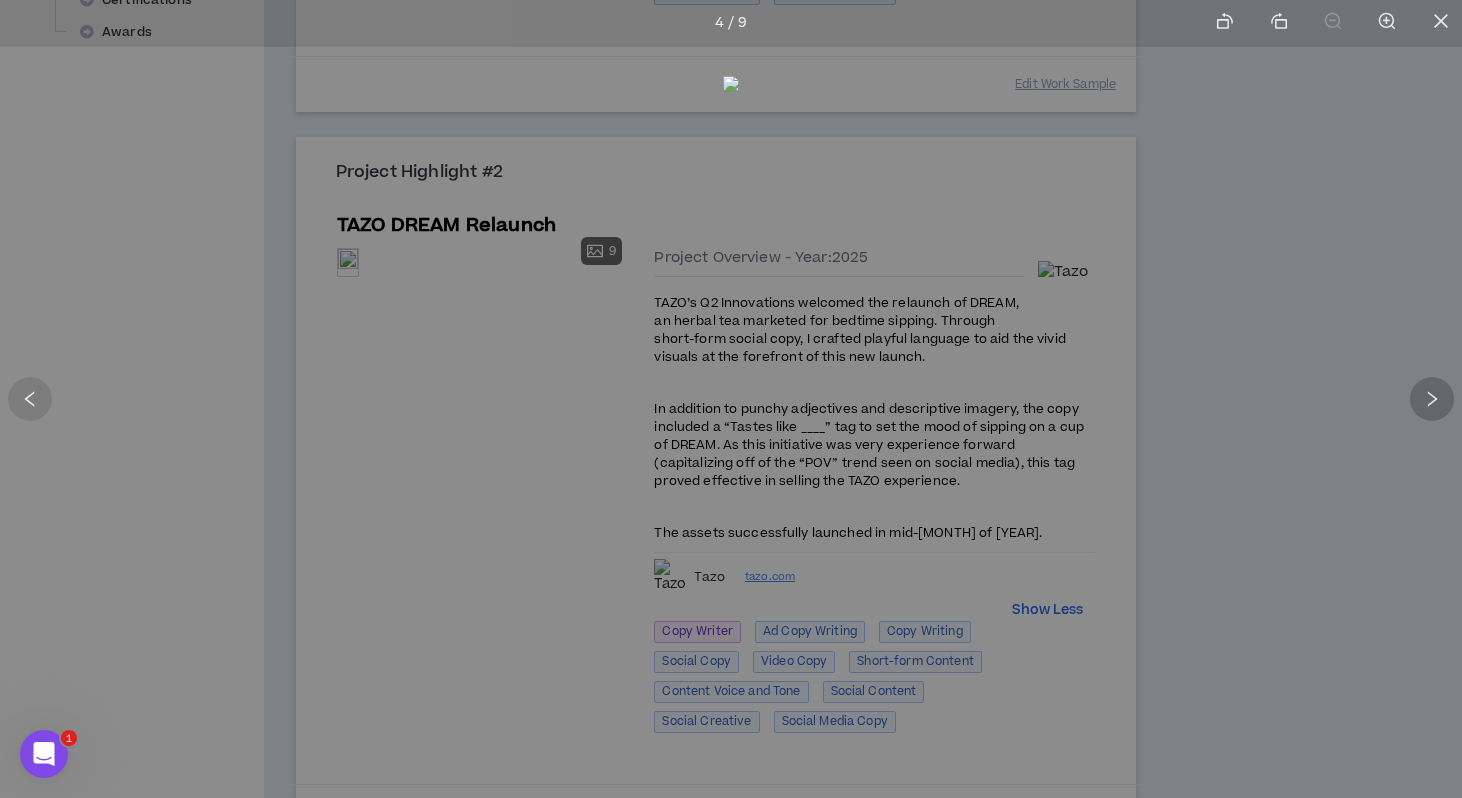 click 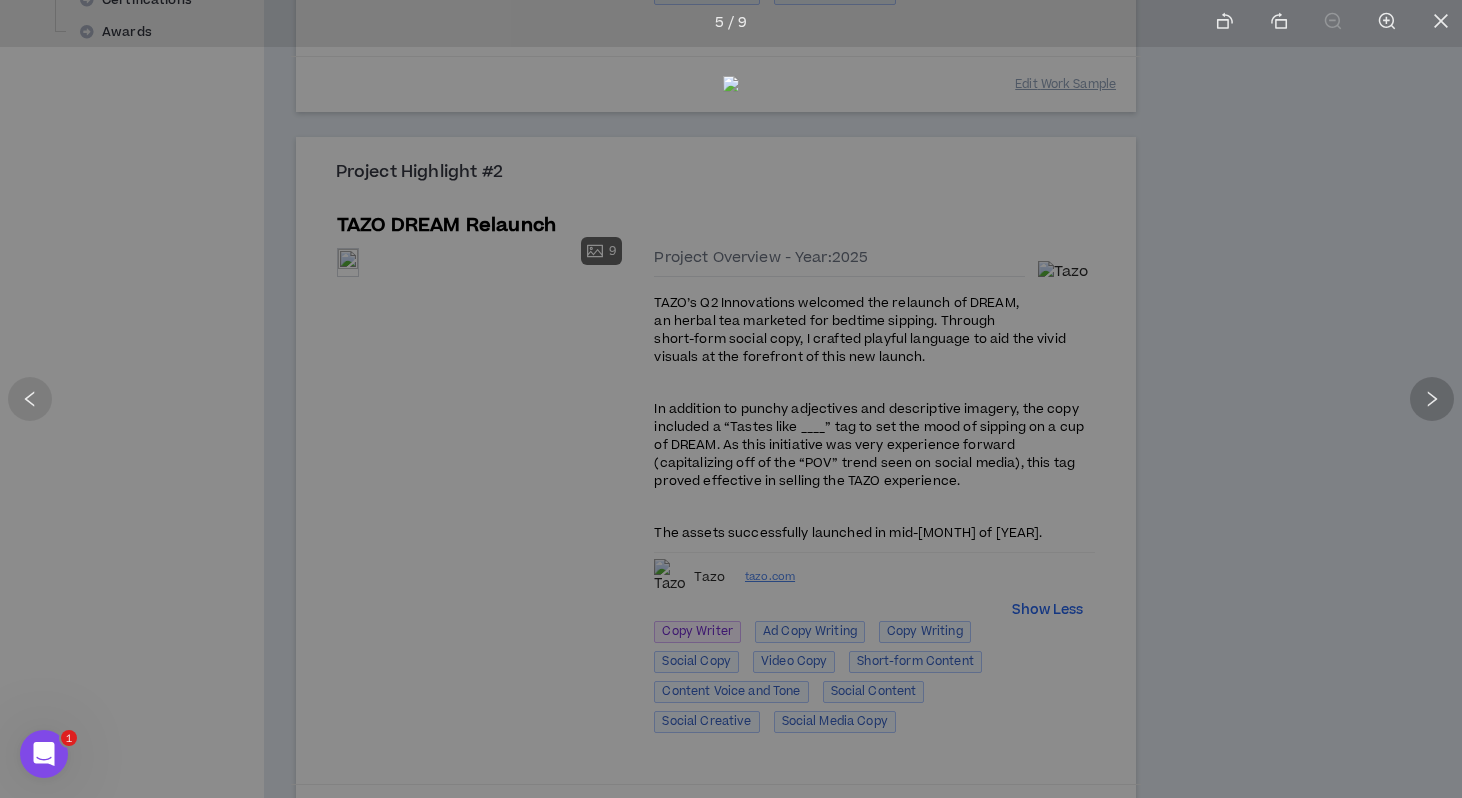 click 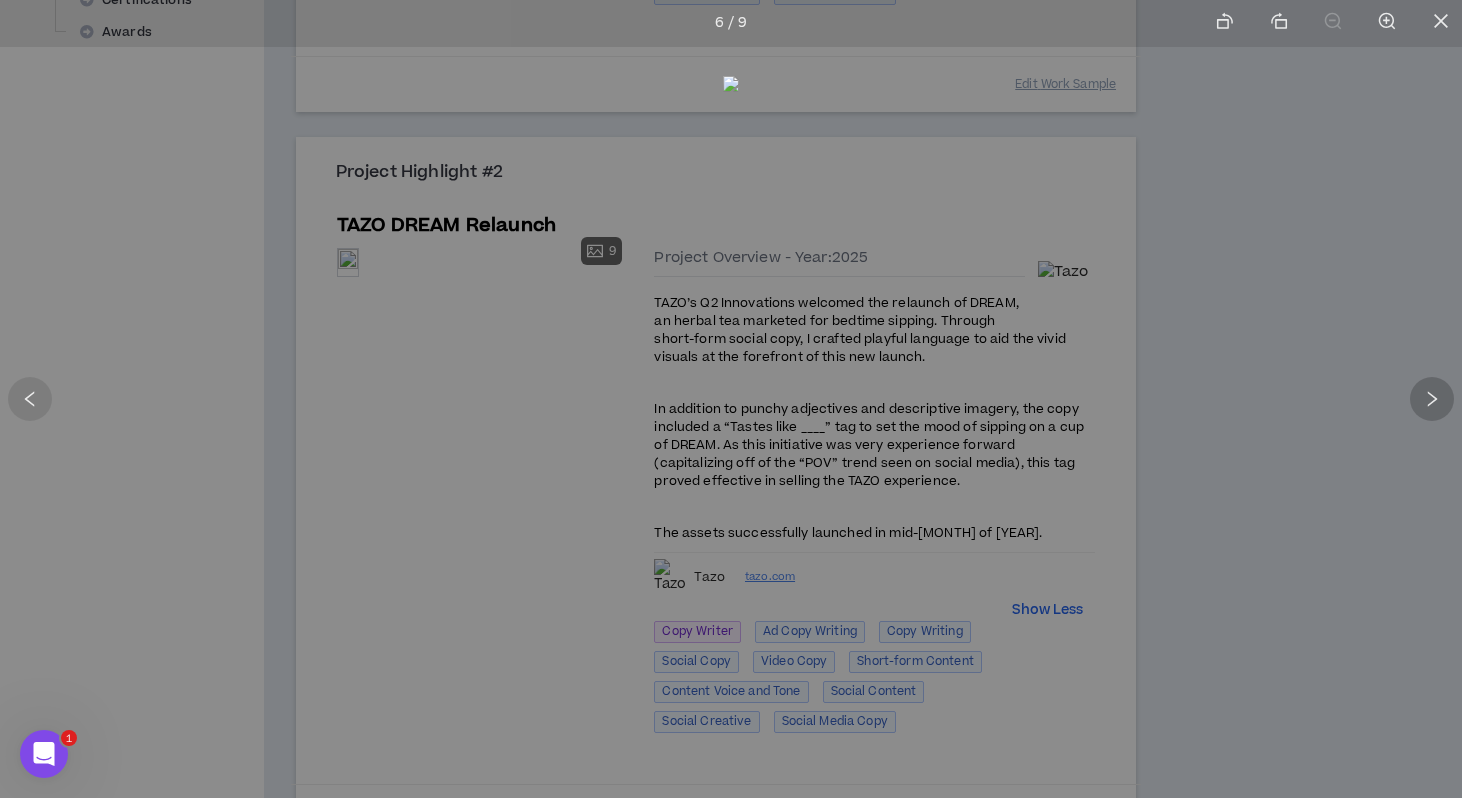 click 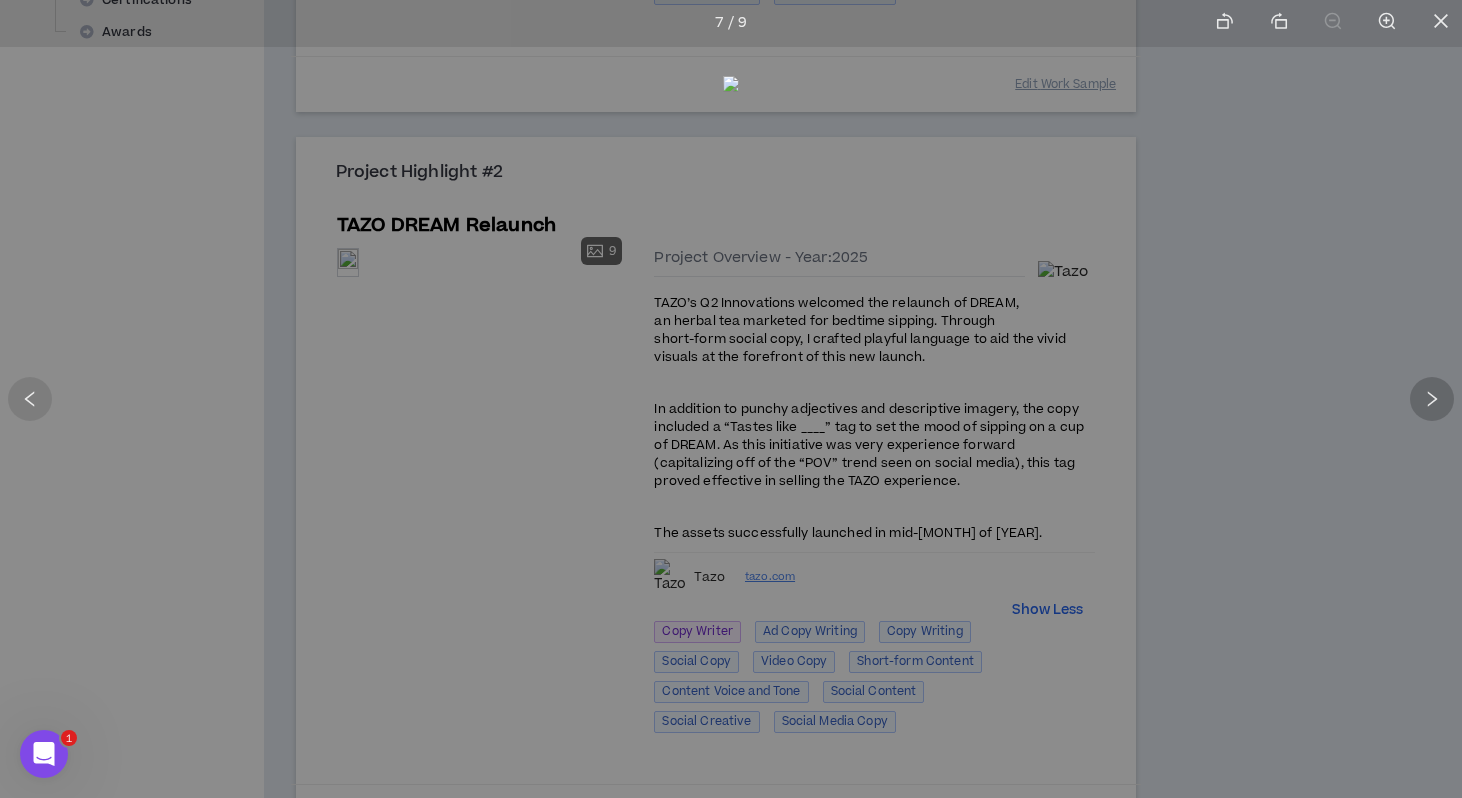 click 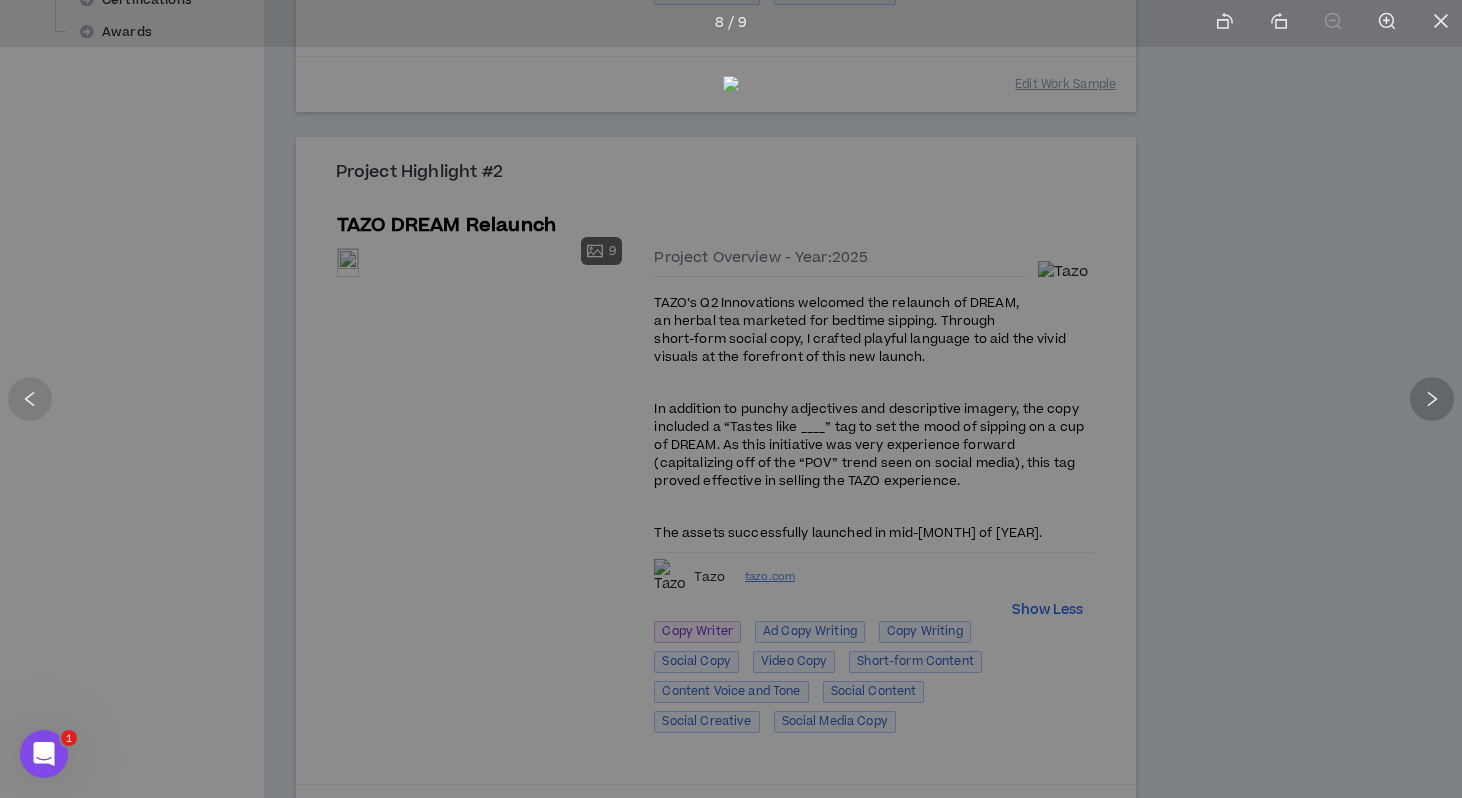 click 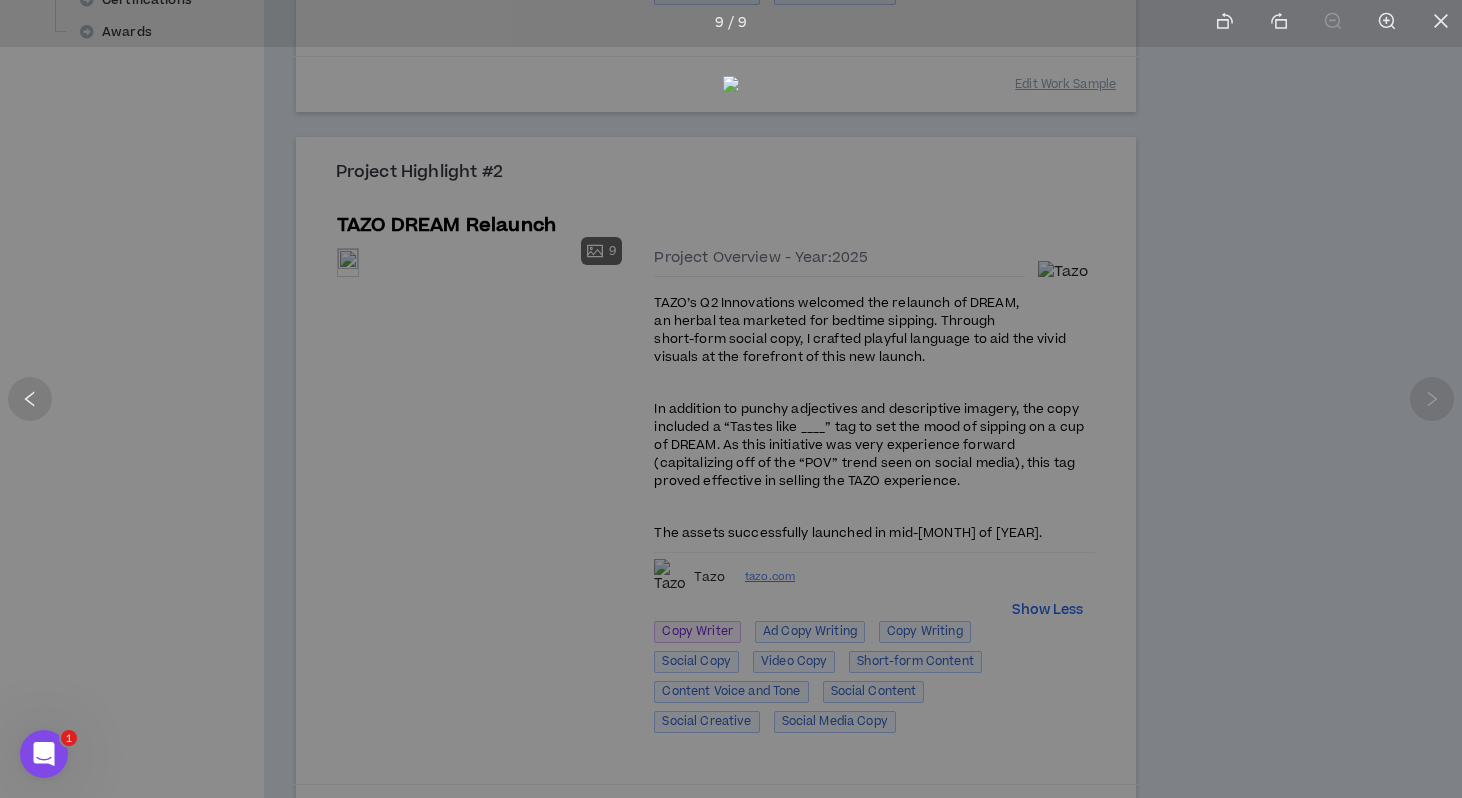 click 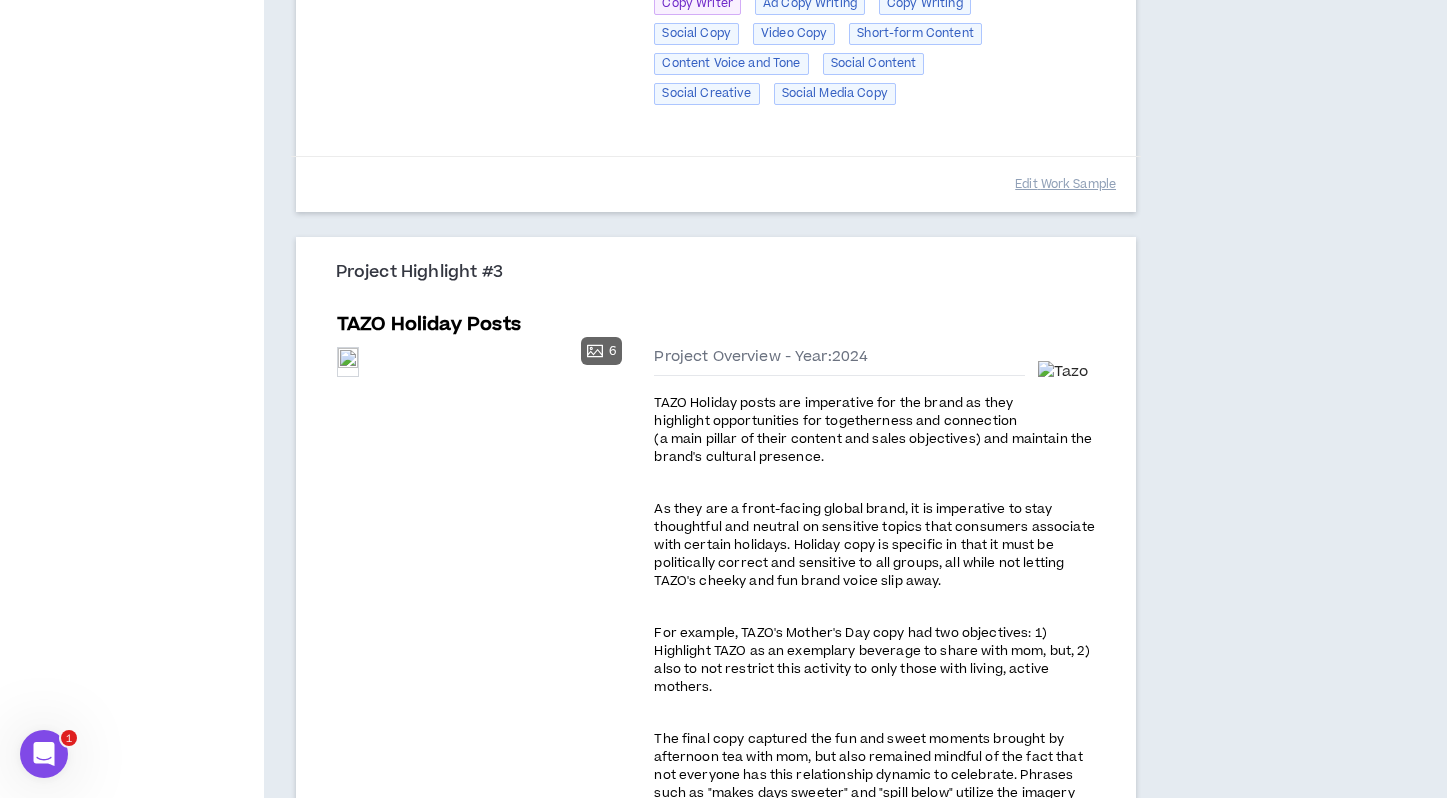 scroll, scrollTop: 1510, scrollLeft: 0, axis: vertical 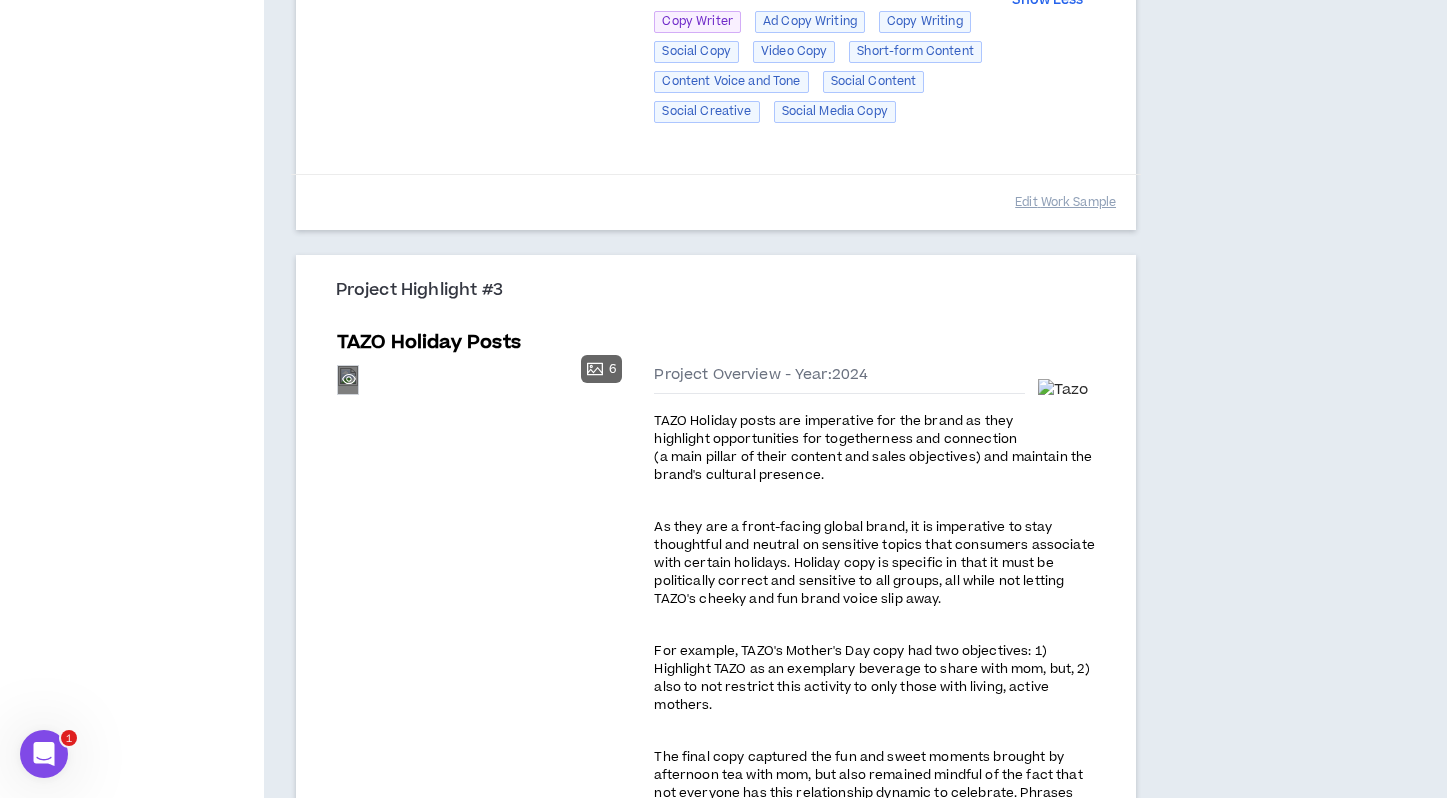 click on "Preview" at bounding box center [348, 379] 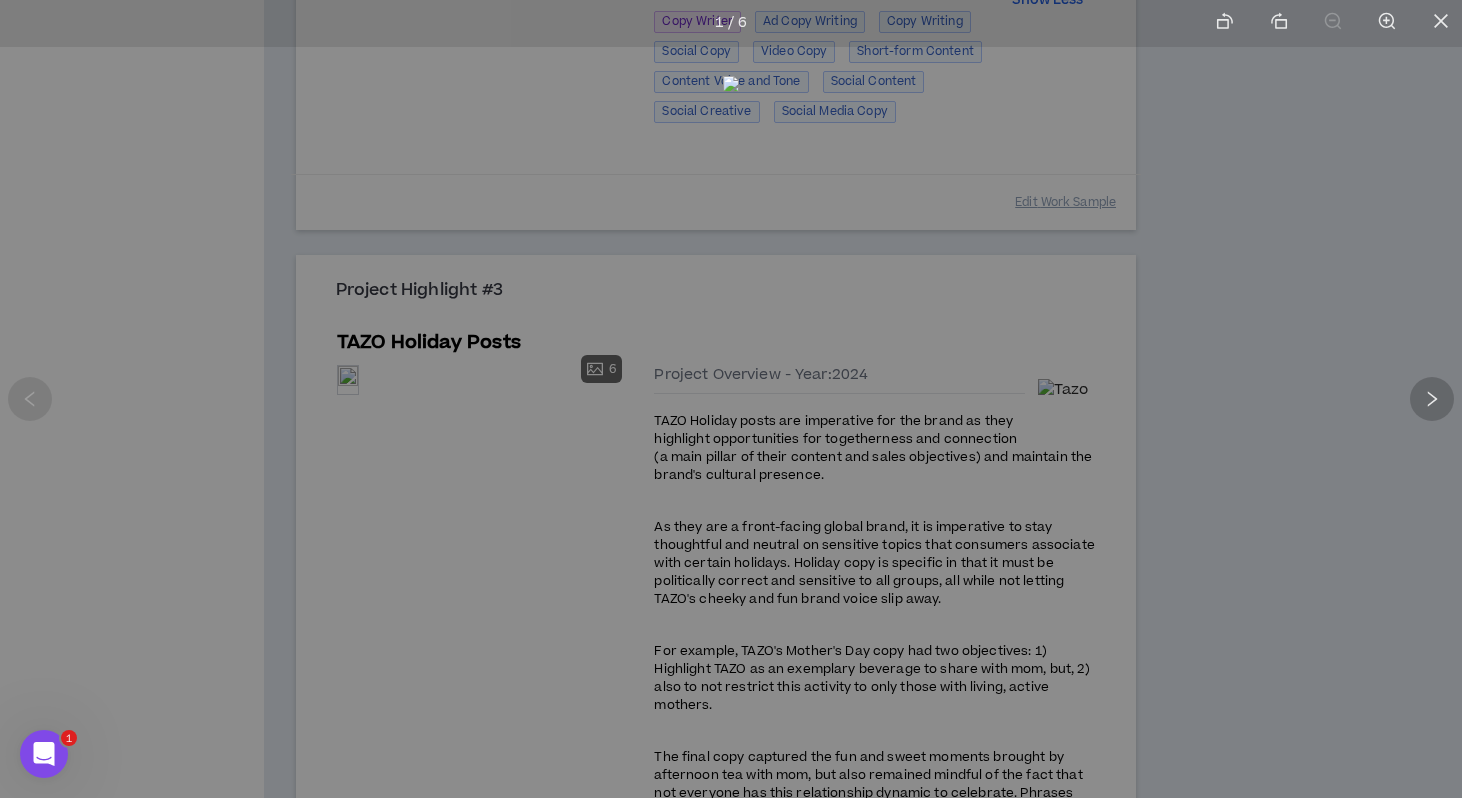 click 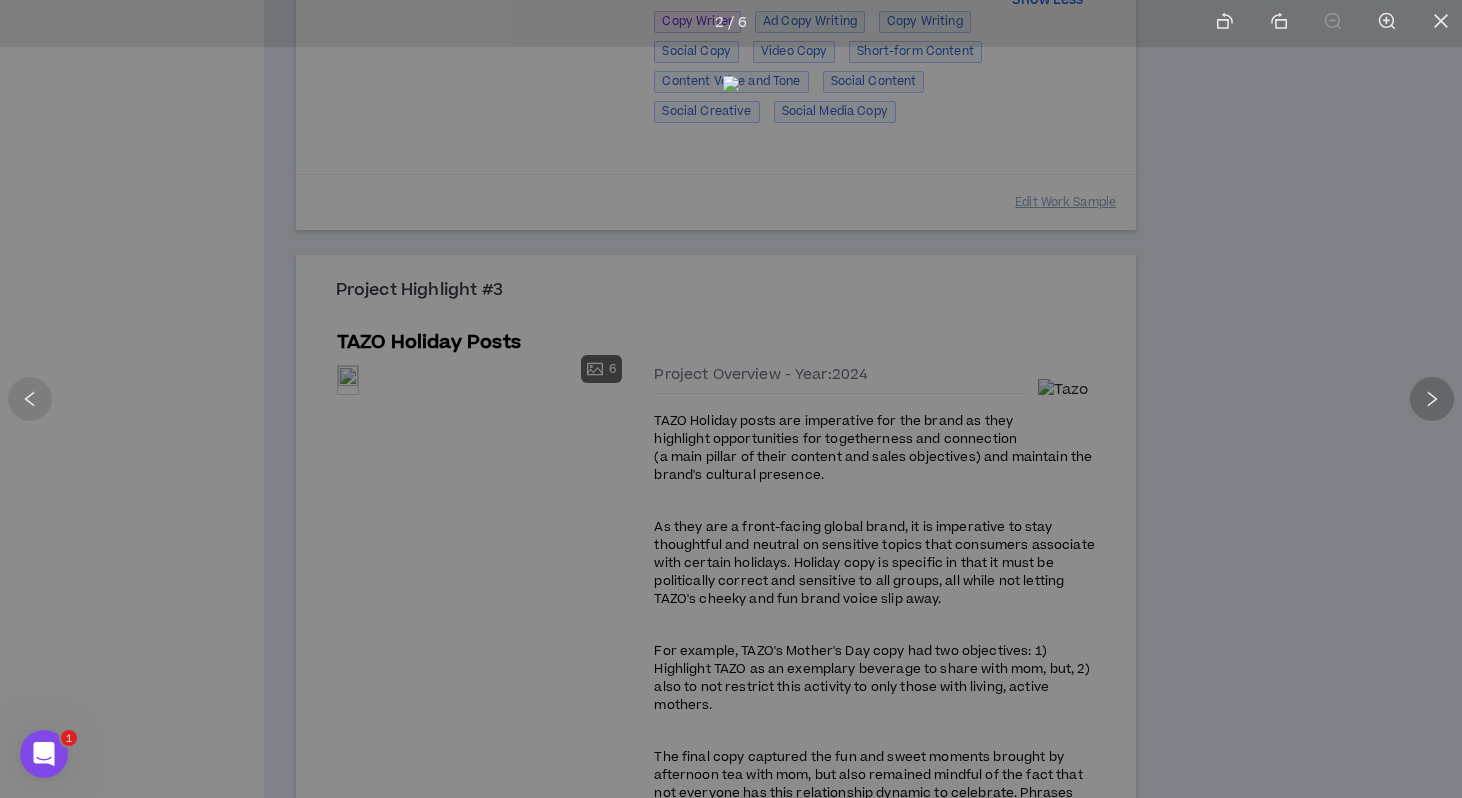click 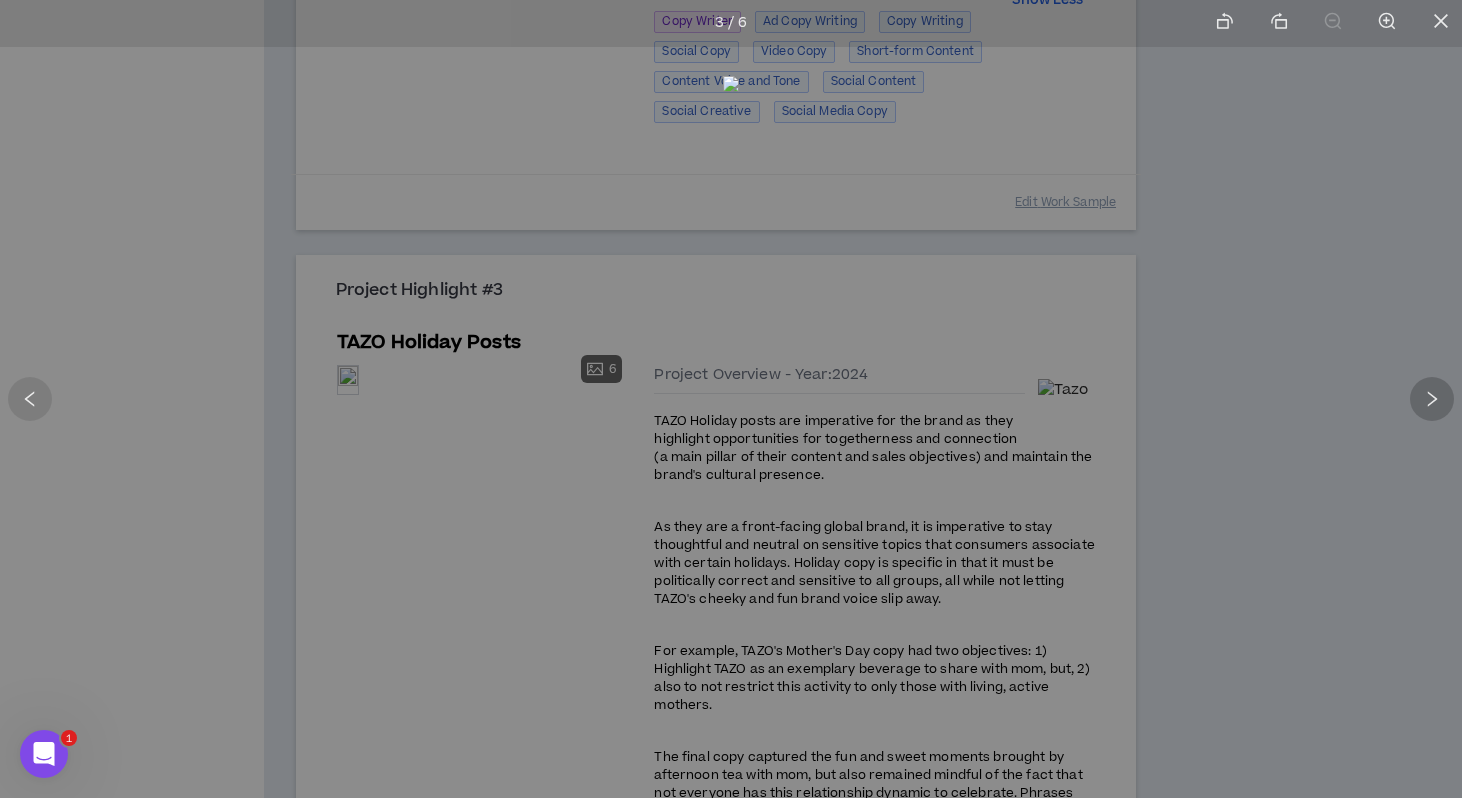 click 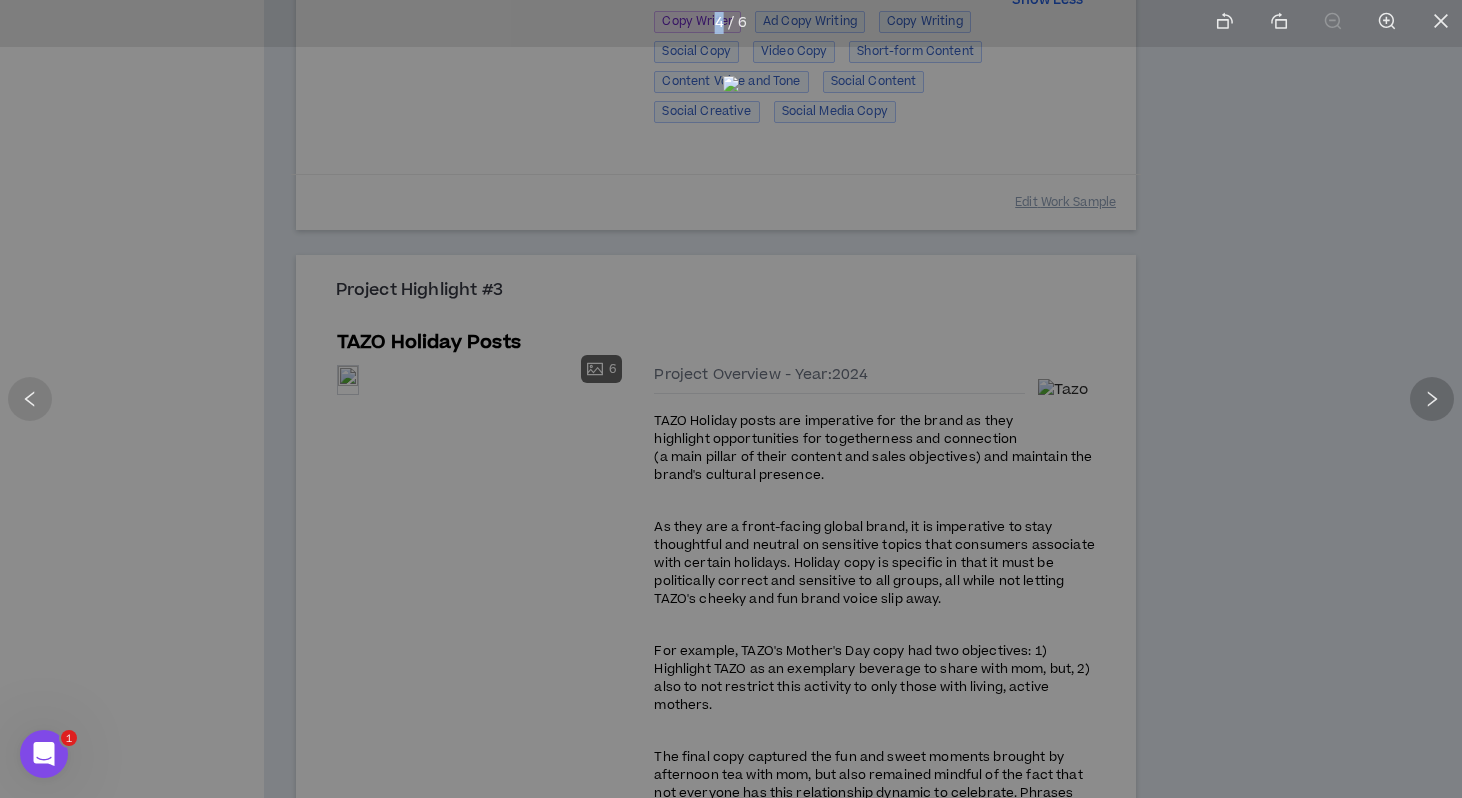 click 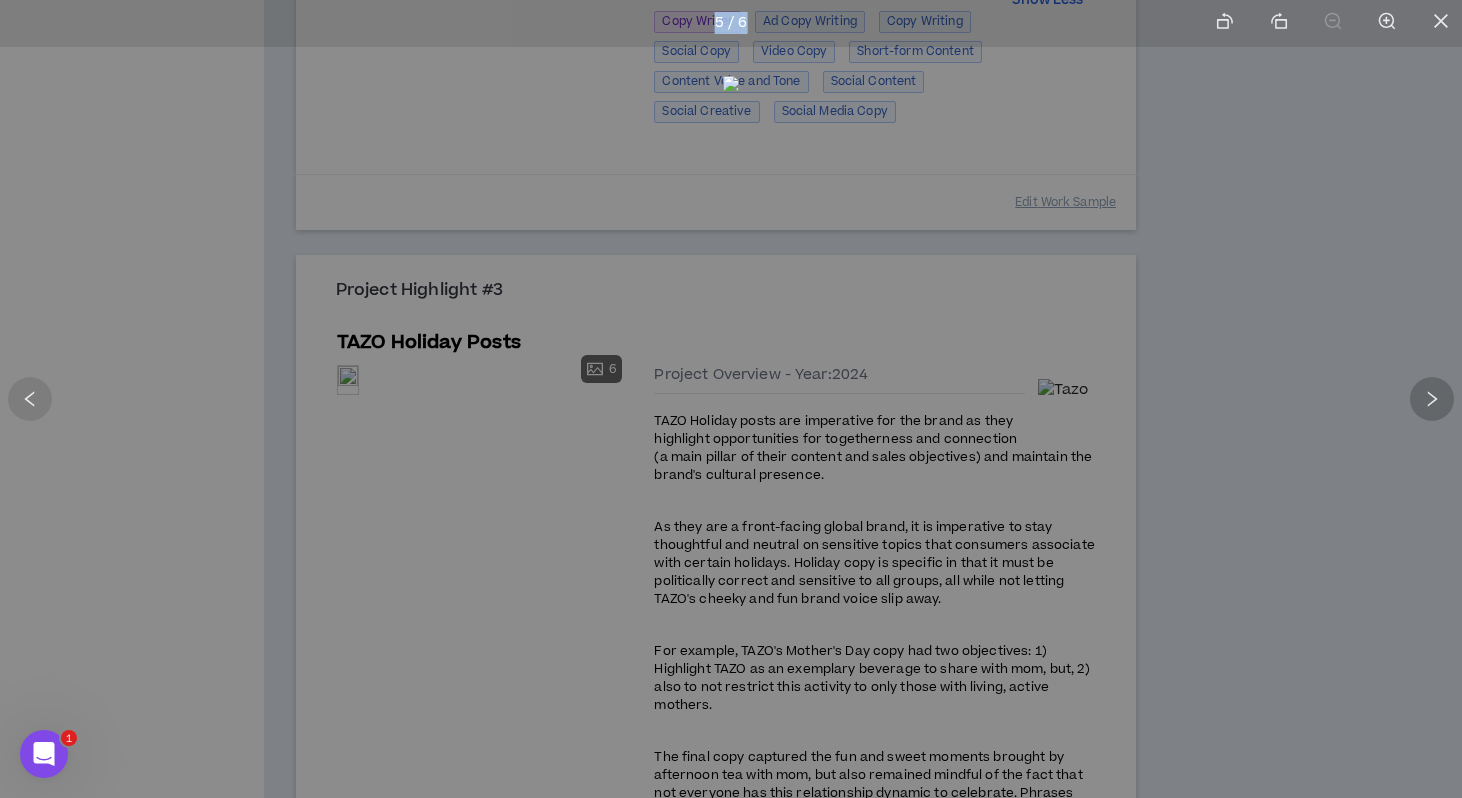 click 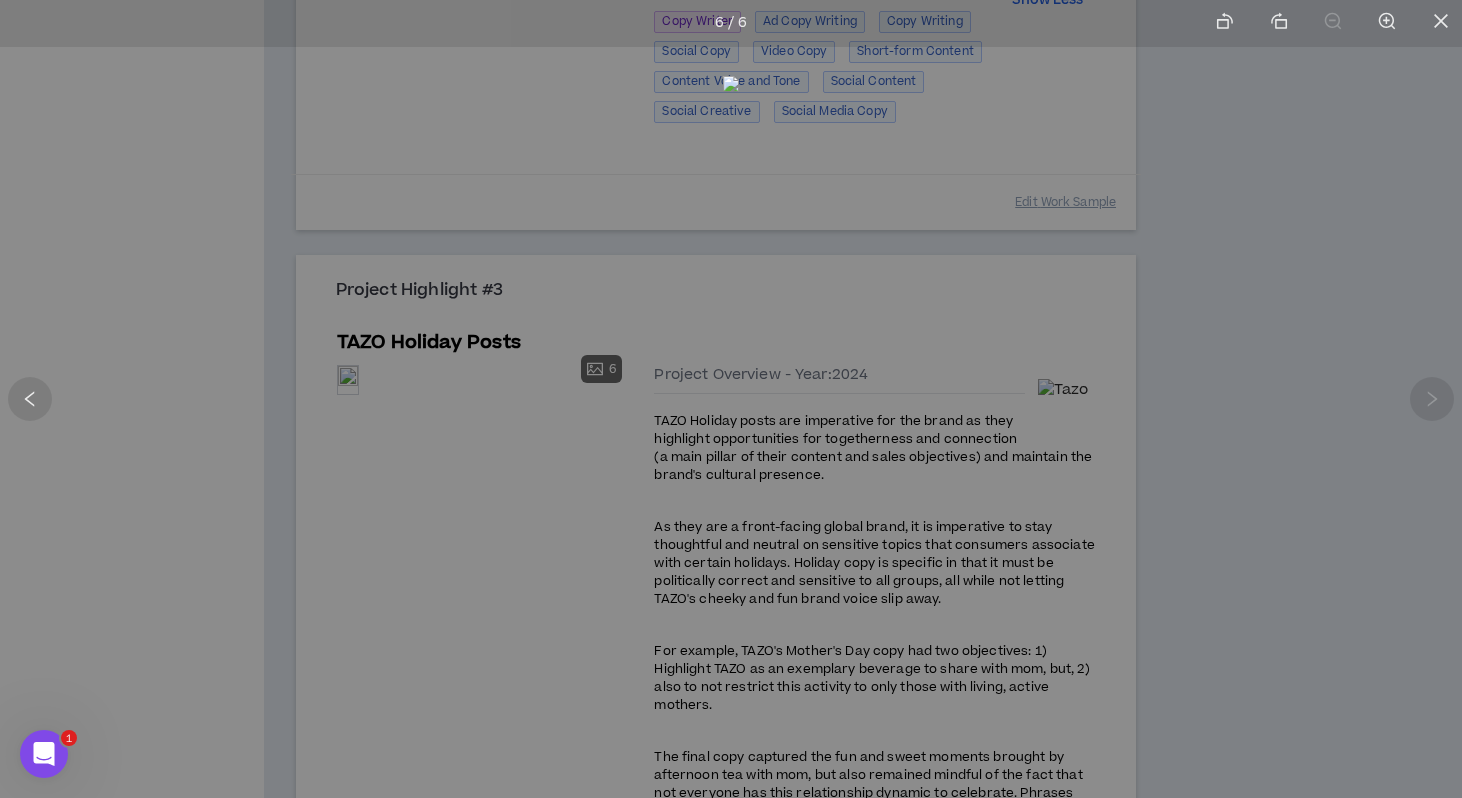 click at bounding box center [731, 399] 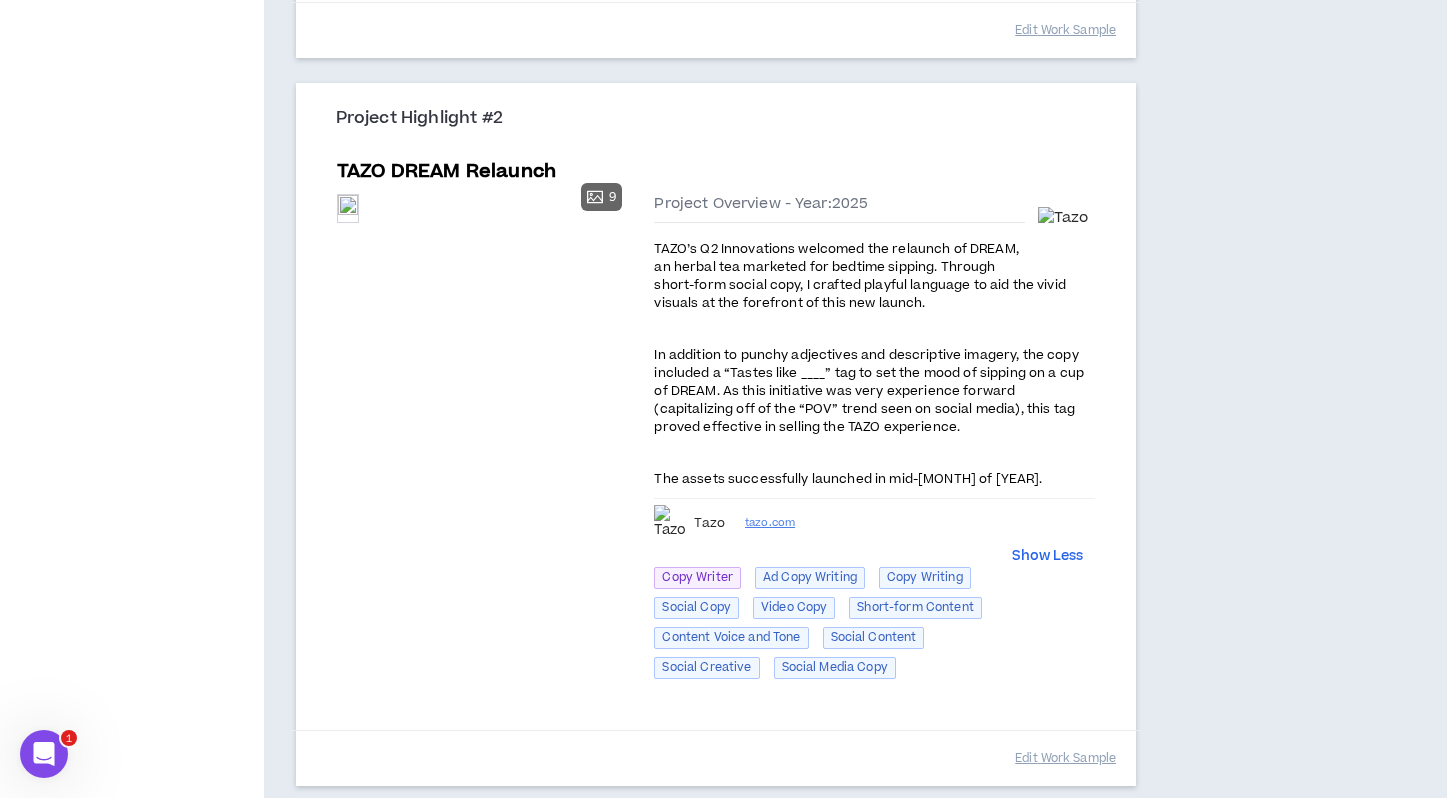 scroll, scrollTop: 2116, scrollLeft: 0, axis: vertical 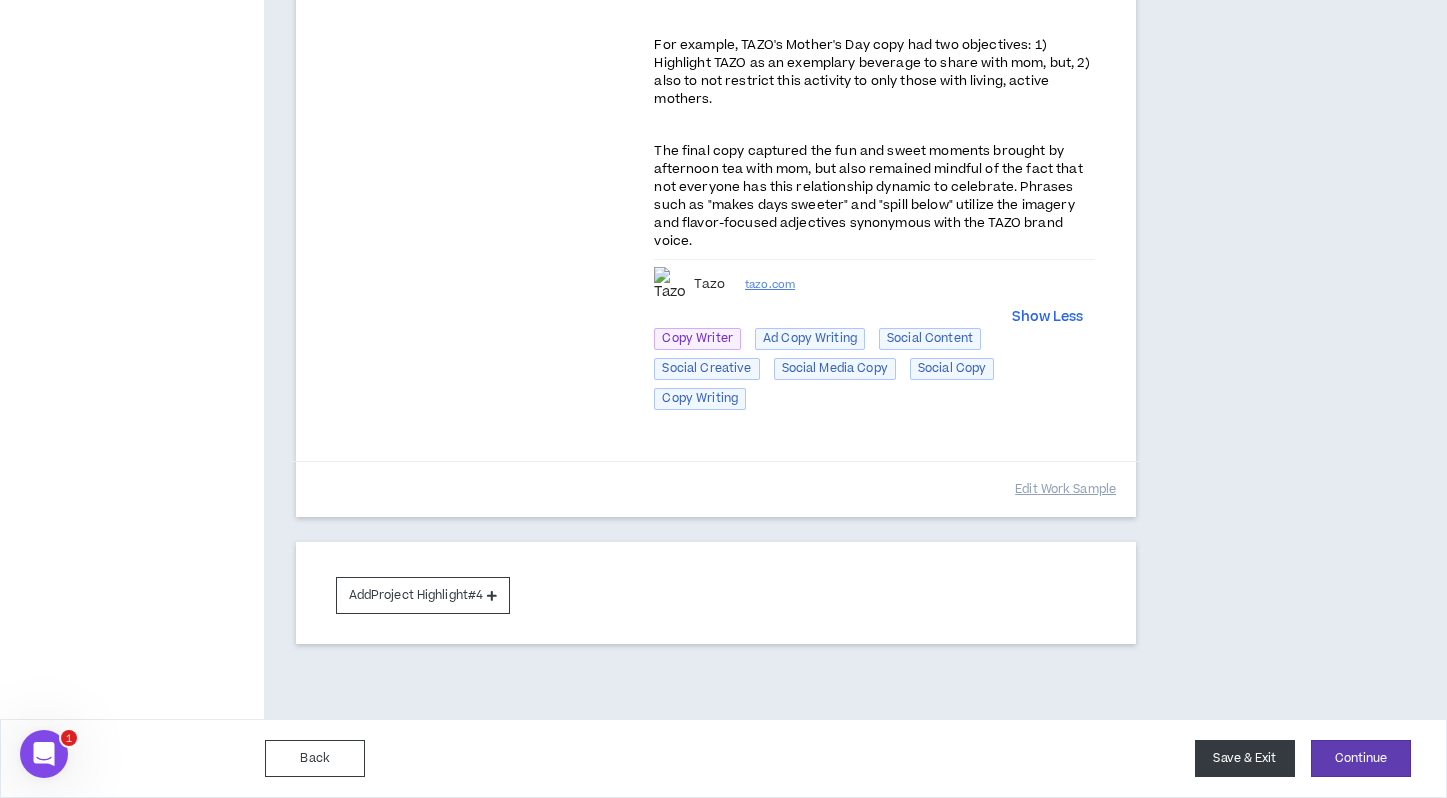 click on "Save & Exit" at bounding box center [1245, 758] 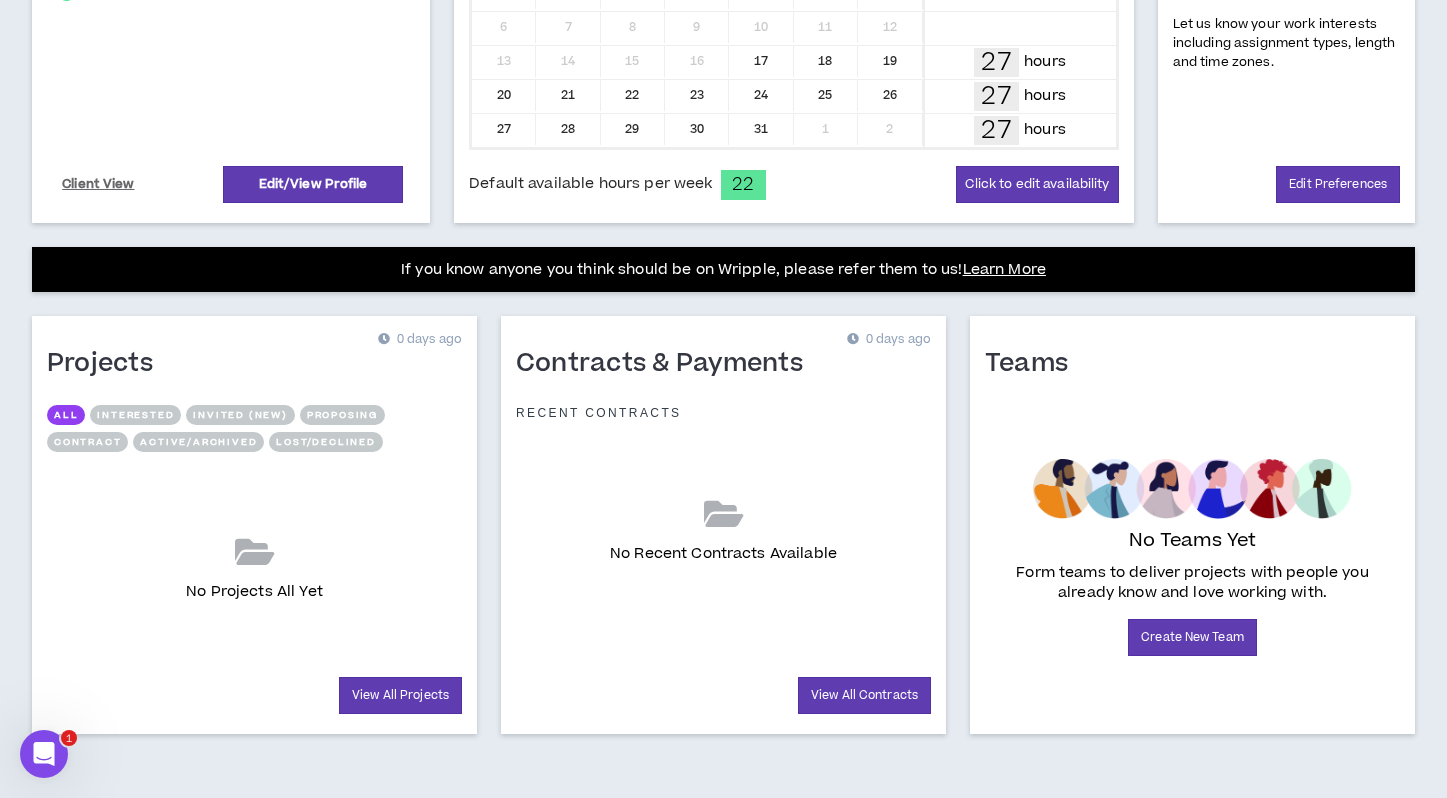 scroll, scrollTop: 0, scrollLeft: 0, axis: both 